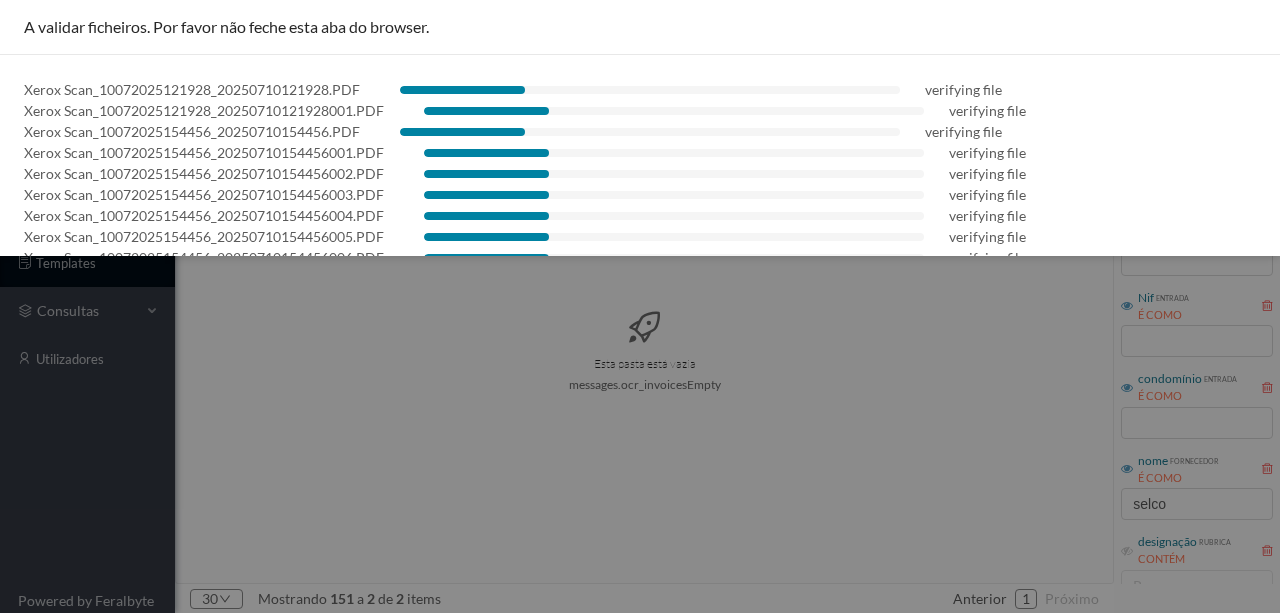 scroll, scrollTop: 0, scrollLeft: 0, axis: both 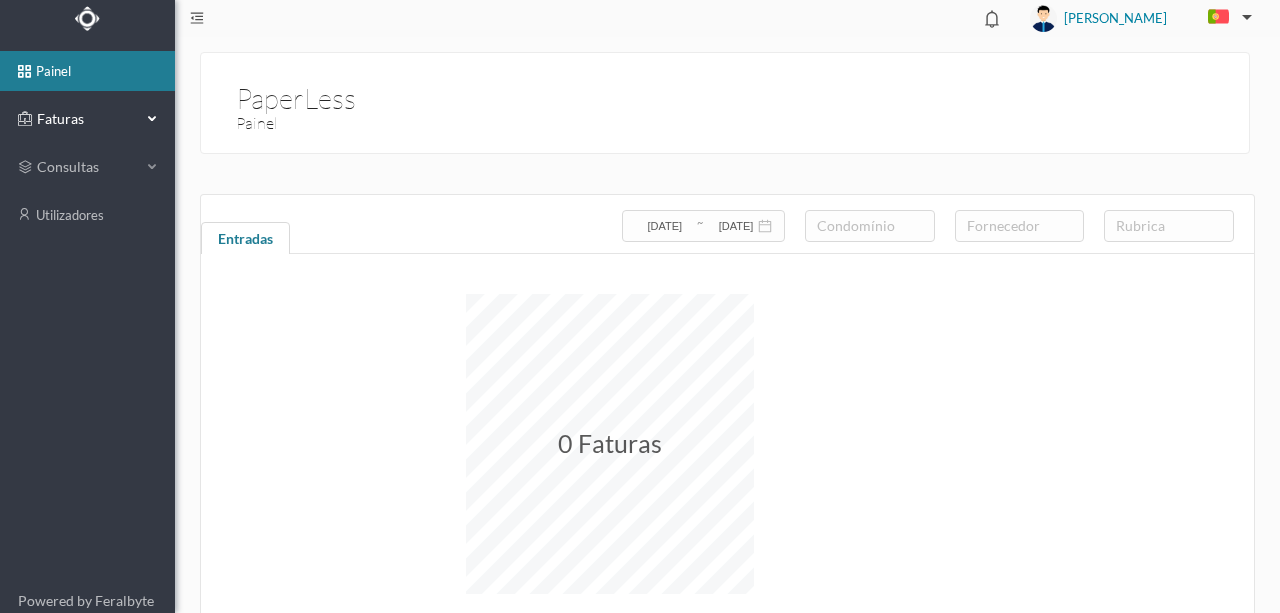 click on "Faturas" at bounding box center (87, 119) 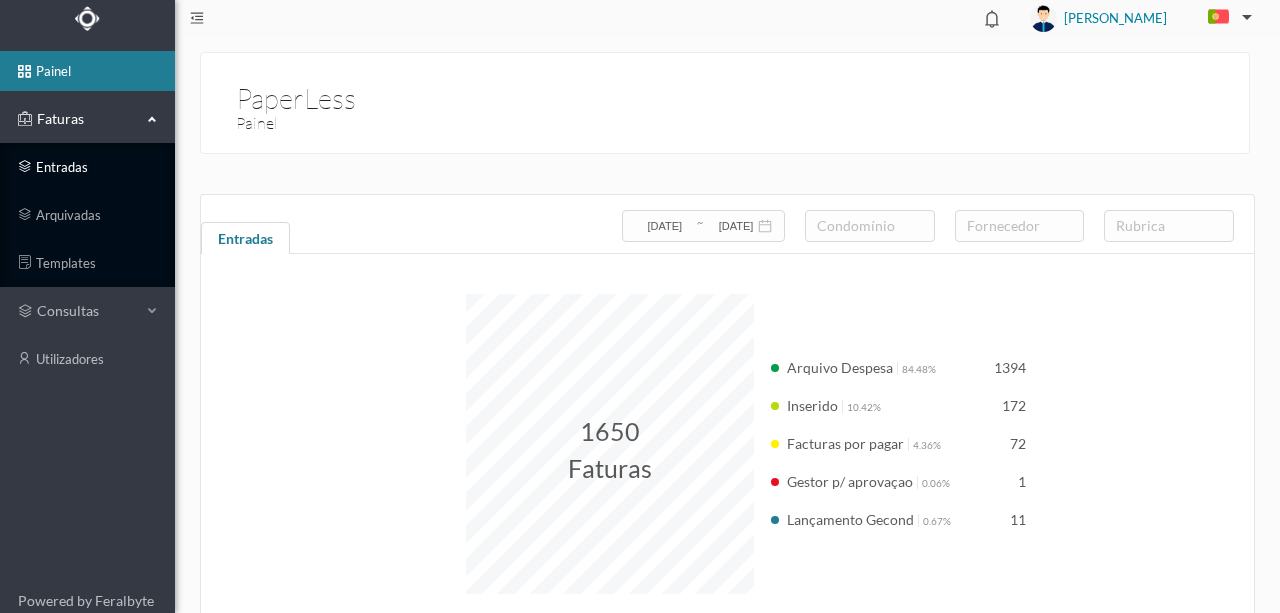 click on "entradas" at bounding box center (87, 167) 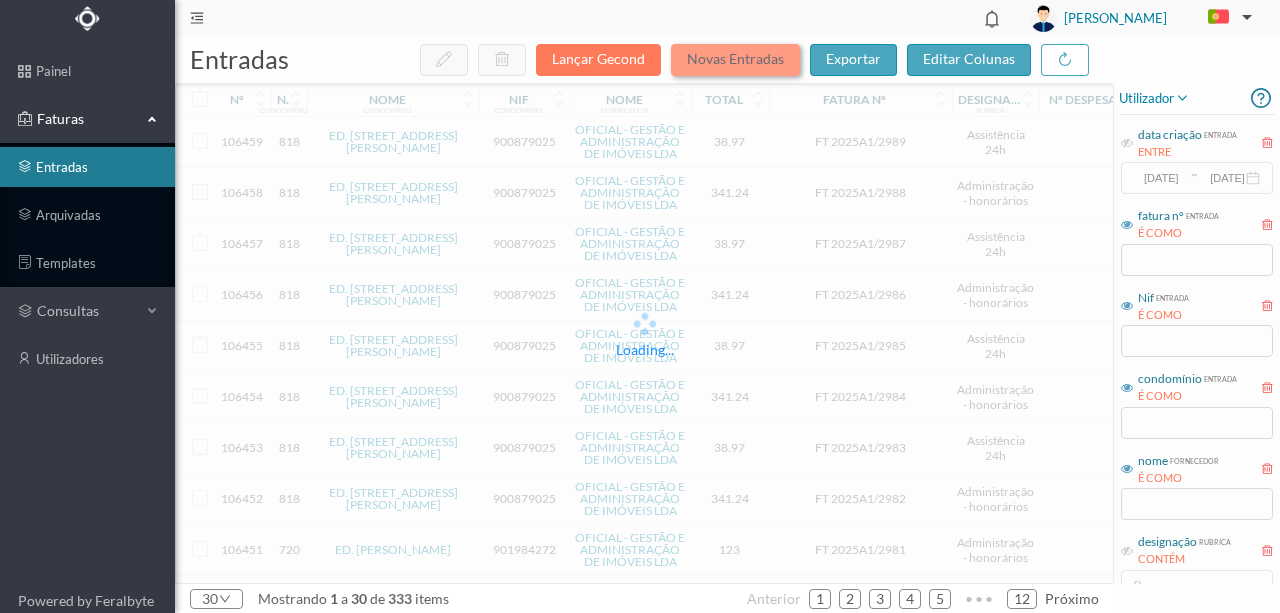 click on "Novas Entradas" at bounding box center (735, 60) 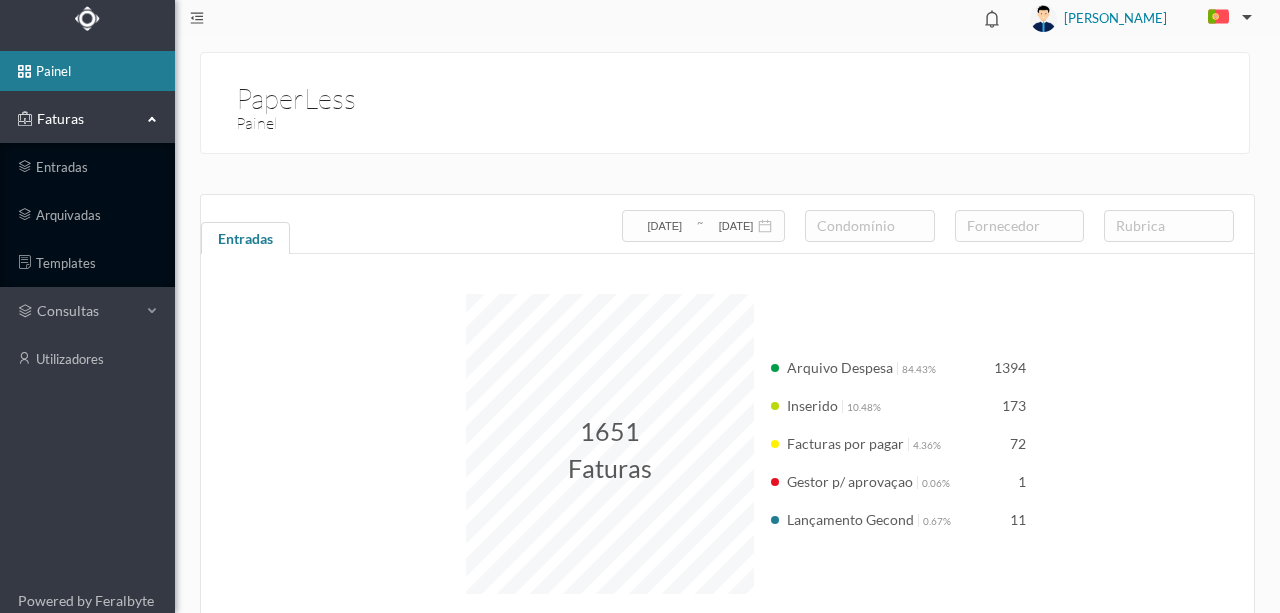 click on "Faturas" at bounding box center [87, 119] 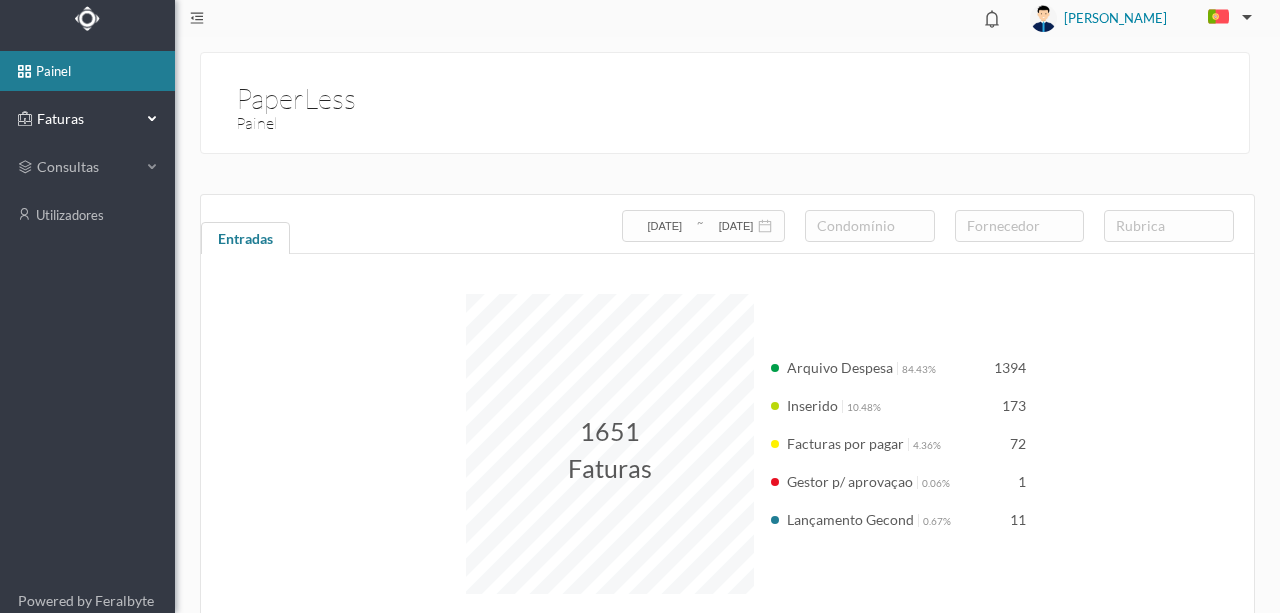 click on "Faturas" at bounding box center [87, 119] 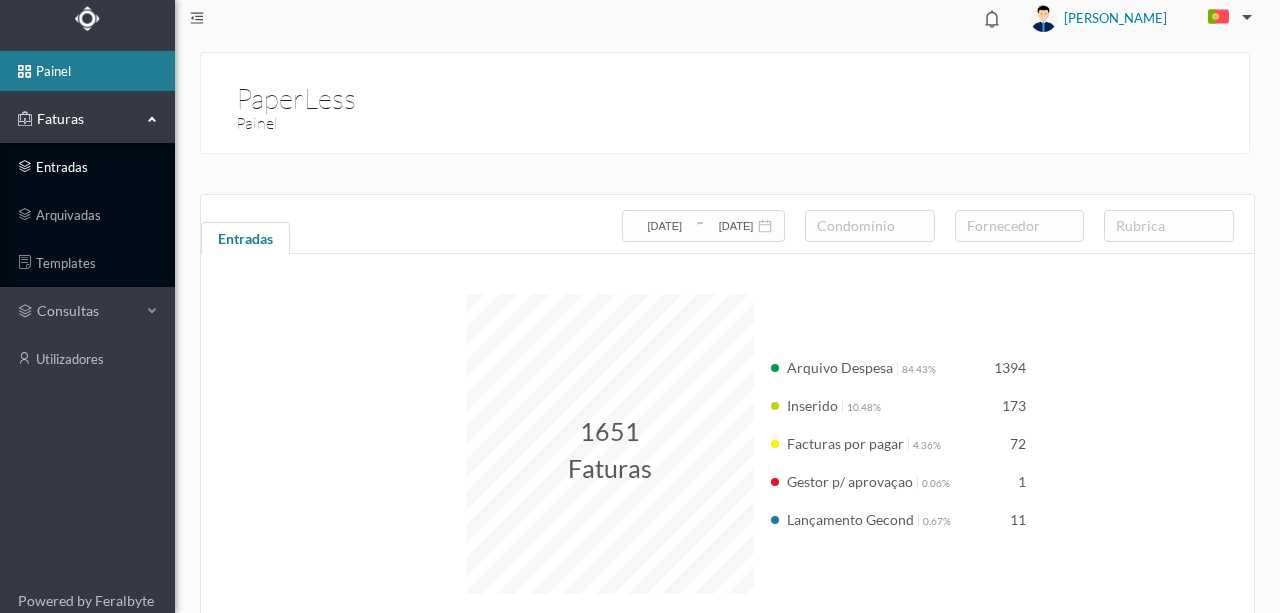 click on "entradas" at bounding box center [87, 167] 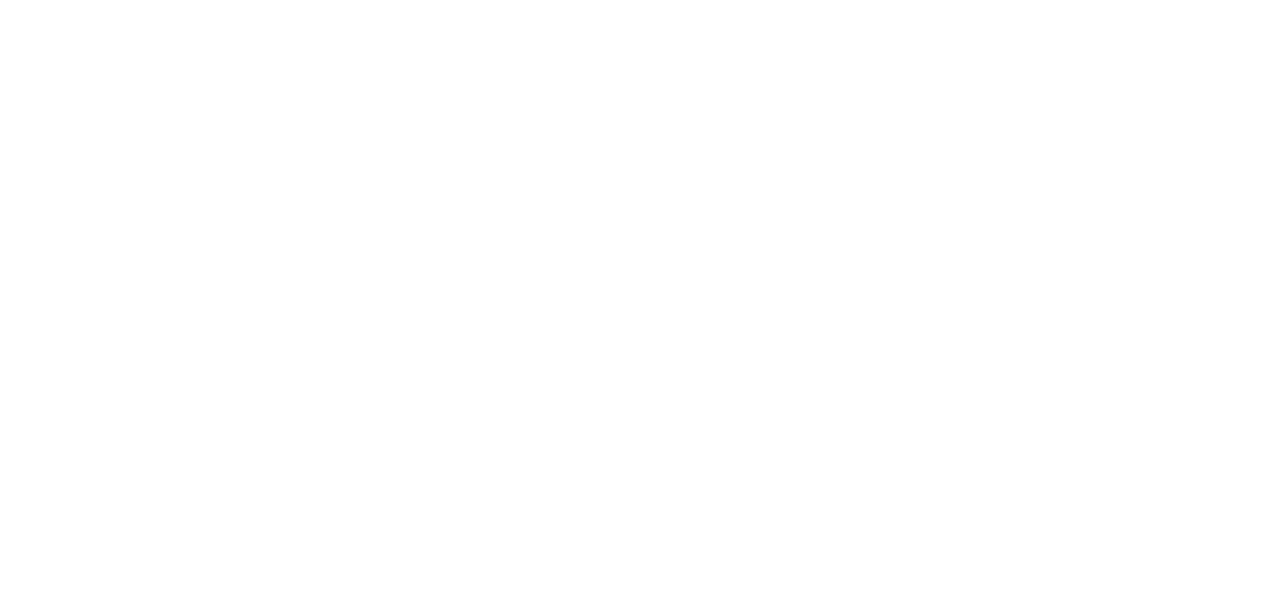 scroll, scrollTop: 0, scrollLeft: 0, axis: both 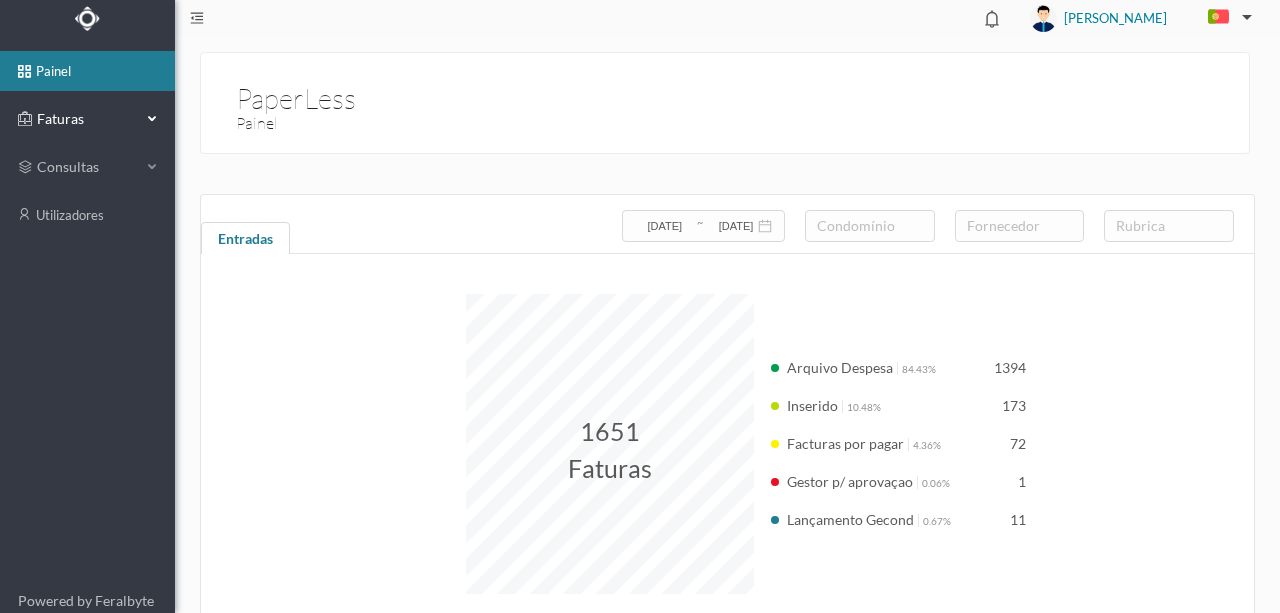 click on "Faturas" at bounding box center (87, 119) 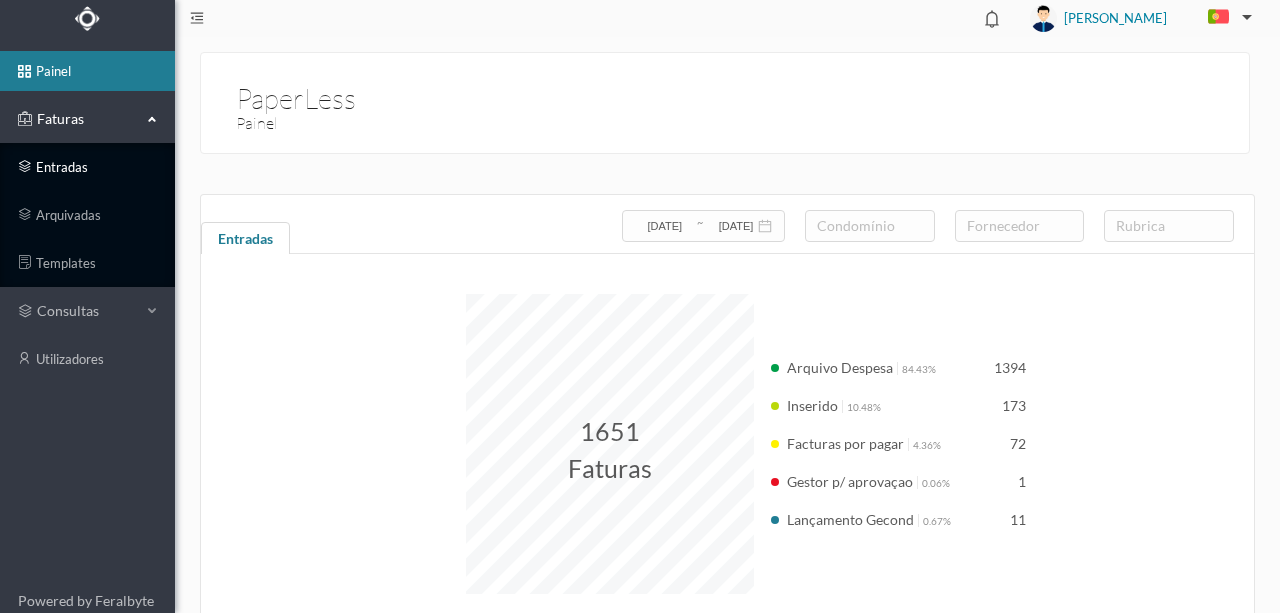 click on "entradas" at bounding box center [87, 167] 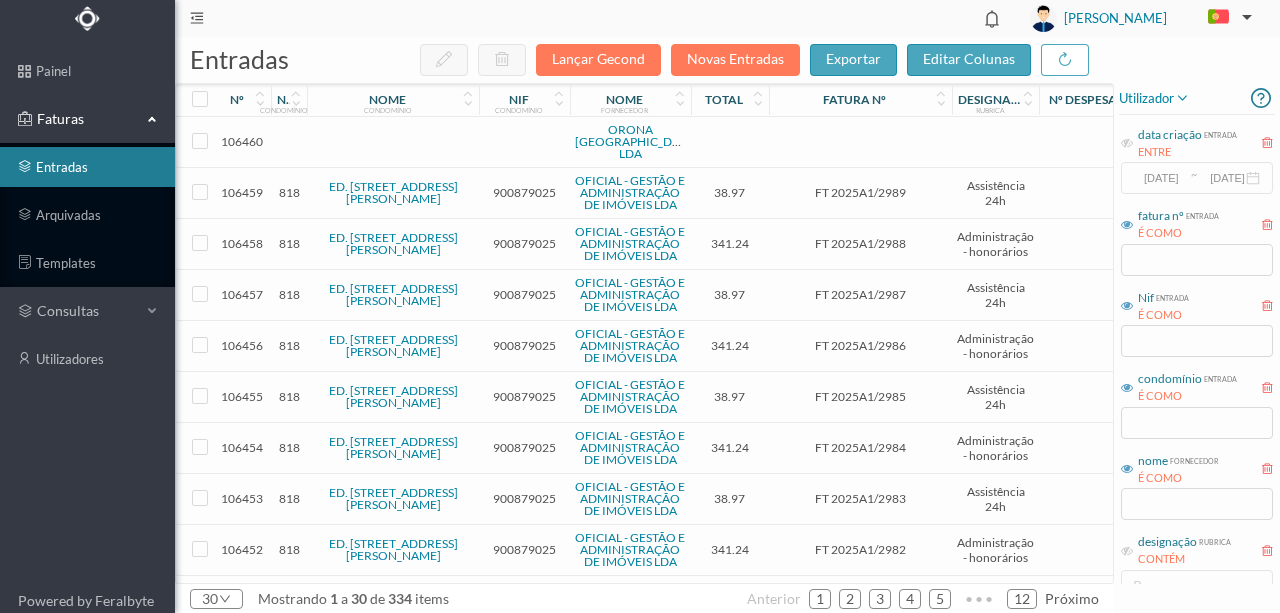 click at bounding box center [524, 142] 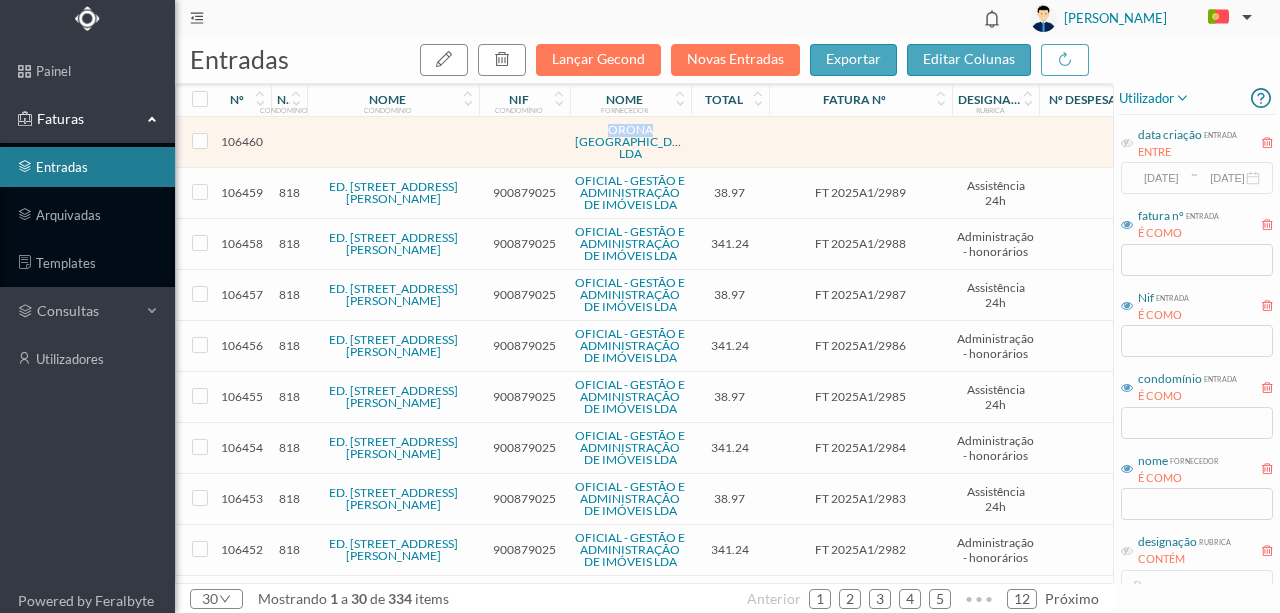 click at bounding box center [524, 142] 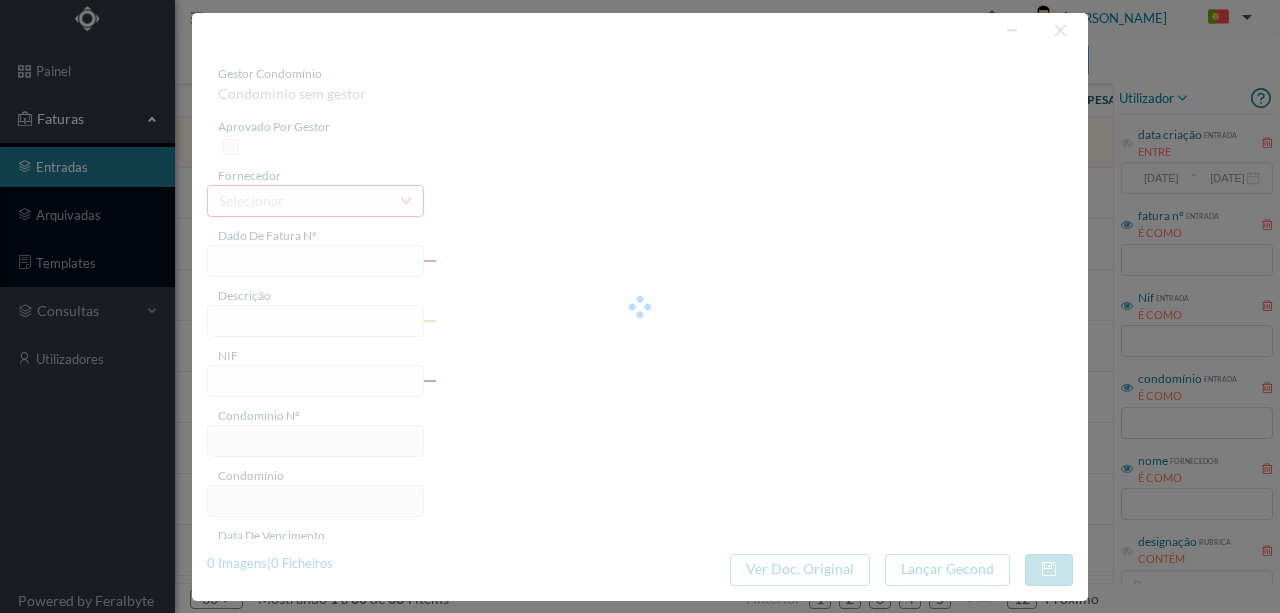 type on "0" 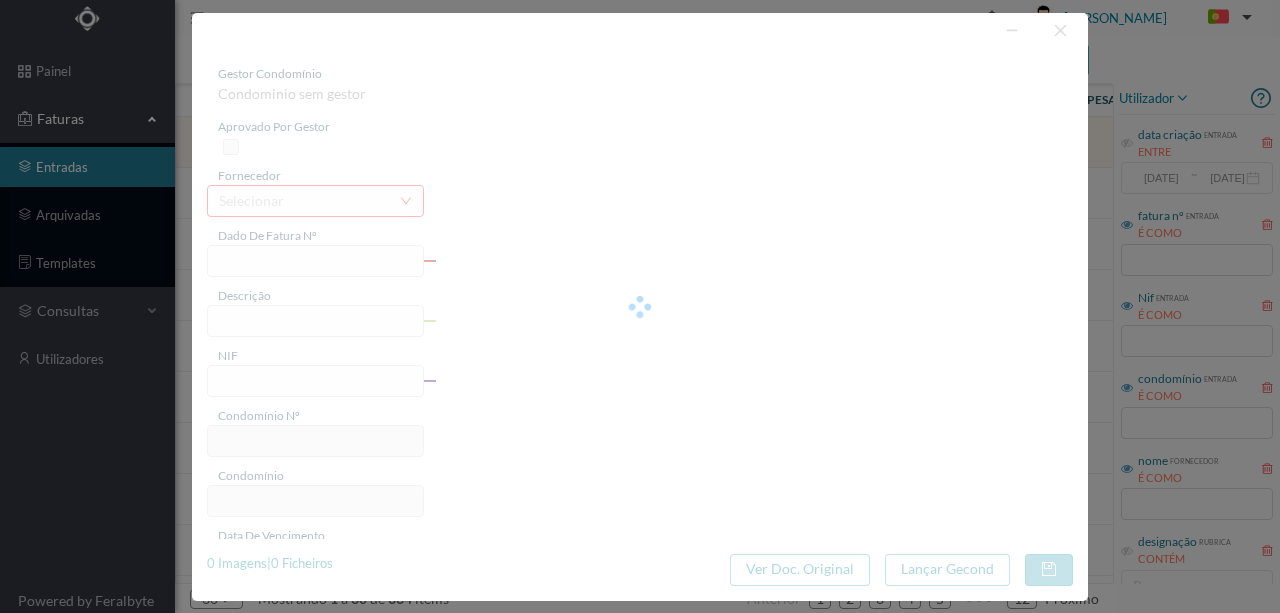 type on "Invalid date" 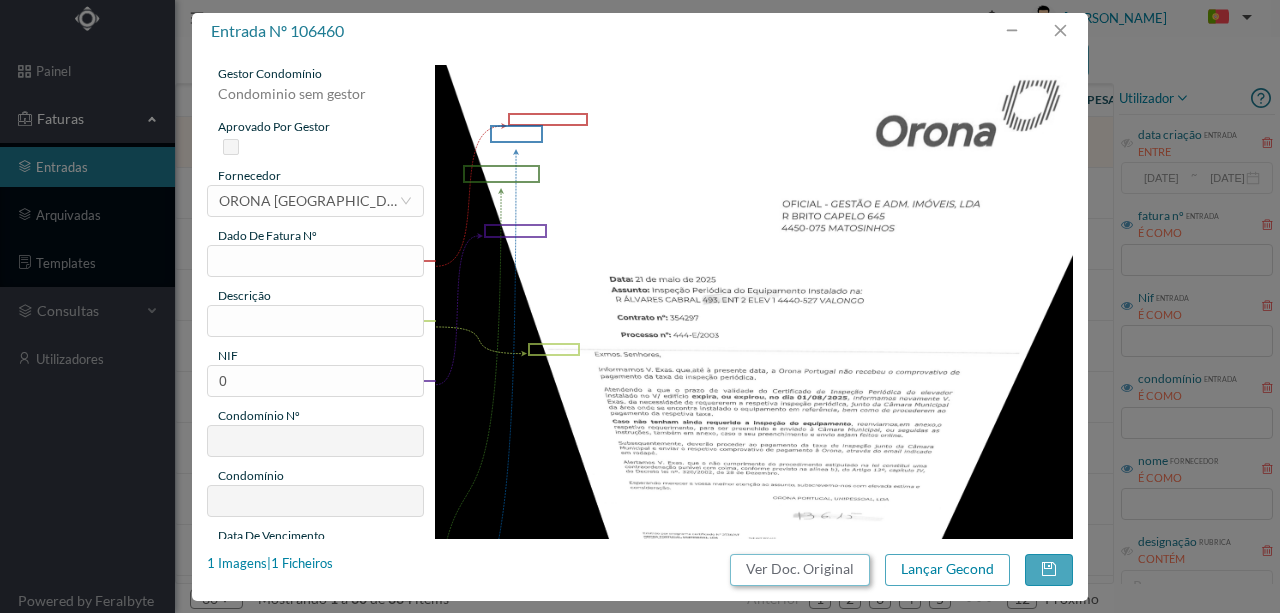click on "Ver Doc. Original" at bounding box center [800, 570] 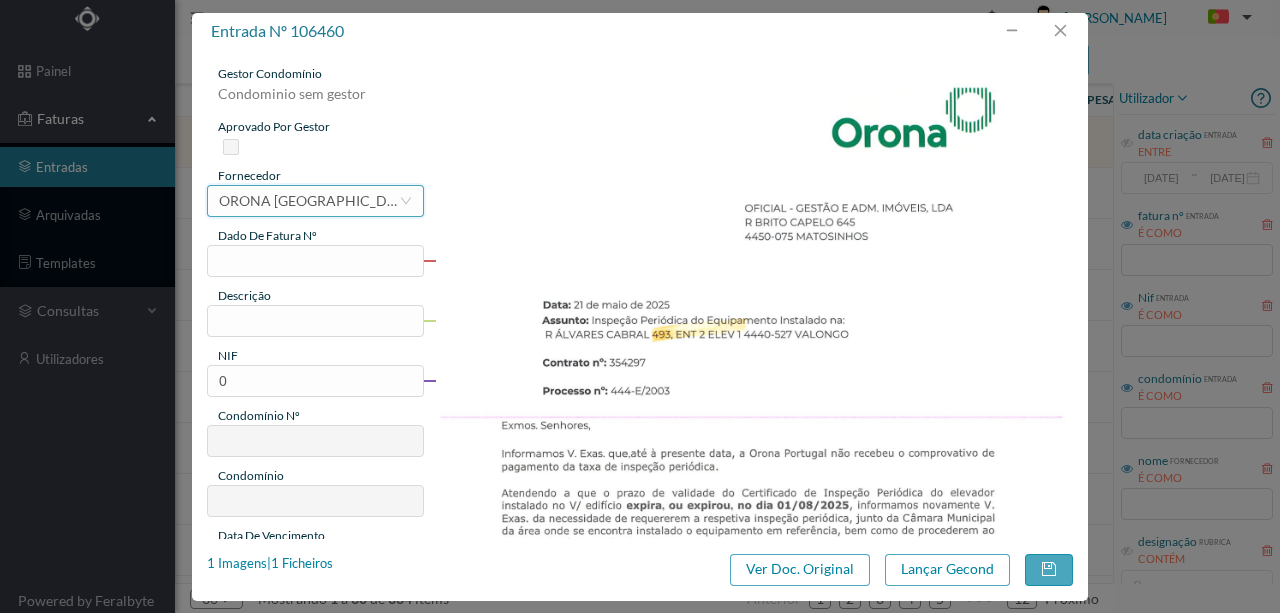 click on "ORONA [GEOGRAPHIC_DATA], LDA" at bounding box center (309, 201) 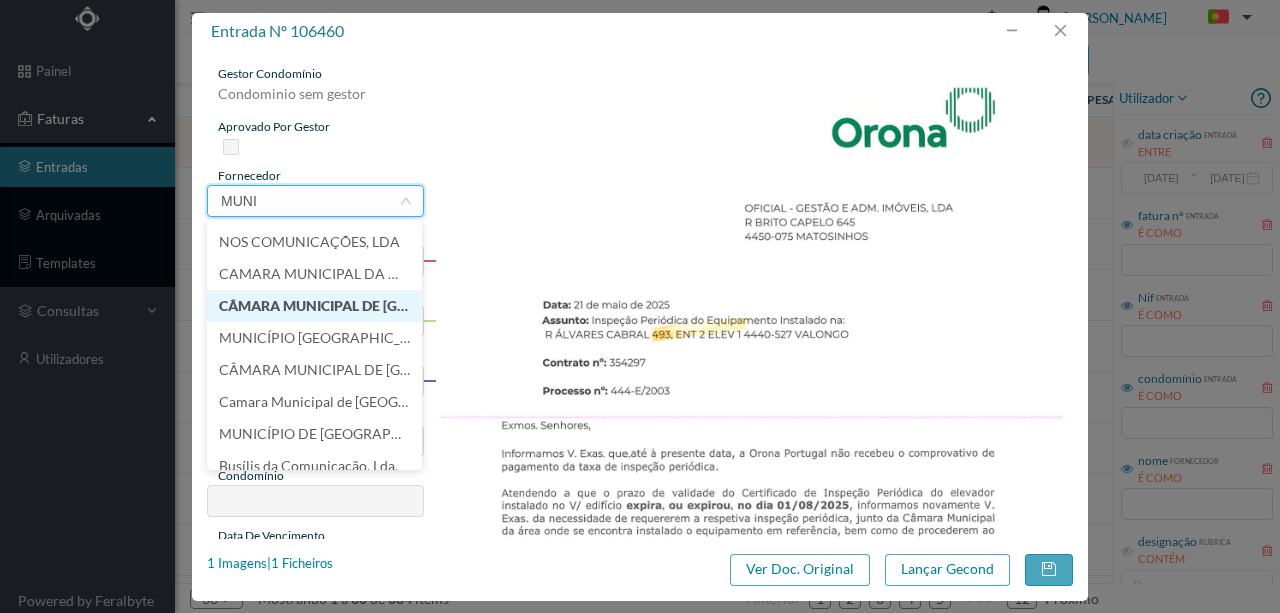 scroll, scrollTop: 110, scrollLeft: 0, axis: vertical 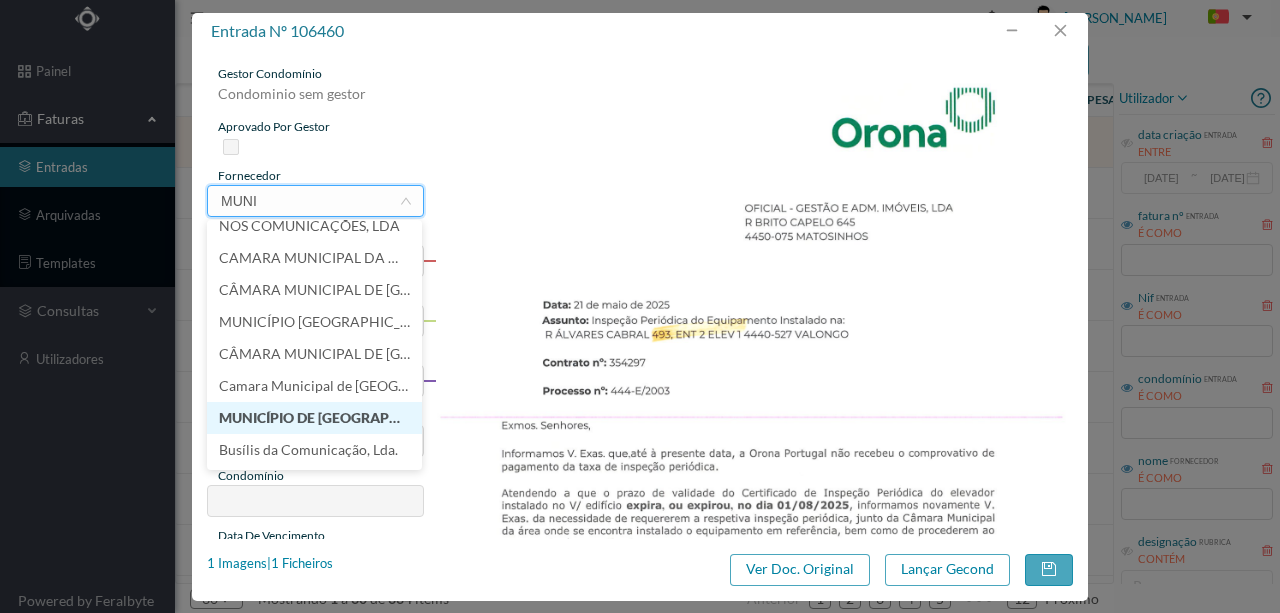 click on "MUNICÍPIO DE [GEOGRAPHIC_DATA]" at bounding box center [314, 418] 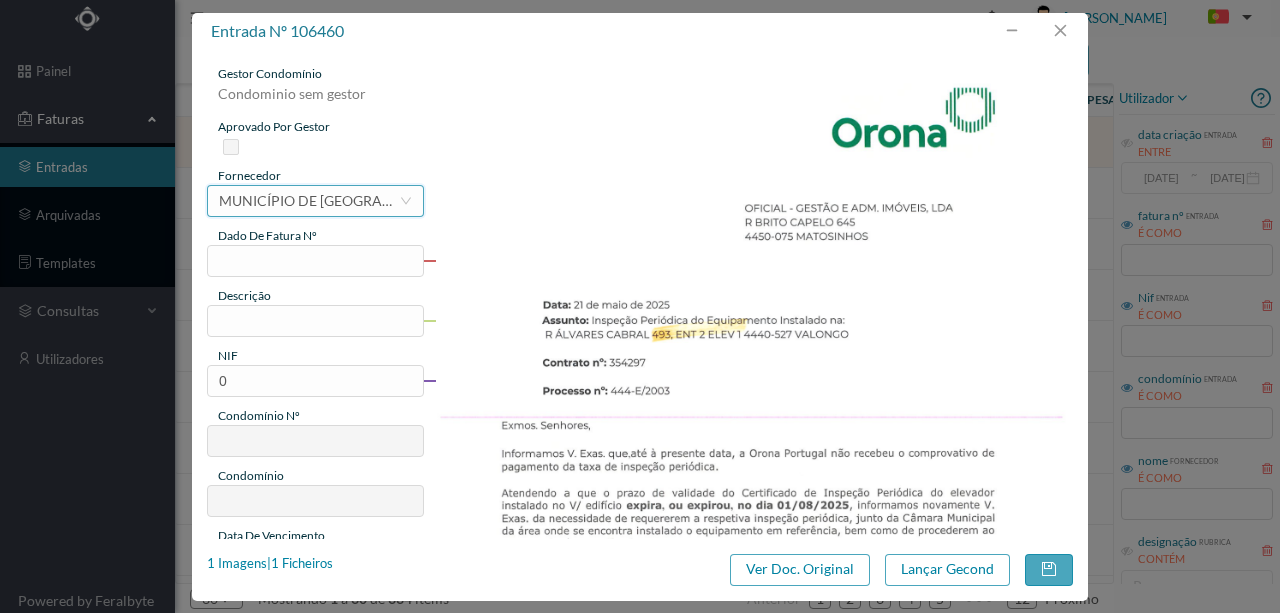 click 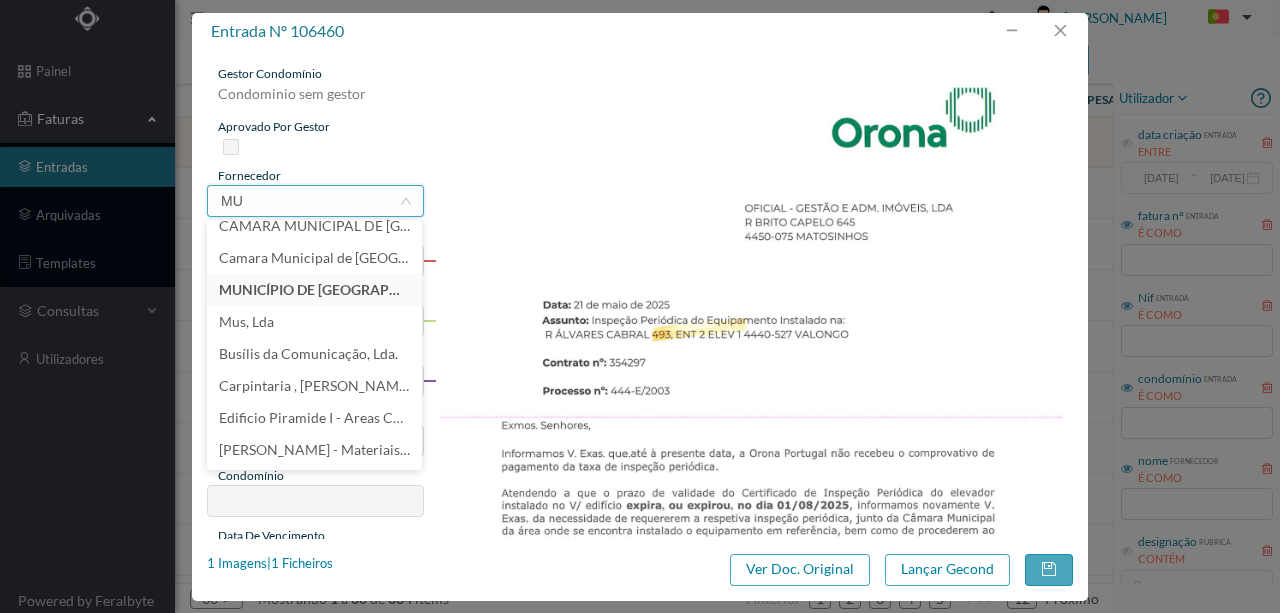 scroll, scrollTop: 4, scrollLeft: 0, axis: vertical 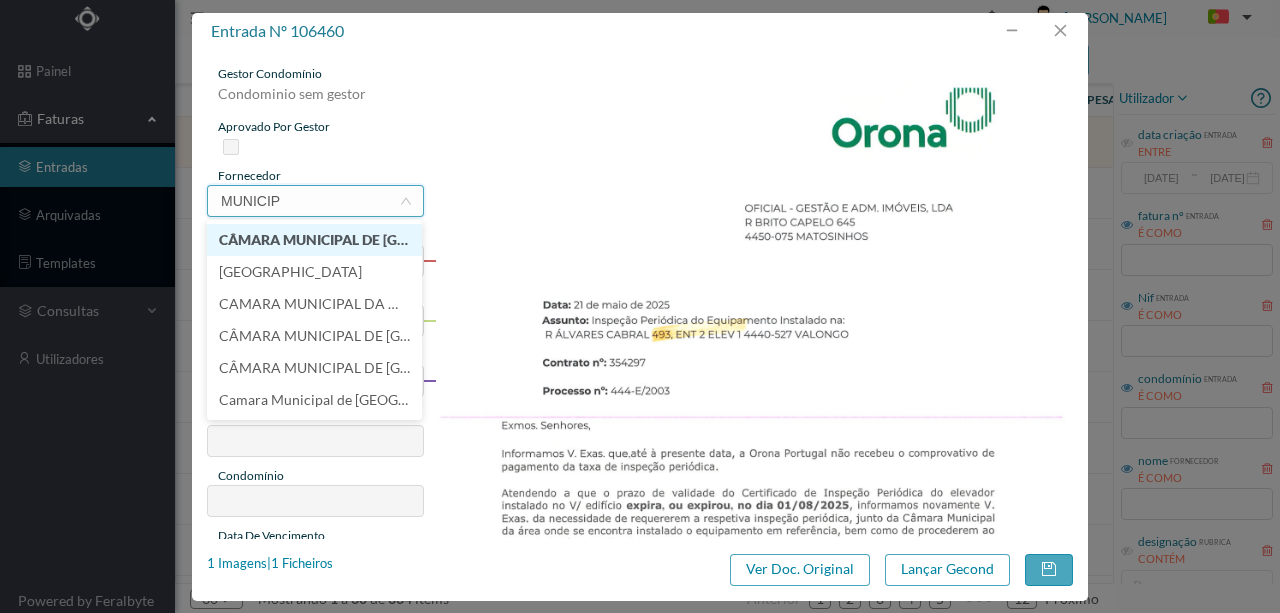 type on "MUNICI" 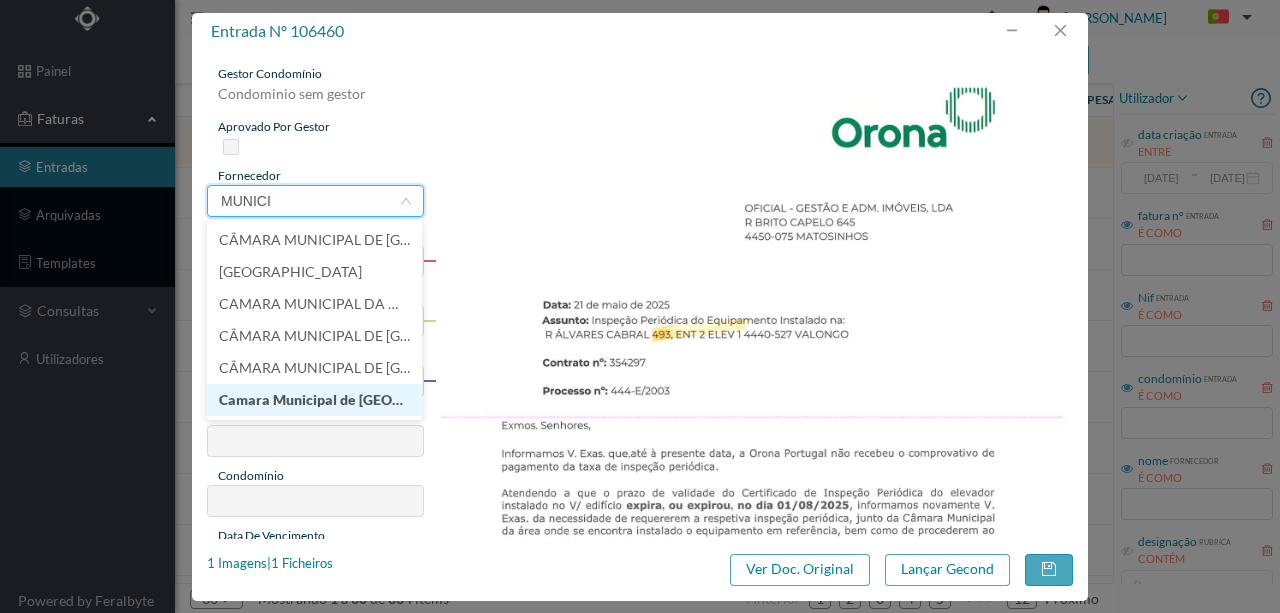 click on "Camara Municipal de [GEOGRAPHIC_DATA]" at bounding box center [314, 400] 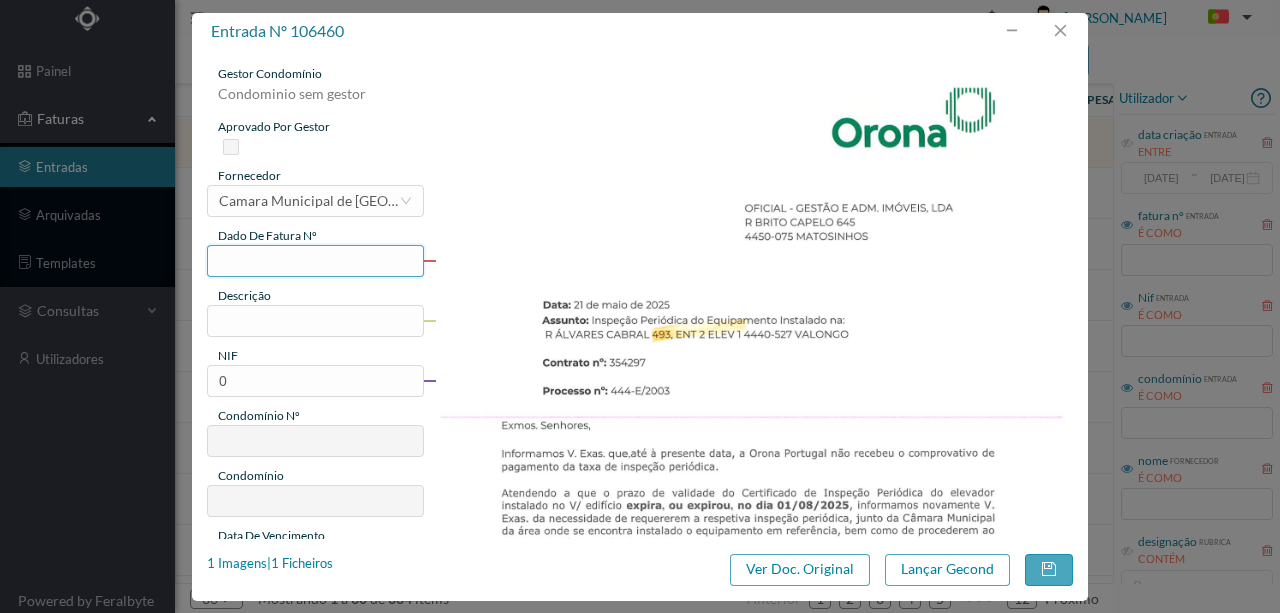 click at bounding box center [315, 261] 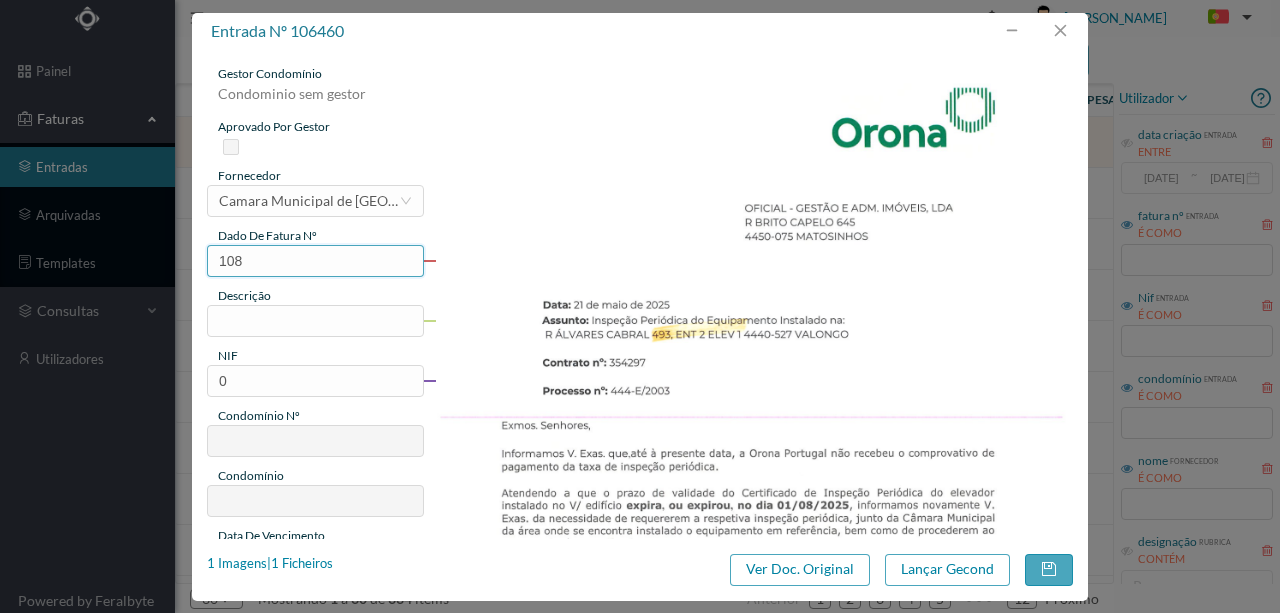type on "108" 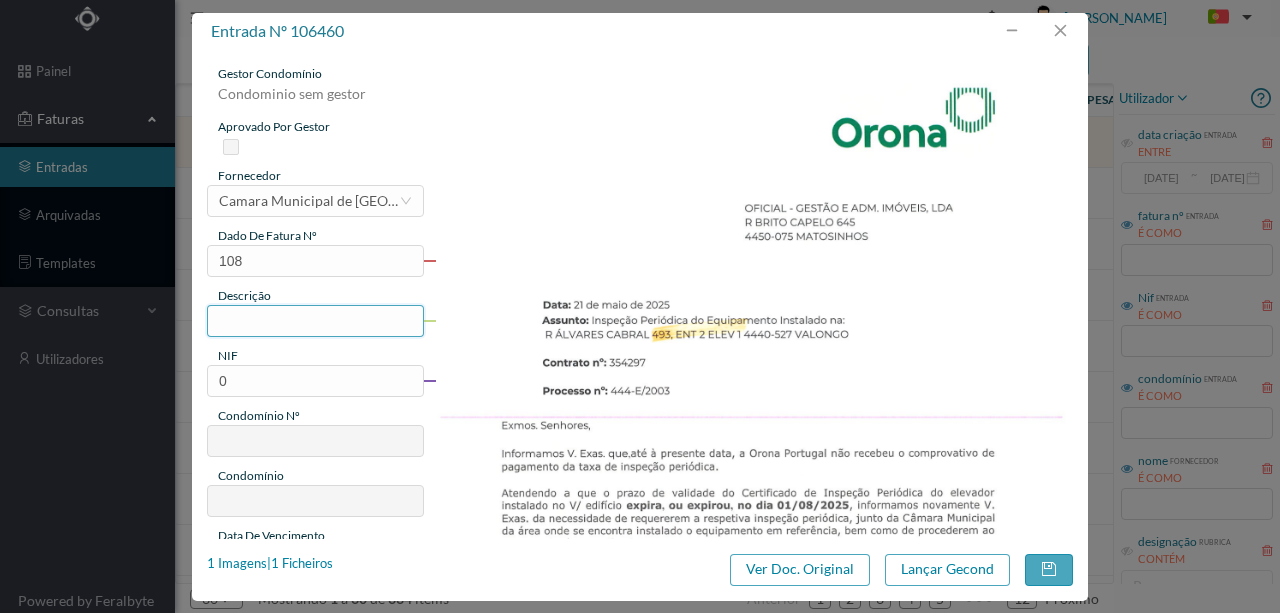 click at bounding box center [315, 321] 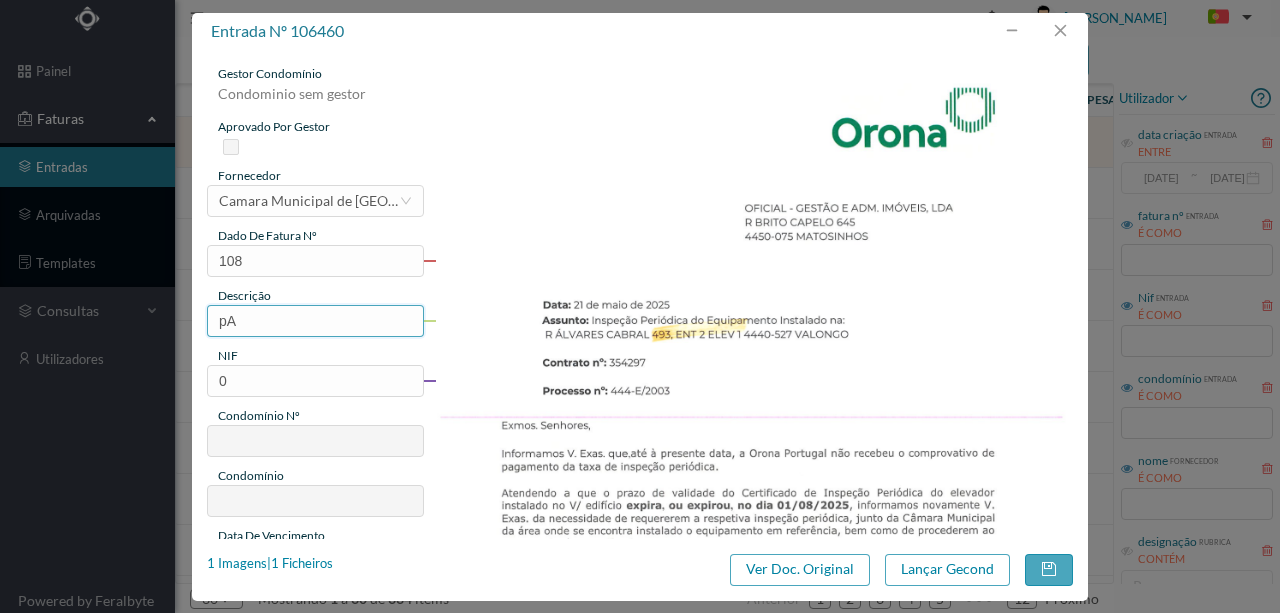 type on "p" 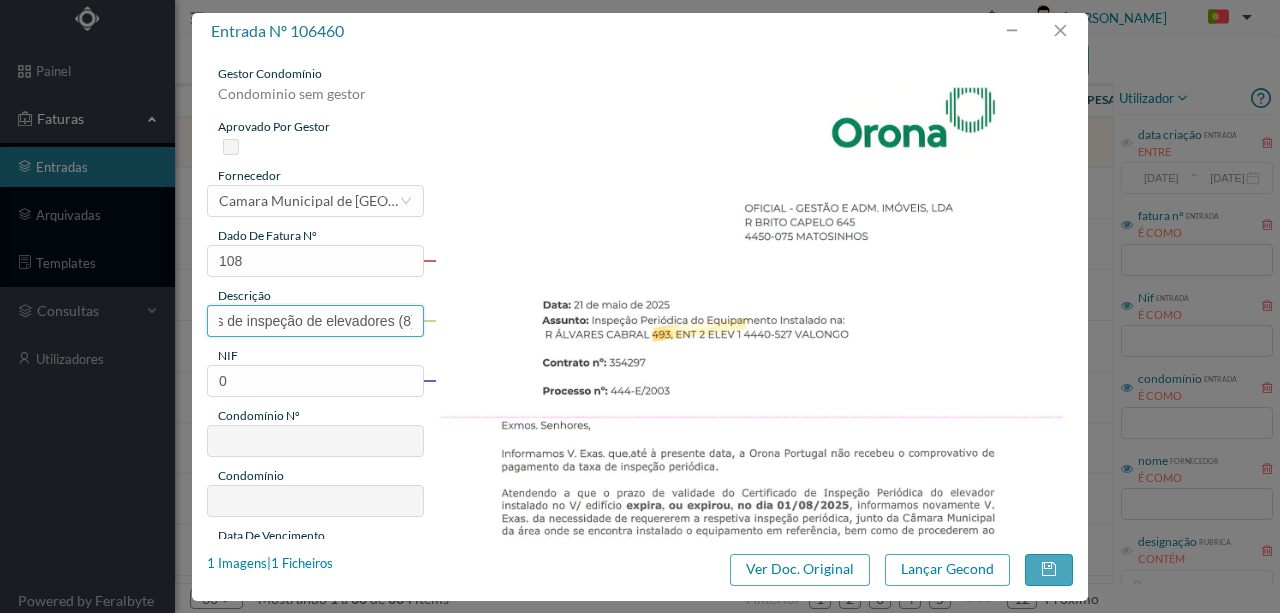 scroll, scrollTop: 0, scrollLeft: 135, axis: horizontal 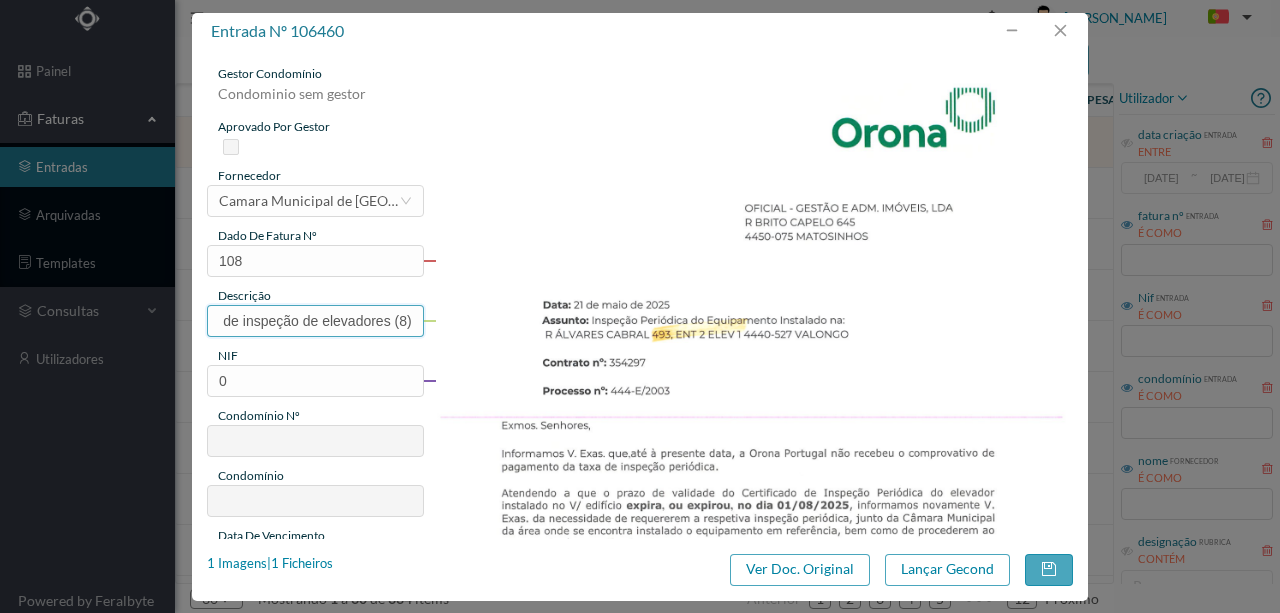 type on "Pagamento das taxas de inspeção de elevadores (8)" 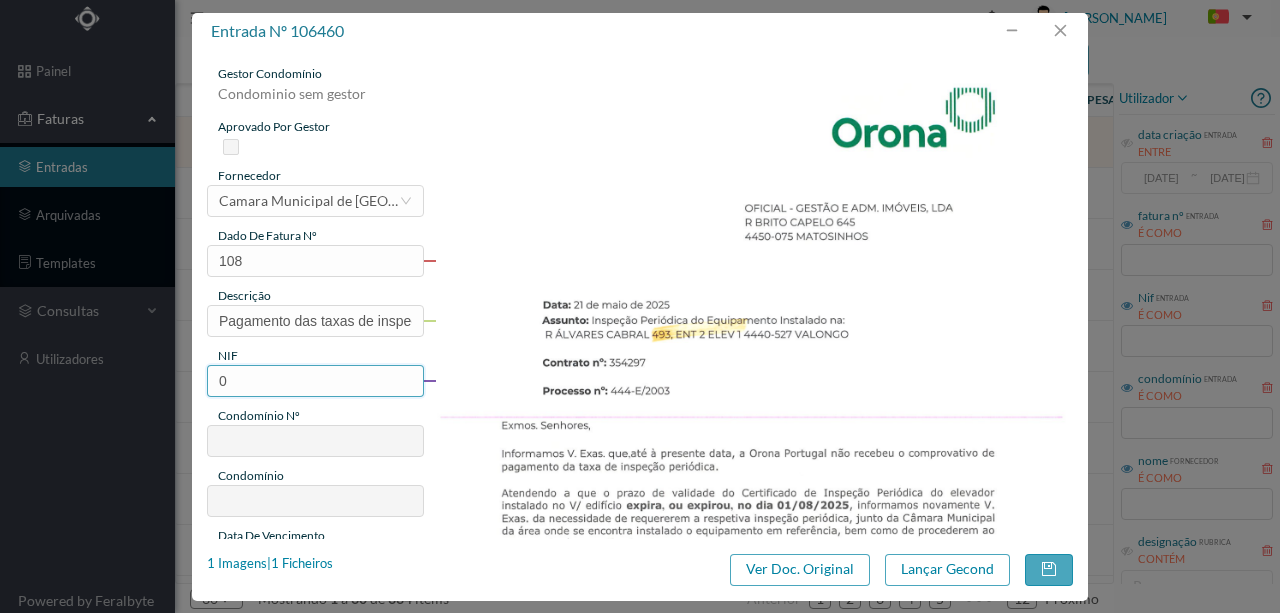 drag, startPoint x: 234, startPoint y: 384, endPoint x: 197, endPoint y: 380, distance: 37.215588 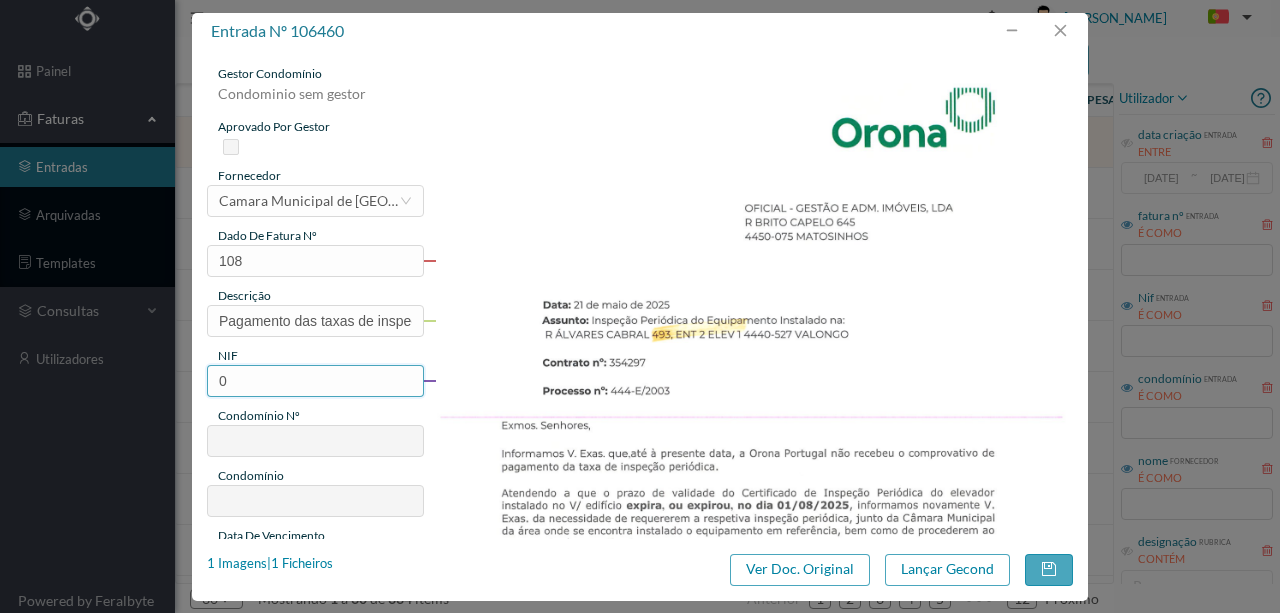paste on "901534919" 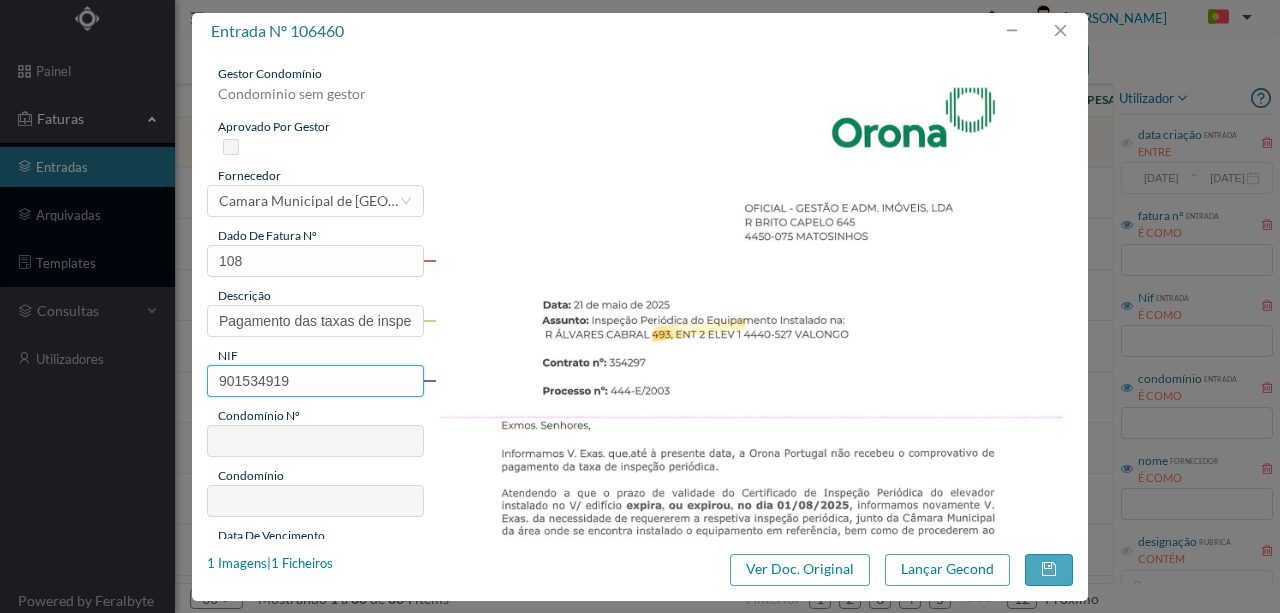 type on "901534919" 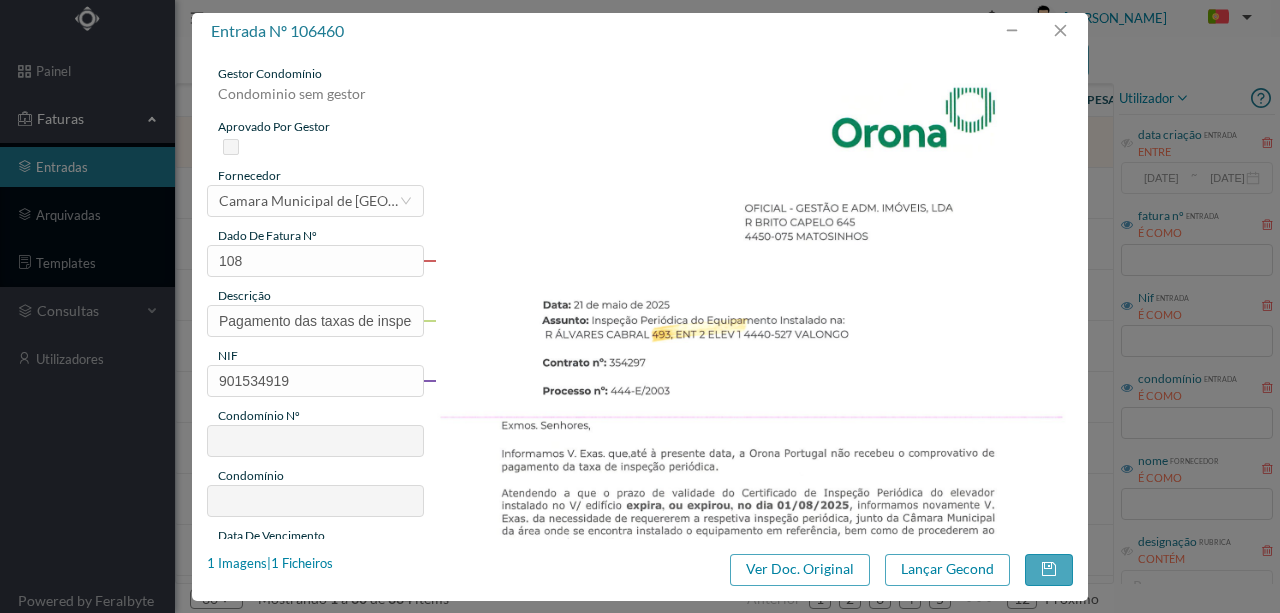 click at bounding box center [754, 516] 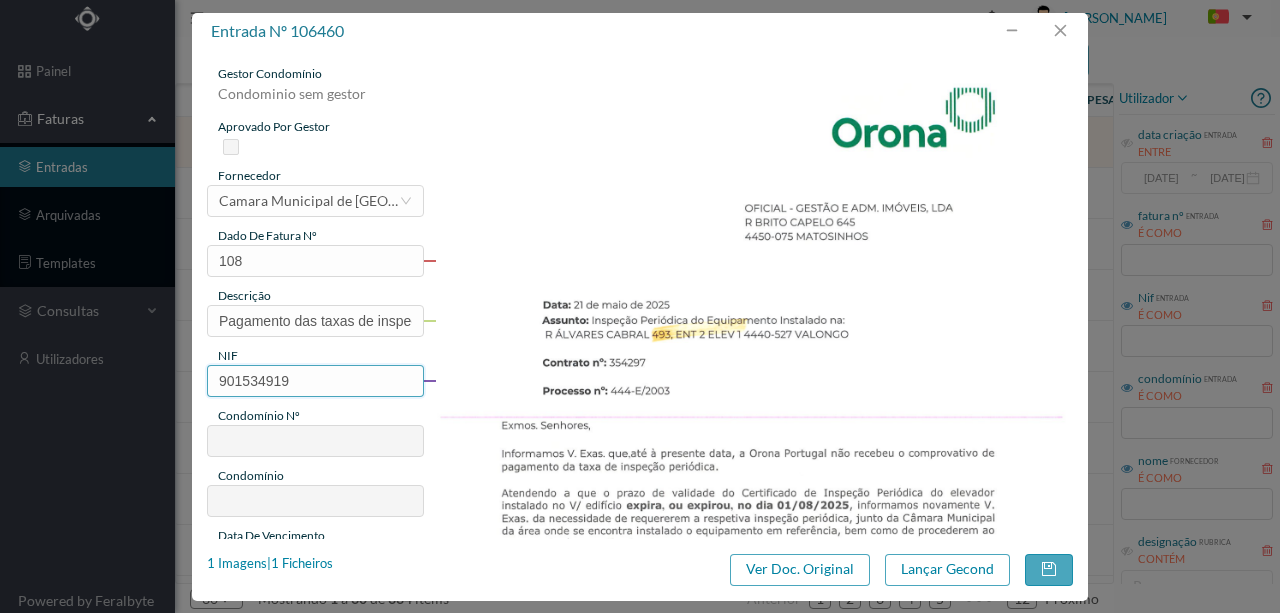 click on "901534919" at bounding box center [315, 381] 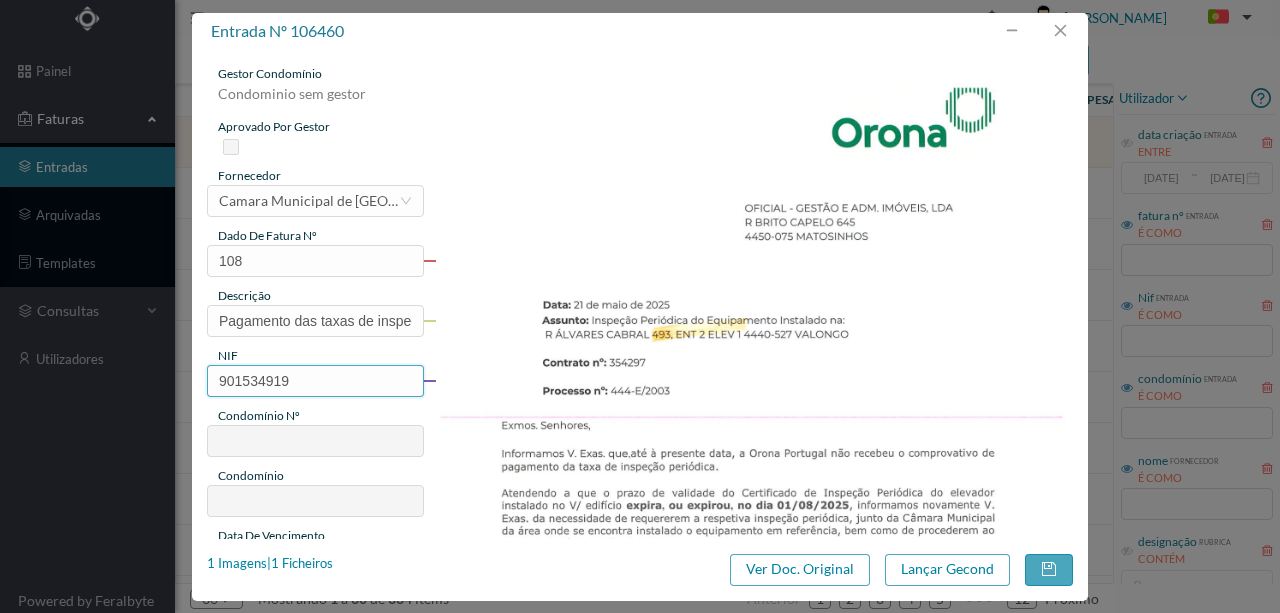 click on "901534919" at bounding box center (315, 381) 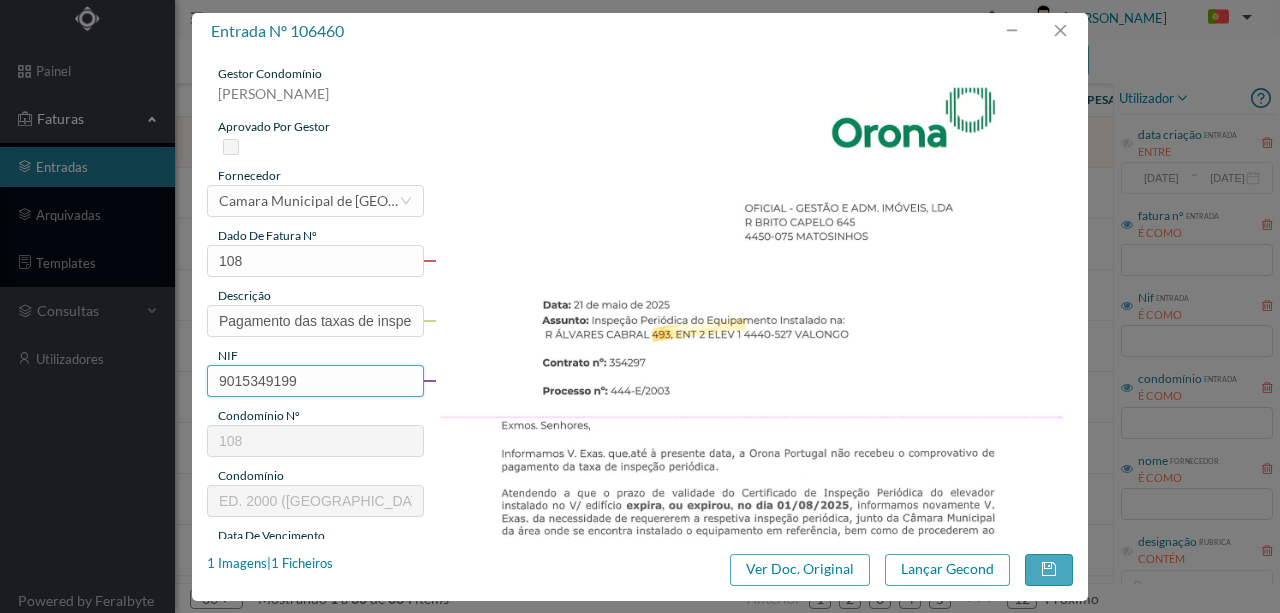 type on "901534919" 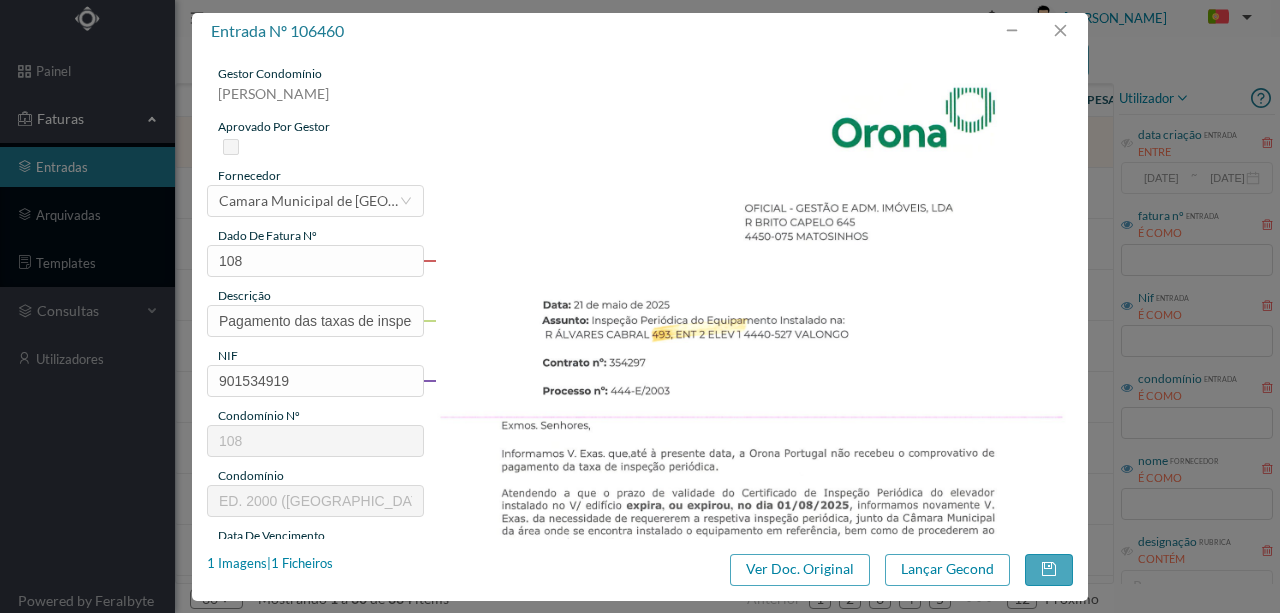 click at bounding box center [754, 516] 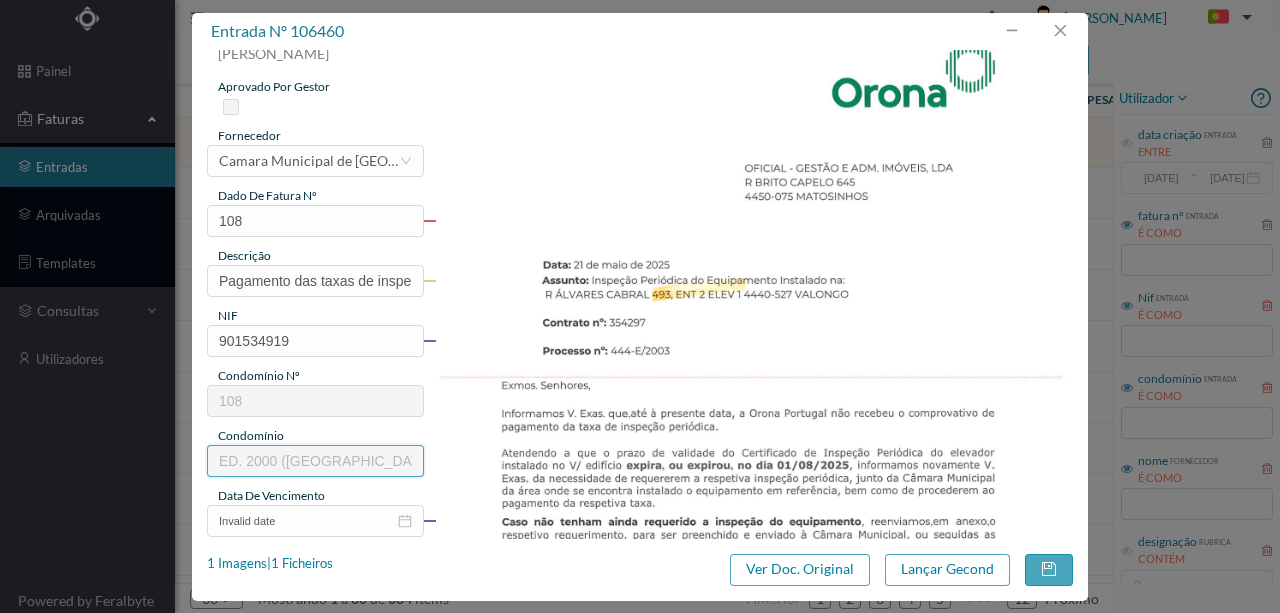 scroll, scrollTop: 200, scrollLeft: 0, axis: vertical 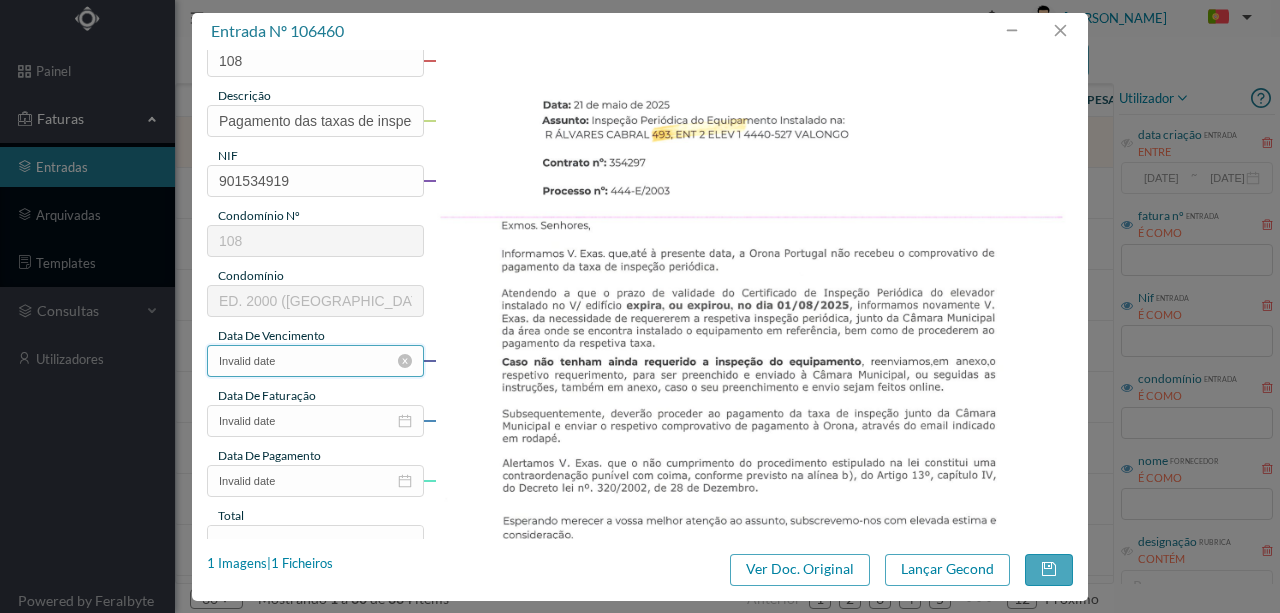 click on "Invalid date" at bounding box center (315, 361) 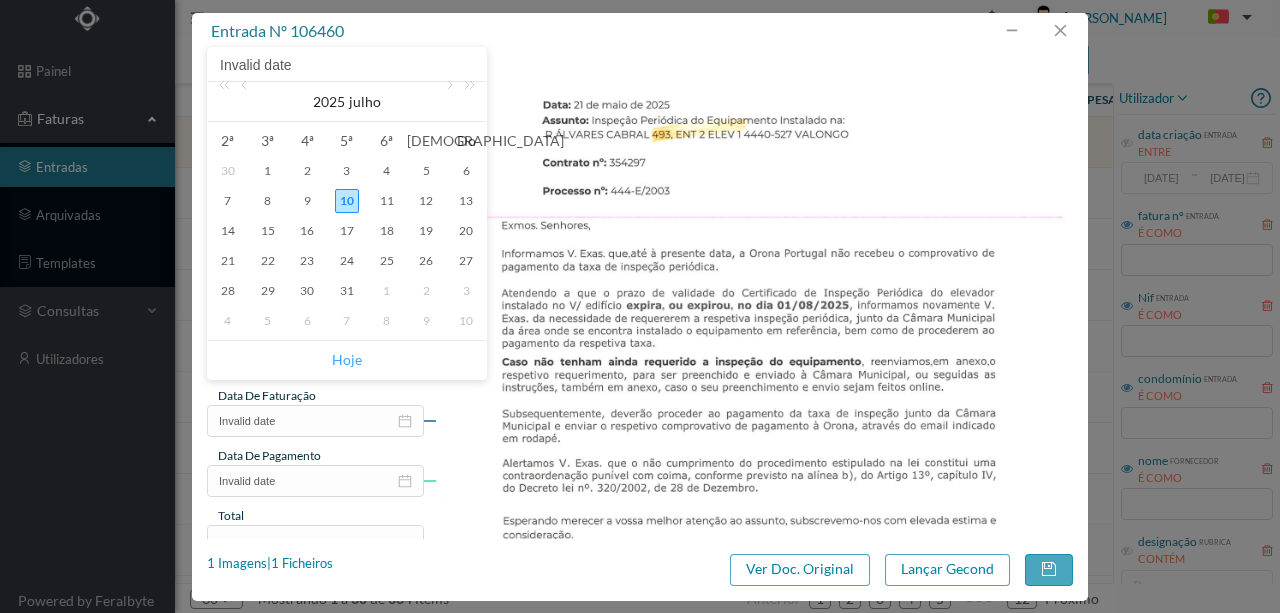 click on "Hoje" at bounding box center [347, 360] 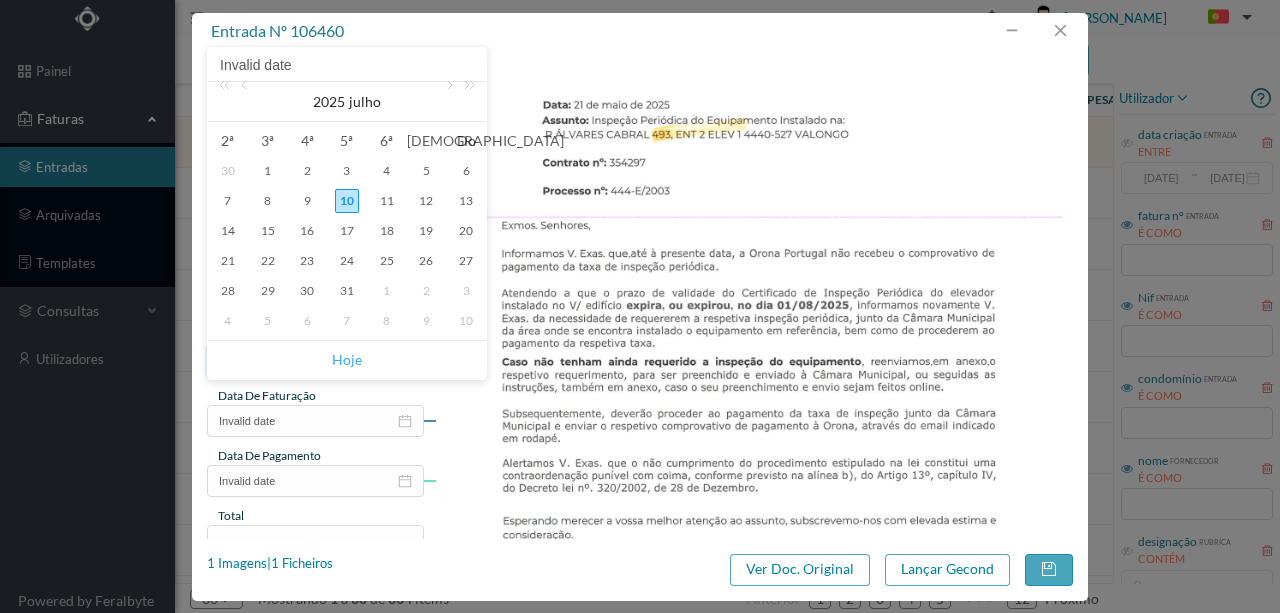 type on "10-07-2025" 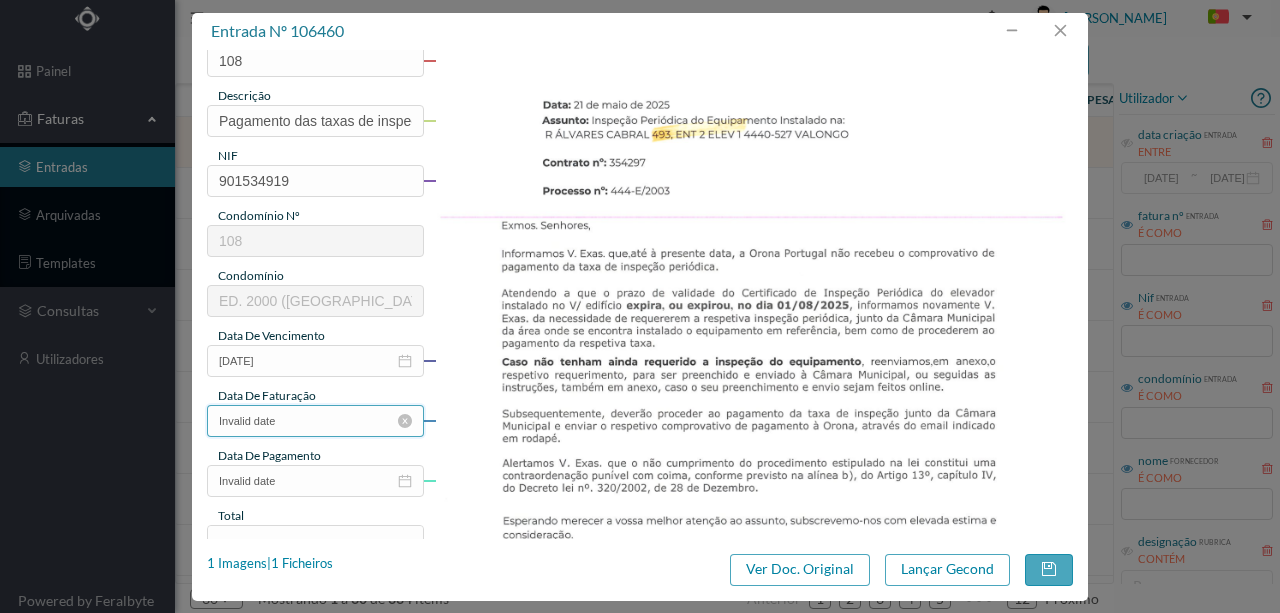 click on "Invalid date" at bounding box center (315, 421) 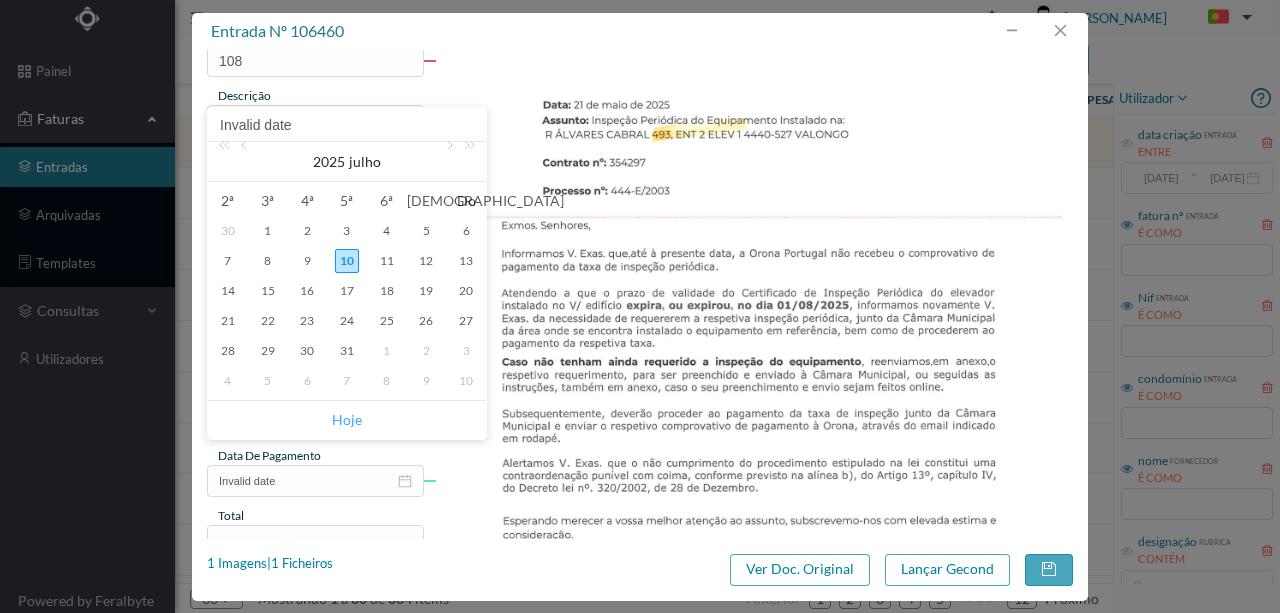 click on "Hoje" at bounding box center (347, 420) 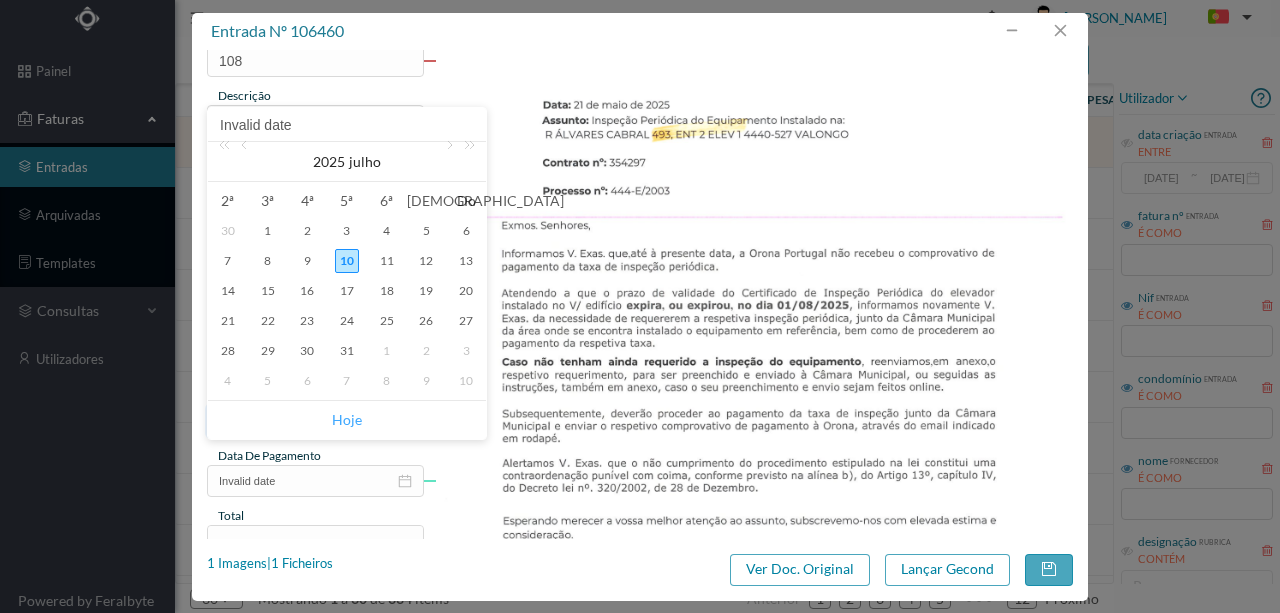 type on "10-07-2025" 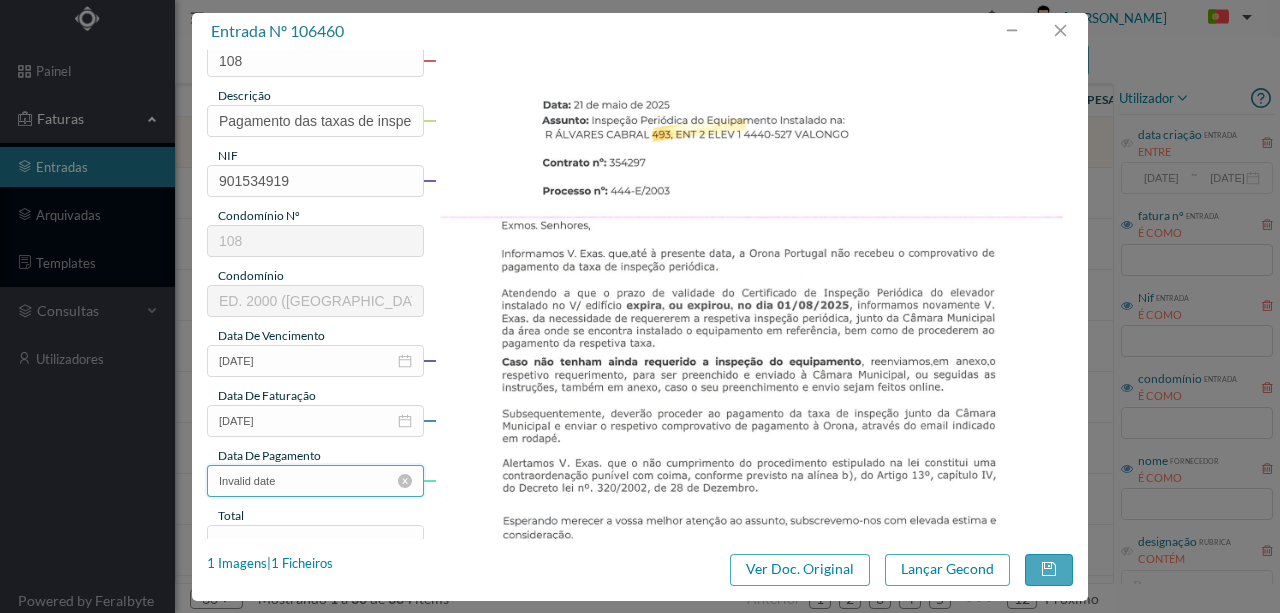 click on "Invalid date" at bounding box center [315, 481] 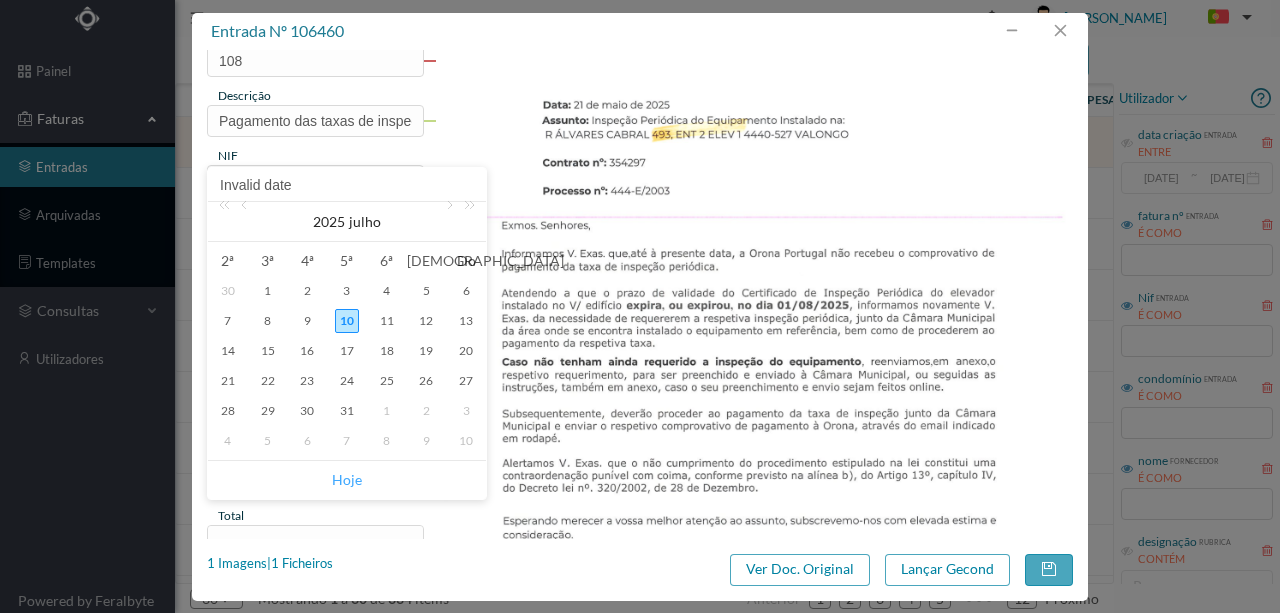 click on "Hoje" at bounding box center (347, 480) 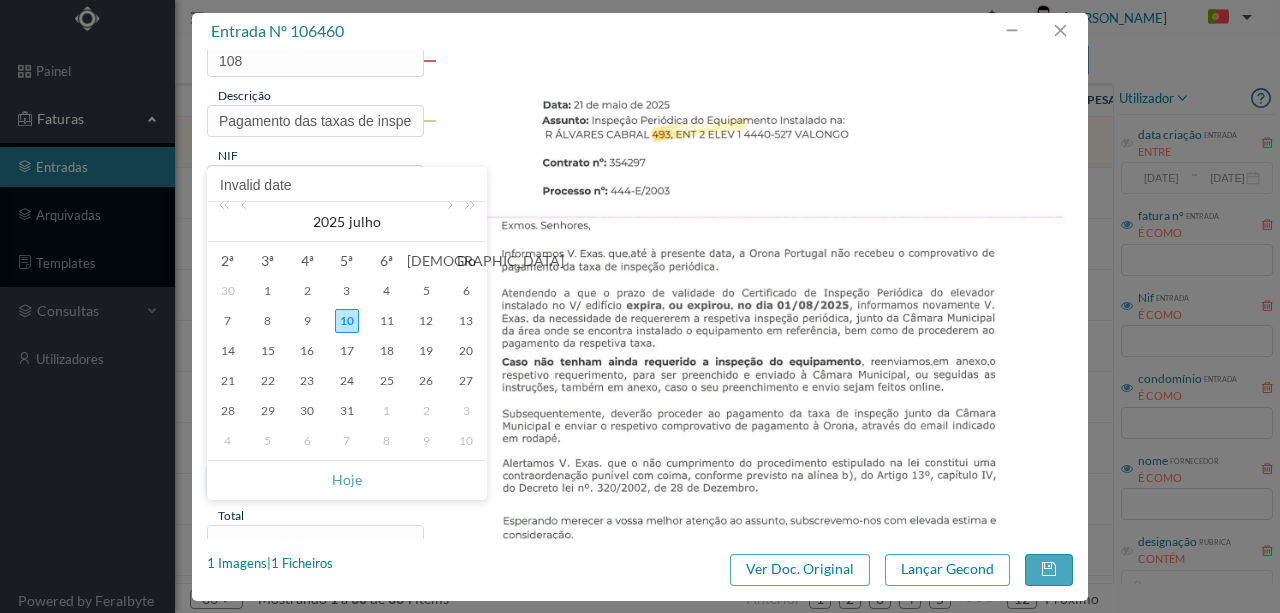 type on "10-07-2025" 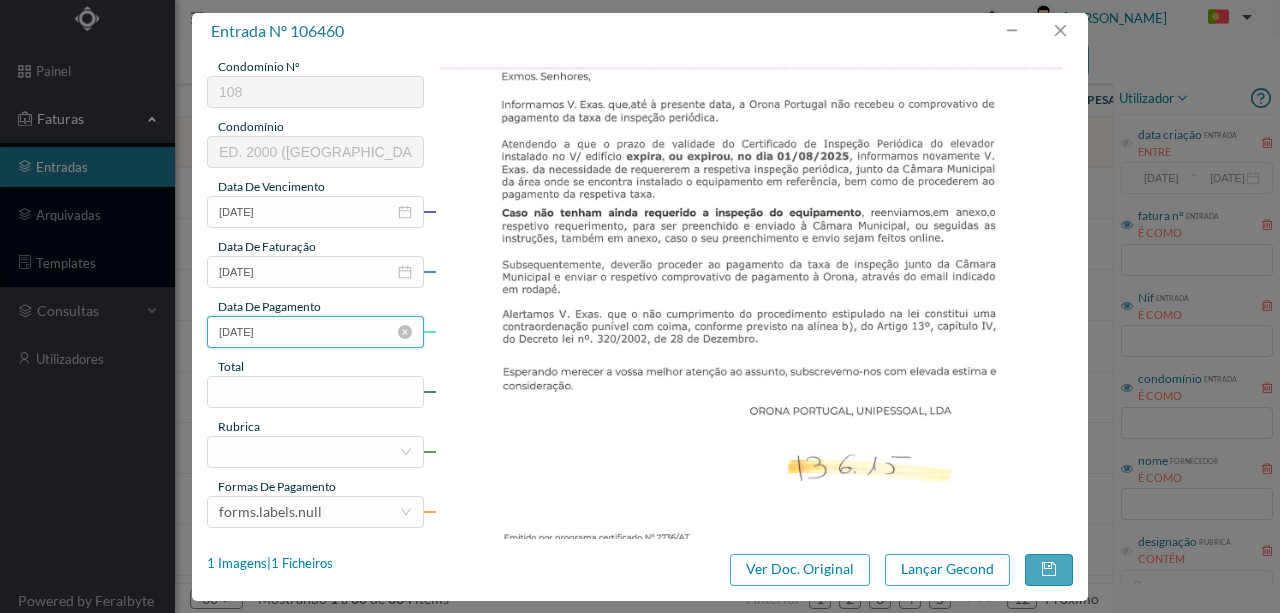 scroll, scrollTop: 400, scrollLeft: 0, axis: vertical 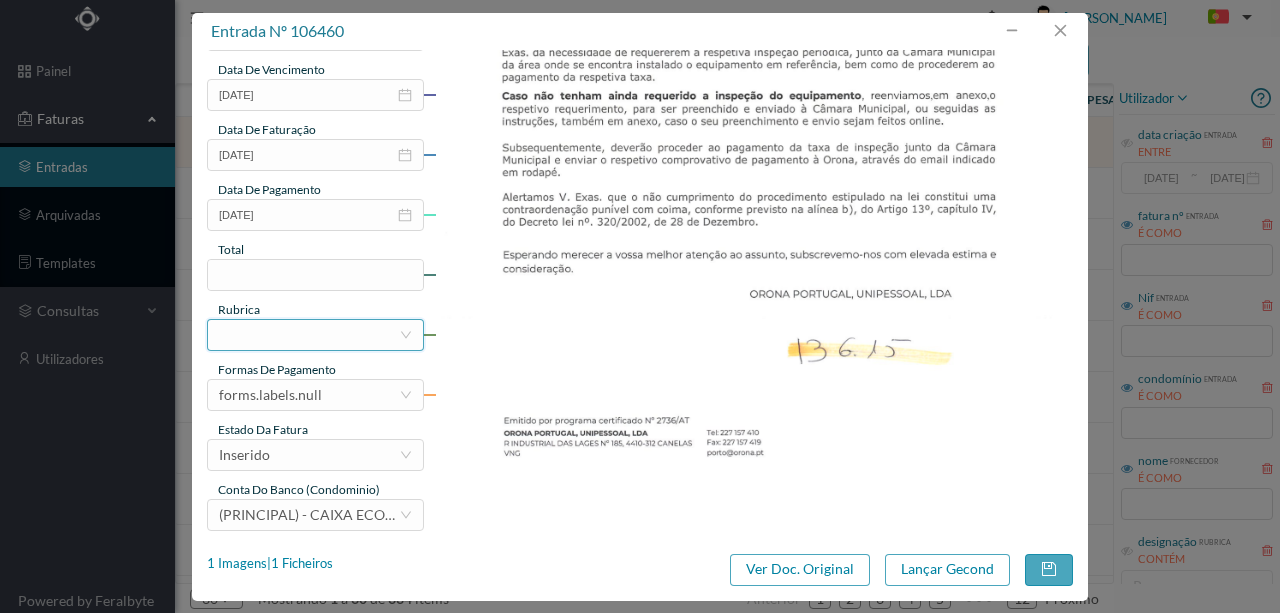 click at bounding box center [309, 335] 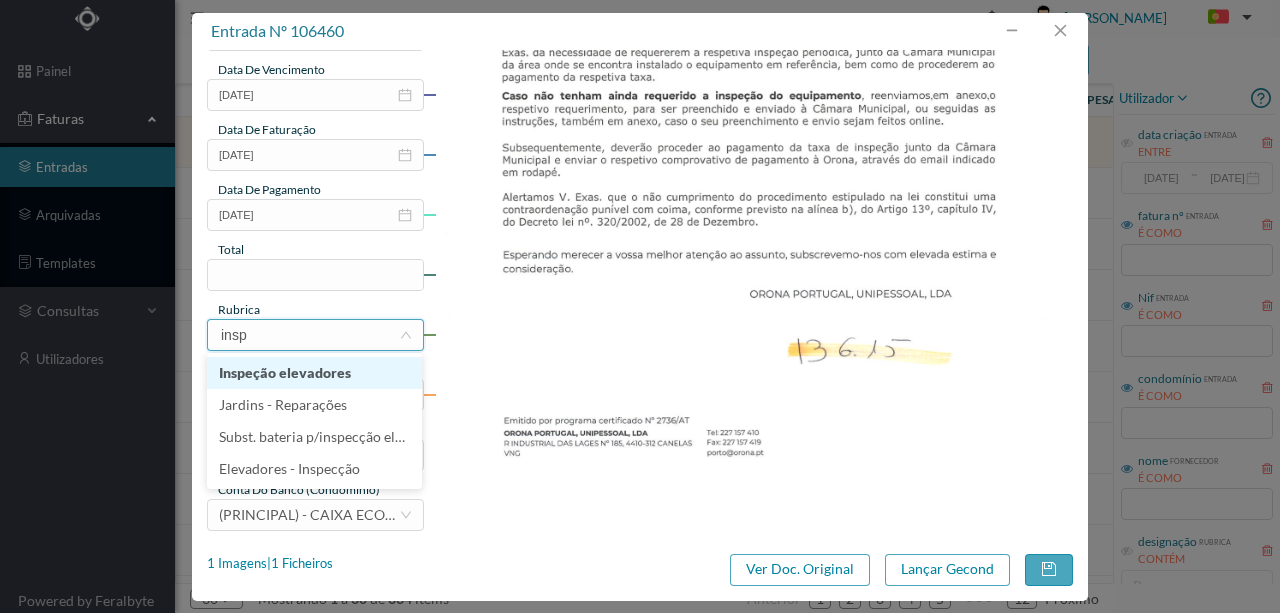 type on "inspe" 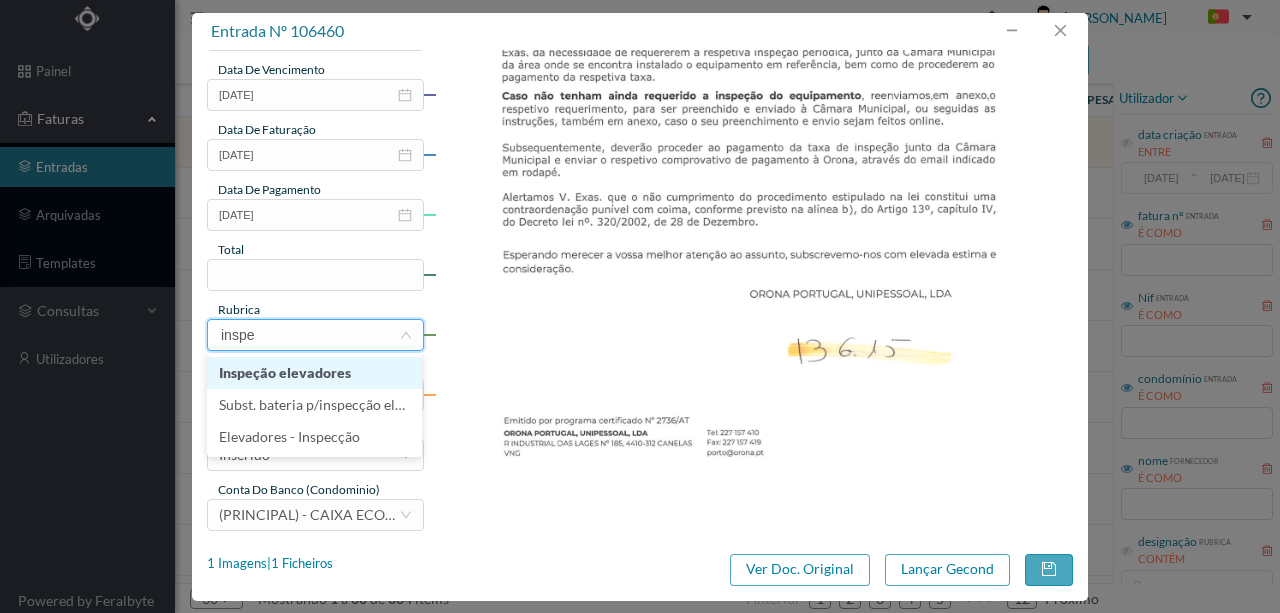 click on "Inspeção elevadores" at bounding box center (314, 373) 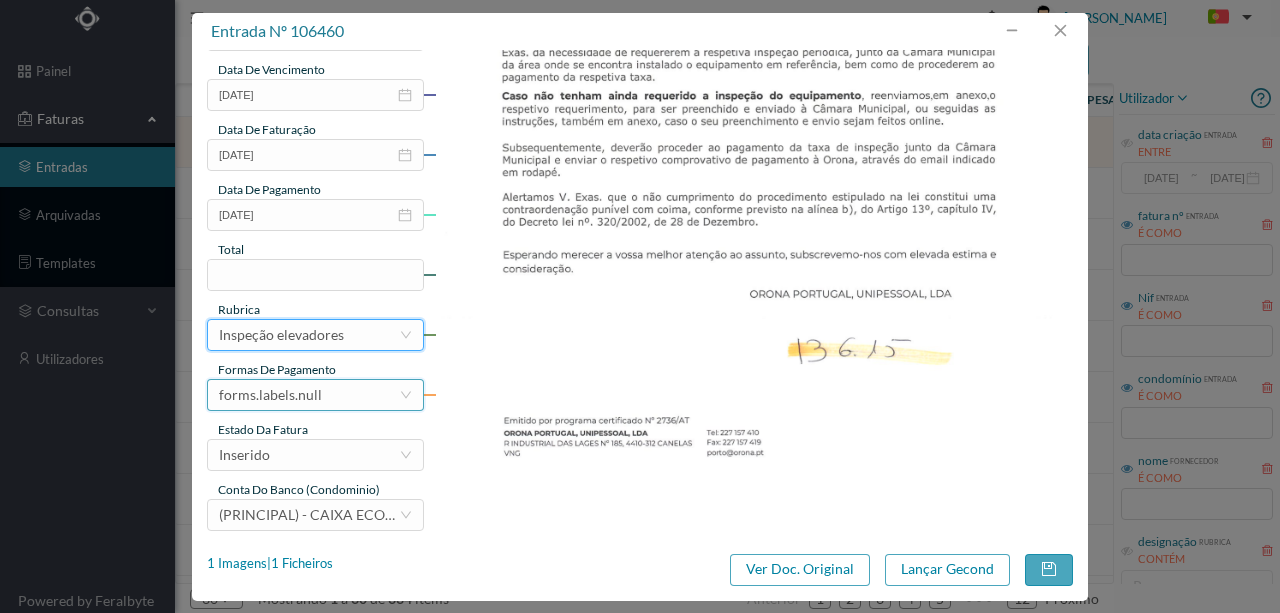 click on "forms.labels.null" at bounding box center (270, 395) 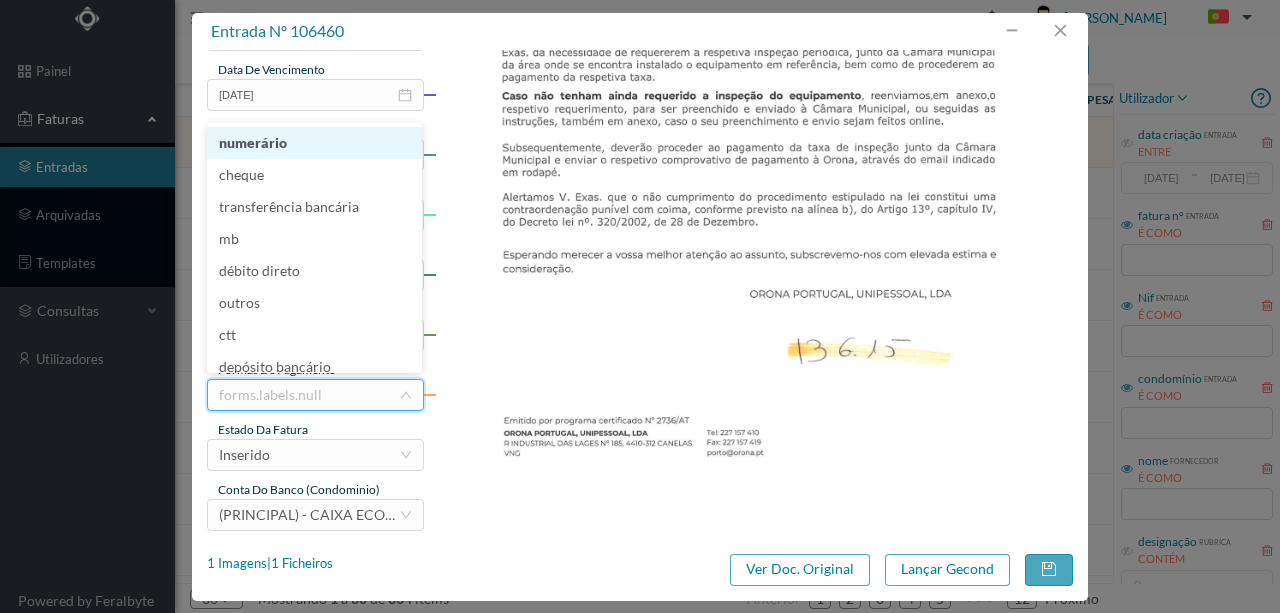 scroll, scrollTop: 10, scrollLeft: 0, axis: vertical 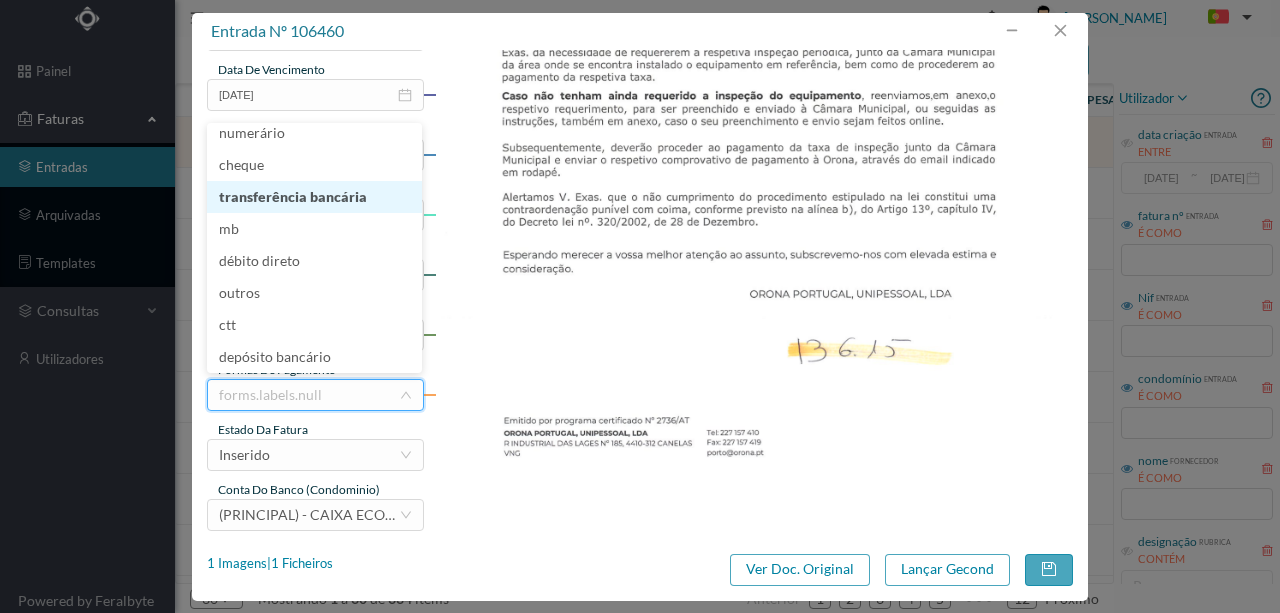 click on "transferência bancária" at bounding box center (314, 197) 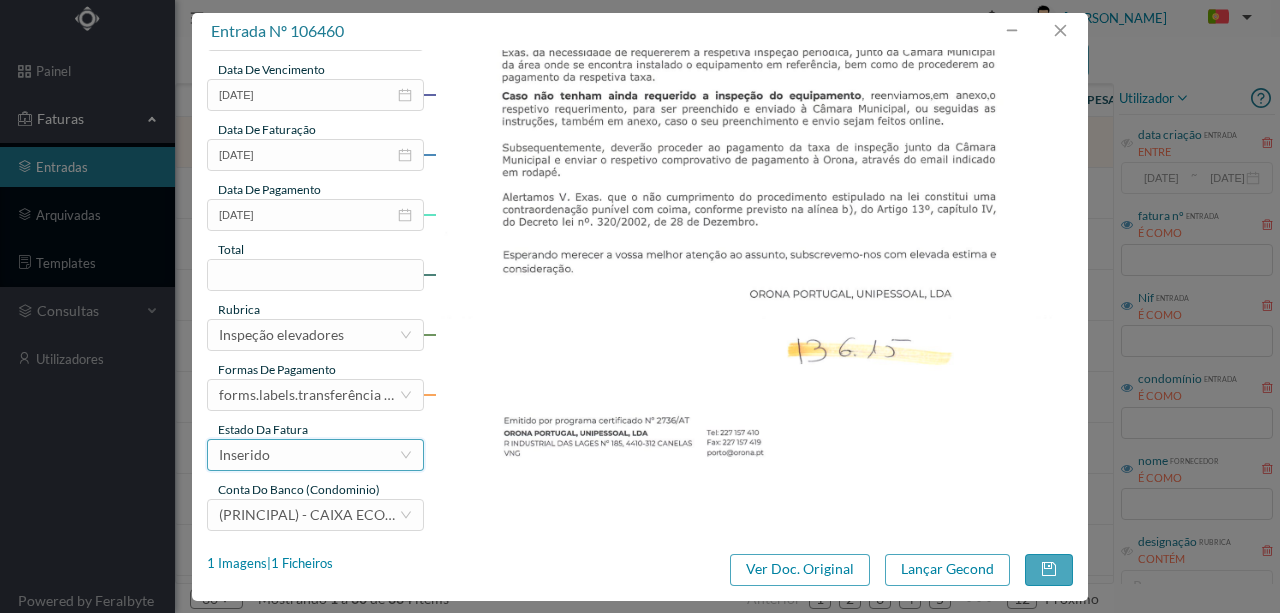 click on "Inserido" at bounding box center (244, 455) 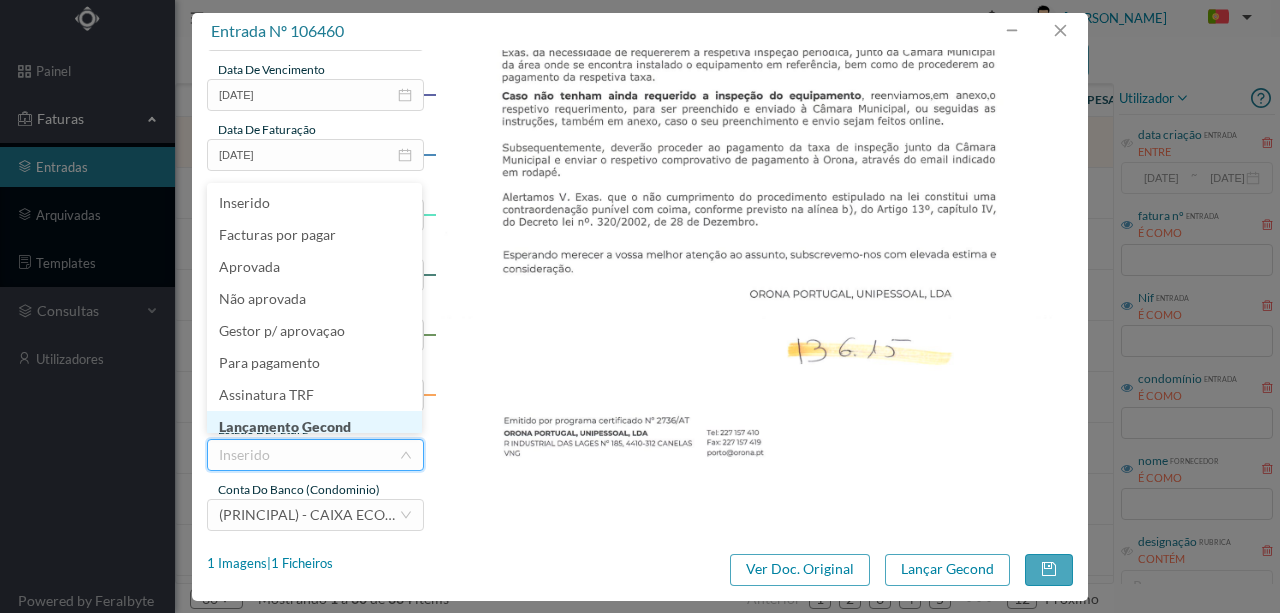 scroll, scrollTop: 10, scrollLeft: 0, axis: vertical 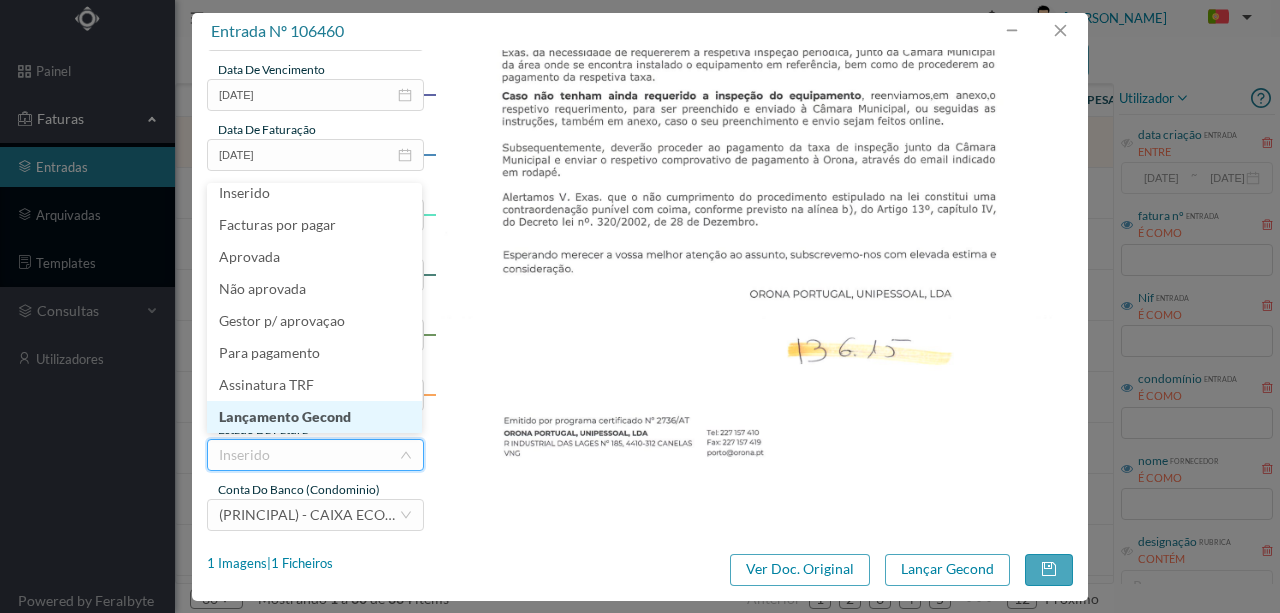 click on "Lançamento Gecond" at bounding box center (314, 417) 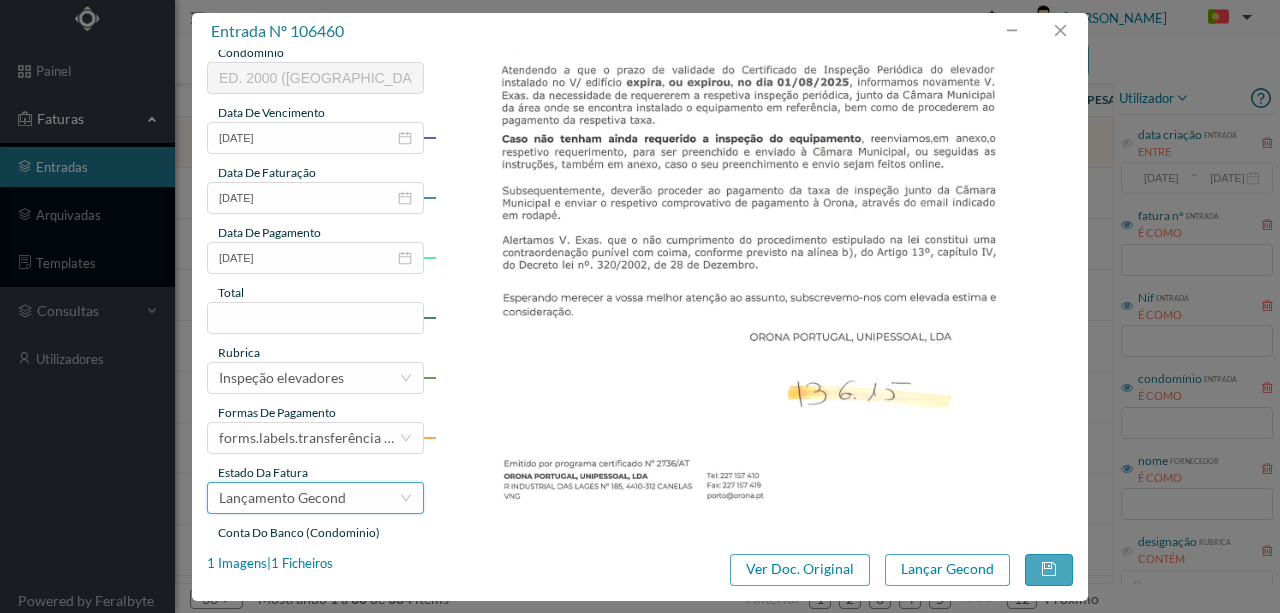 scroll, scrollTop: 400, scrollLeft: 0, axis: vertical 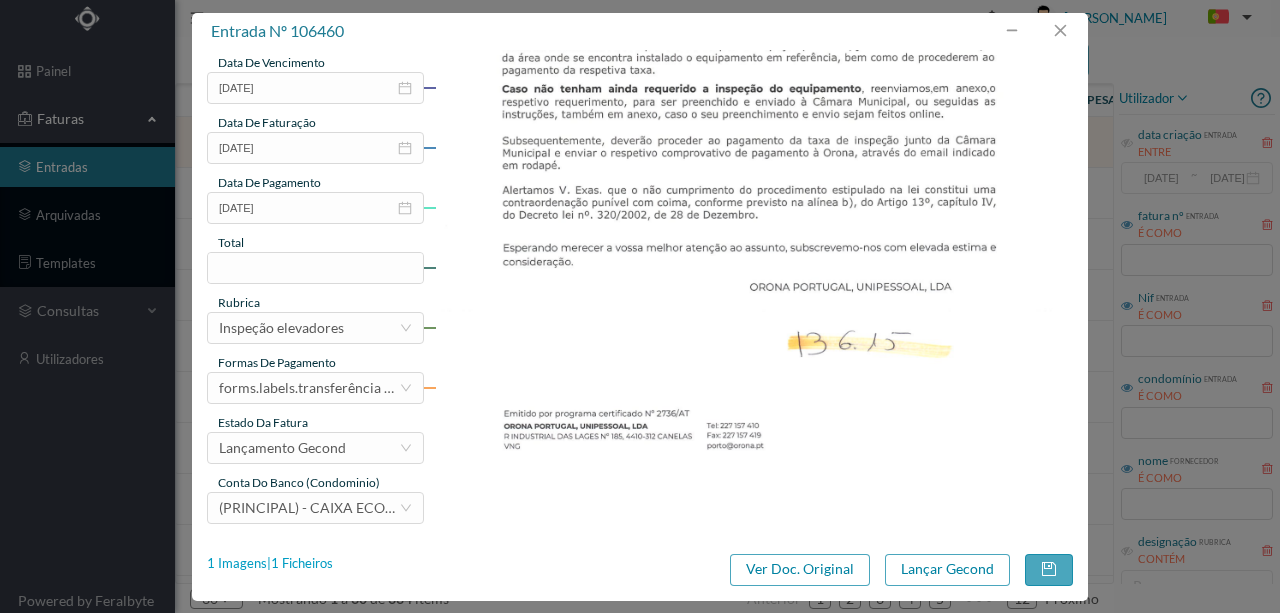 click on "1   Imagens  |  1   Ficheiros" at bounding box center (270, 564) 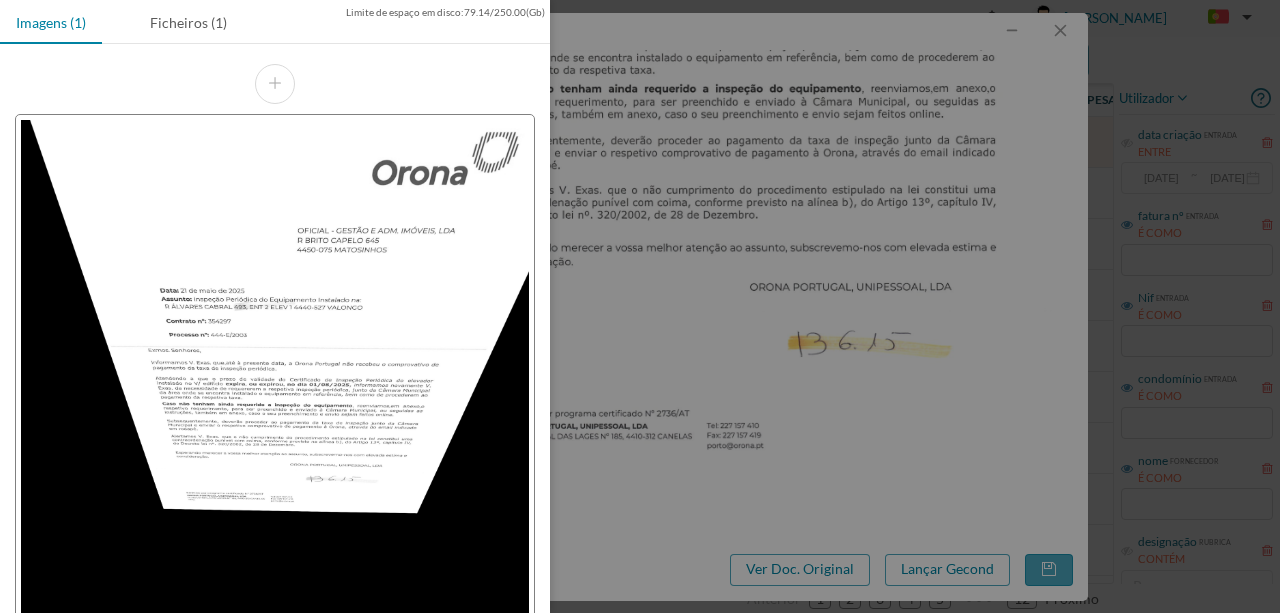 drag, startPoint x: 178, startPoint y: 26, endPoint x: 286, endPoint y: 54, distance: 111.5706 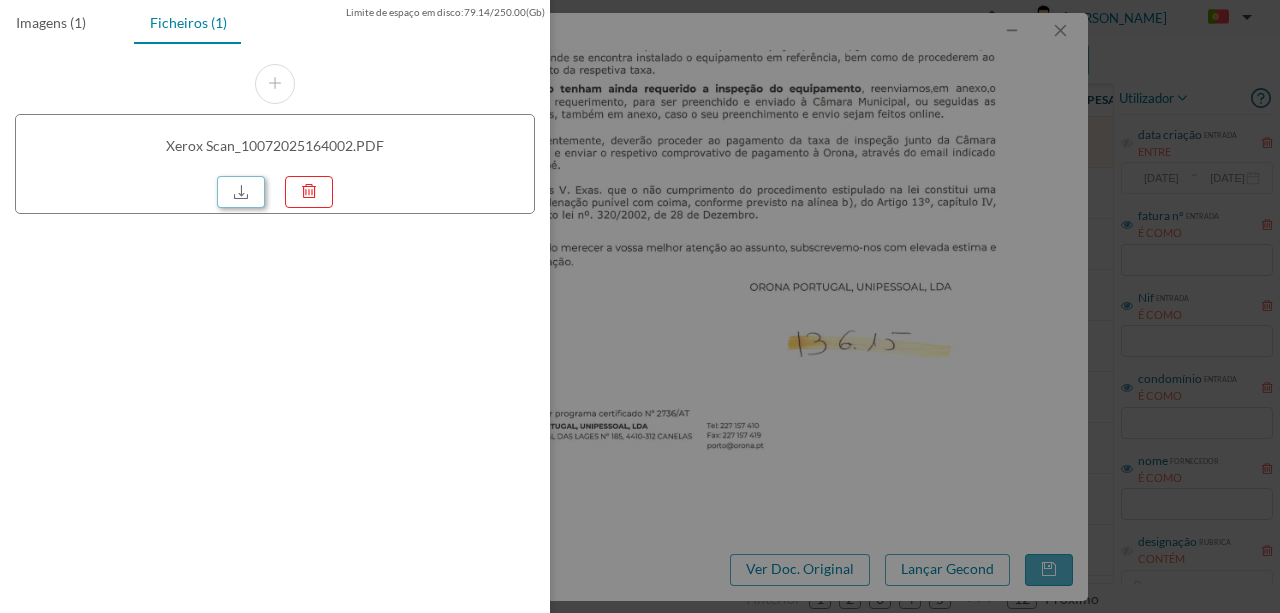 click at bounding box center [241, 192] 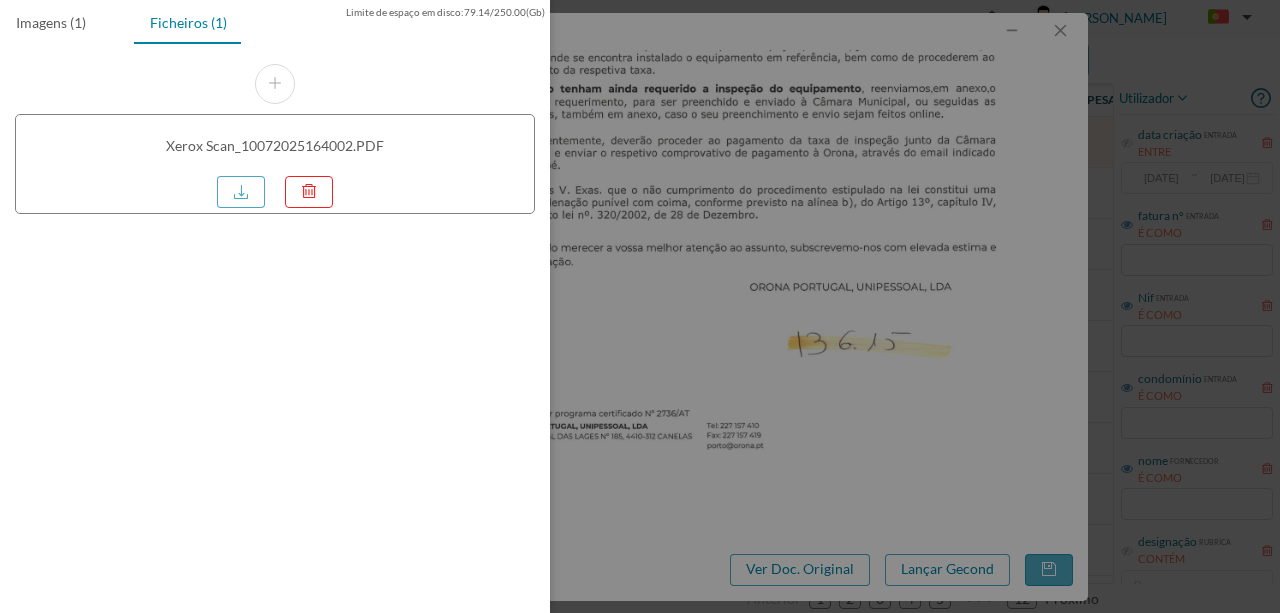 click at bounding box center (640, 306) 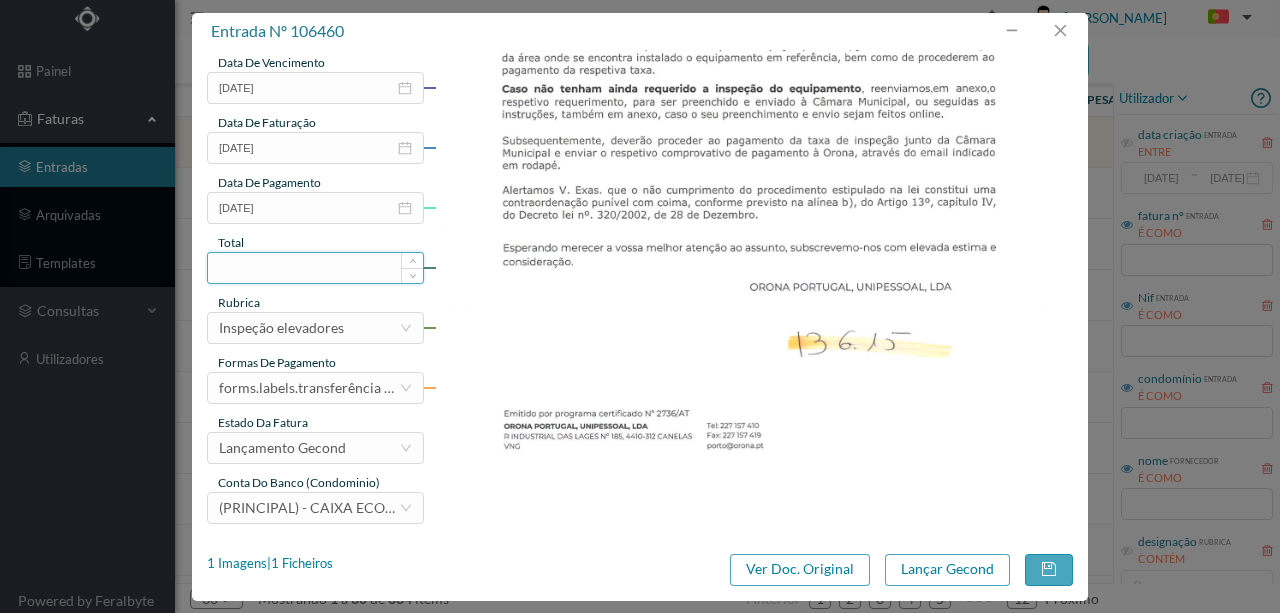 click at bounding box center [315, 268] 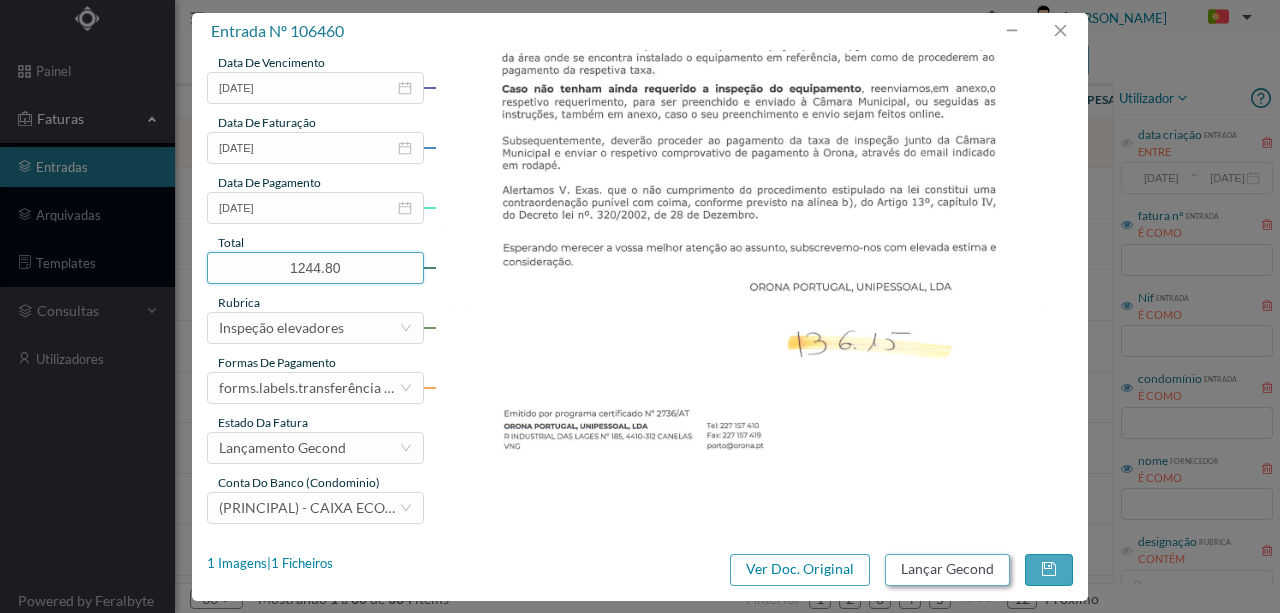 type on "1244.80" 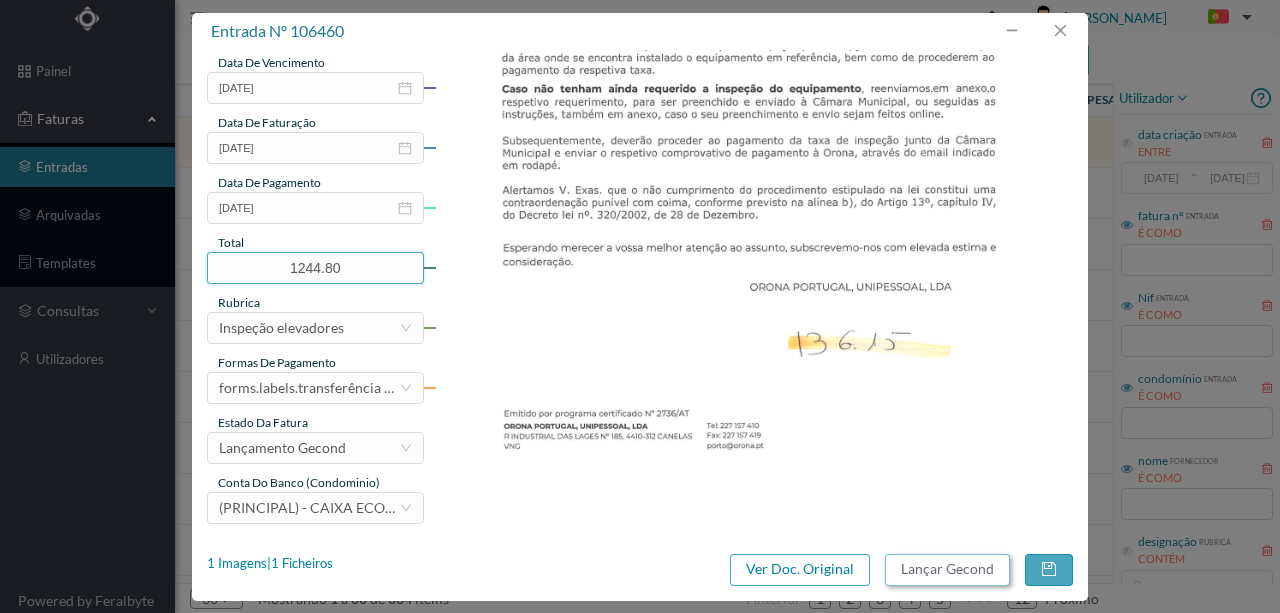 click on "Lançar Gecond" at bounding box center (947, 570) 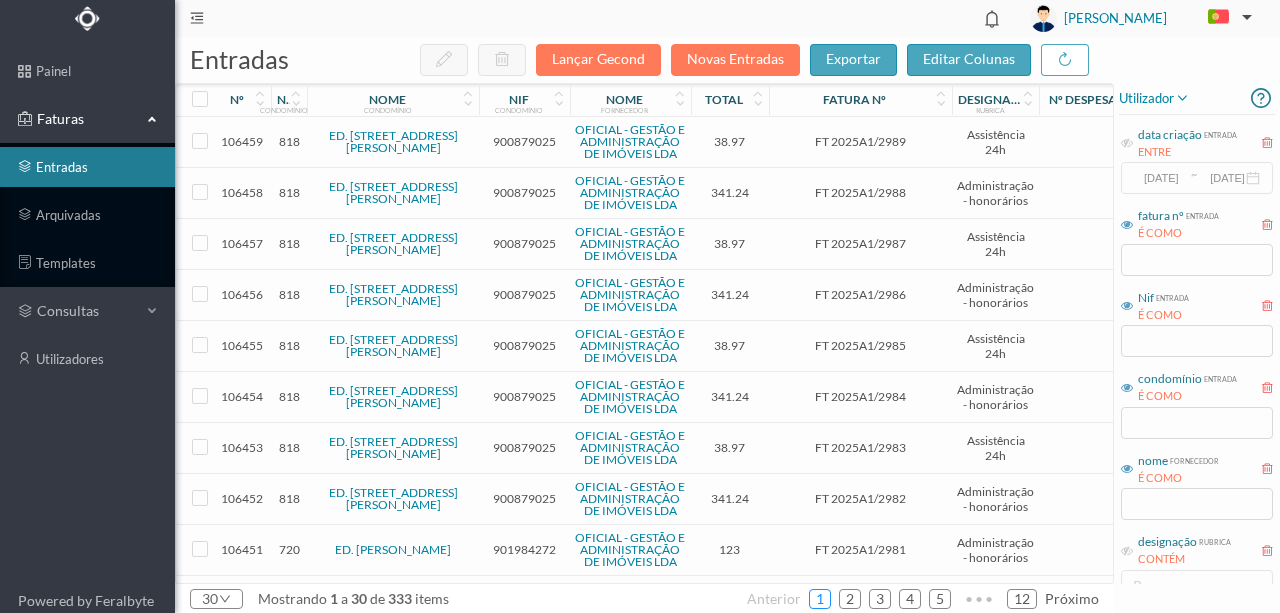 click on "1" at bounding box center (820, 599) 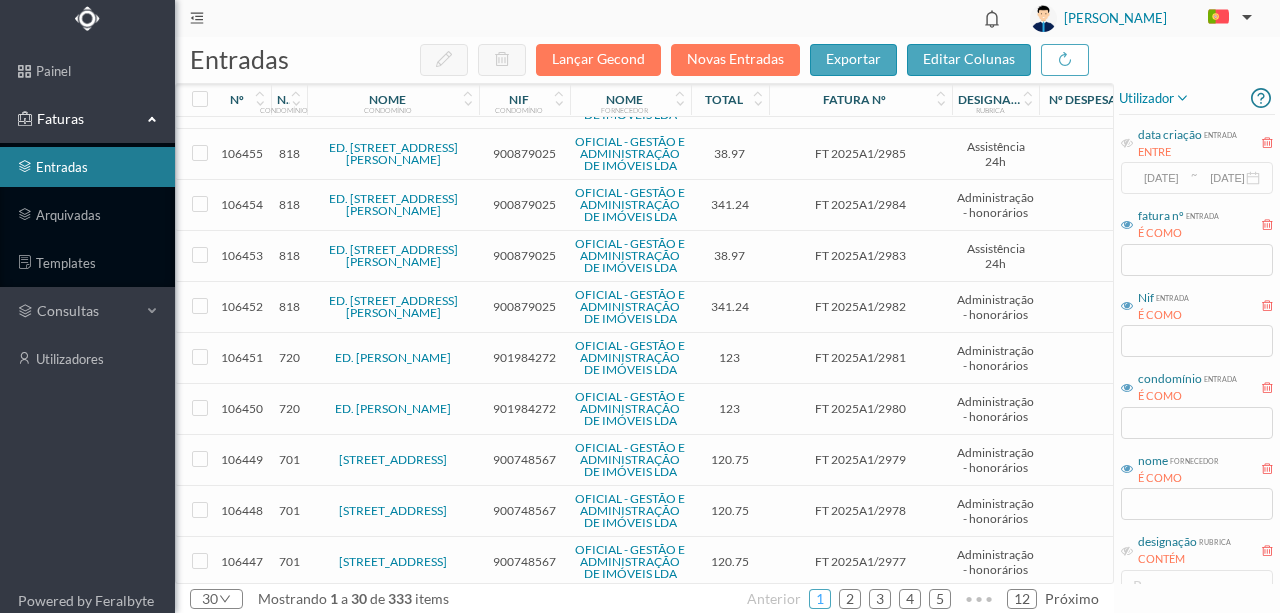 scroll, scrollTop: 0, scrollLeft: 0, axis: both 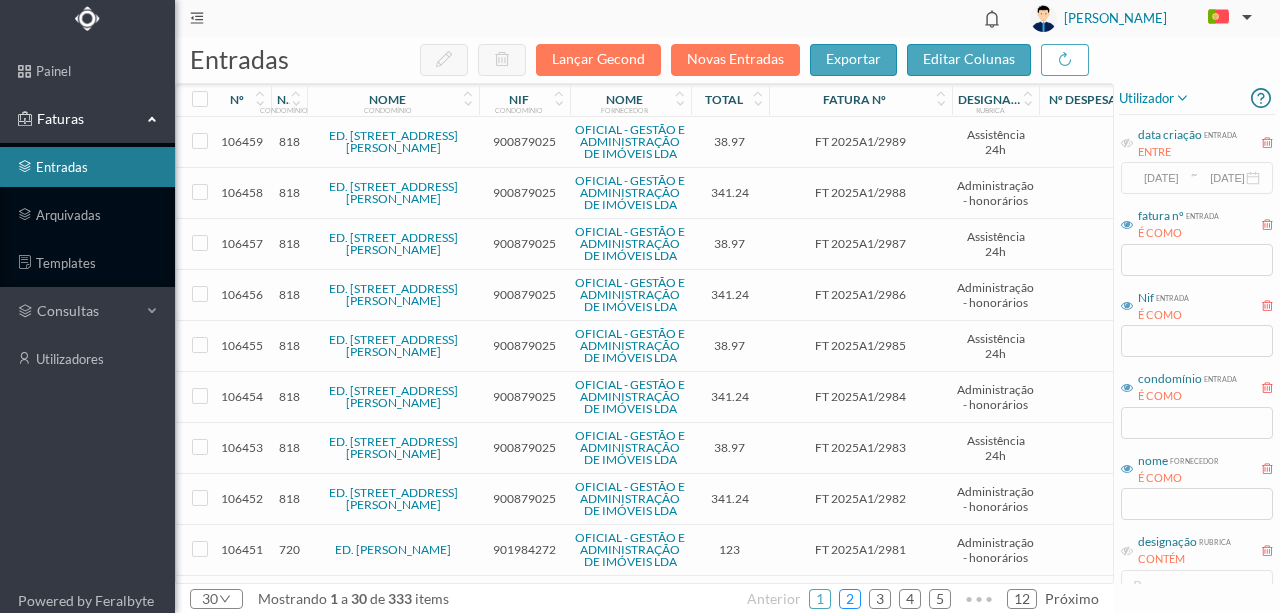 click on "2" at bounding box center [850, 599] 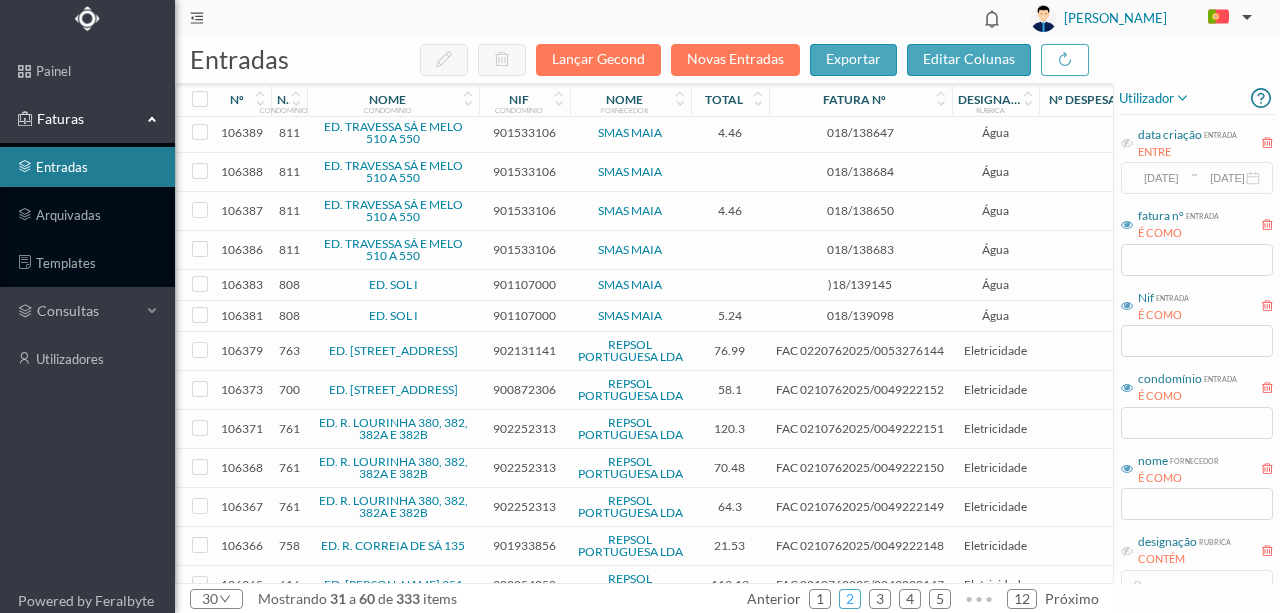 scroll, scrollTop: 743, scrollLeft: 0, axis: vertical 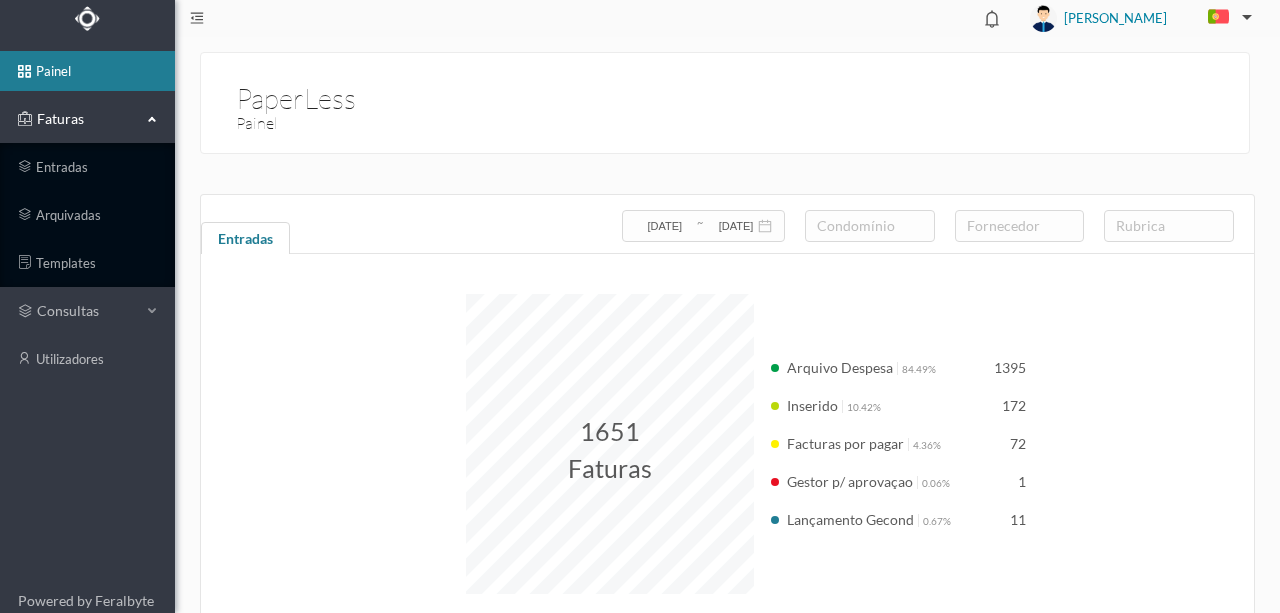click on "Faturas" at bounding box center (87, 119) 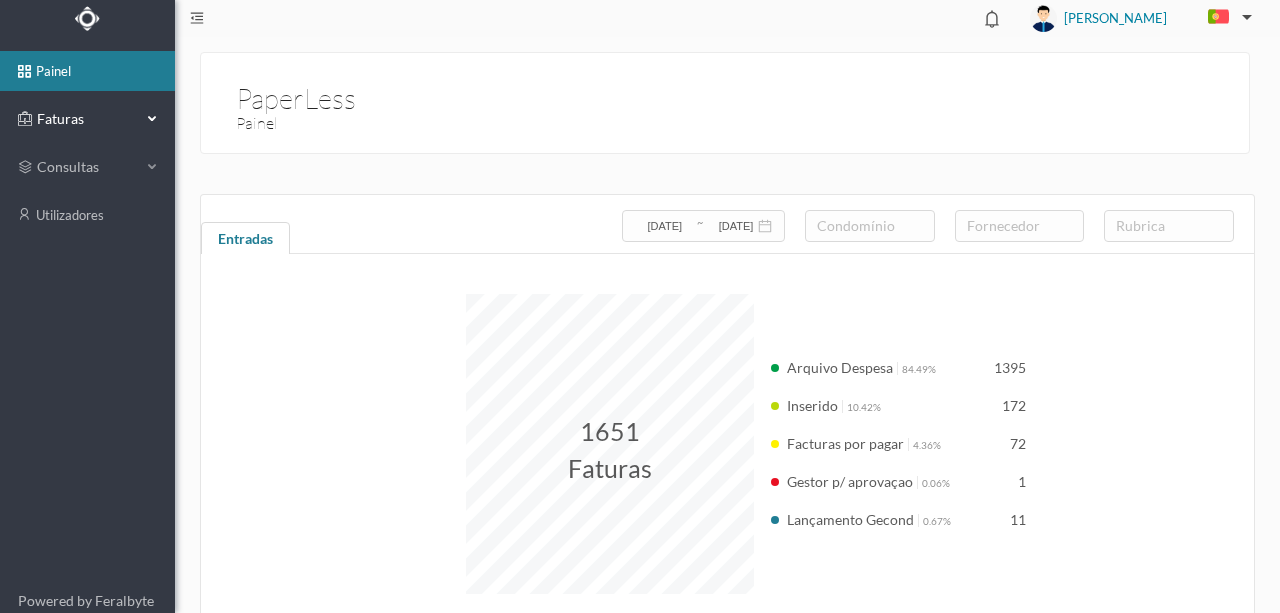 click on "Faturas" at bounding box center (87, 119) 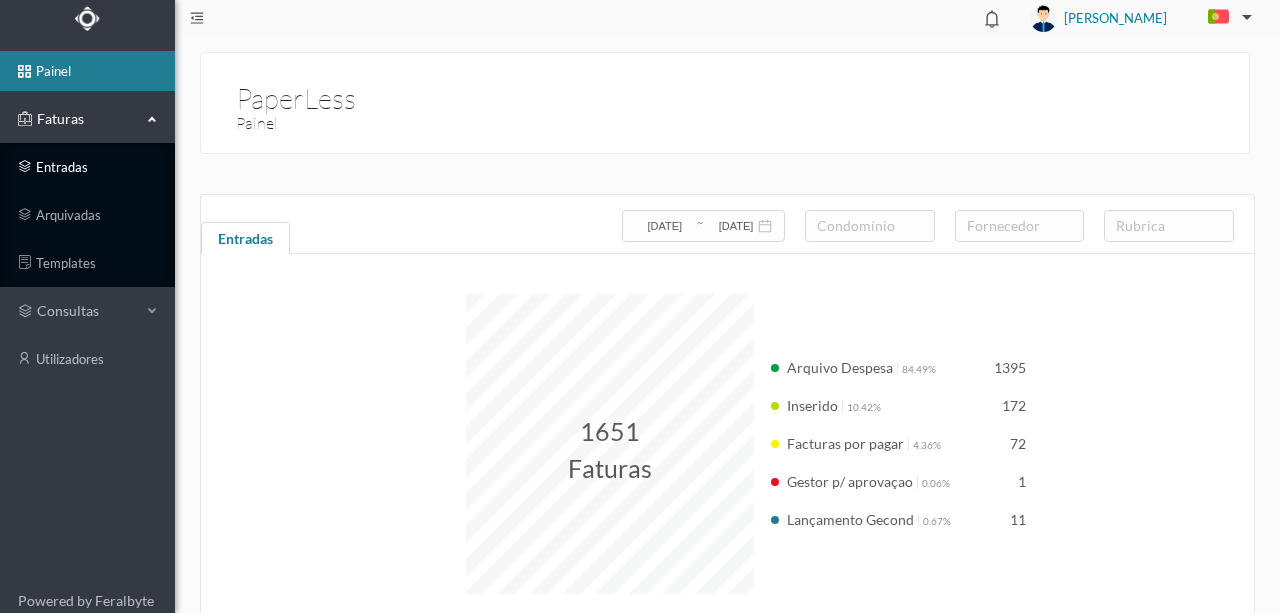 click on "entradas" at bounding box center (87, 167) 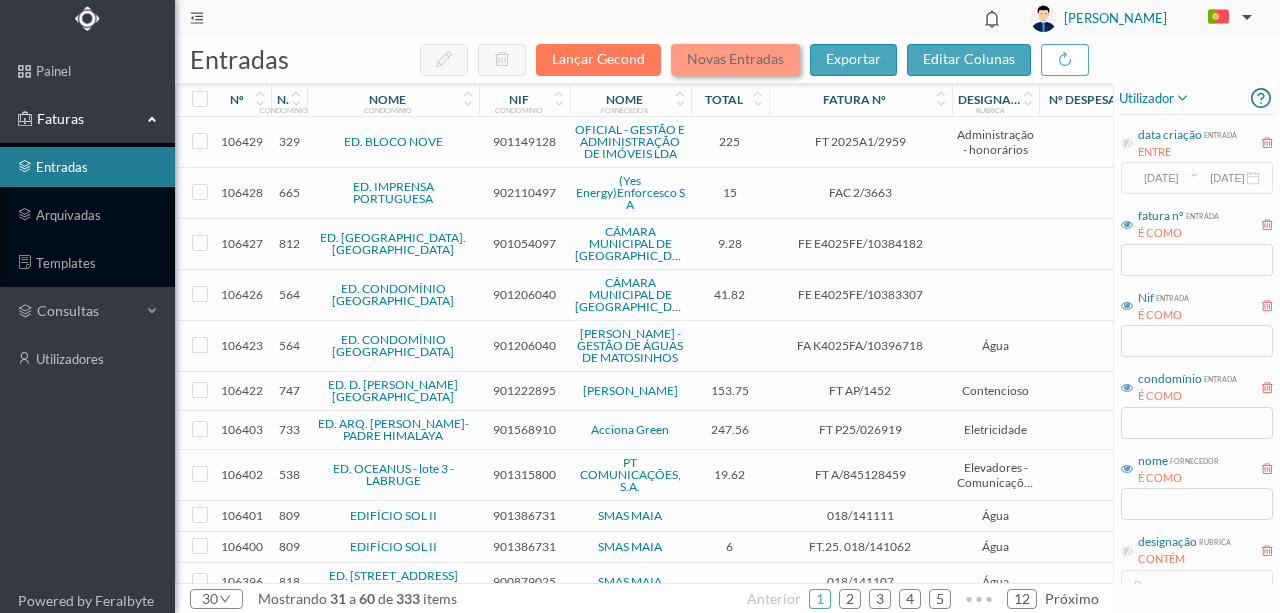 click on "Novas Entradas" at bounding box center (735, 60) 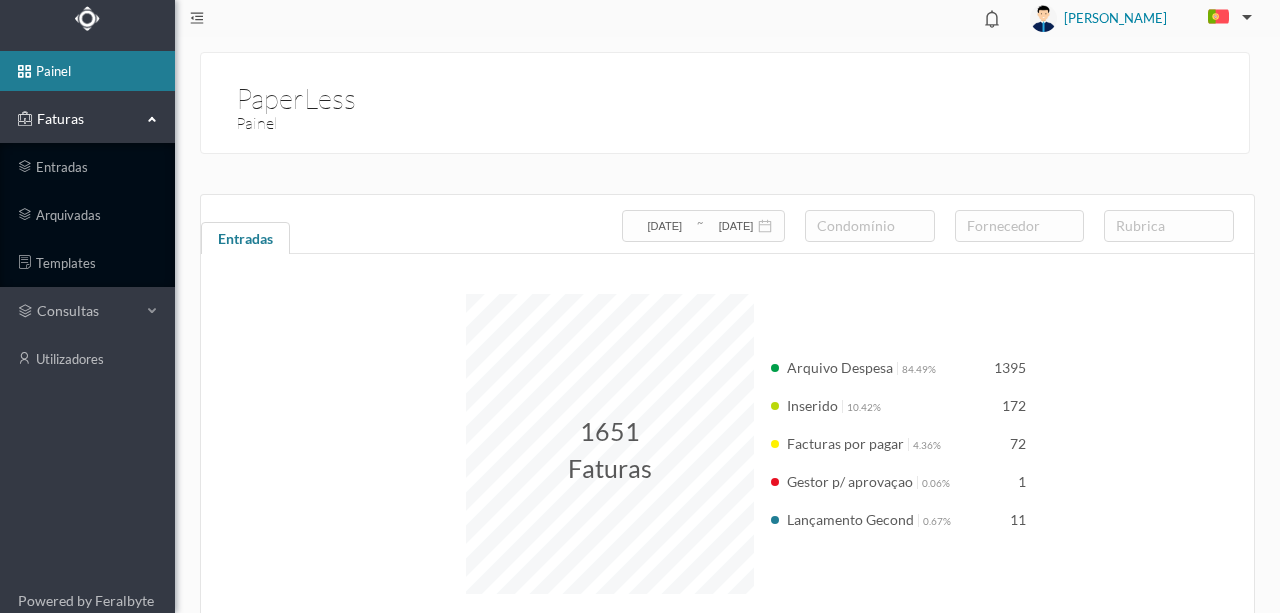 click on "Faturas" at bounding box center (87, 119) 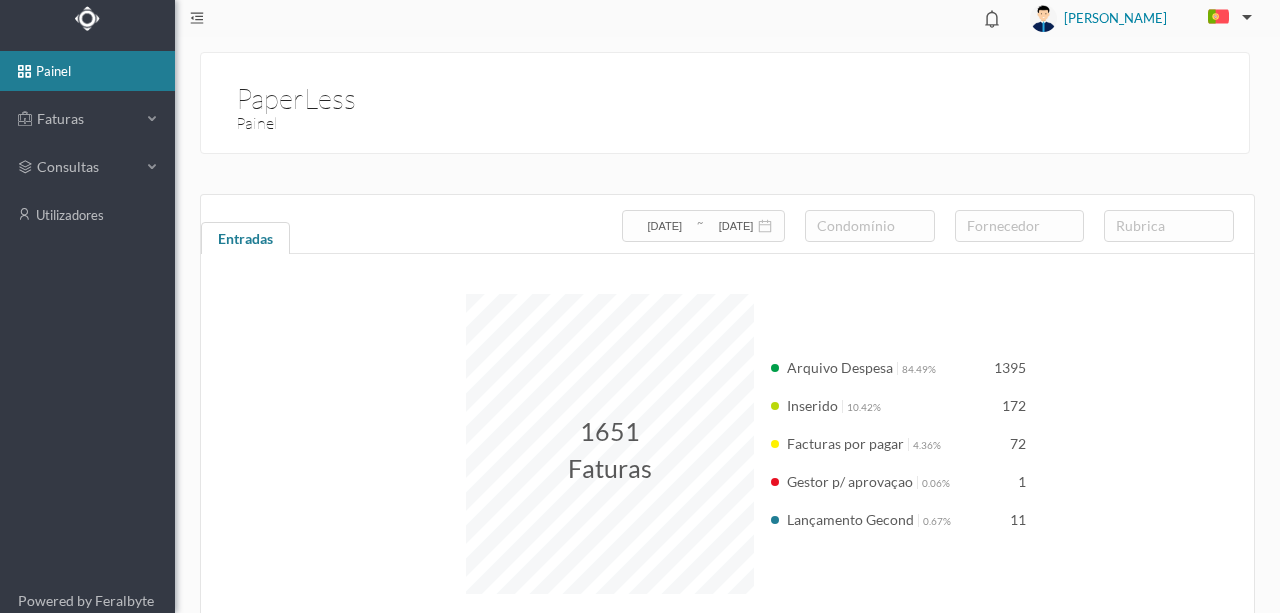 click on "painel" at bounding box center (87, 71) 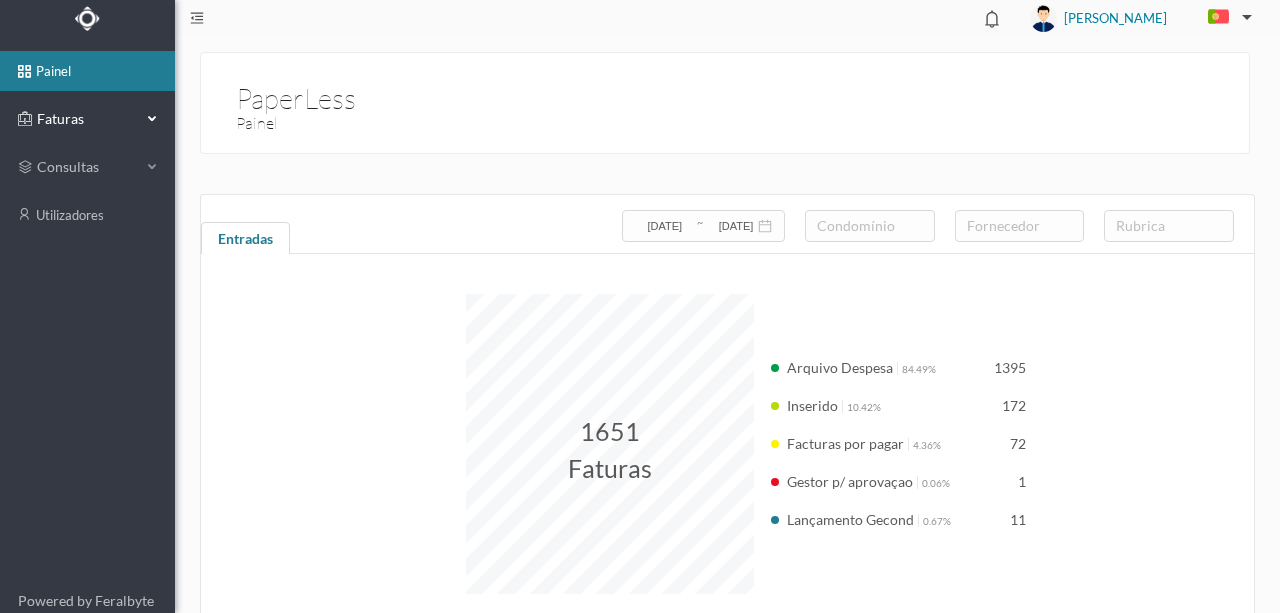 click on "Faturas" at bounding box center (87, 119) 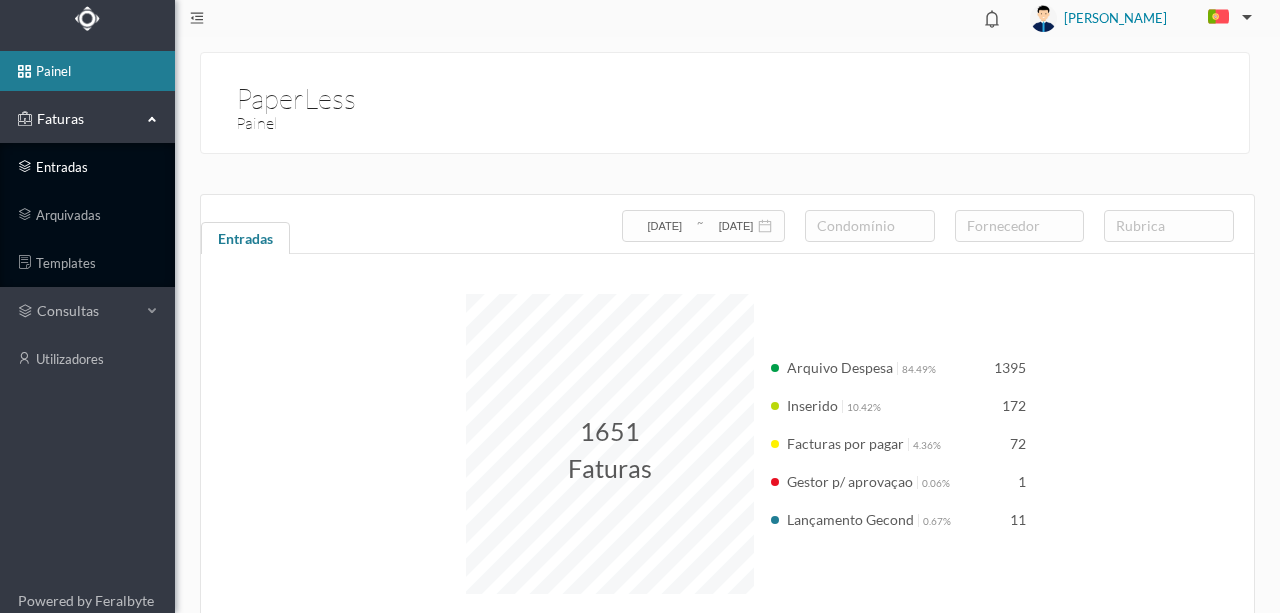 click on "entradas" at bounding box center (87, 167) 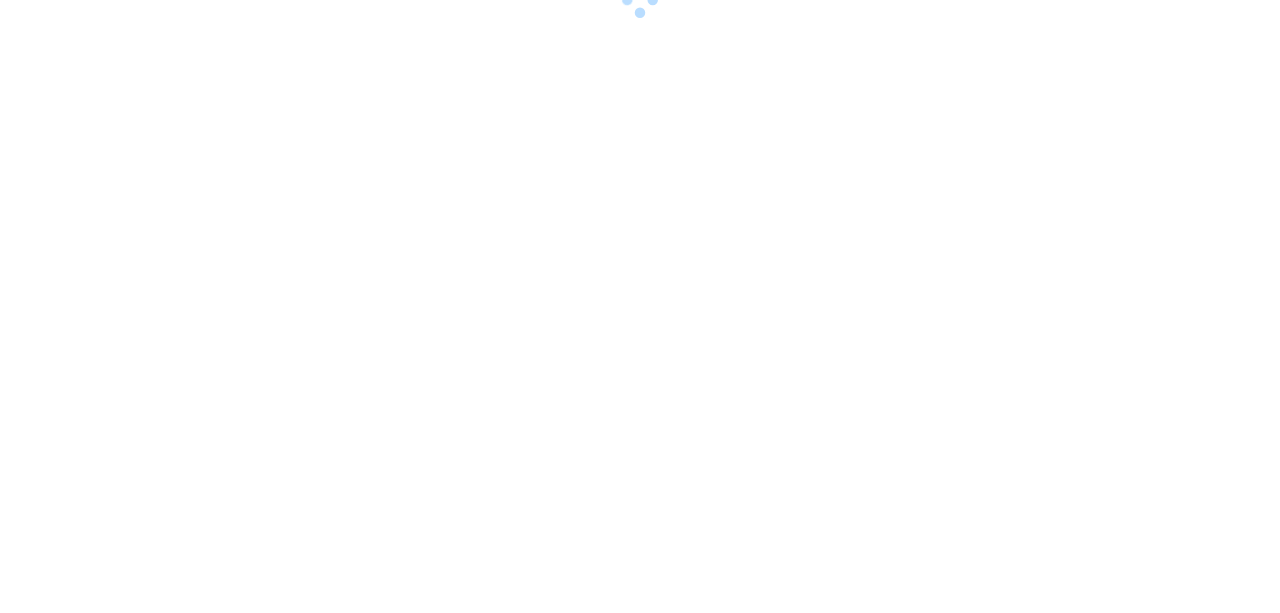 scroll, scrollTop: 0, scrollLeft: 0, axis: both 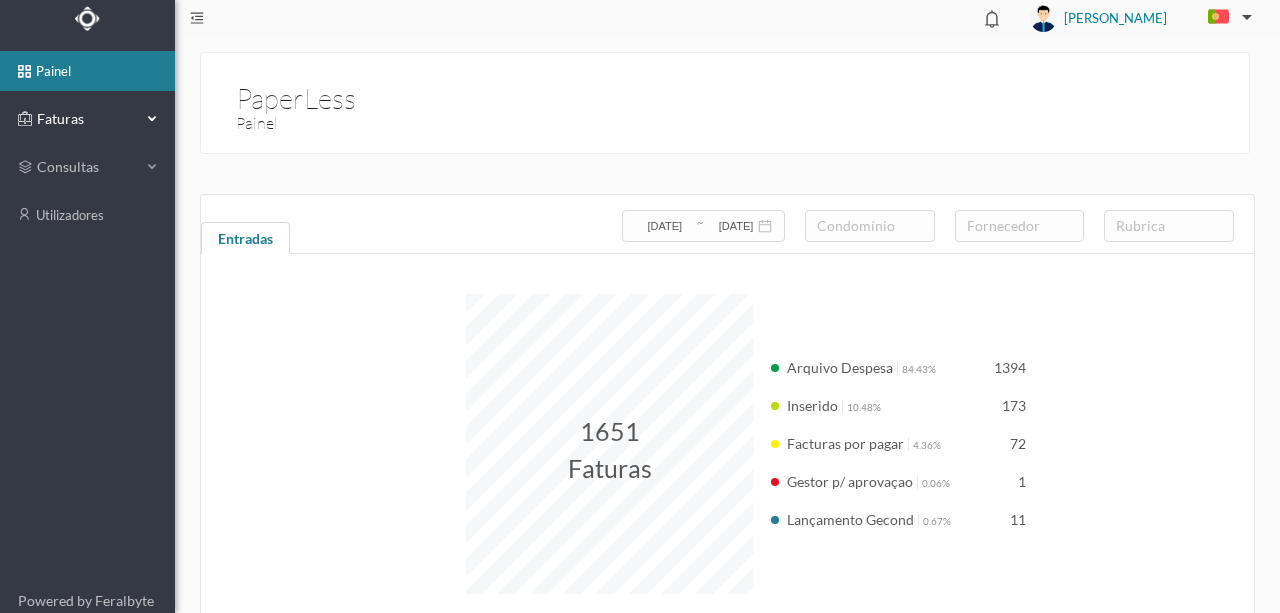 click on "Faturas" at bounding box center [87, 119] 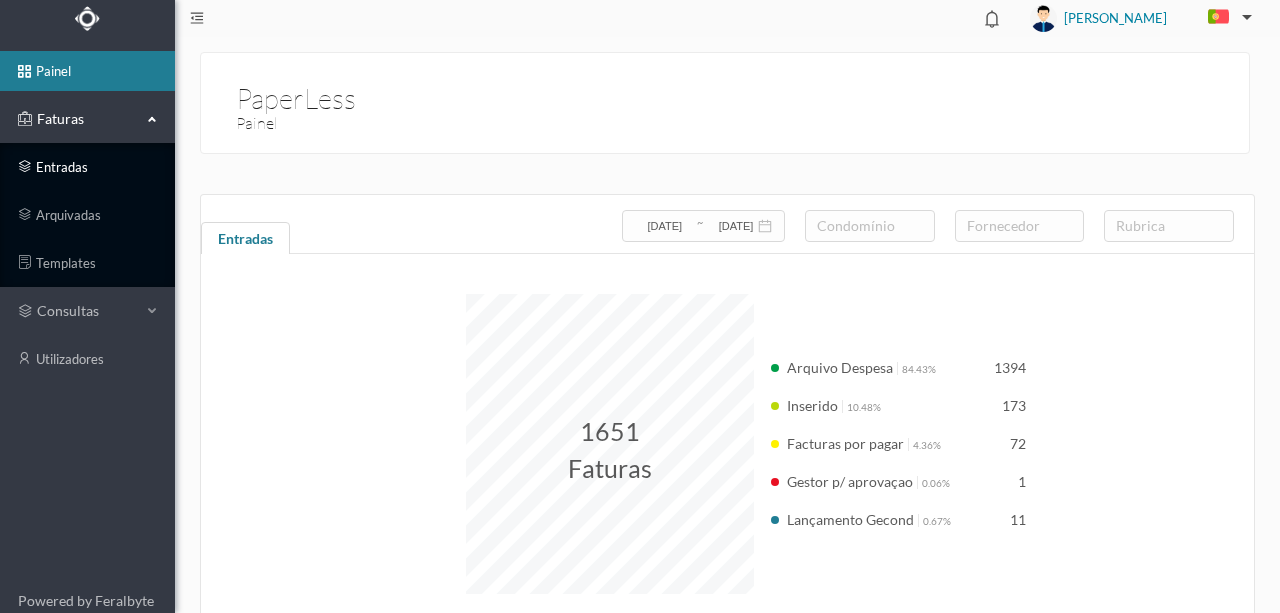 click on "entradas" at bounding box center (87, 167) 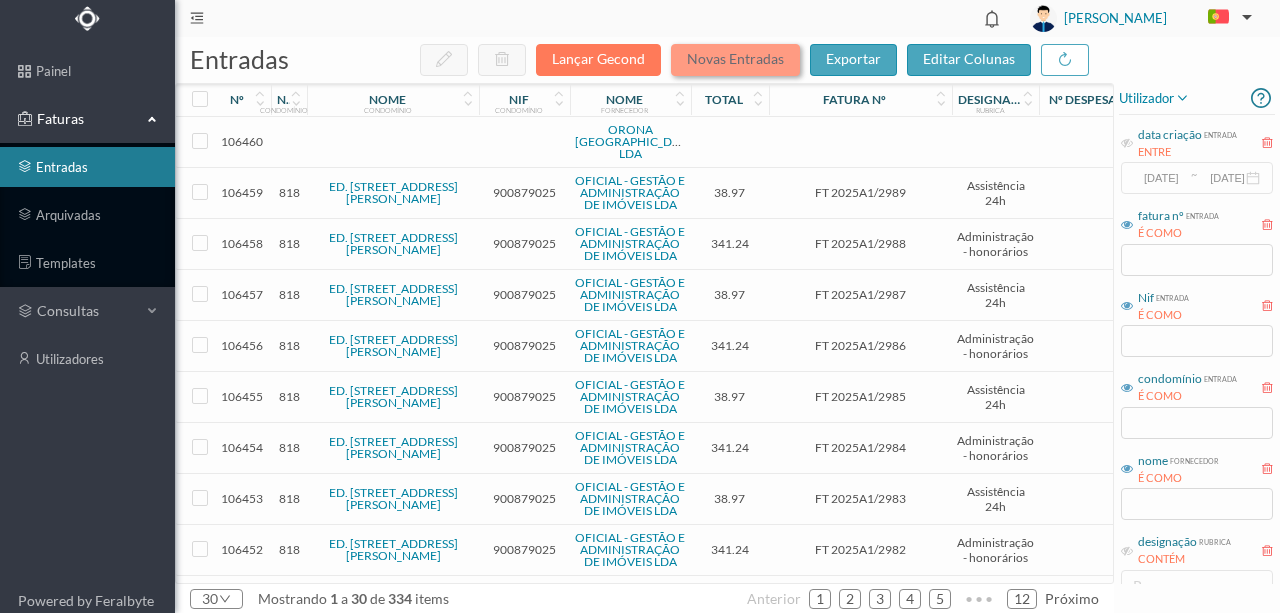 click on "Novas Entradas" at bounding box center (735, 60) 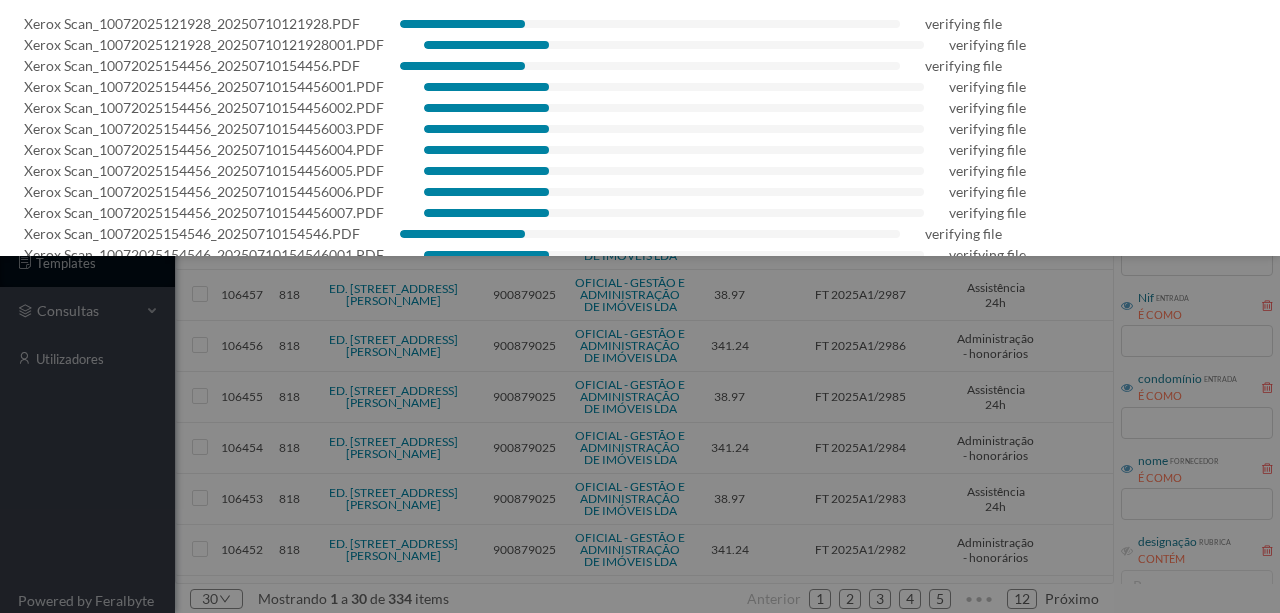 scroll, scrollTop: 120, scrollLeft: 0, axis: vertical 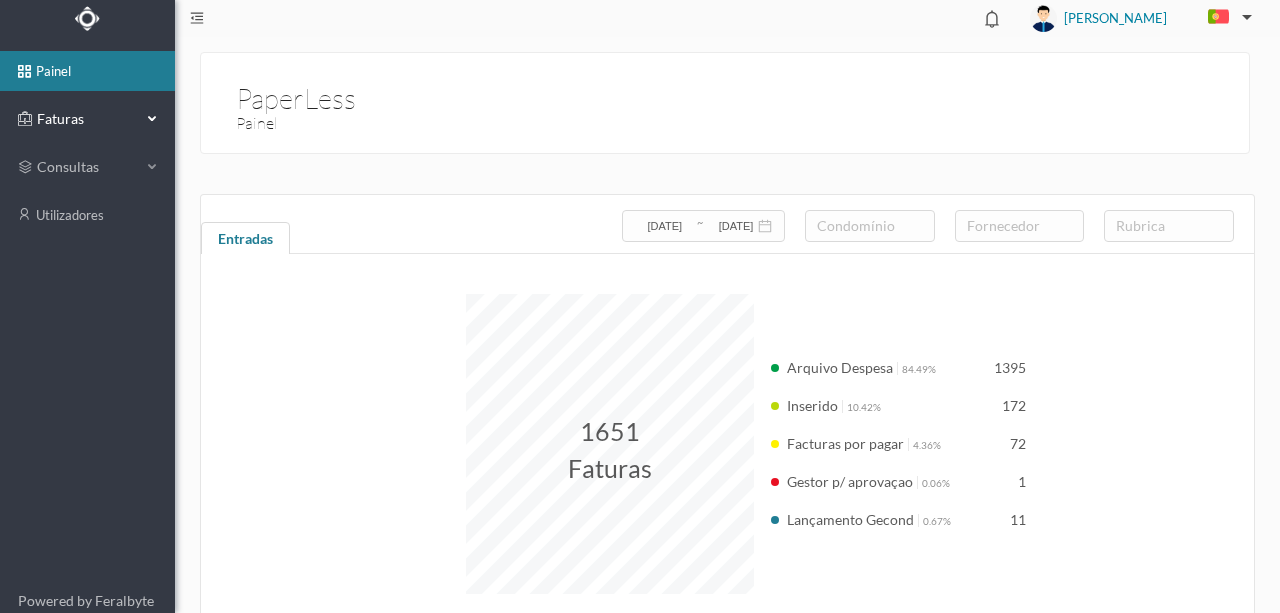 click on "Faturas" at bounding box center (87, 119) 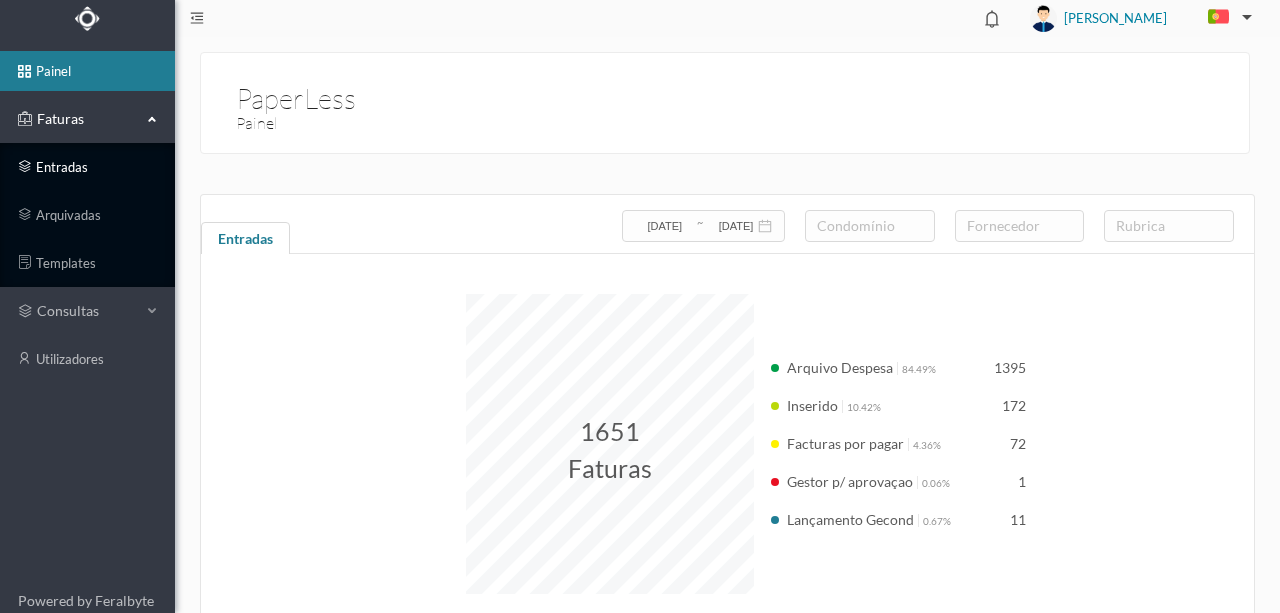click on "entradas" at bounding box center [87, 167] 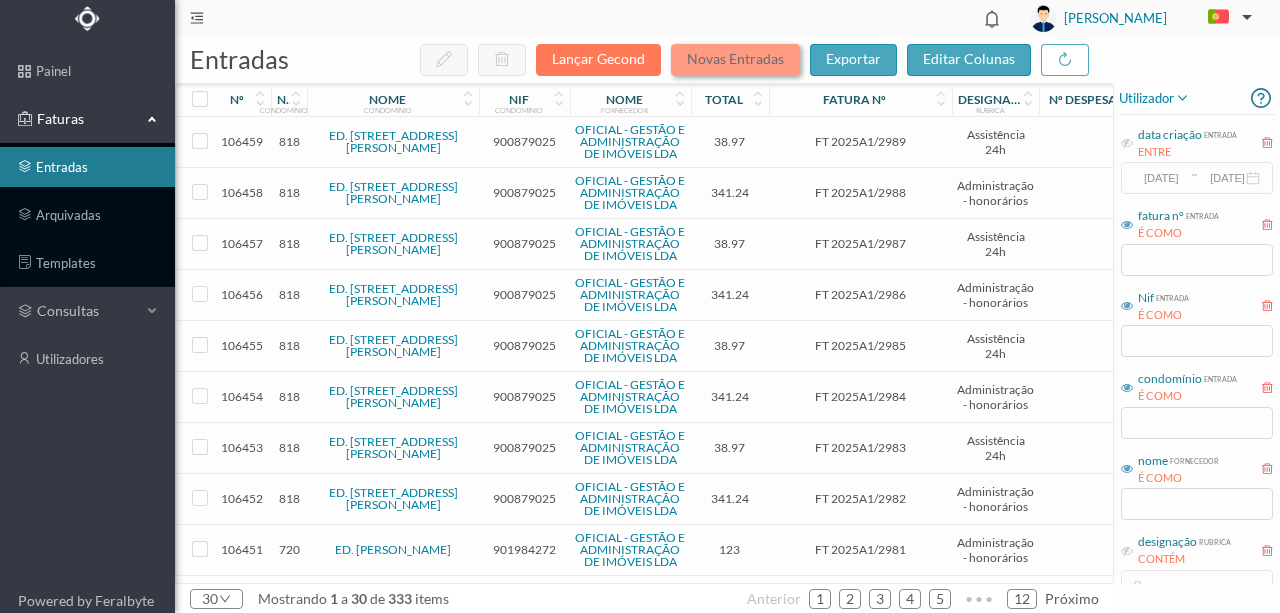 click on "Novas Entradas" at bounding box center [735, 60] 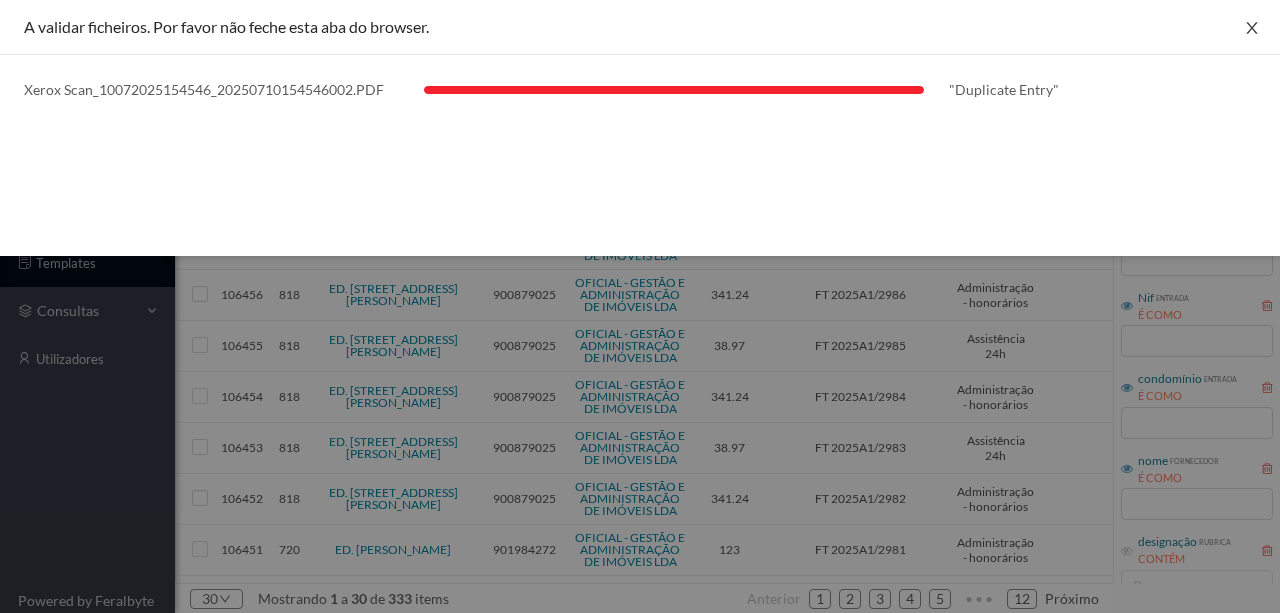 click at bounding box center [1252, 28] 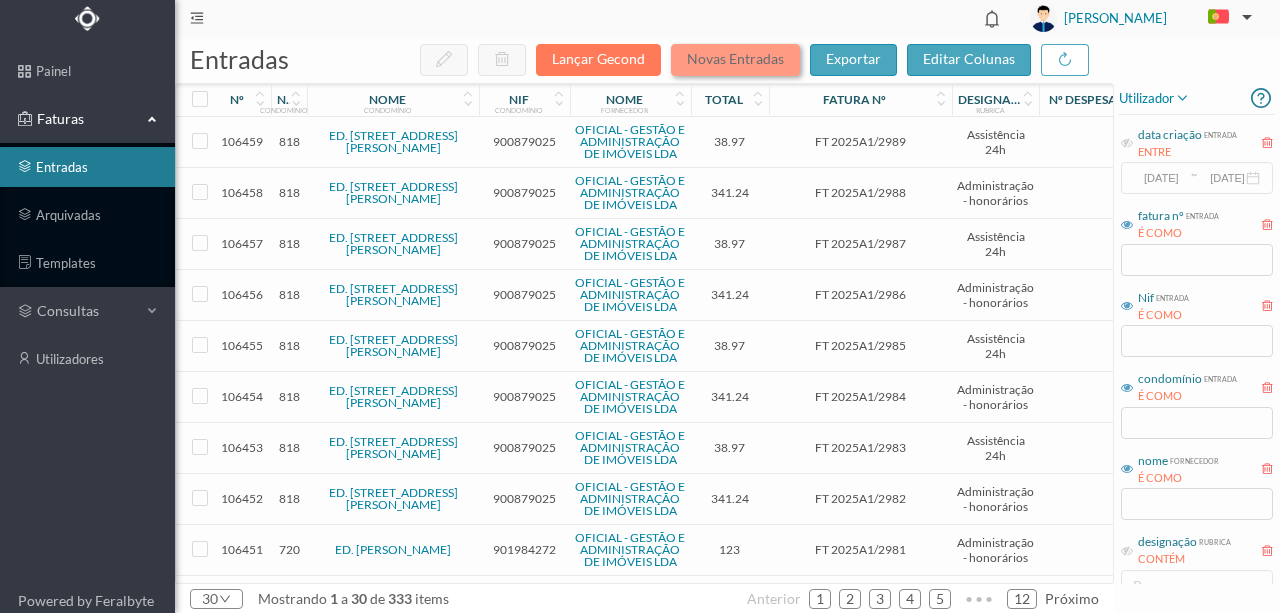click on "Novas Entradas" at bounding box center [735, 60] 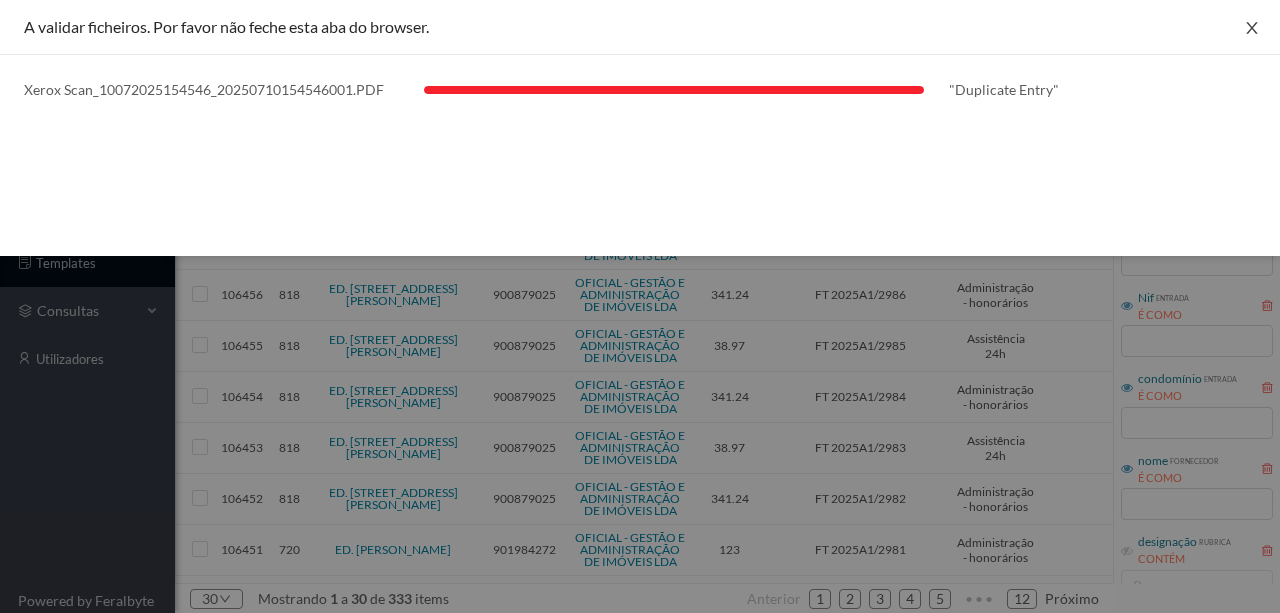 click 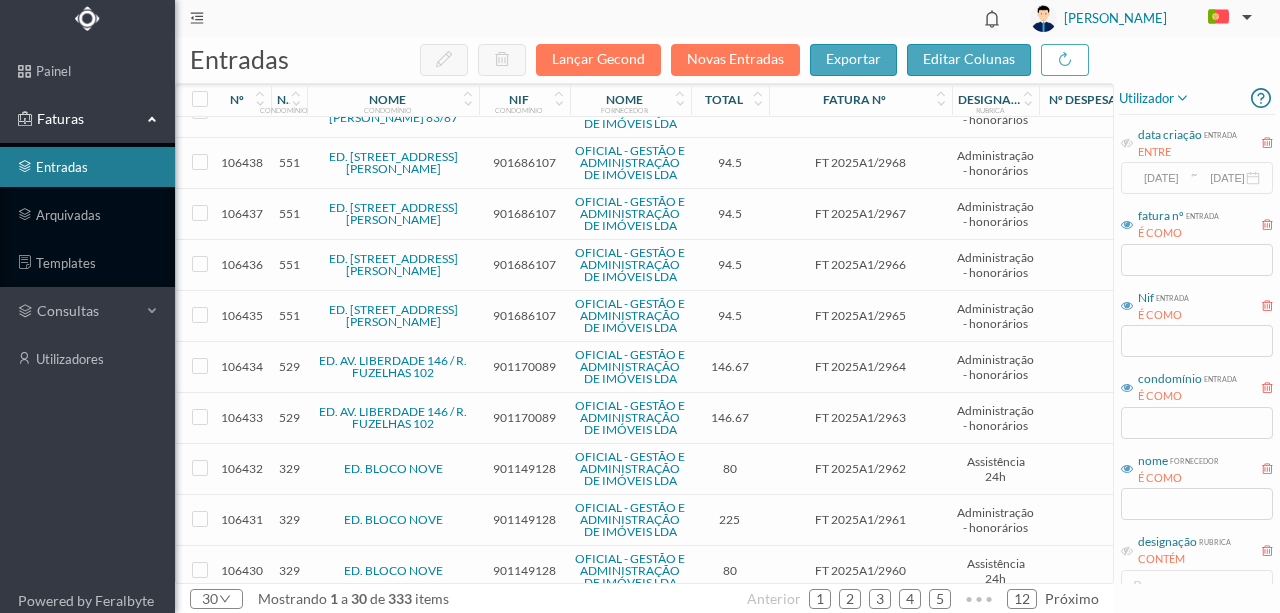 scroll, scrollTop: 1059, scrollLeft: 0, axis: vertical 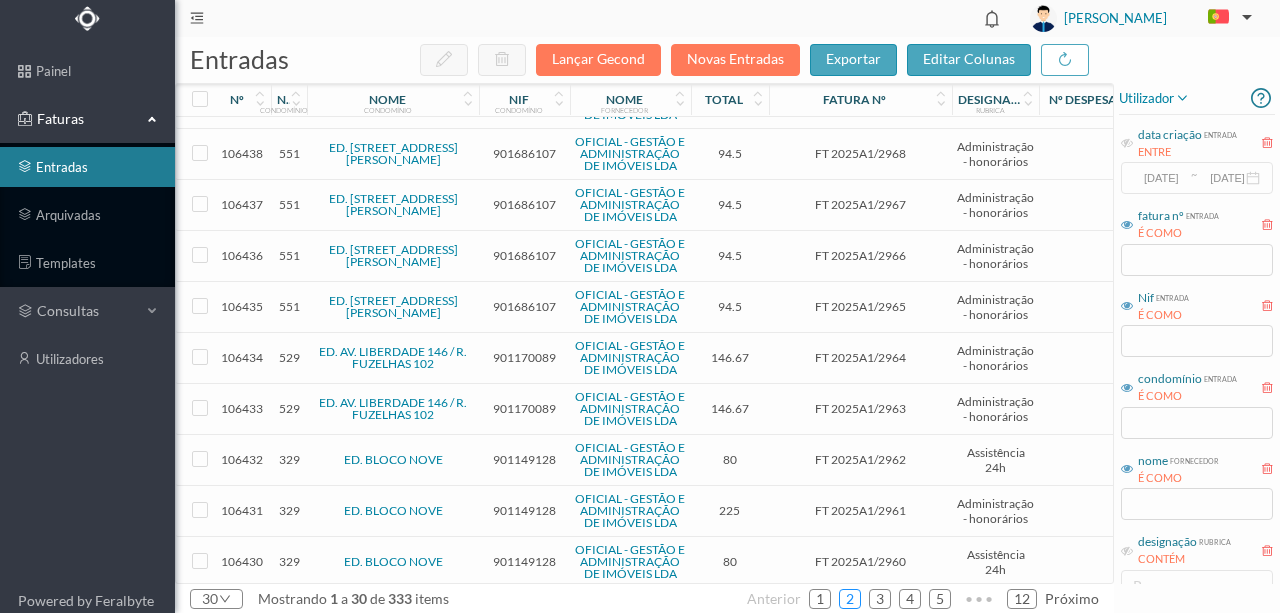 click on "2" at bounding box center (850, 599) 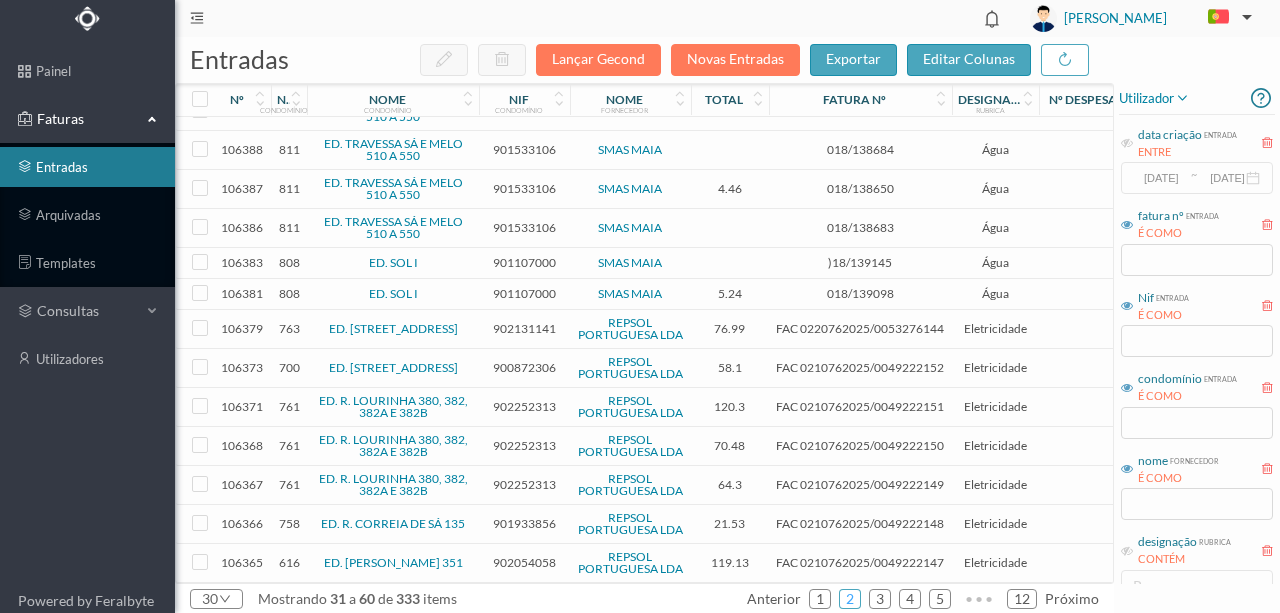 scroll, scrollTop: 743, scrollLeft: 0, axis: vertical 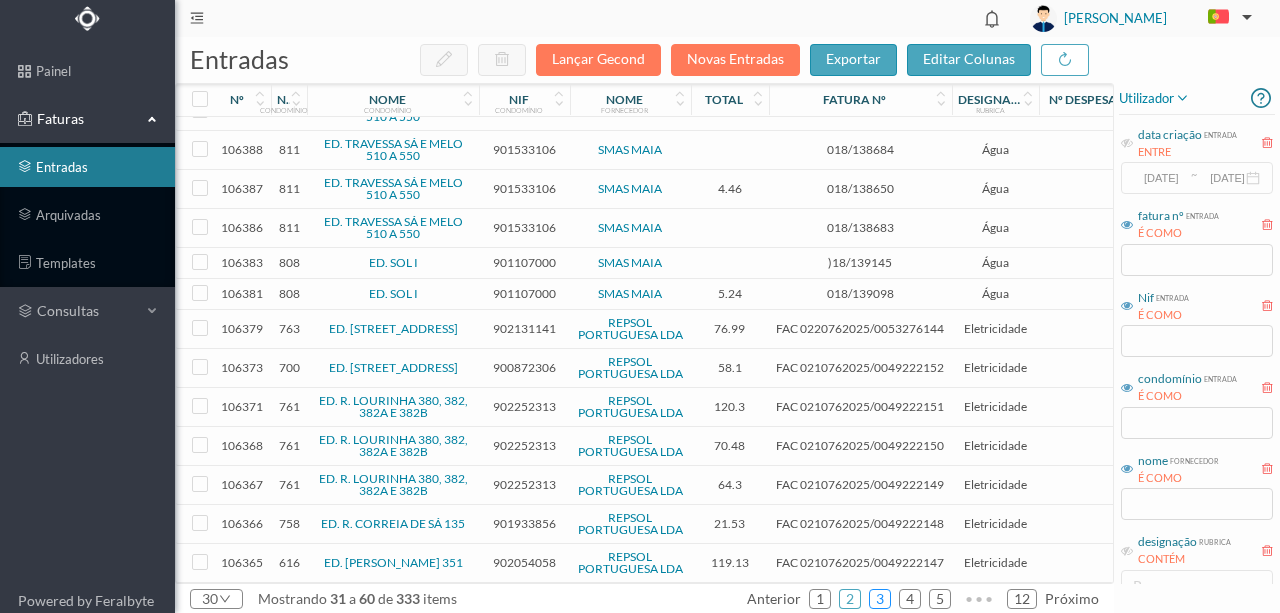 click on "3" at bounding box center [880, 599] 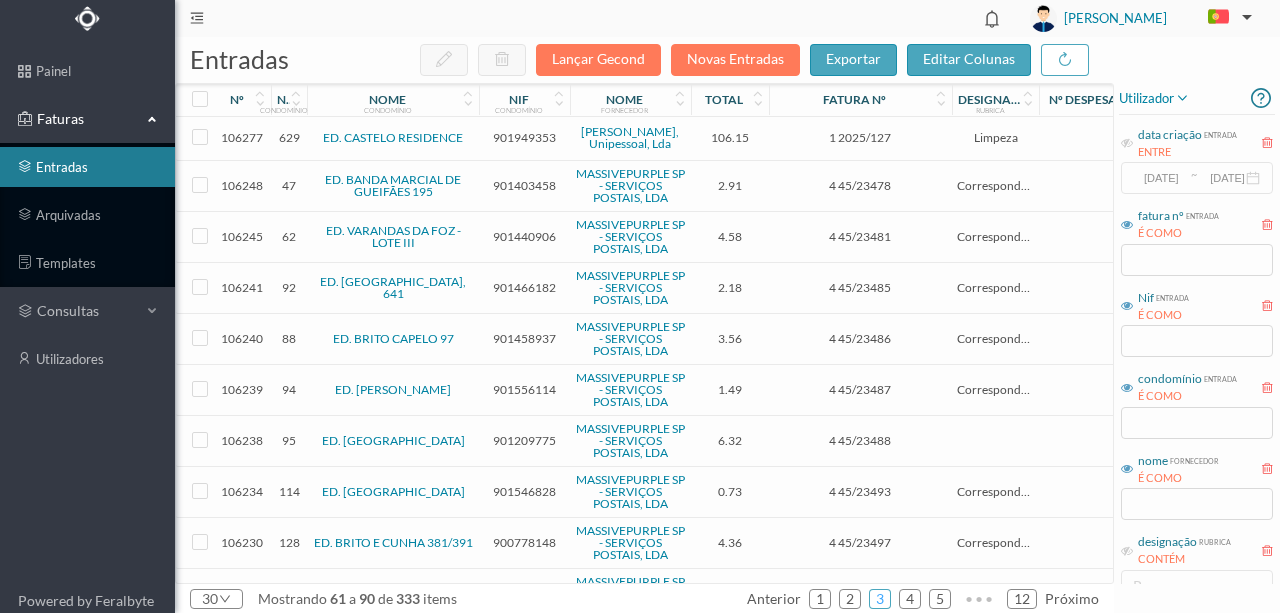 scroll, scrollTop: 1106, scrollLeft: 0, axis: vertical 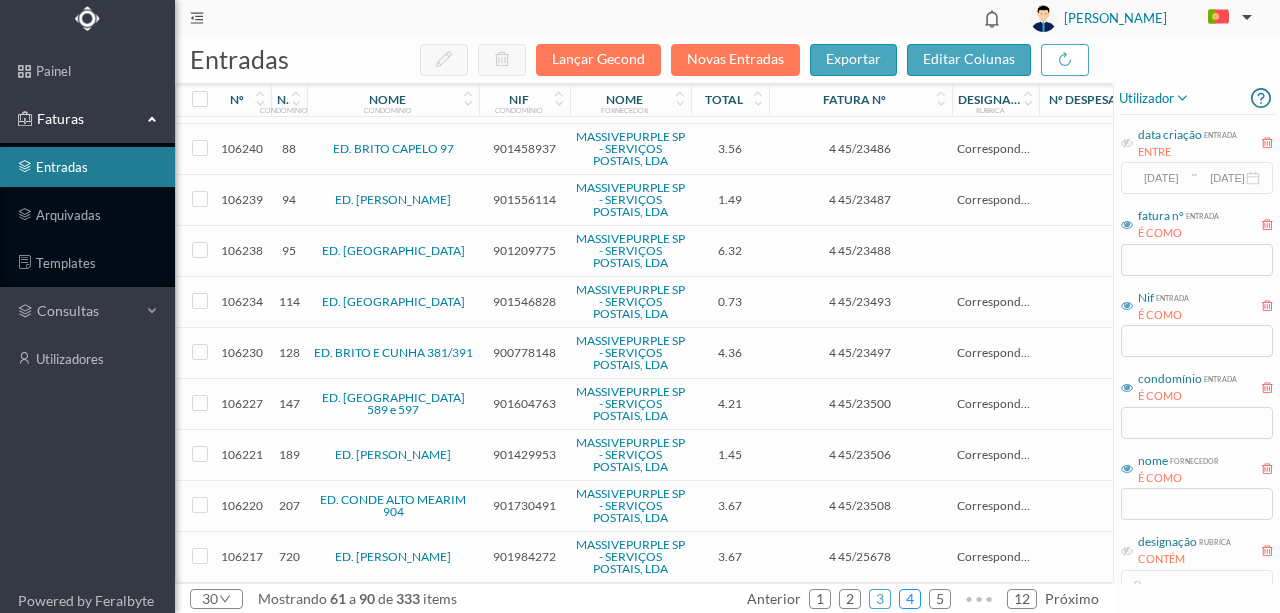 click on "4" at bounding box center [910, 599] 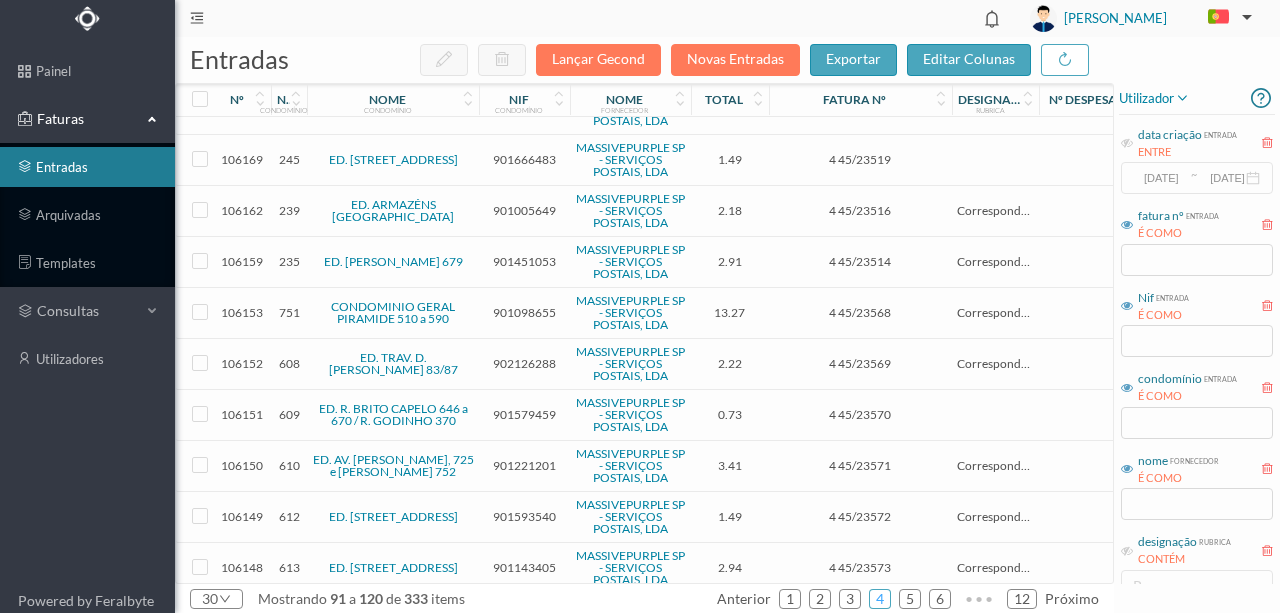 scroll, scrollTop: 1059, scrollLeft: 0, axis: vertical 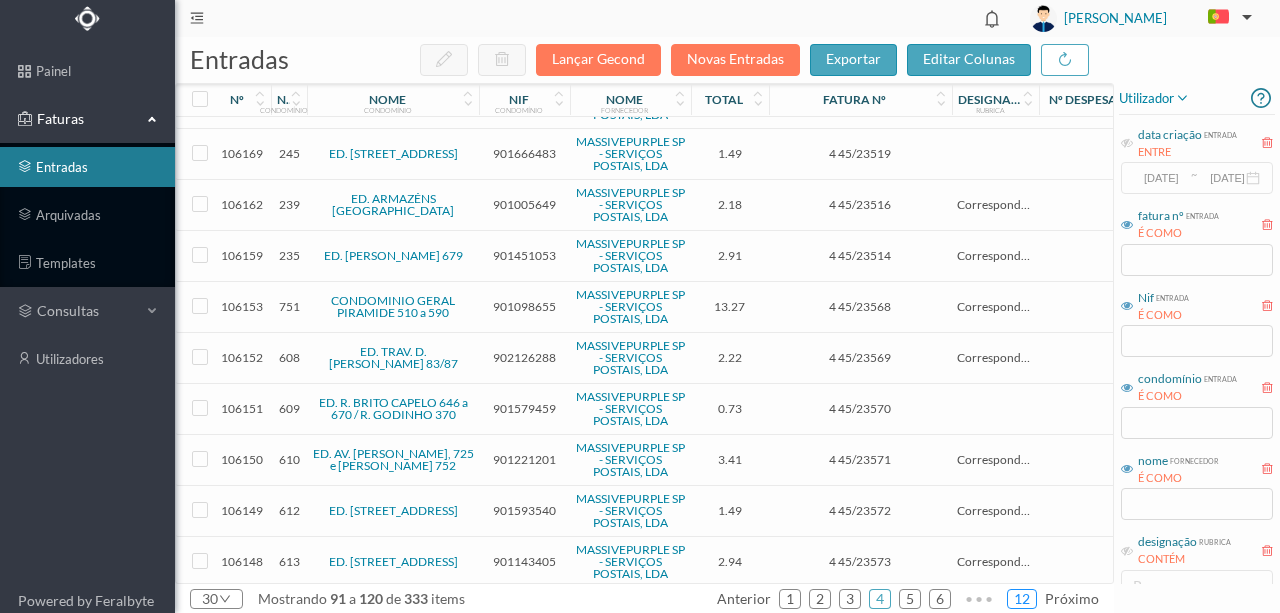 click on "12" at bounding box center [1022, 599] 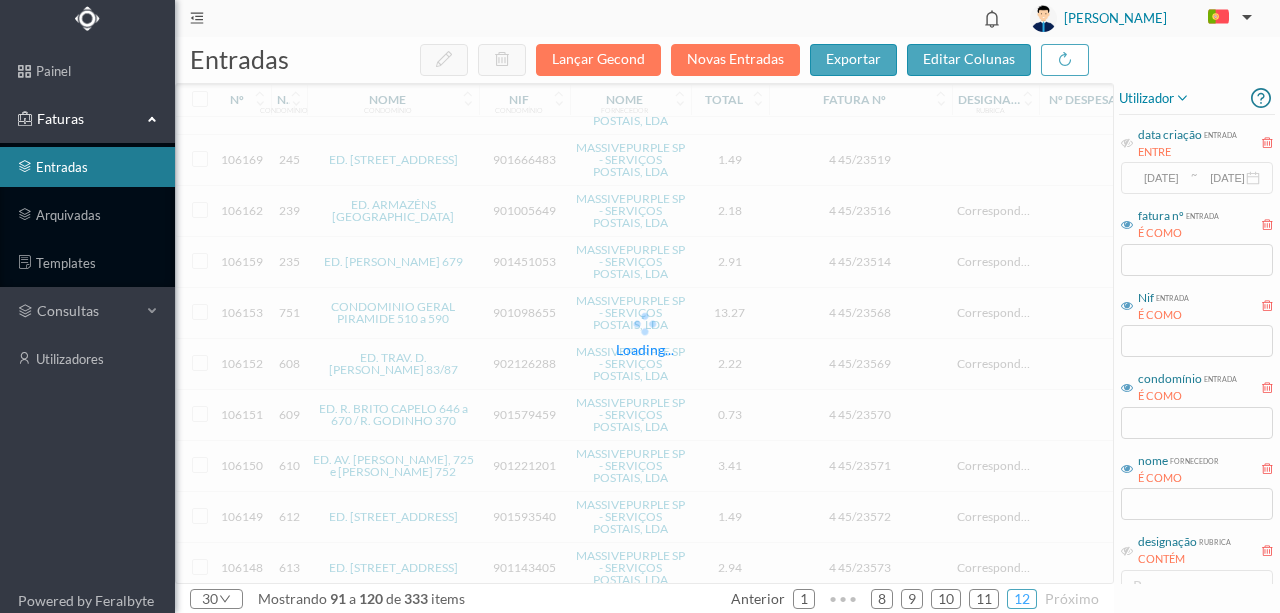 scroll, scrollTop: 0, scrollLeft: 0, axis: both 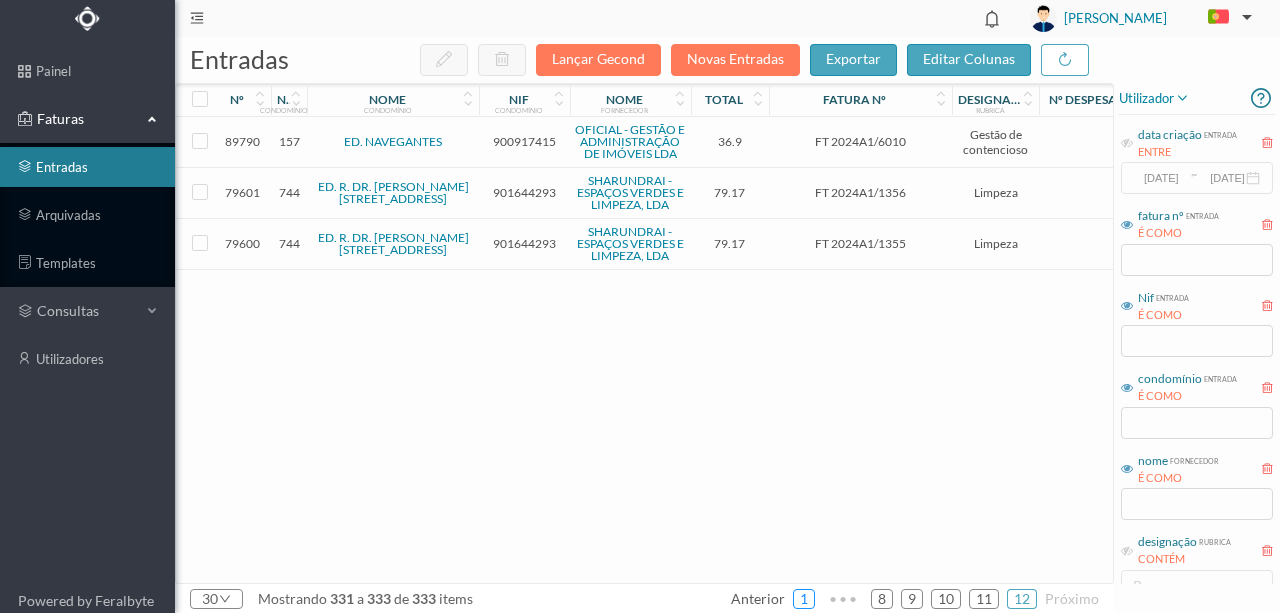 click on "1" at bounding box center (804, 599) 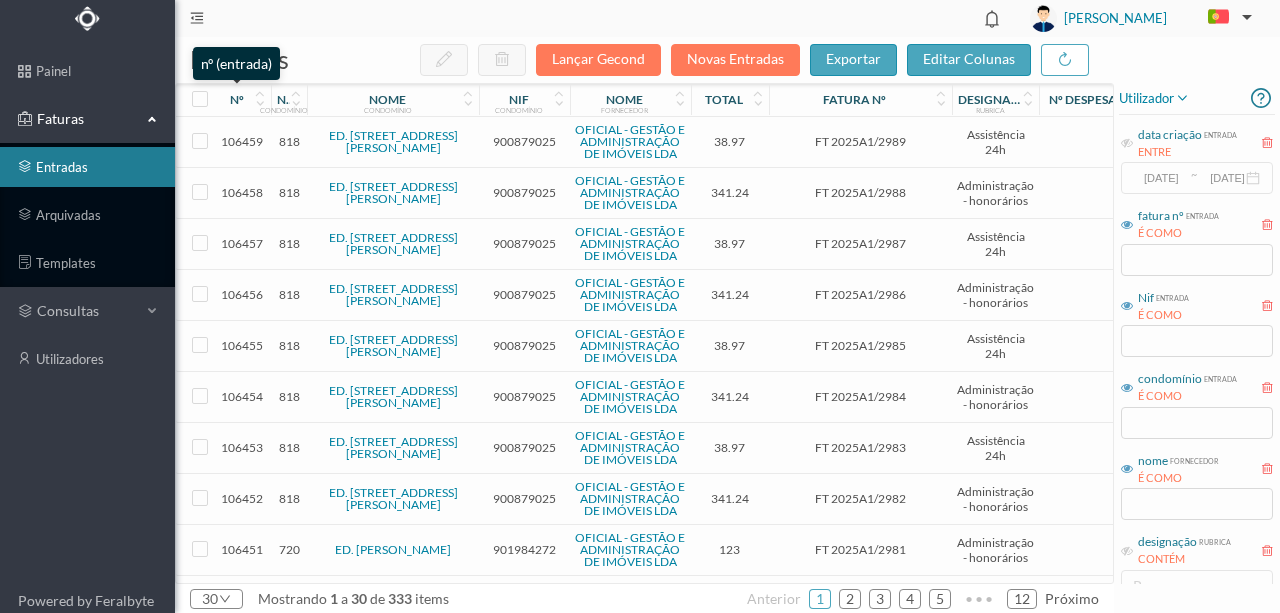 click on "nº" at bounding box center (237, 99) 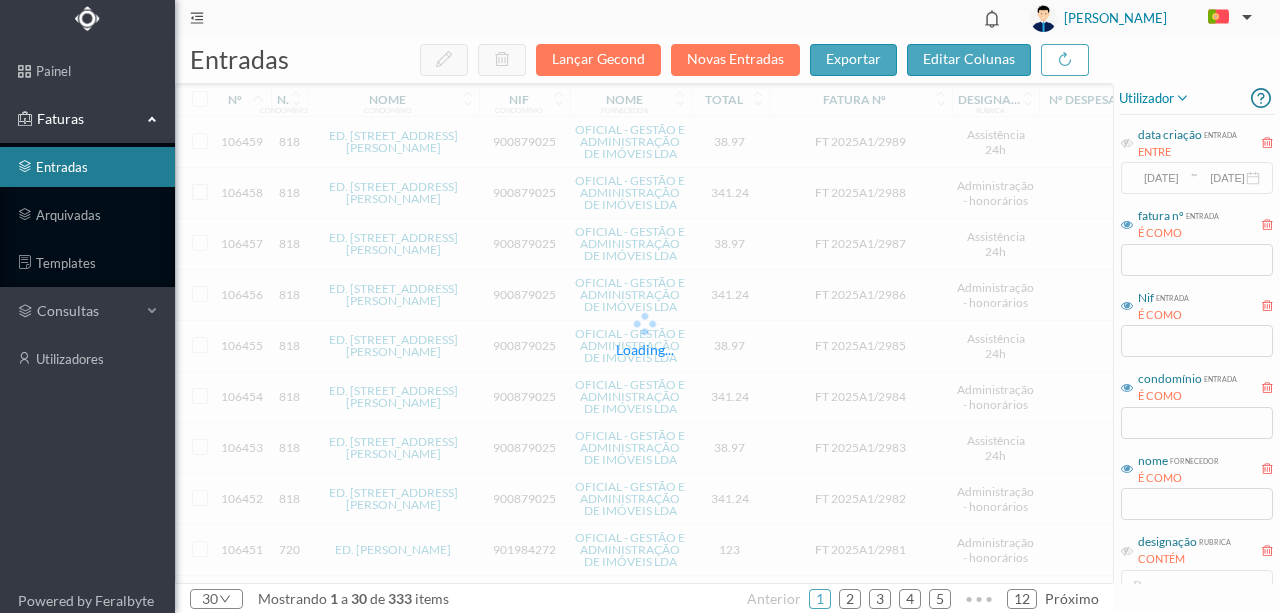 click on "Loading..." at bounding box center (644, 333) 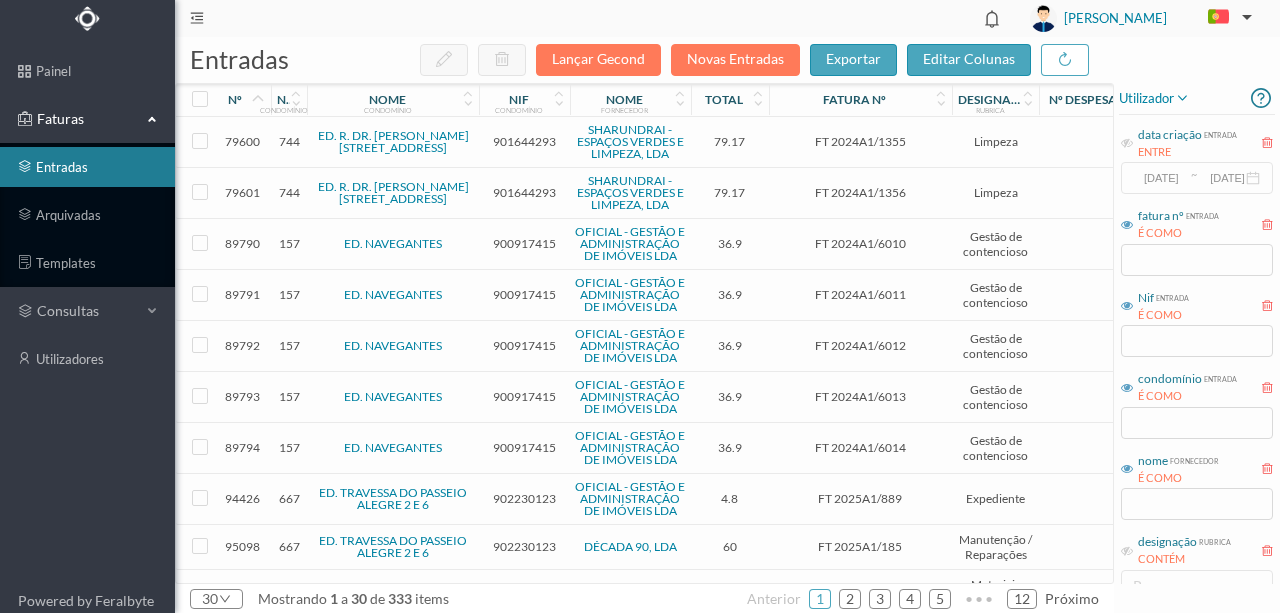 click on "nº" at bounding box center (235, 99) 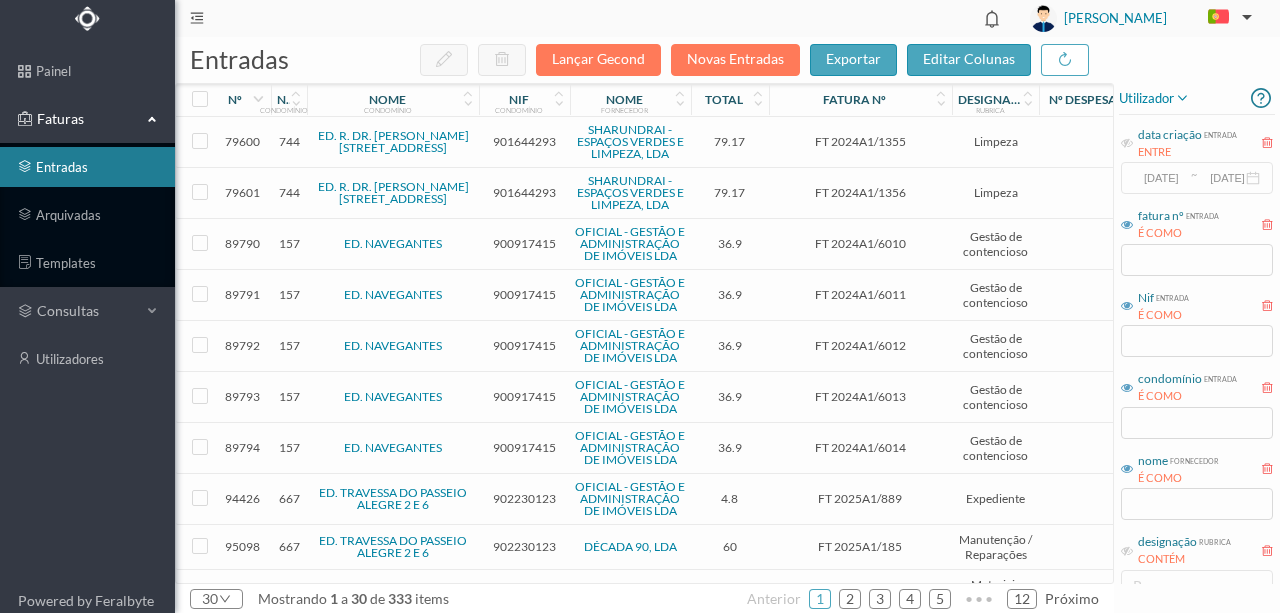 click on "nº" at bounding box center [235, 99] 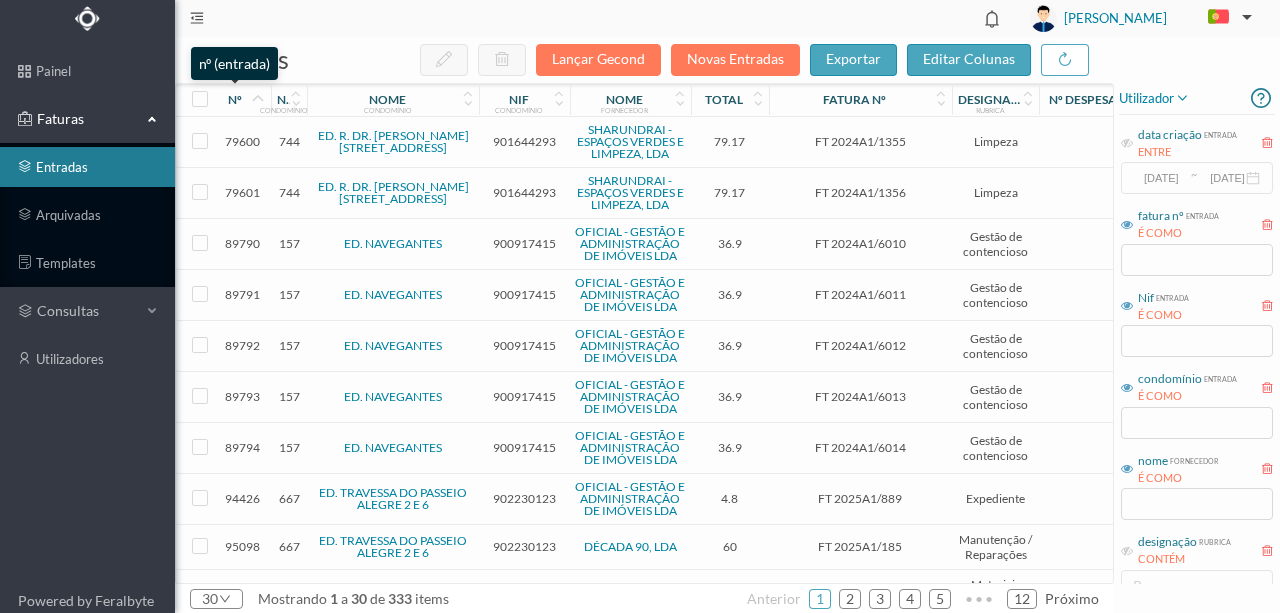 click on "nº" at bounding box center [235, 99] 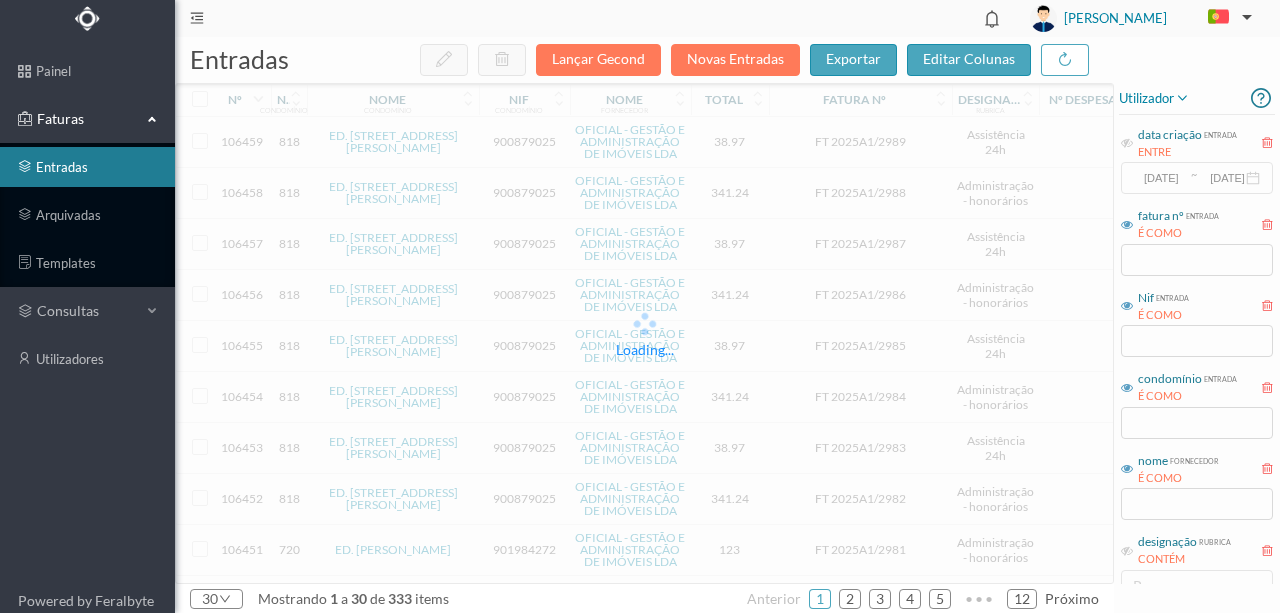 click on "Loading..." at bounding box center (644, 333) 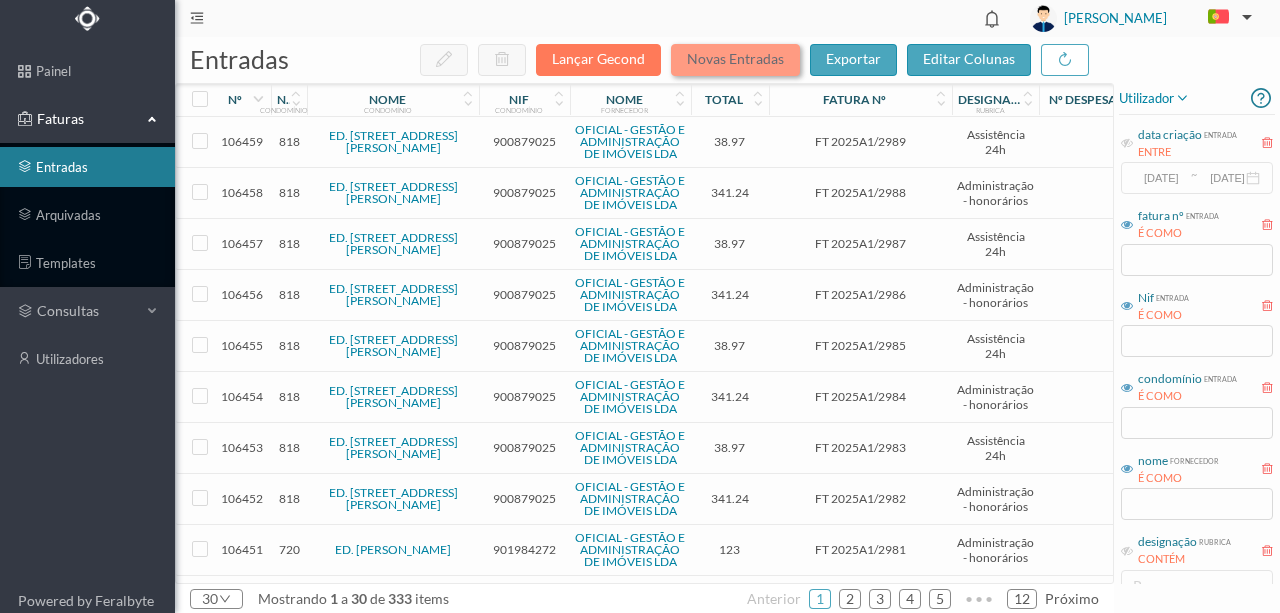 click on "Novas Entradas" at bounding box center [735, 60] 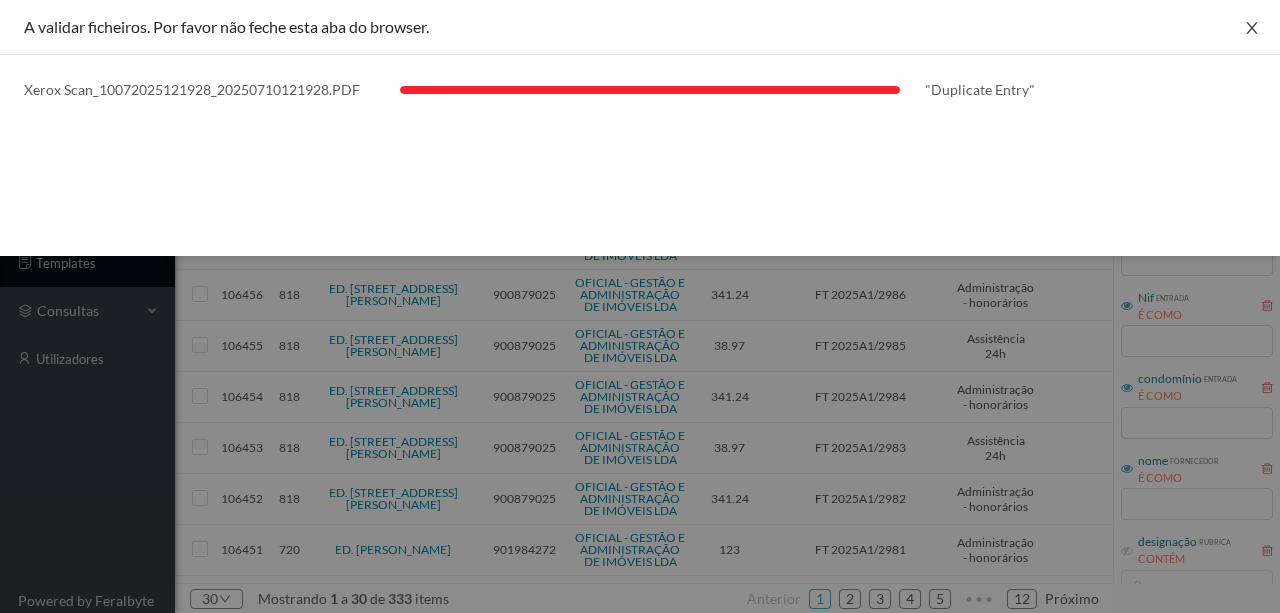 drag, startPoint x: 1250, startPoint y: 30, endPoint x: 1180, endPoint y: 137, distance: 127.863205 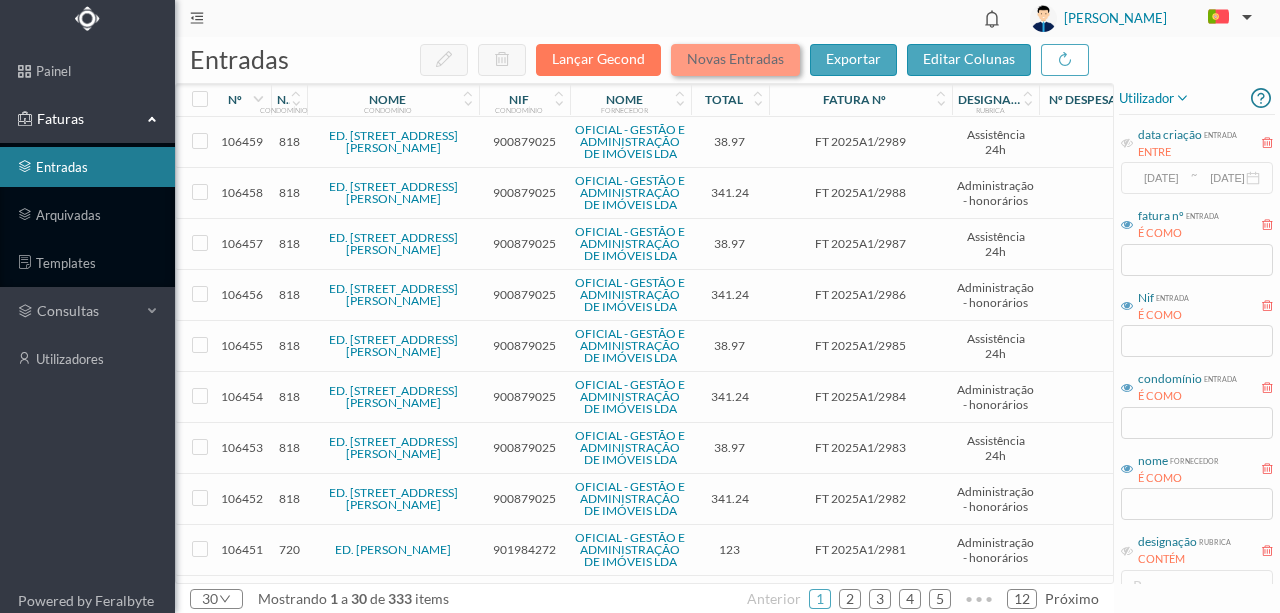 click on "Novas Entradas" at bounding box center [735, 60] 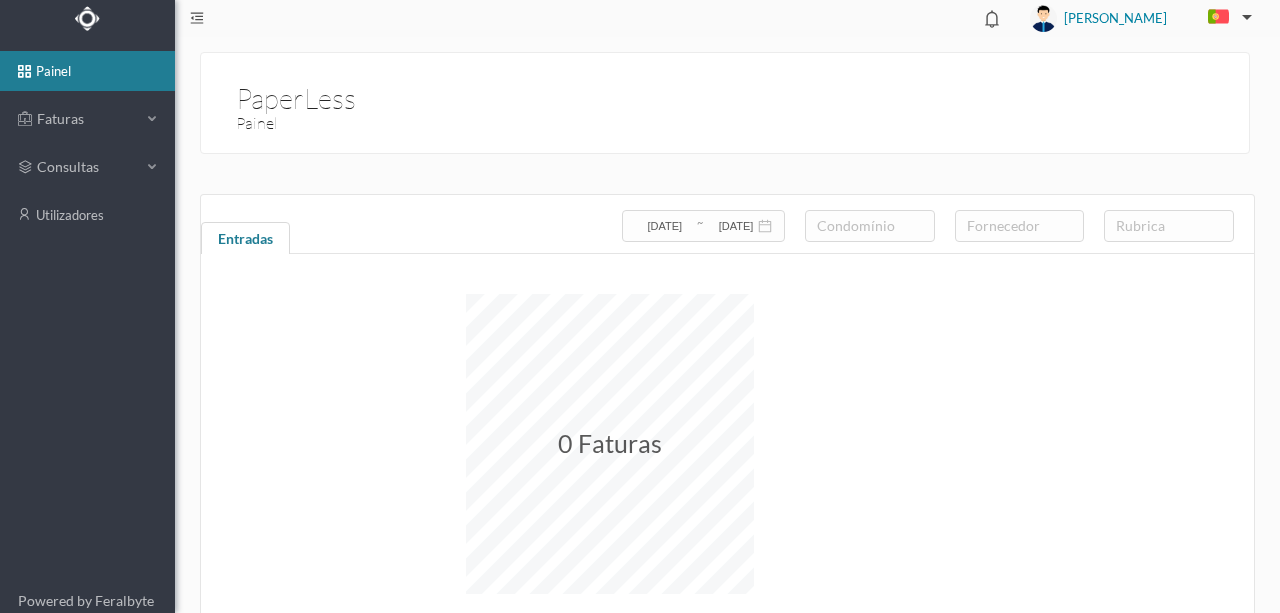 scroll, scrollTop: 0, scrollLeft: 0, axis: both 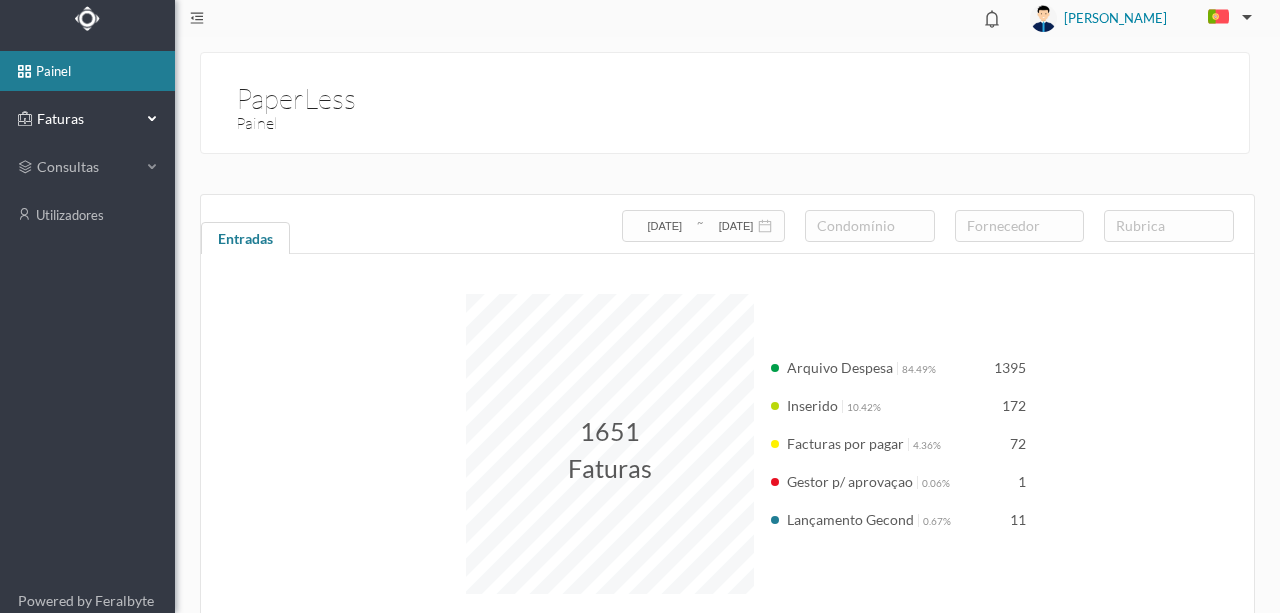 click on "Faturas" at bounding box center (87, 119) 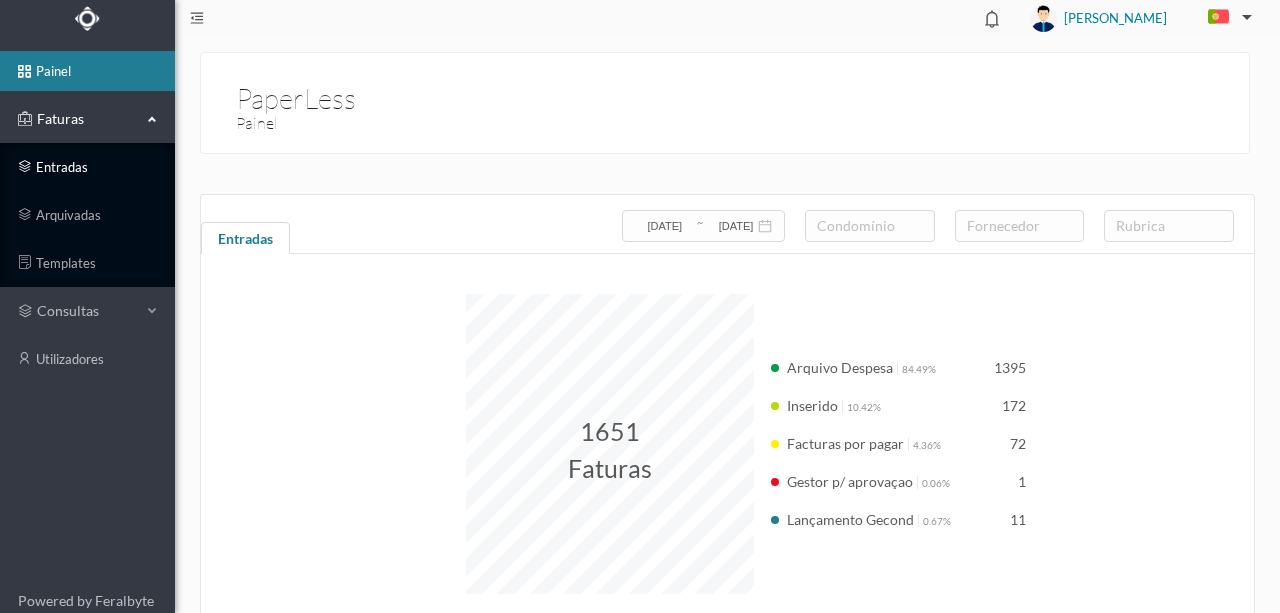 click on "entradas" at bounding box center [87, 167] 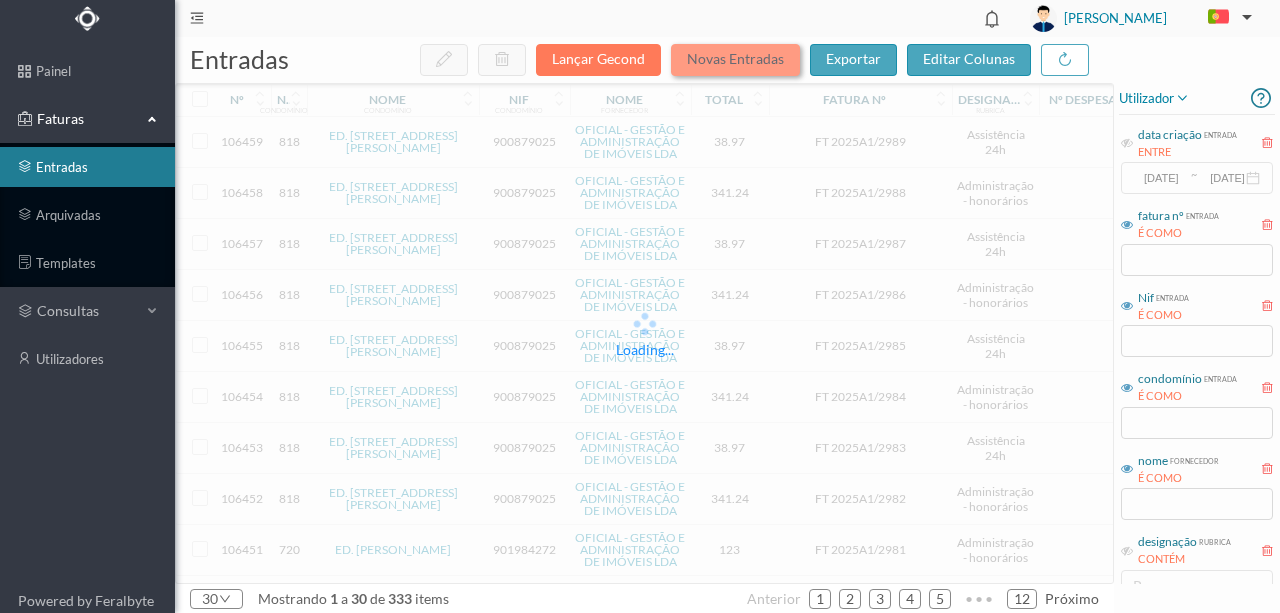 click on "Novas Entradas" at bounding box center [735, 60] 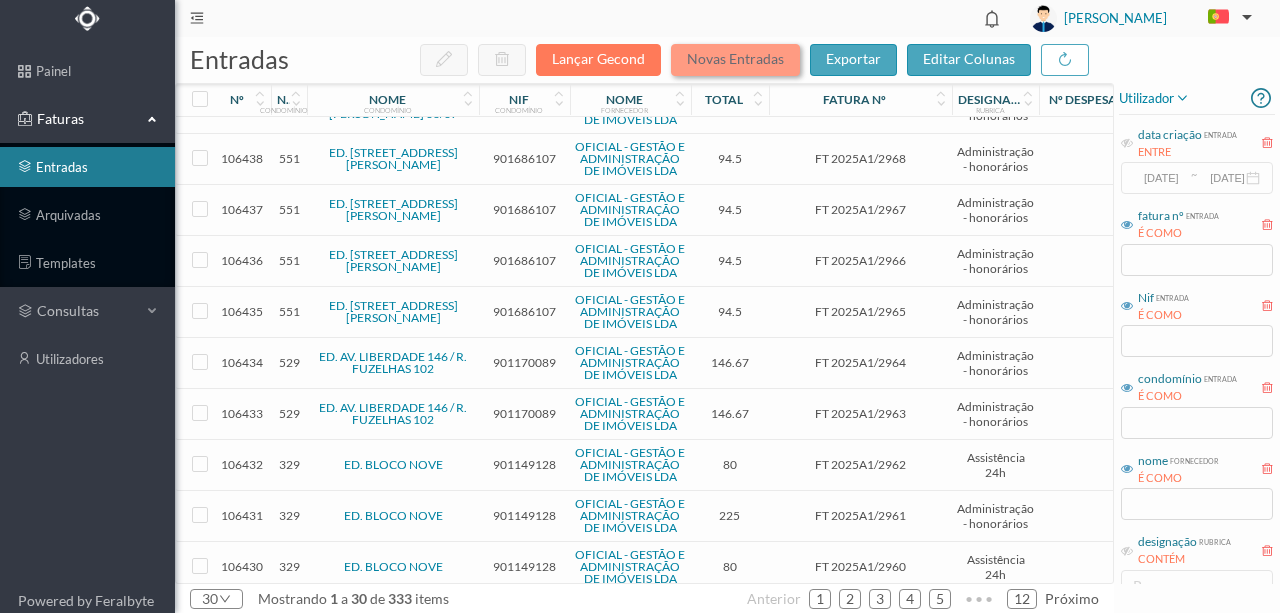 scroll, scrollTop: 1059, scrollLeft: 0, axis: vertical 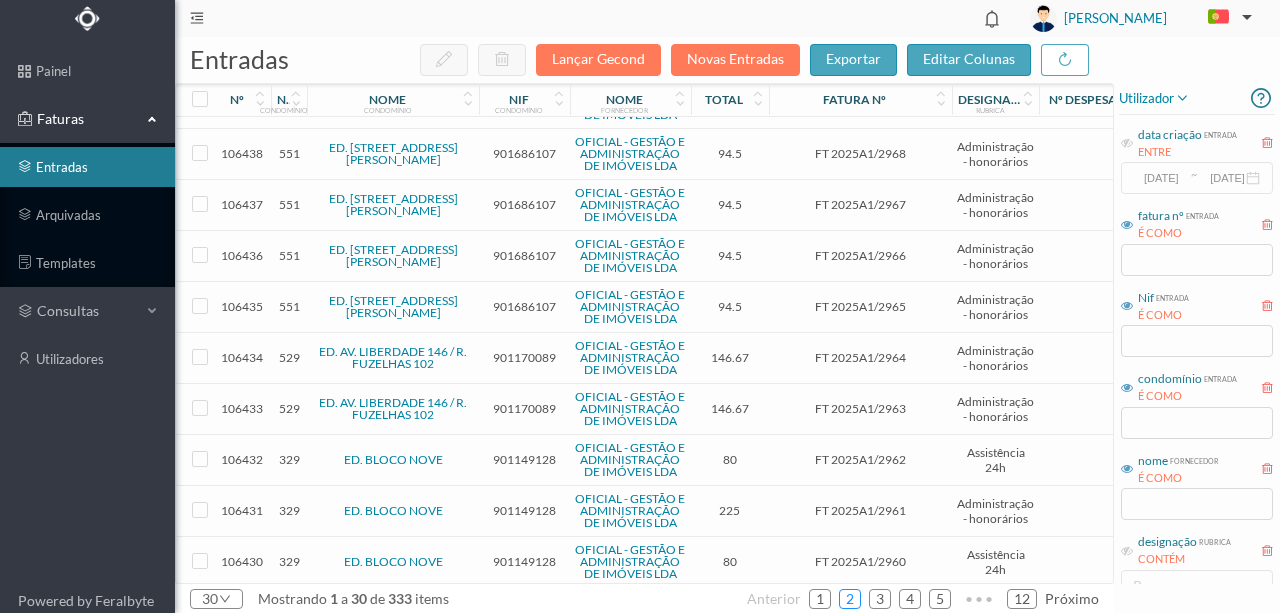 click on "2" at bounding box center (850, 599) 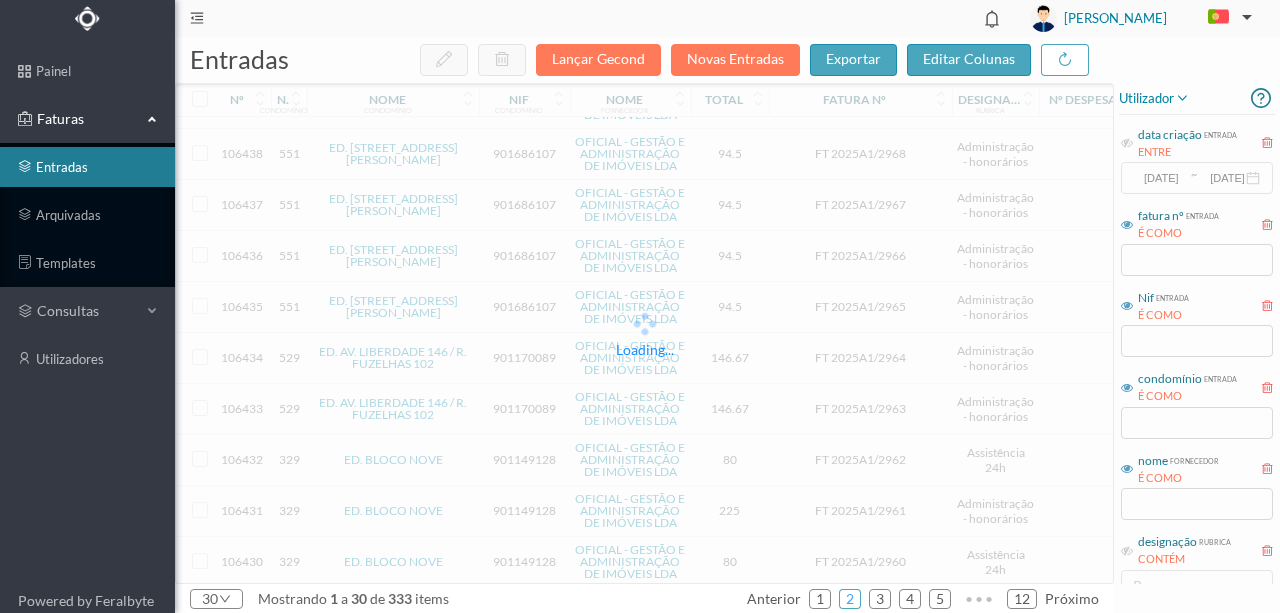 scroll, scrollTop: 1053, scrollLeft: 0, axis: vertical 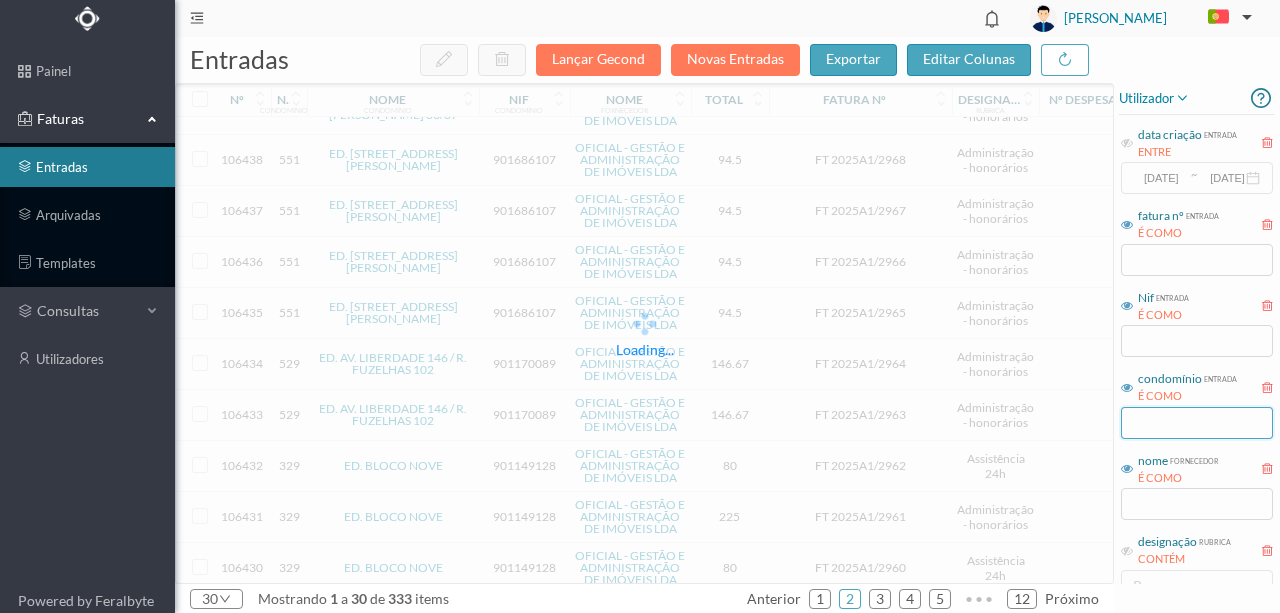 click at bounding box center (1197, 423) 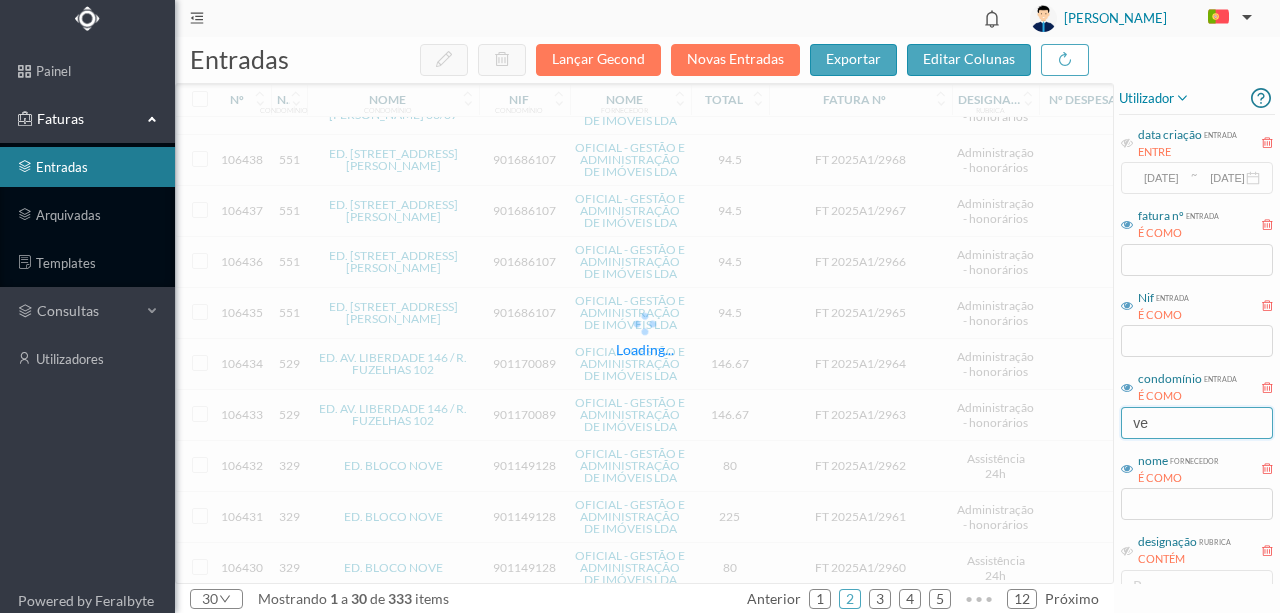 type on "ver" 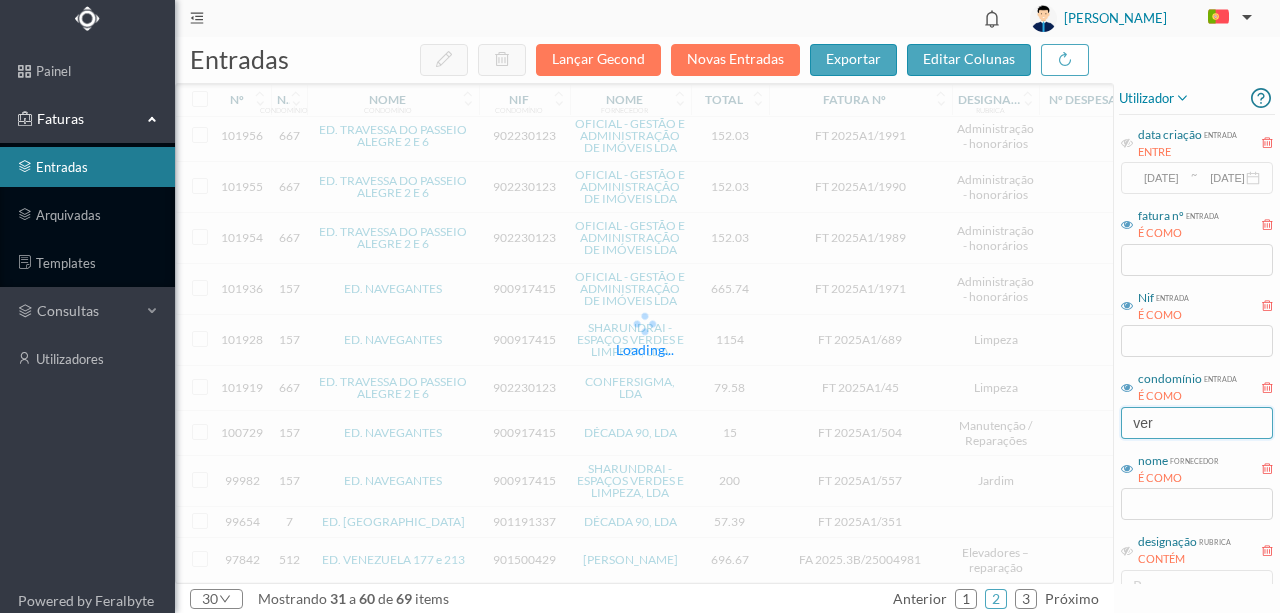 scroll, scrollTop: 0, scrollLeft: 0, axis: both 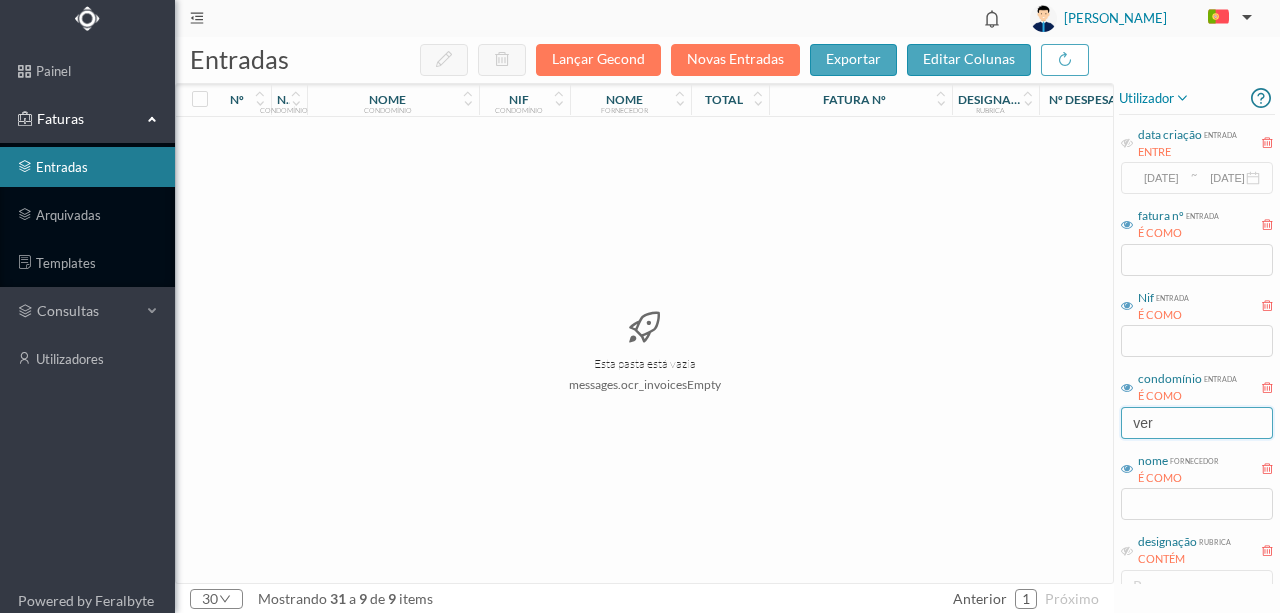 drag, startPoint x: 1188, startPoint y: 424, endPoint x: 1060, endPoint y: 432, distance: 128.24976 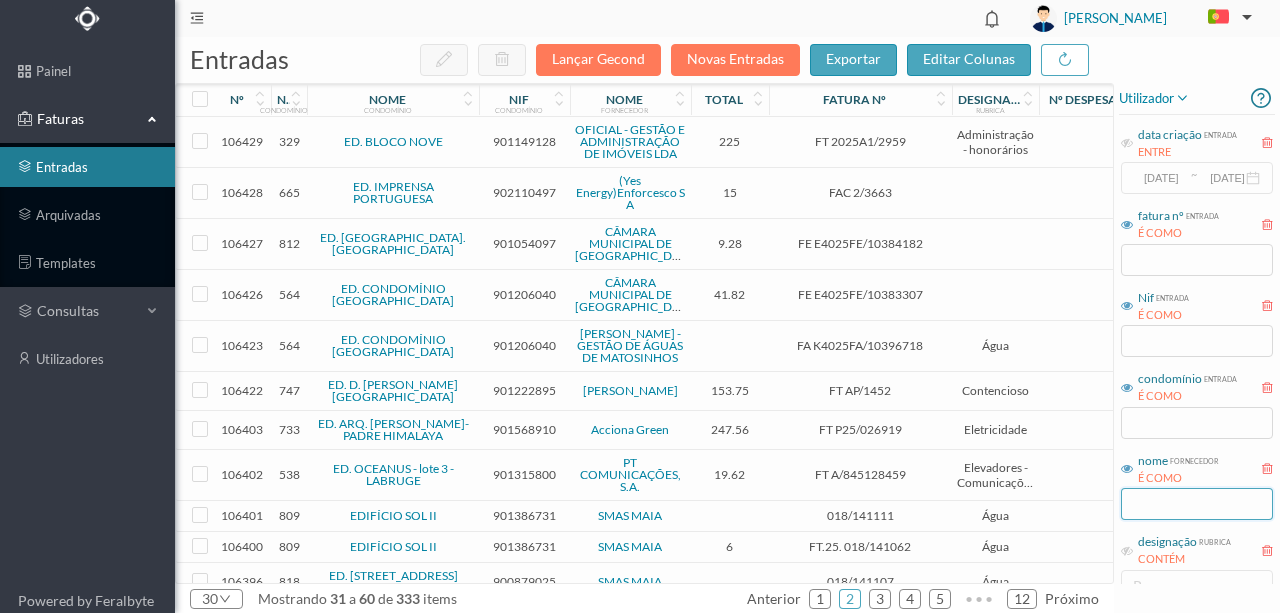 click at bounding box center (1197, 504) 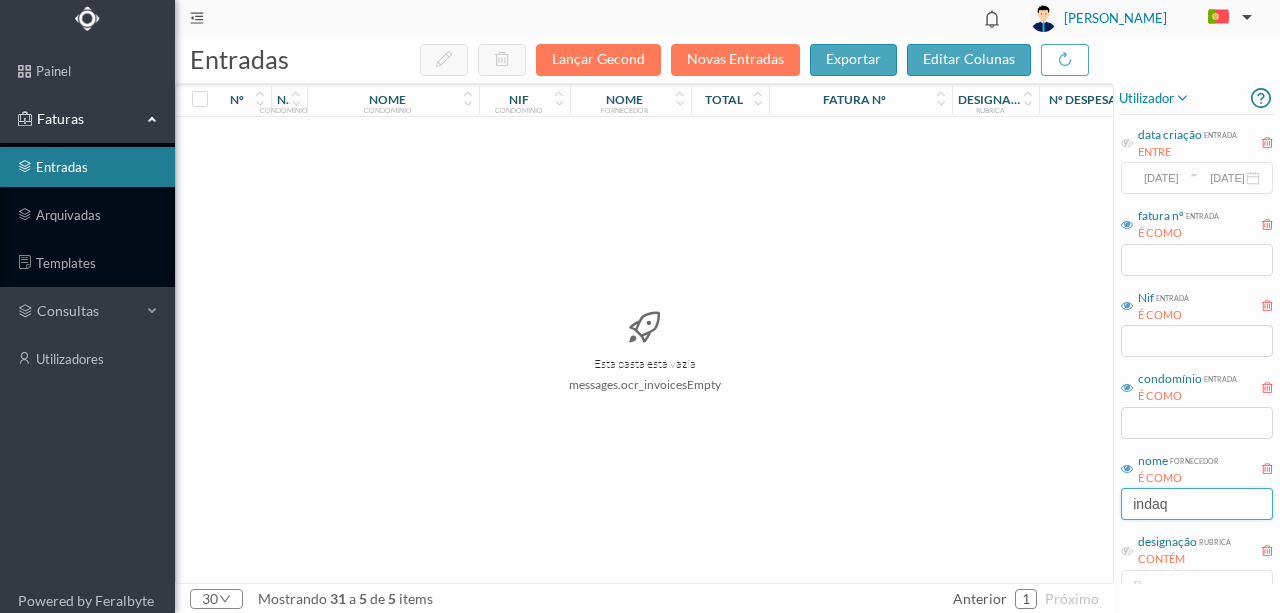 type on "indaq" 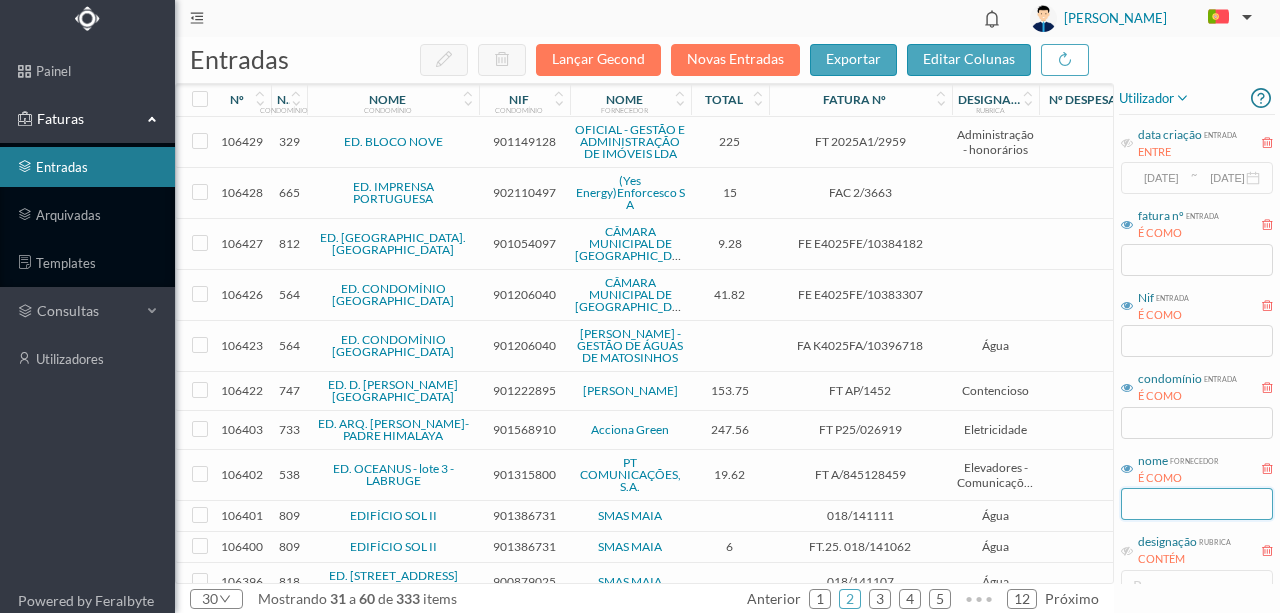 type 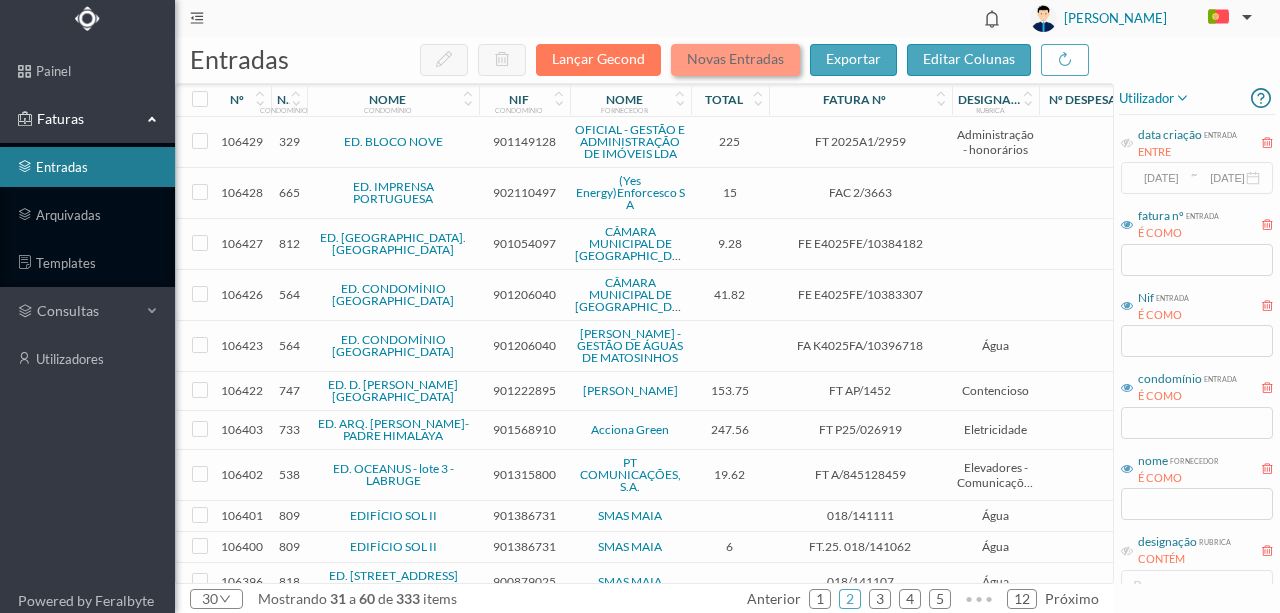click on "Novas Entradas" at bounding box center [735, 60] 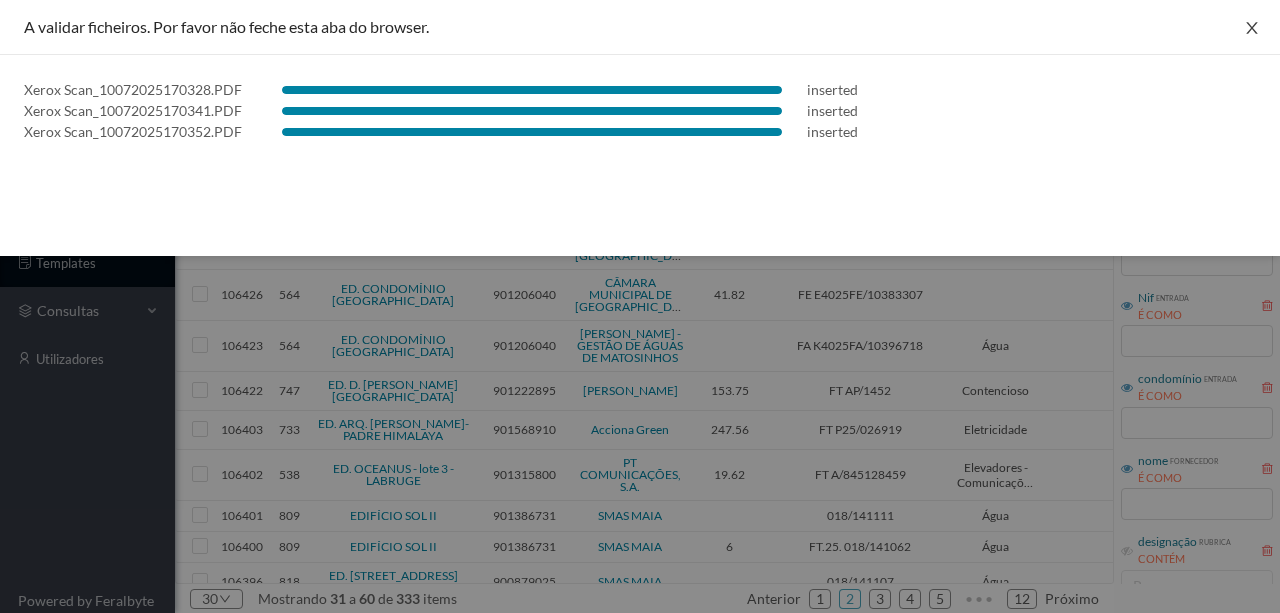 click 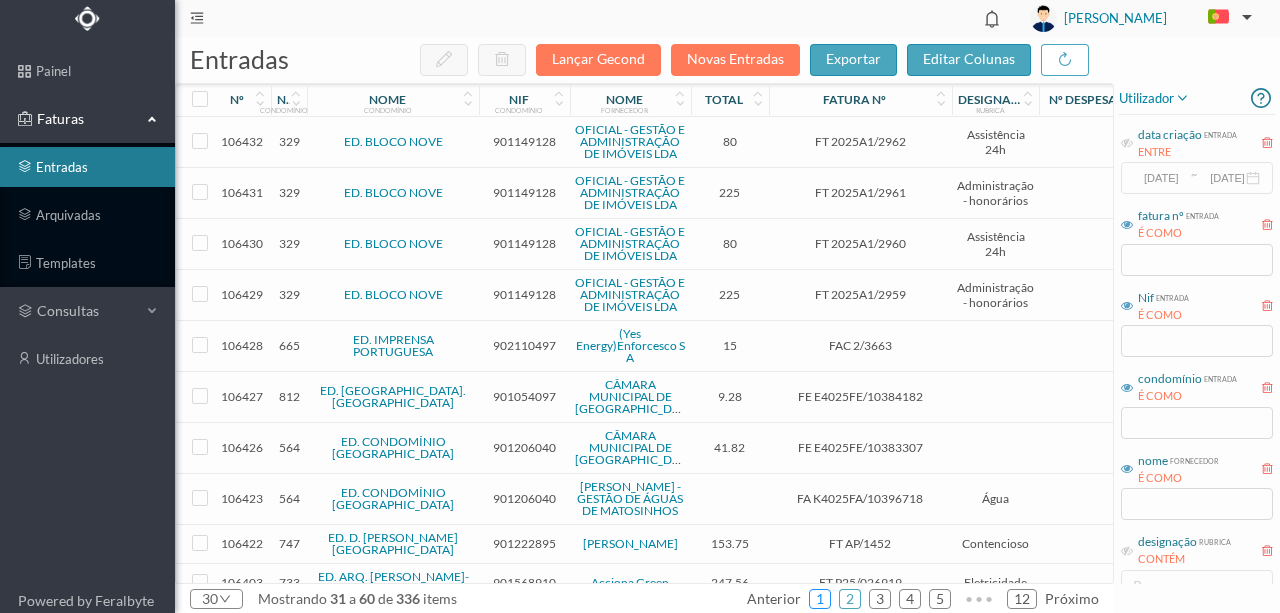 click on "1" at bounding box center [820, 599] 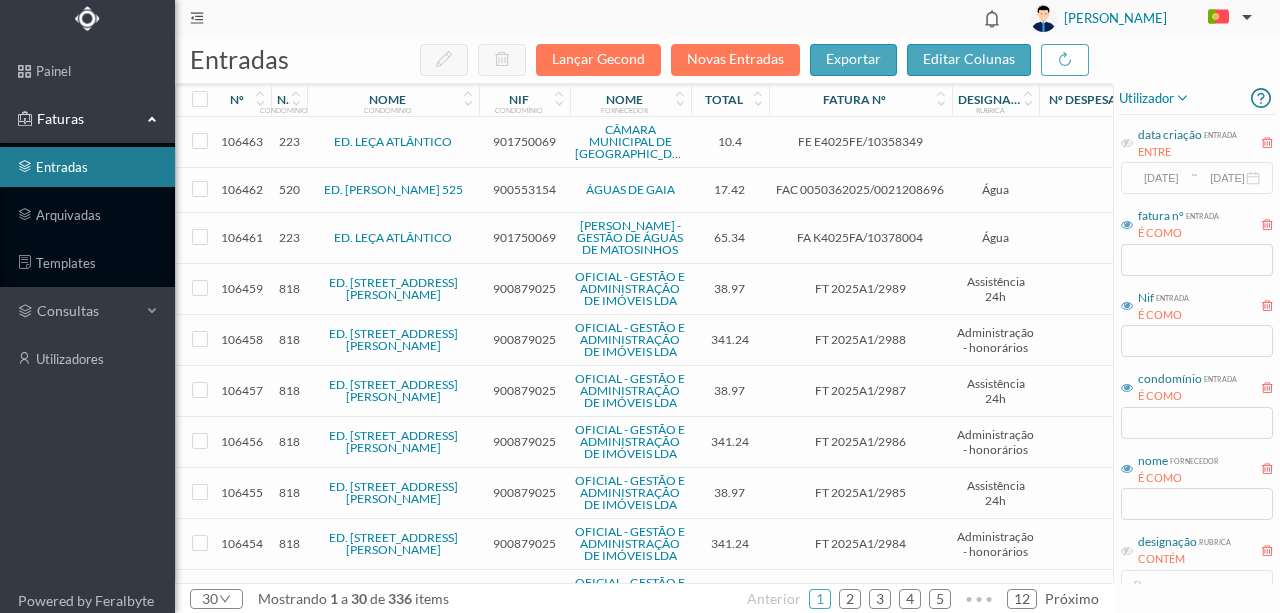 click on "901750069" at bounding box center (524, 141) 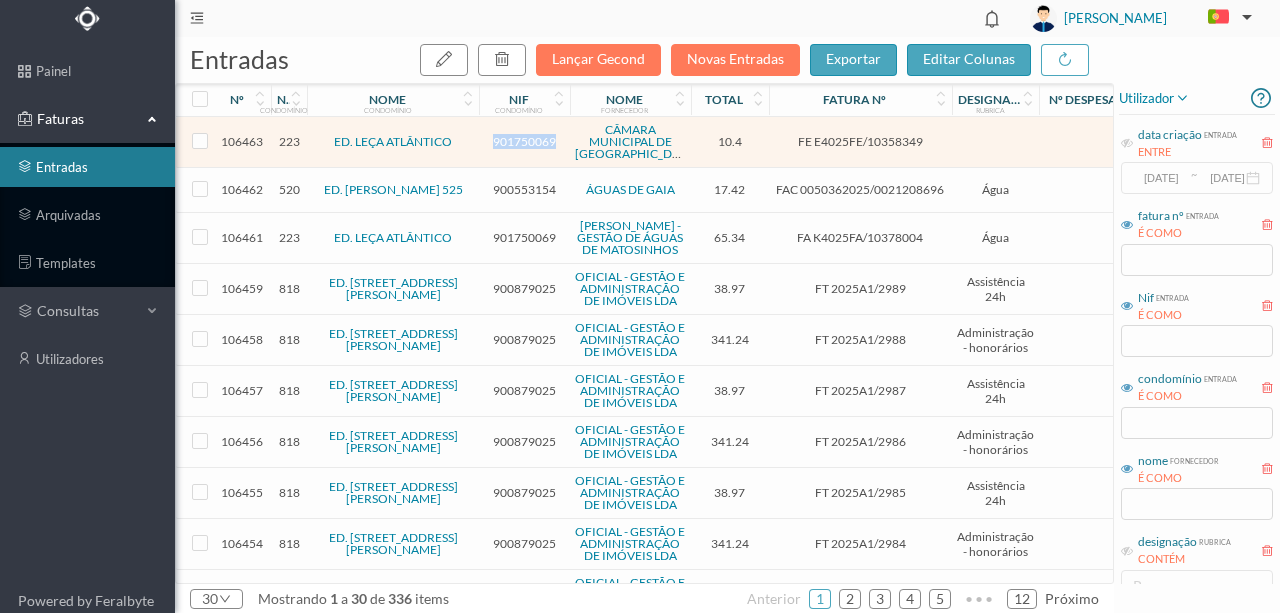click on "901750069" at bounding box center (524, 141) 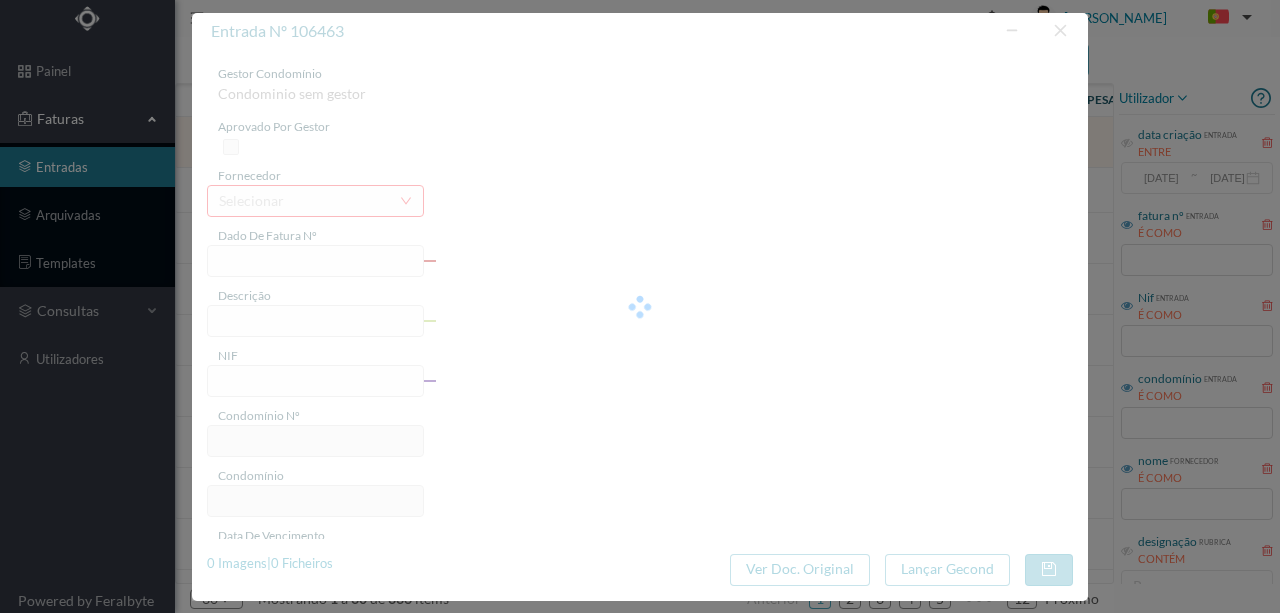 type on "FE E4025FE/10358349" 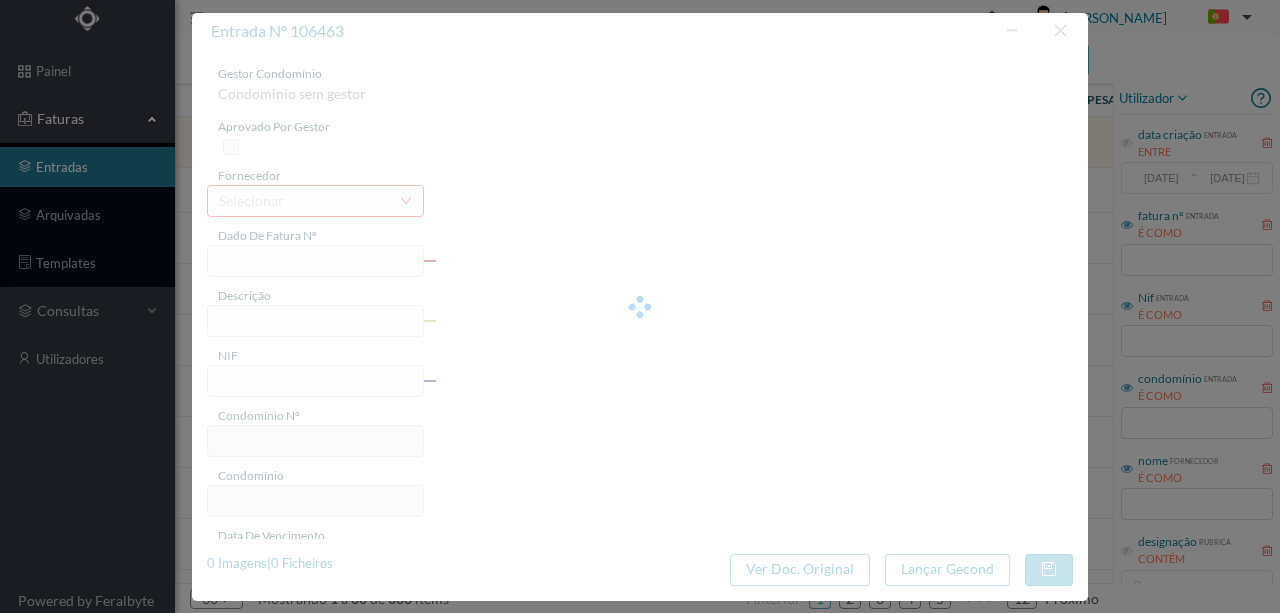 type on "901750069" 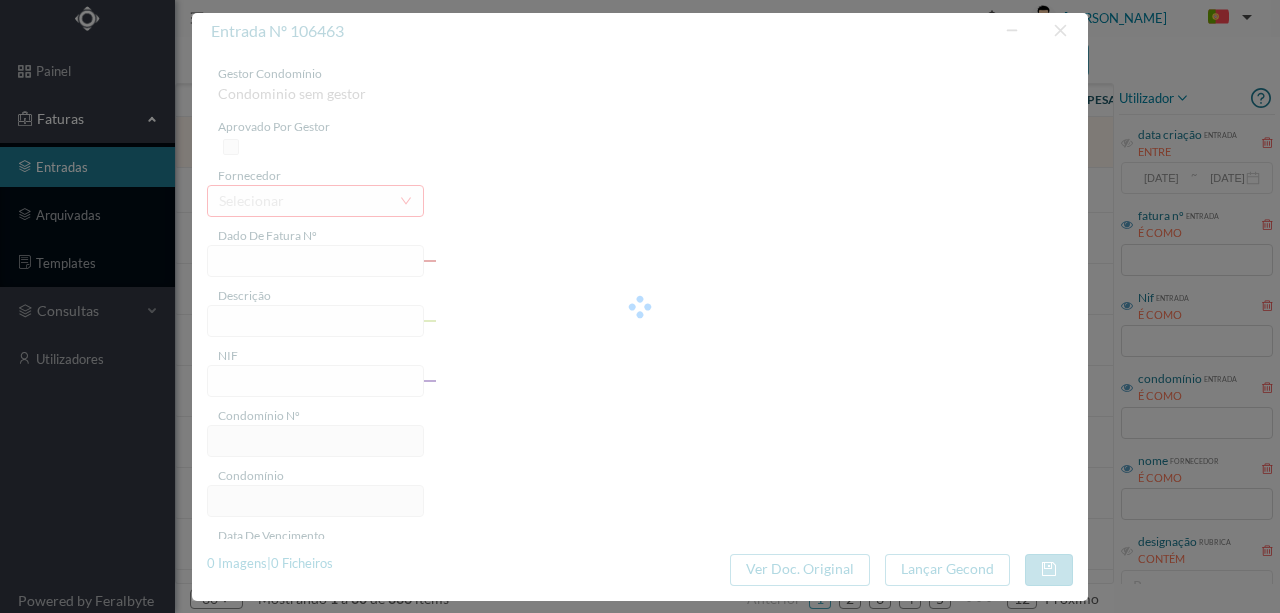 type on "Invalid date" 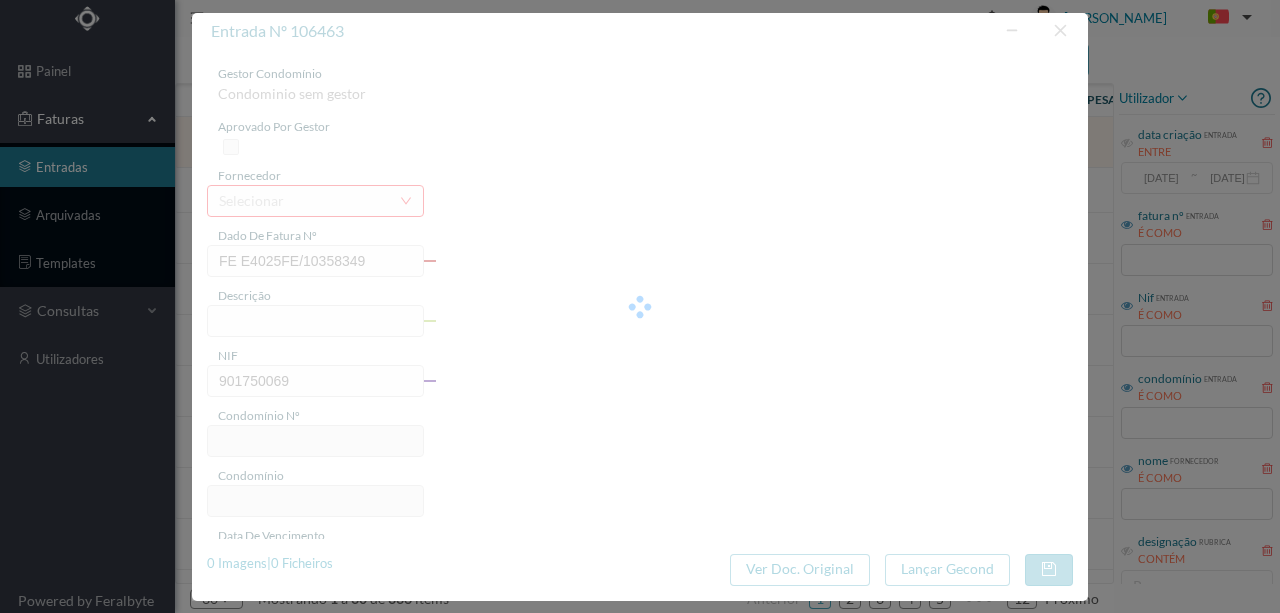 type on "223" 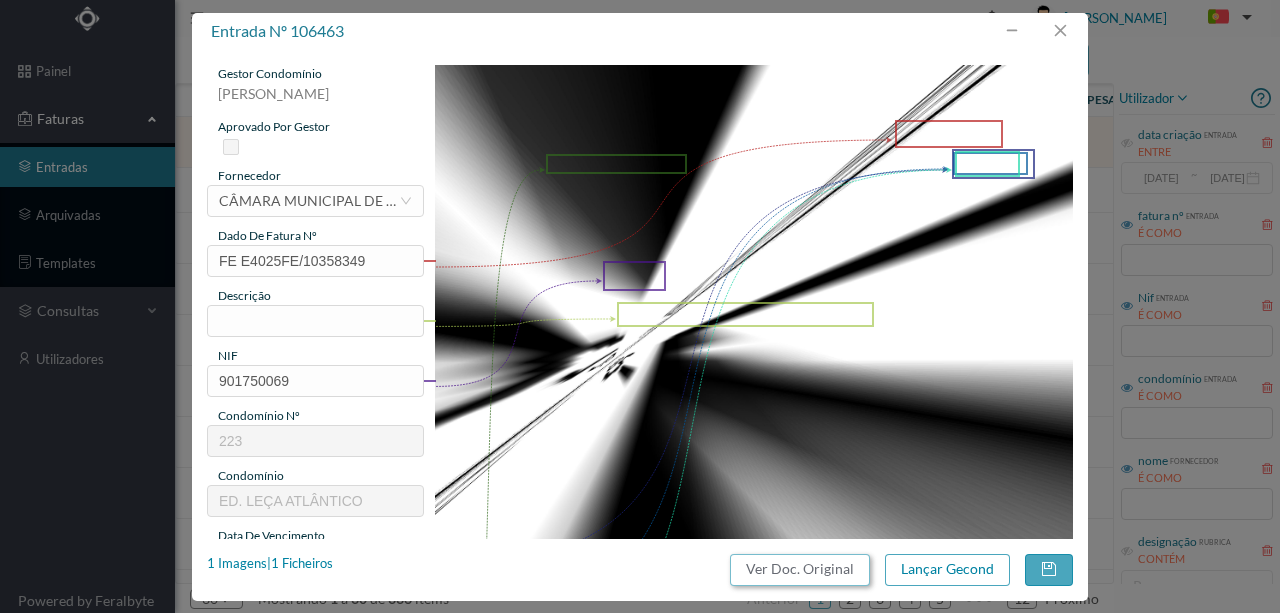 click on "Ver Doc. Original" at bounding box center [800, 570] 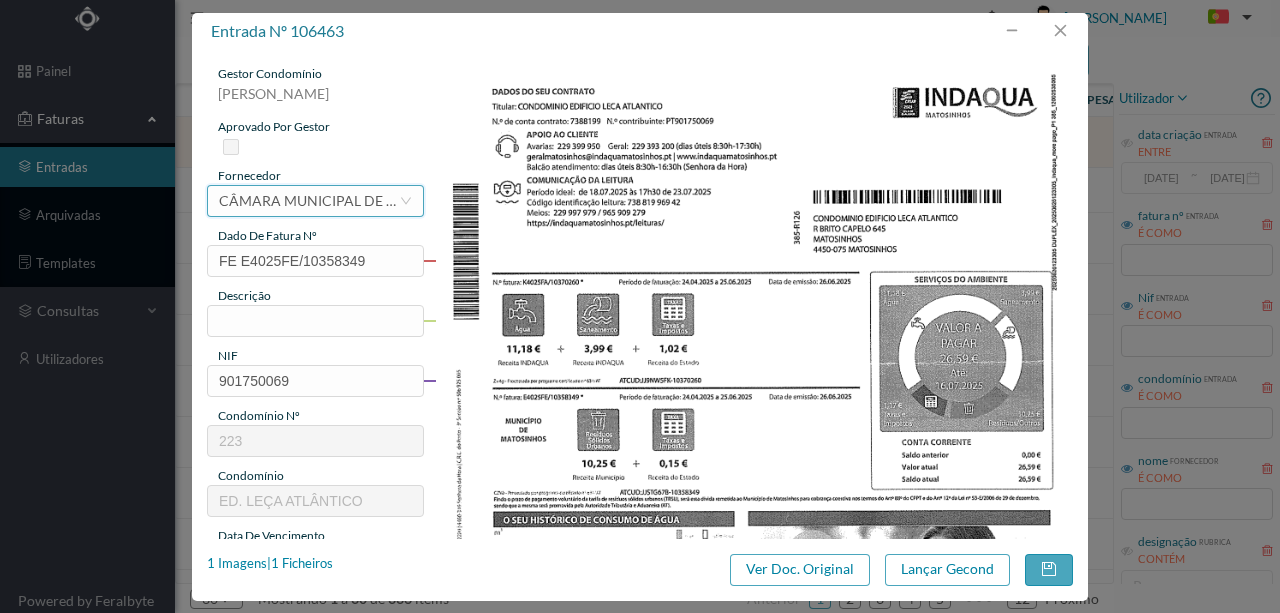 click on "CÂMARA MUNICIPAL DE [GEOGRAPHIC_DATA]" at bounding box center (309, 201) 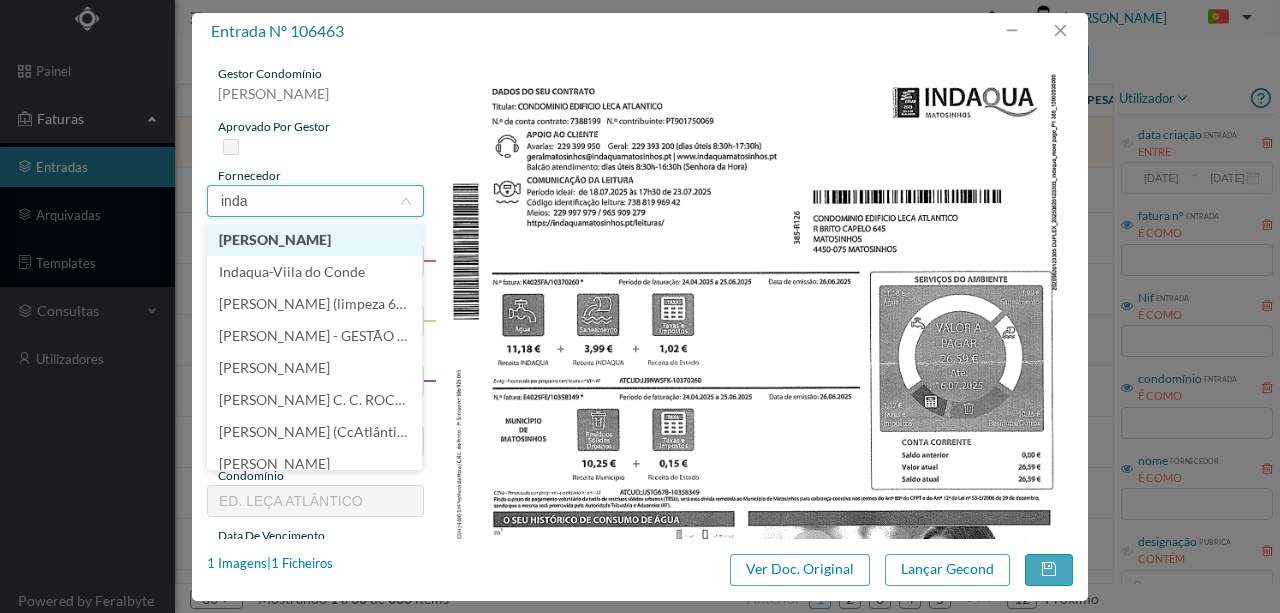 scroll, scrollTop: 0, scrollLeft: 0, axis: both 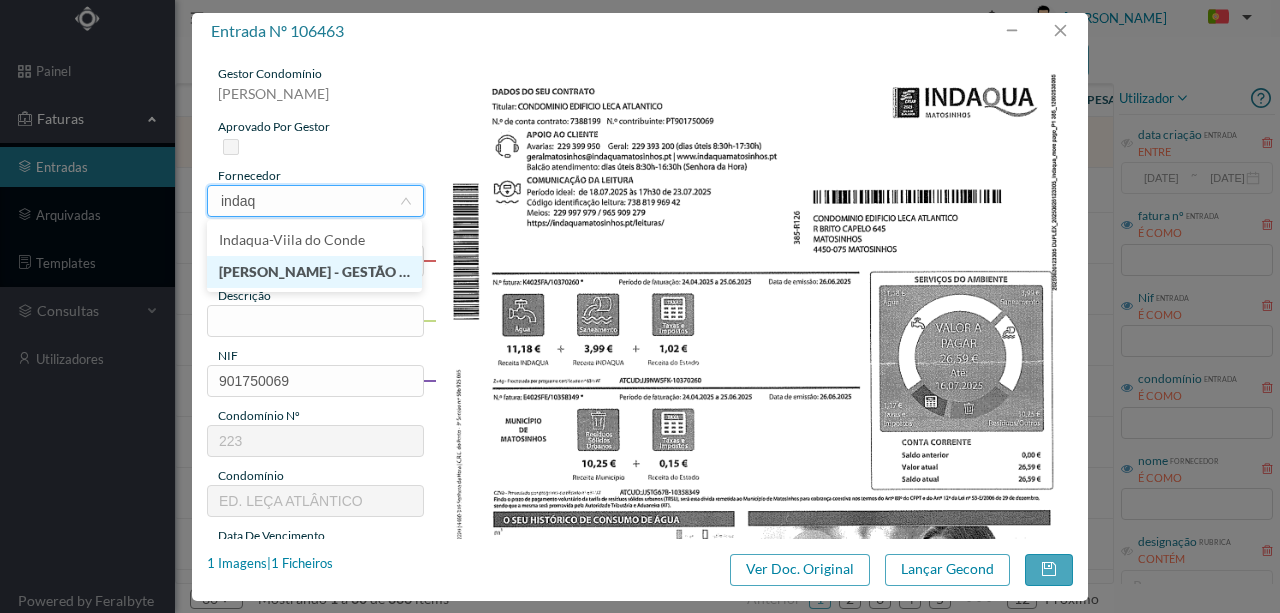click on "[PERSON_NAME] - GESTÃO DE ÁGUAS DE MATOSINHOS" at bounding box center [314, 272] 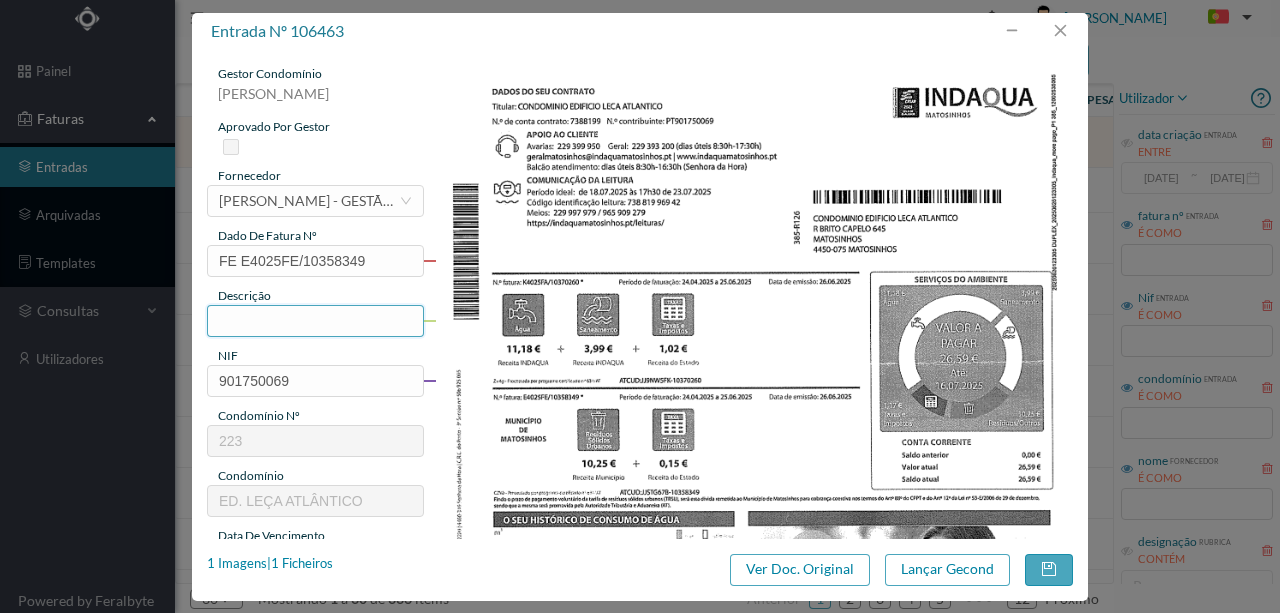 click at bounding box center [315, 321] 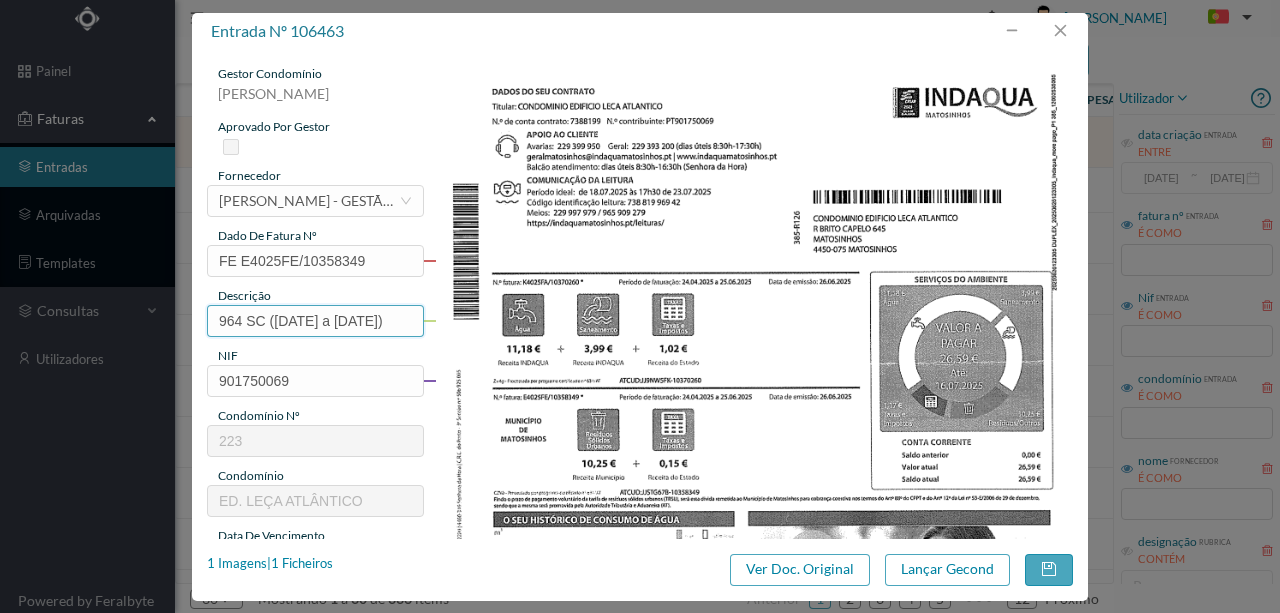 scroll, scrollTop: 0, scrollLeft: 23, axis: horizontal 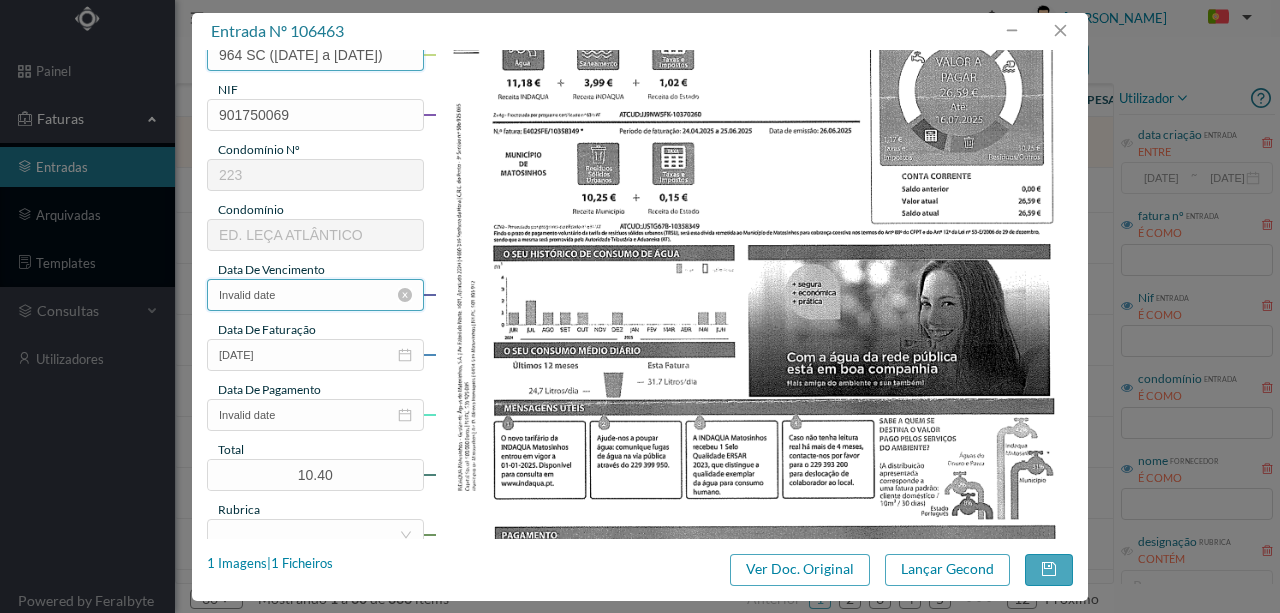 type on "964 SC (24.04.2025 a 25.06.2025)" 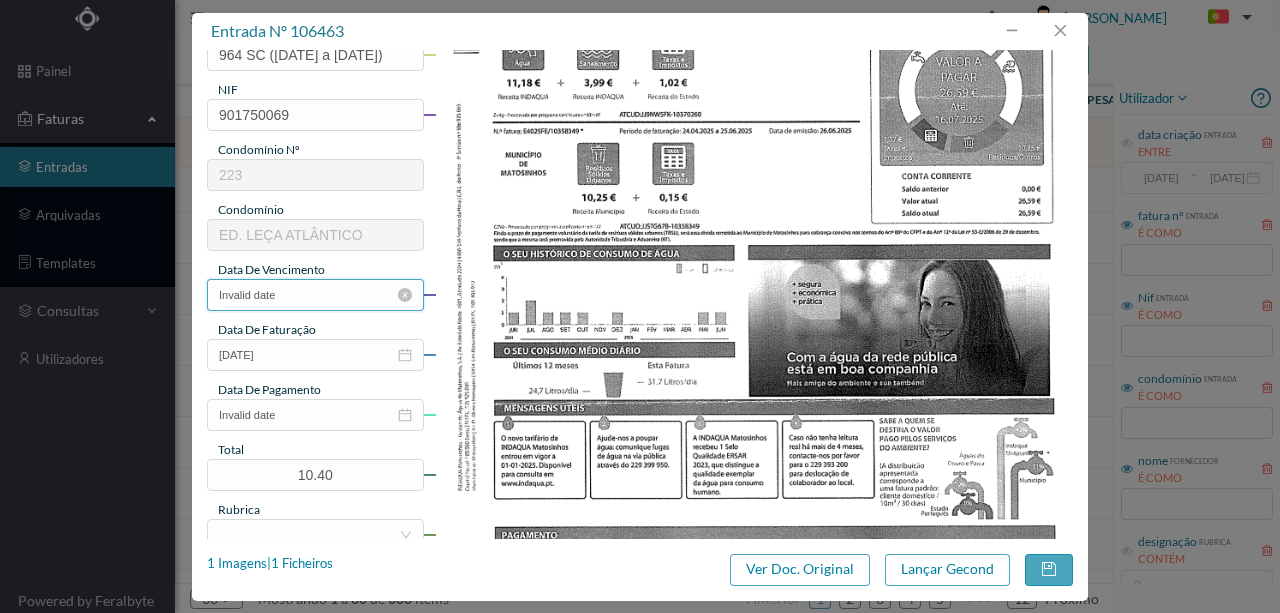 scroll, scrollTop: 0, scrollLeft: 0, axis: both 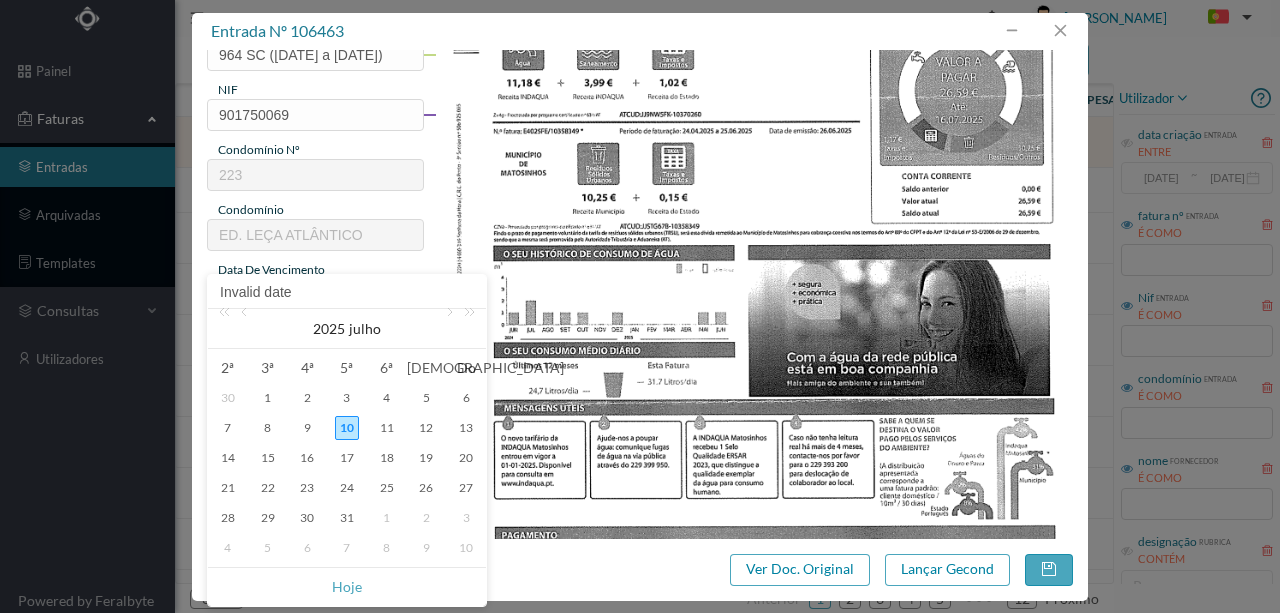 click at bounding box center [754, 250] 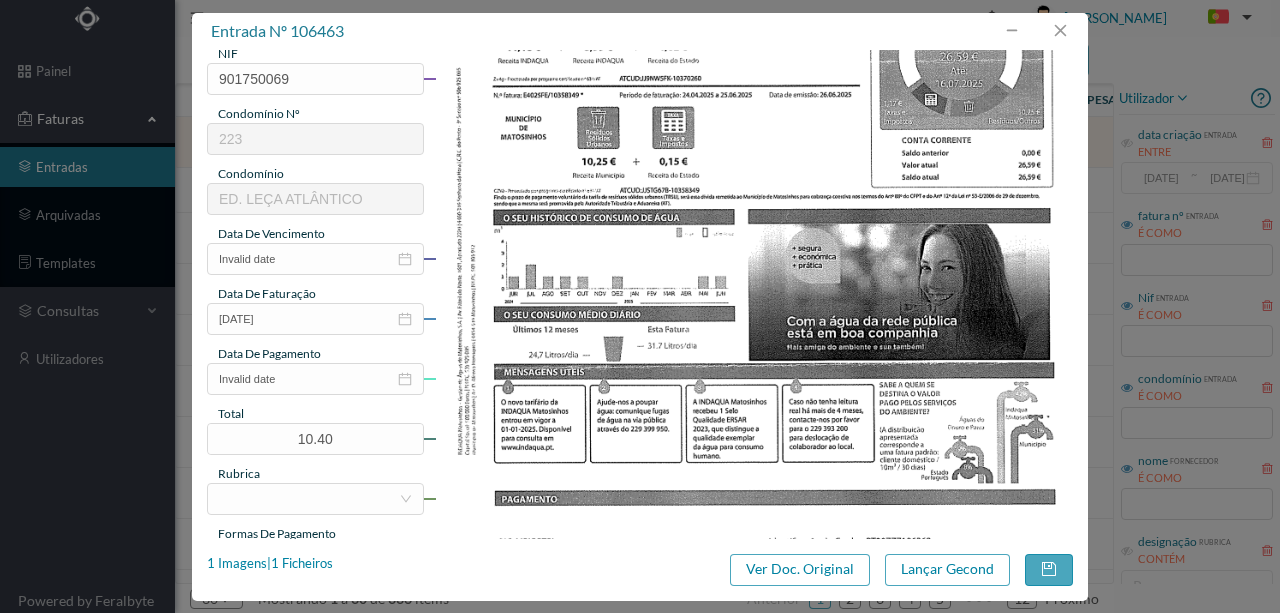 scroll, scrollTop: 333, scrollLeft: 0, axis: vertical 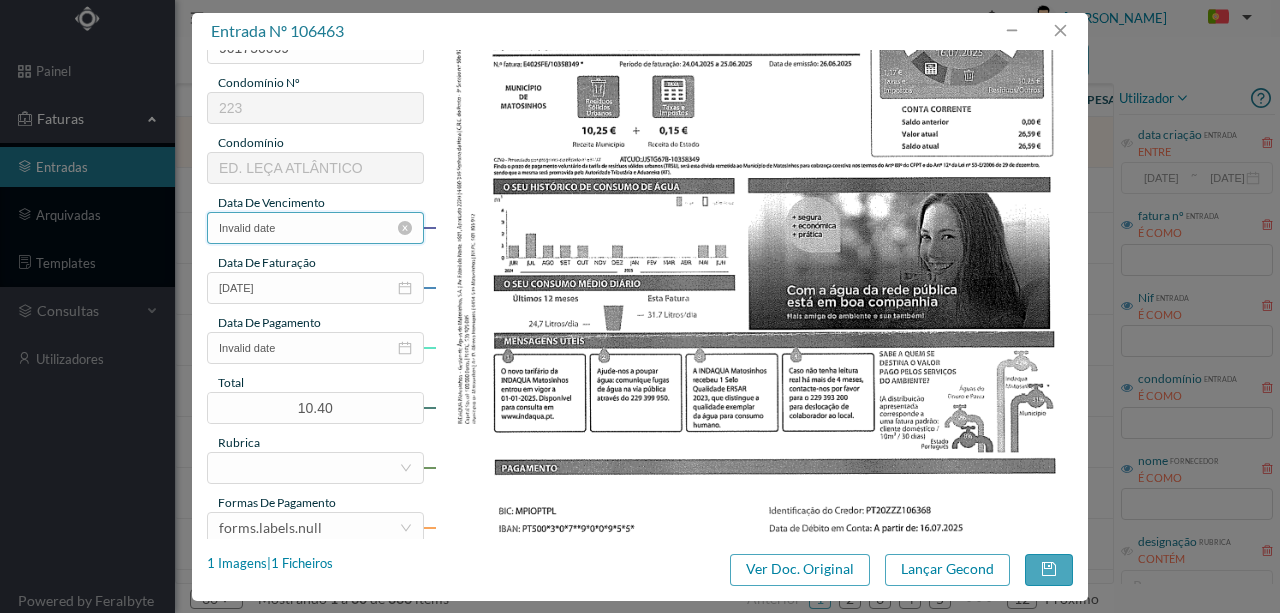 click on "Invalid date" at bounding box center (315, 228) 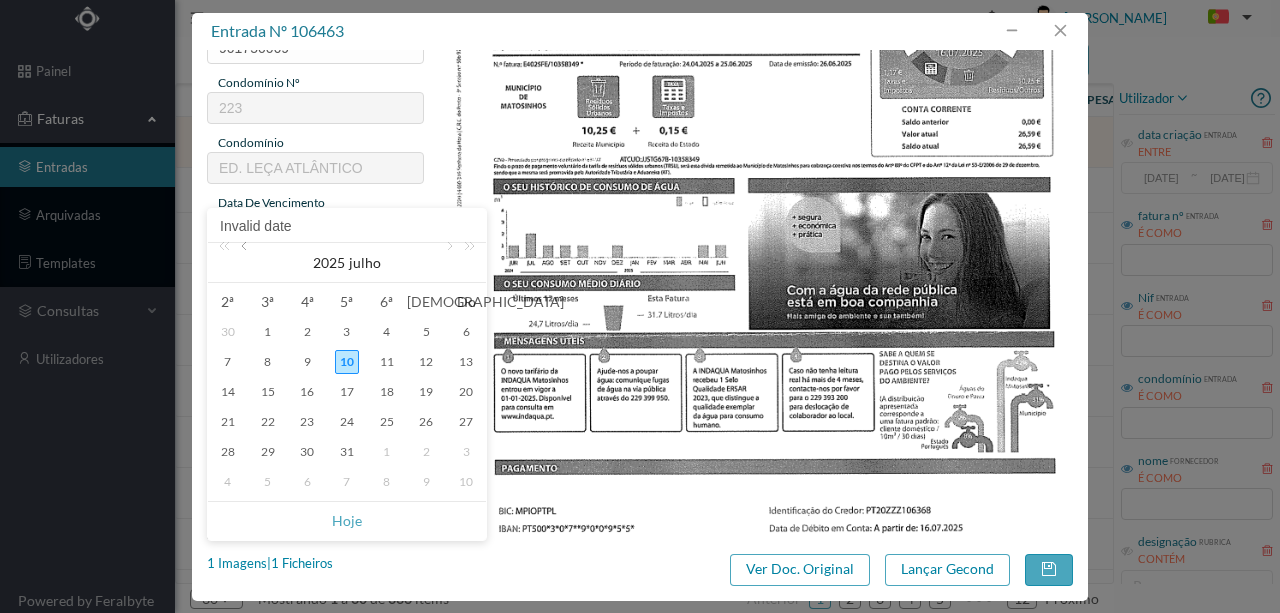 click at bounding box center (246, 263) 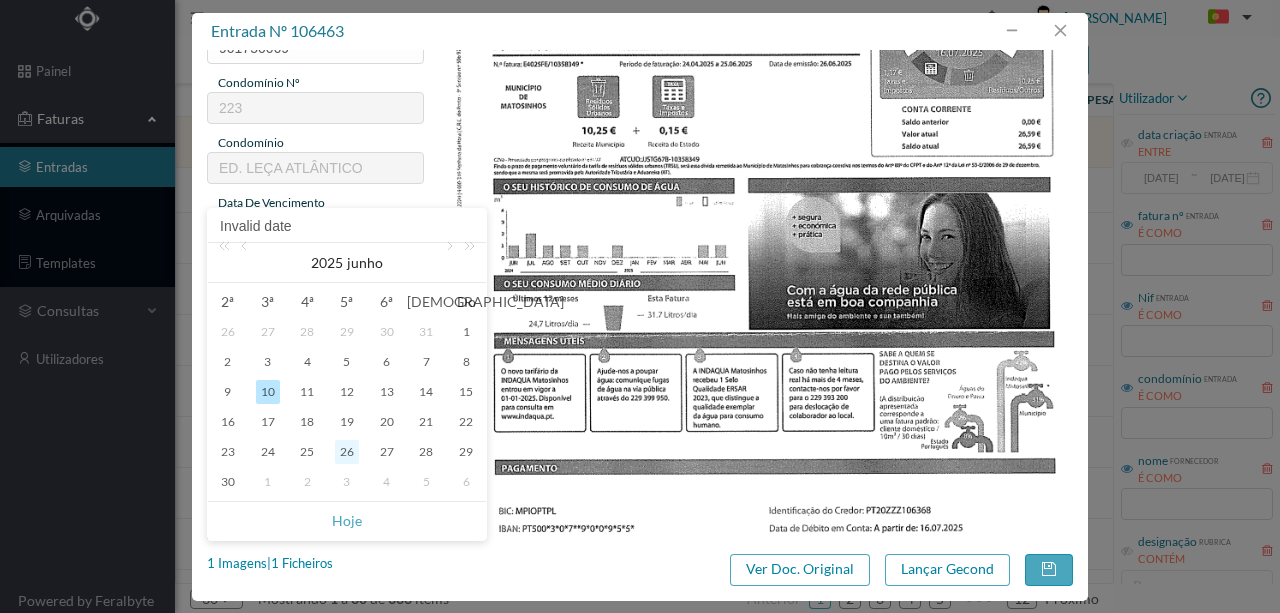 click on "26" at bounding box center [347, 452] 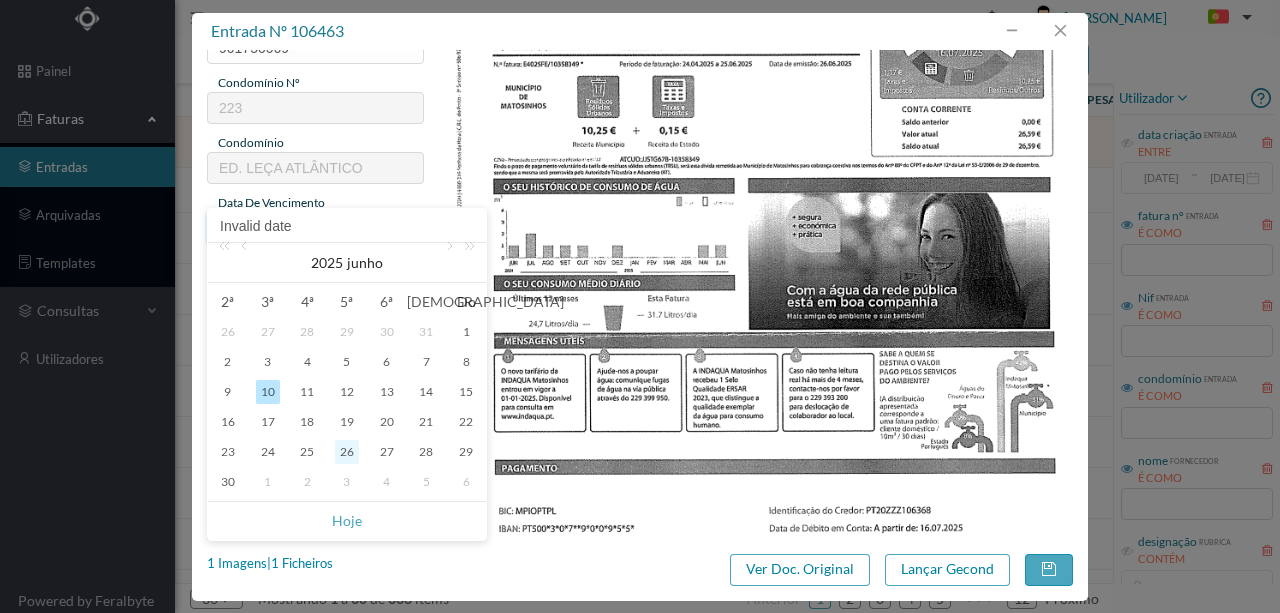 type on "[DATE]" 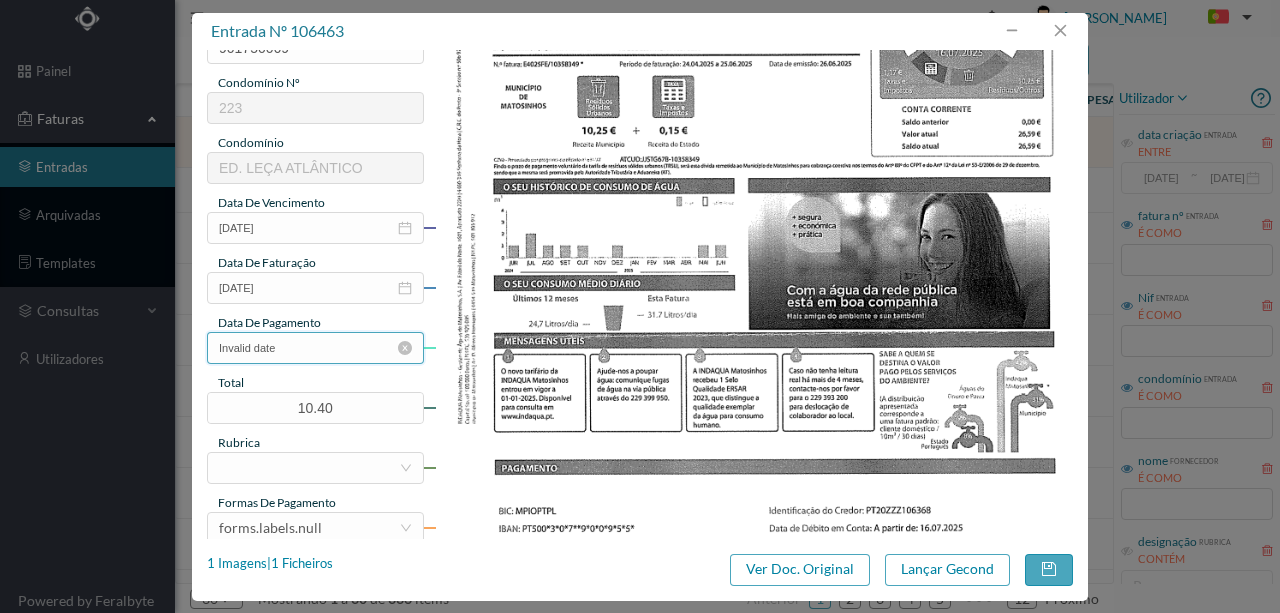 click on "Invalid date" at bounding box center [315, 348] 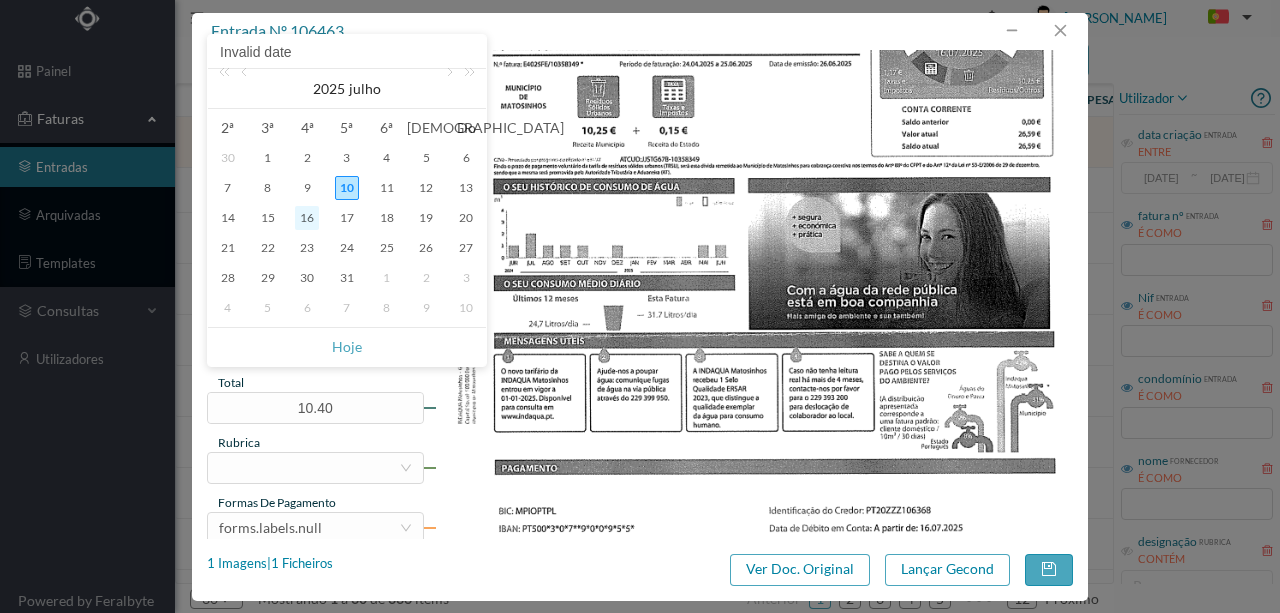click on "16" at bounding box center (307, 218) 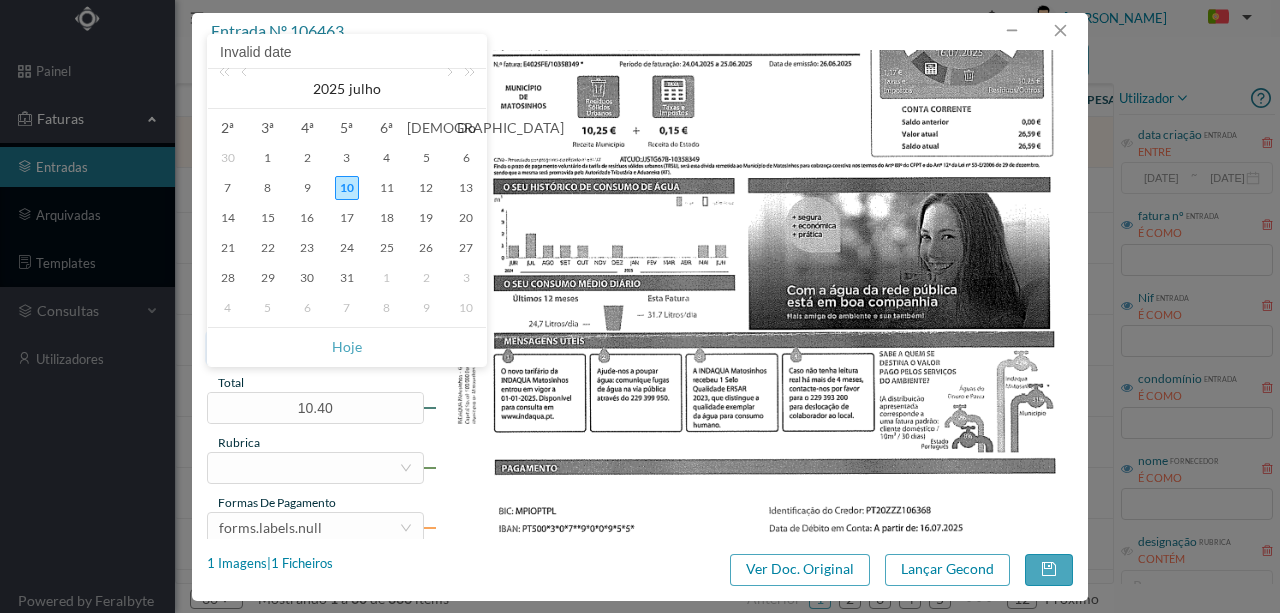 type on "[DATE]" 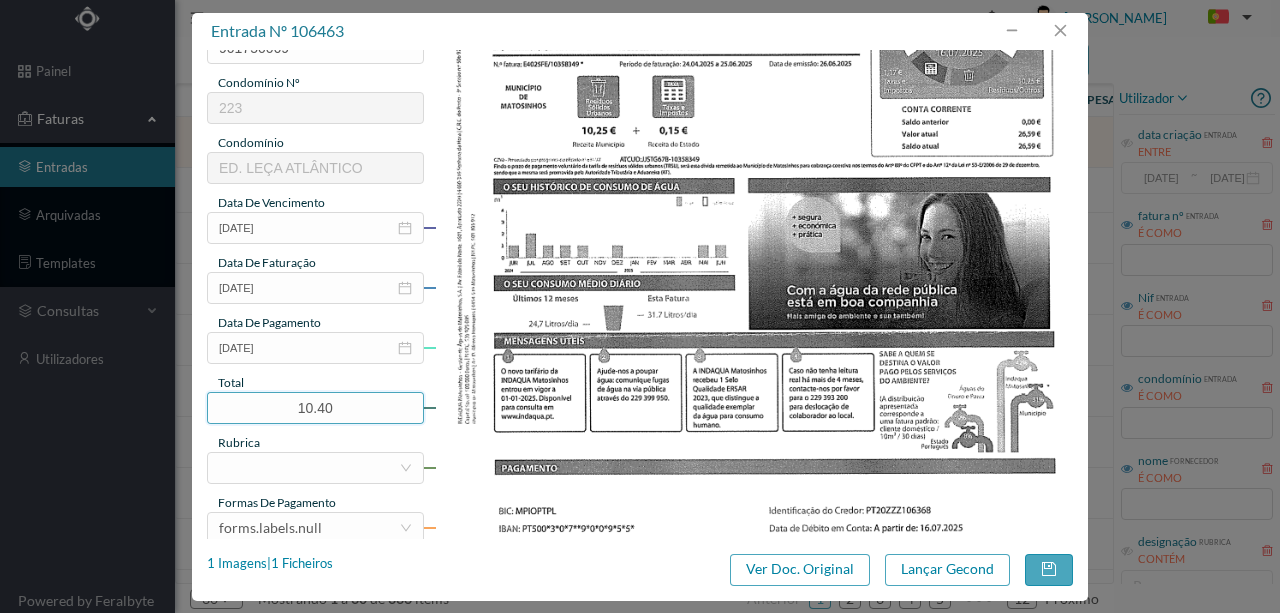 drag, startPoint x: 248, startPoint y: 404, endPoint x: 140, endPoint y: 390, distance: 108.903625 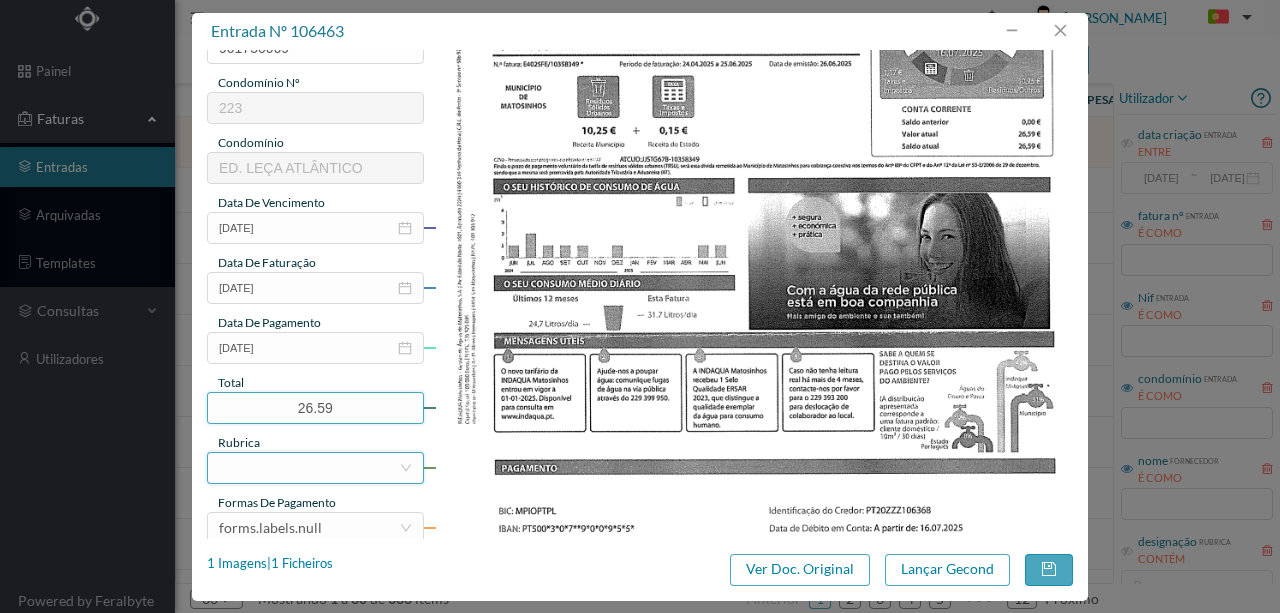type on "26.59" 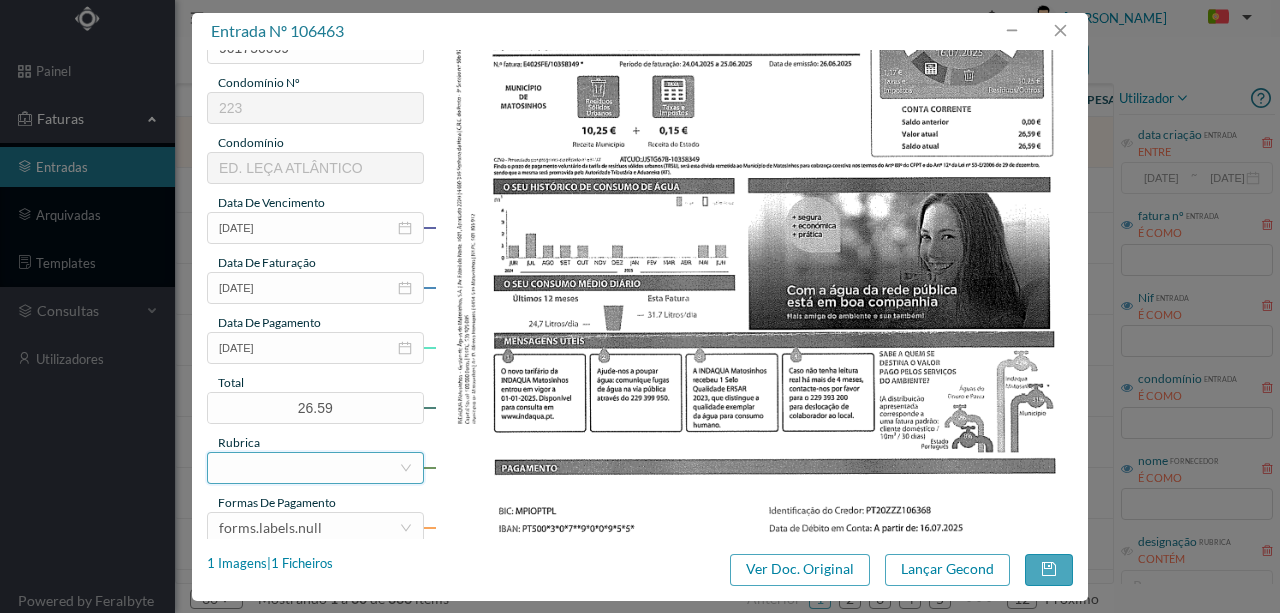 click at bounding box center (309, 468) 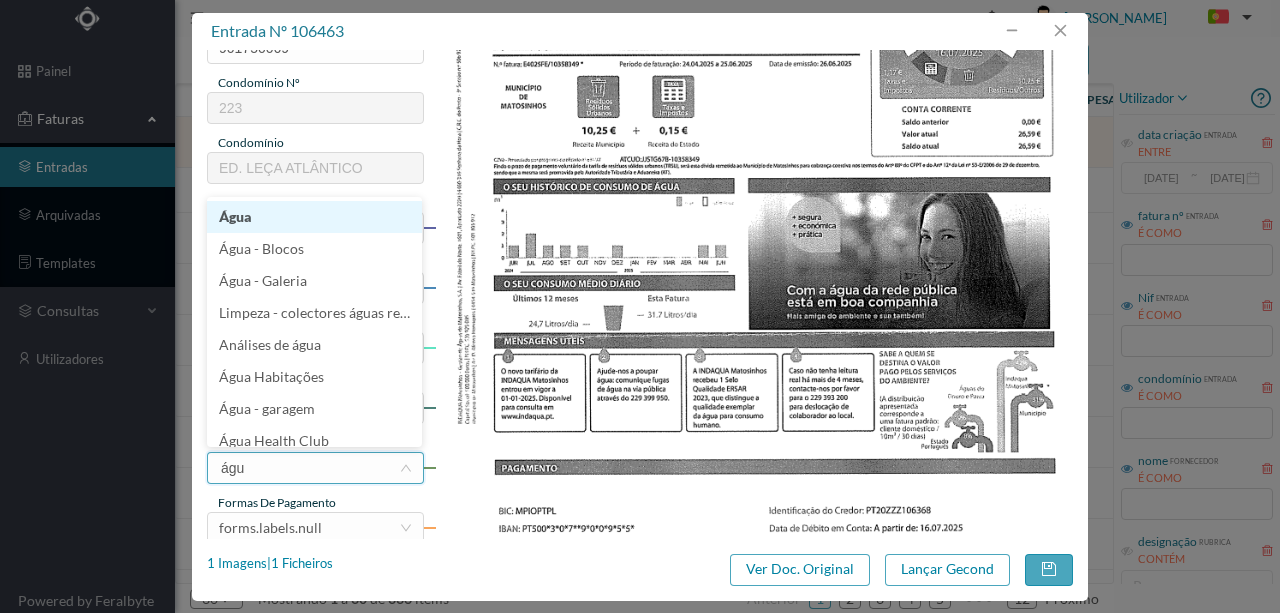 type on "água" 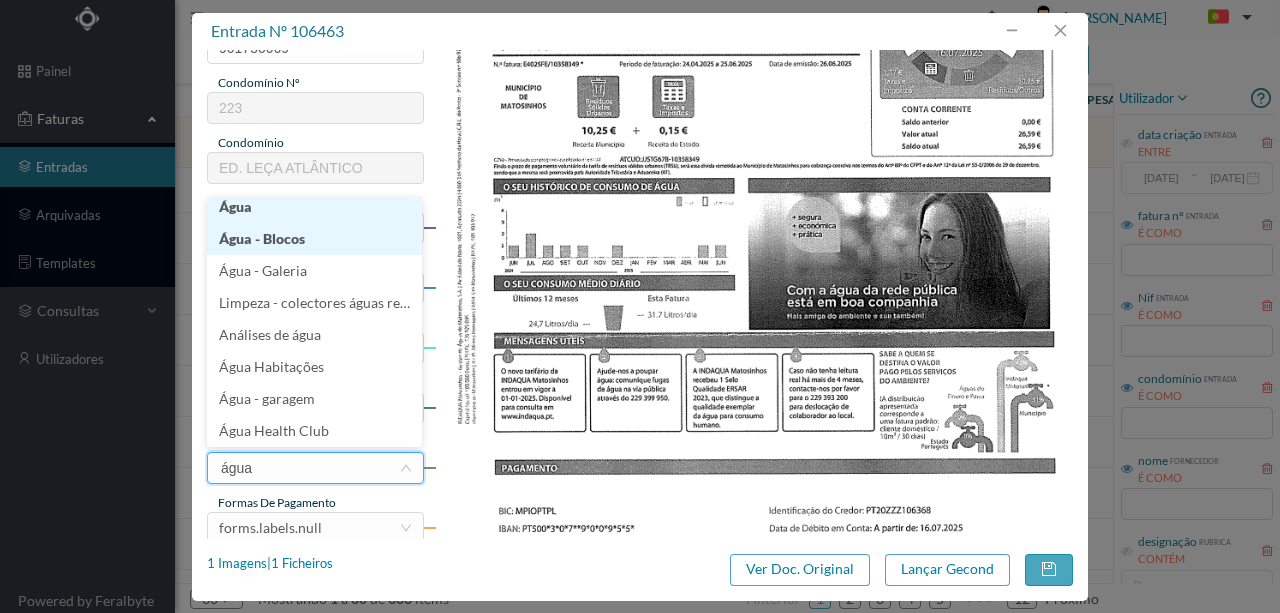 scroll, scrollTop: 4, scrollLeft: 0, axis: vertical 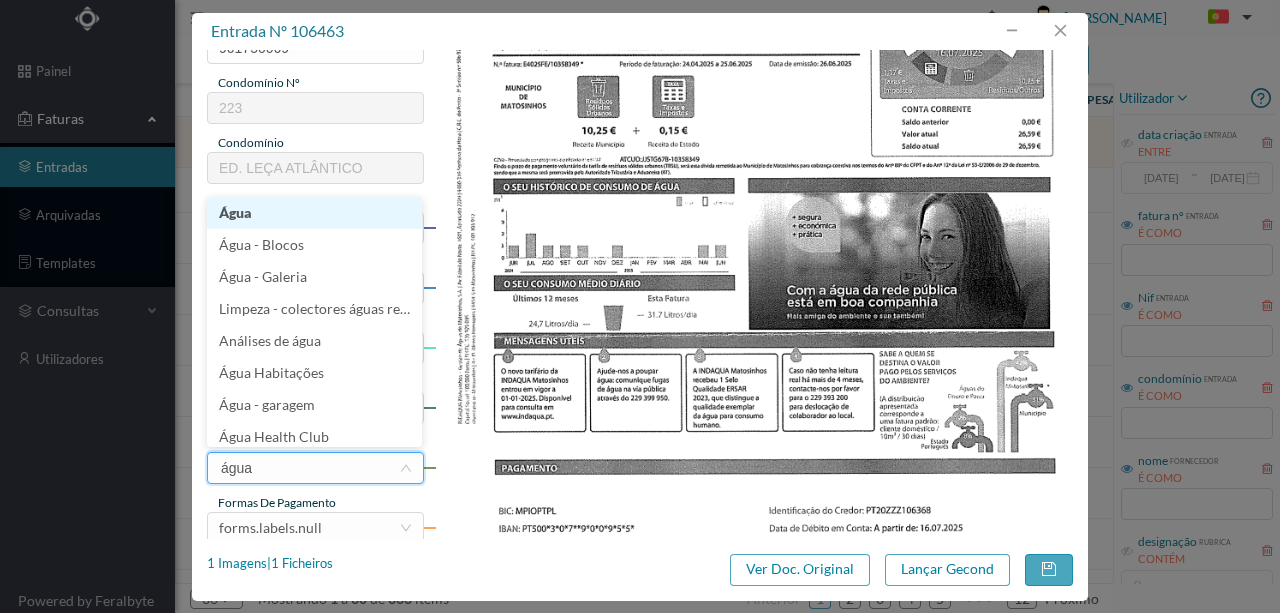 click on "Água" at bounding box center (314, 213) 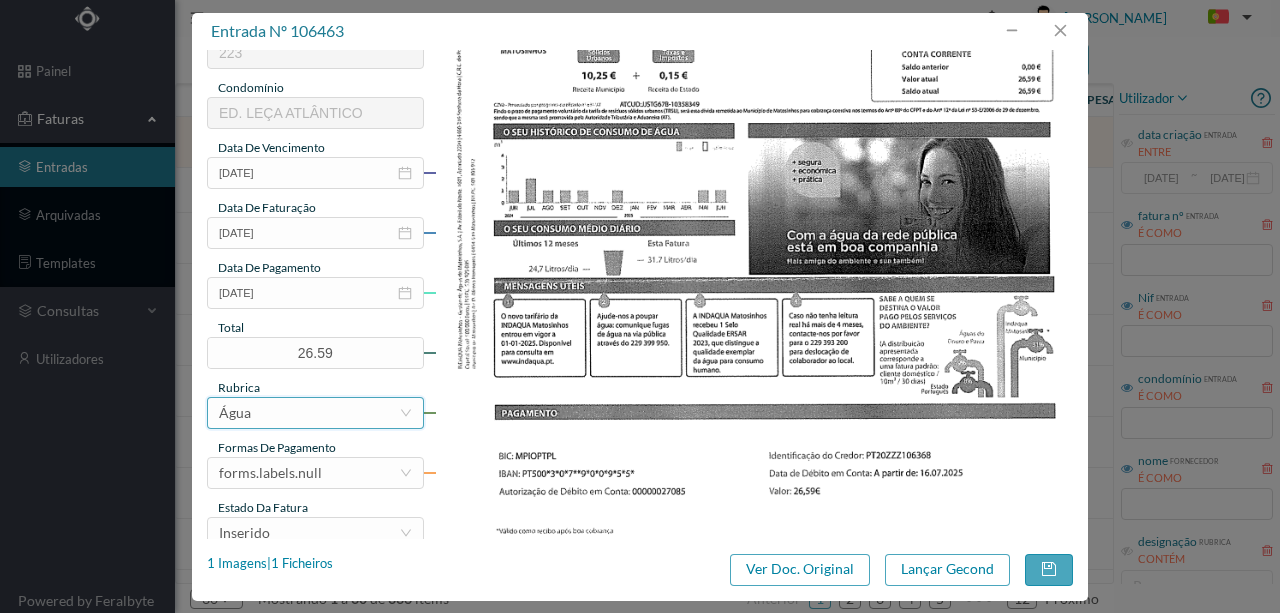 scroll, scrollTop: 473, scrollLeft: 0, axis: vertical 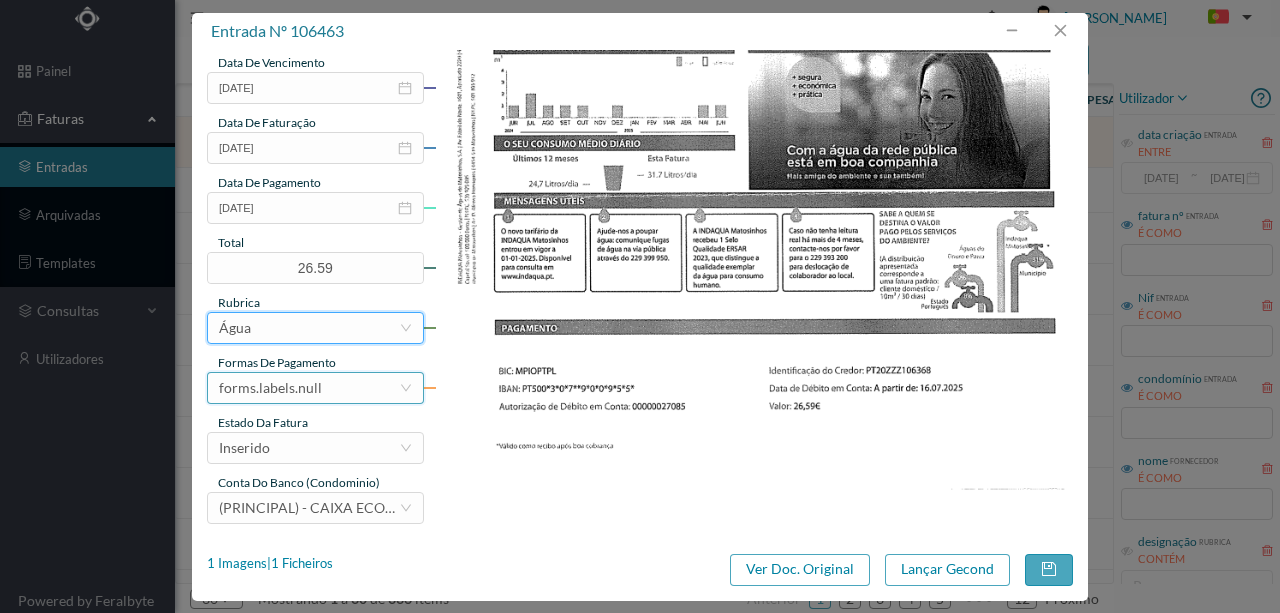 click on "forms.labels.null" at bounding box center (270, 388) 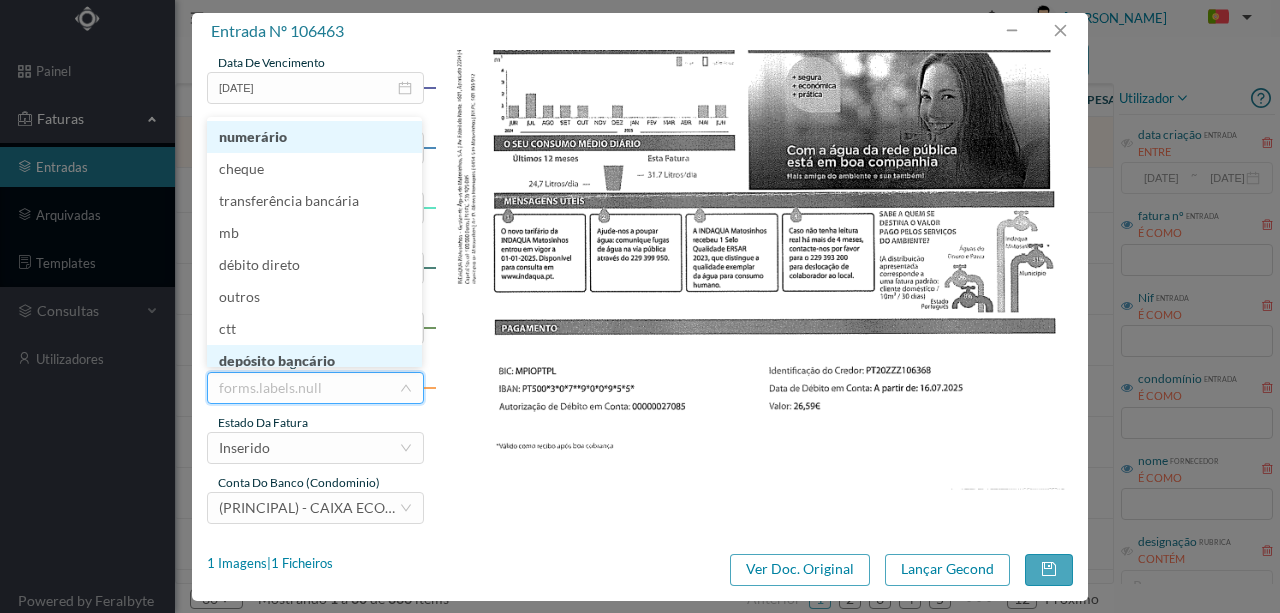 scroll, scrollTop: 10, scrollLeft: 0, axis: vertical 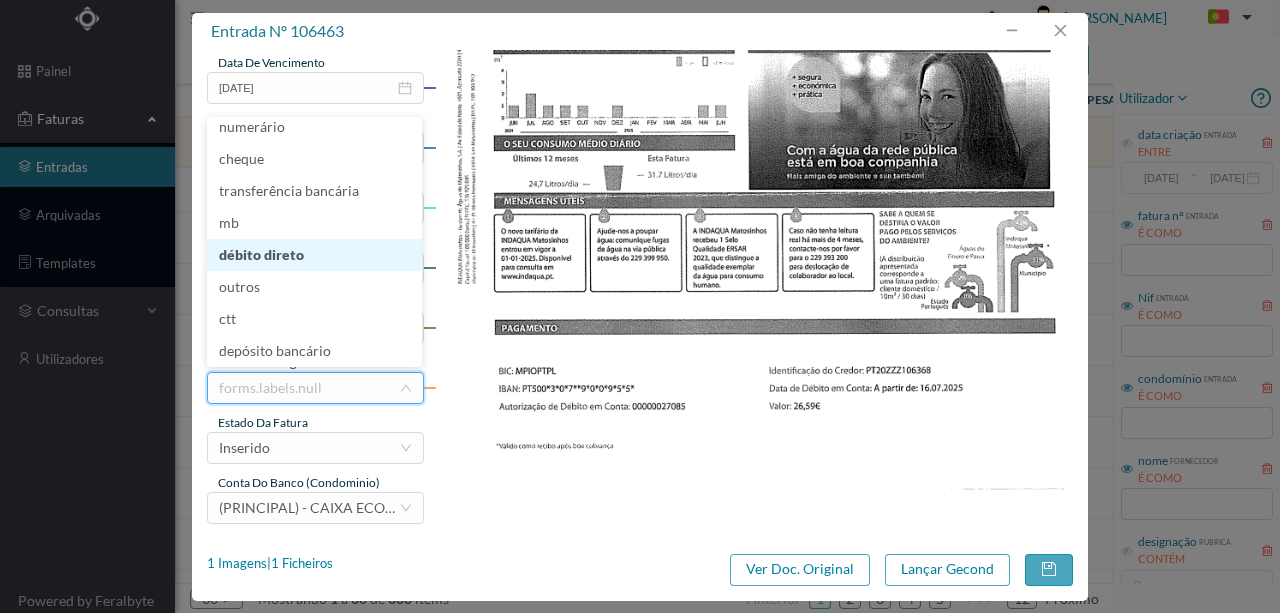 click on "débito direto" at bounding box center [314, 255] 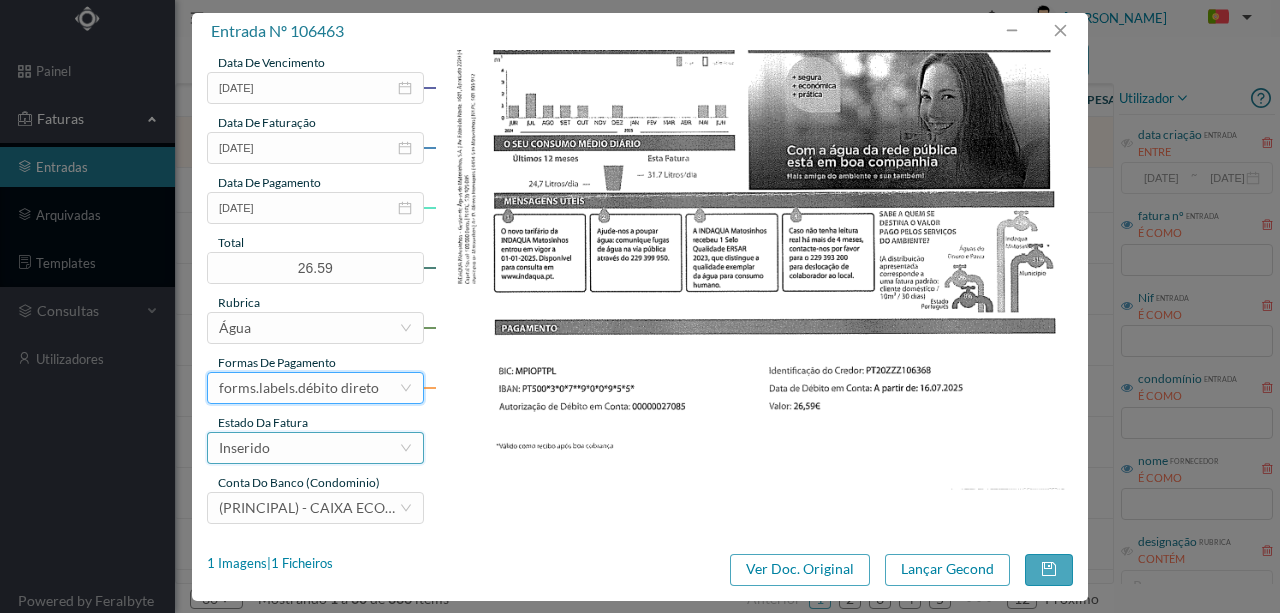 click on "Inserido" at bounding box center [309, 448] 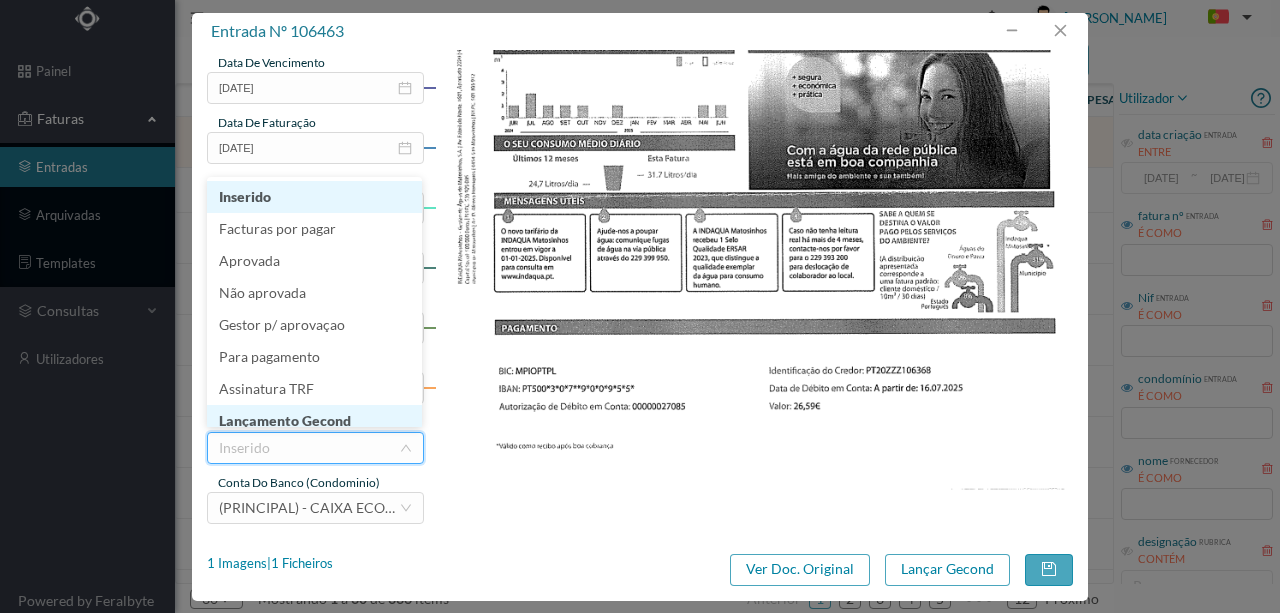 scroll, scrollTop: 10, scrollLeft: 0, axis: vertical 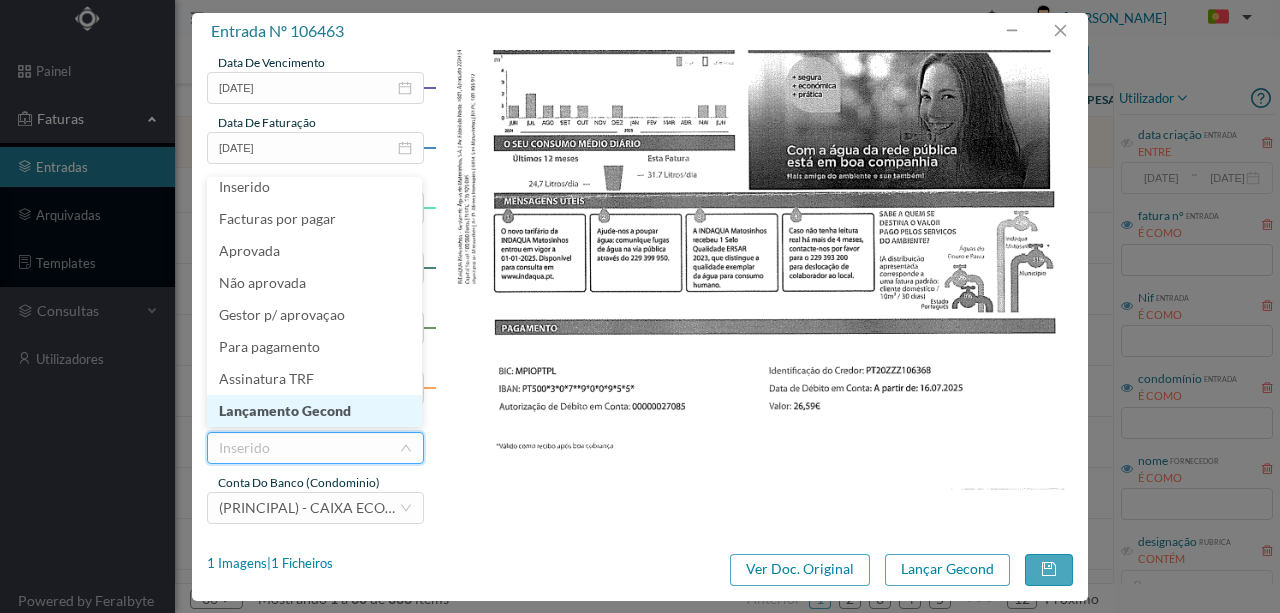 click on "Lançamento Gecond" at bounding box center [314, 411] 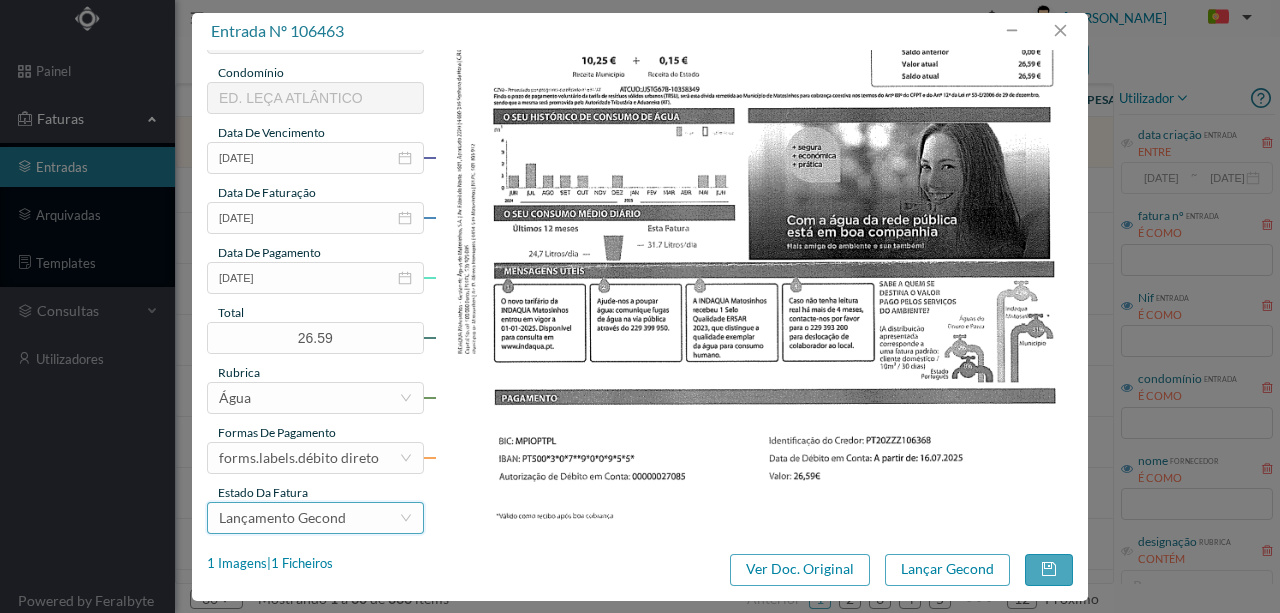 scroll, scrollTop: 473, scrollLeft: 0, axis: vertical 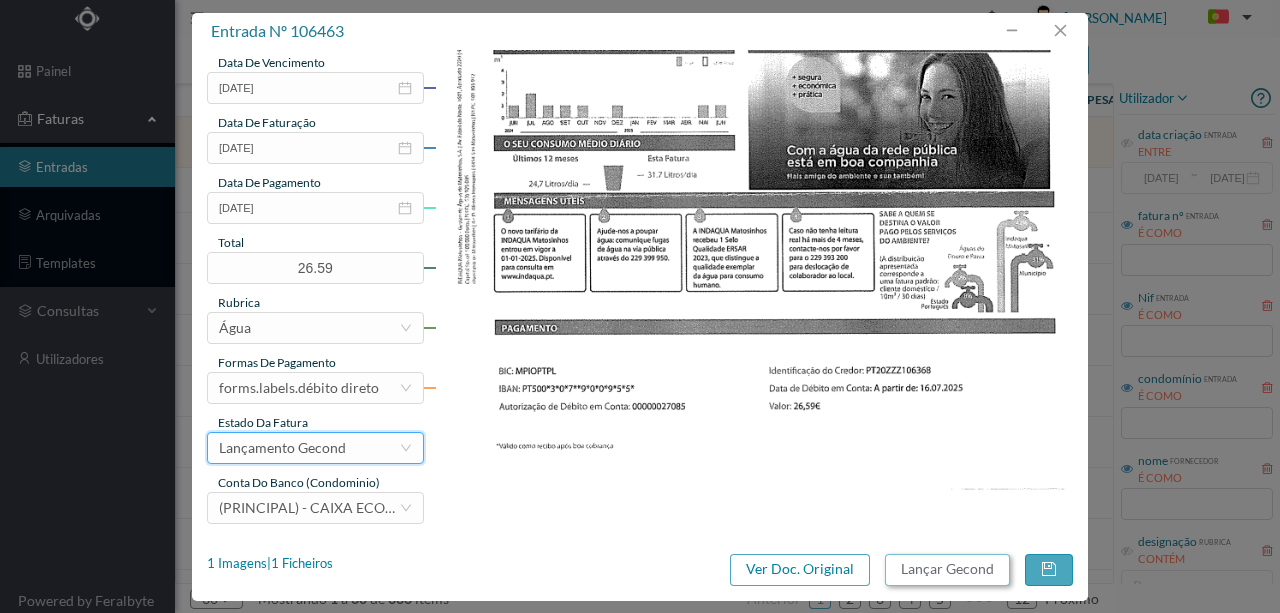 click on "Lançar Gecond" at bounding box center [947, 570] 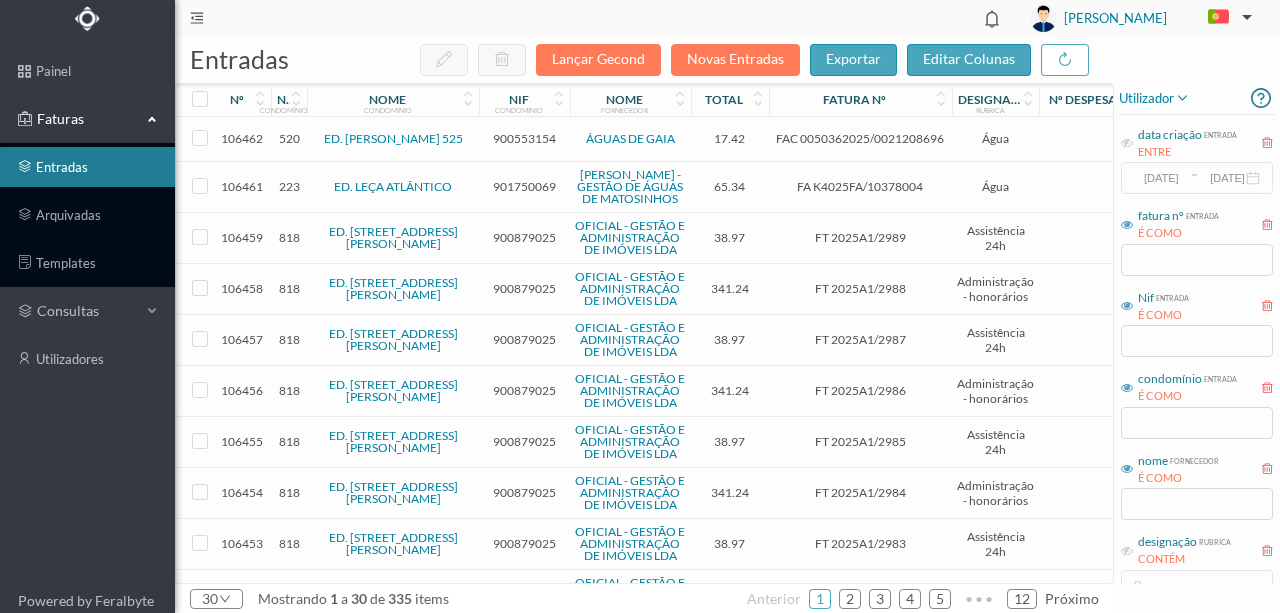 click on "901750069" at bounding box center (524, 186) 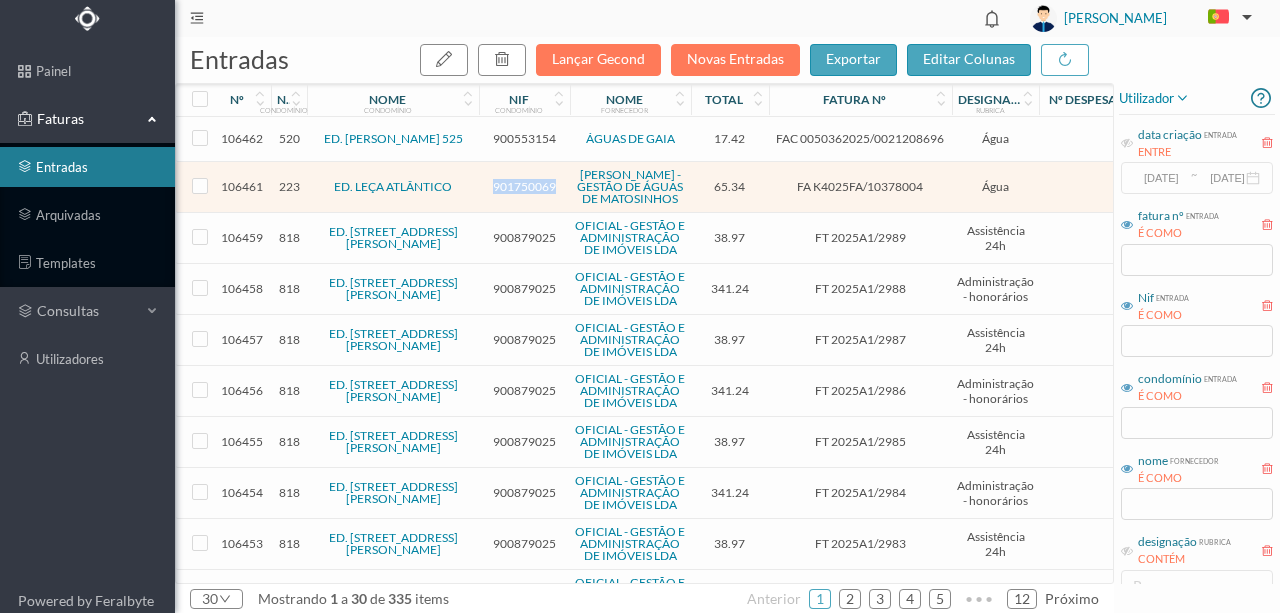 click on "901750069" at bounding box center (524, 186) 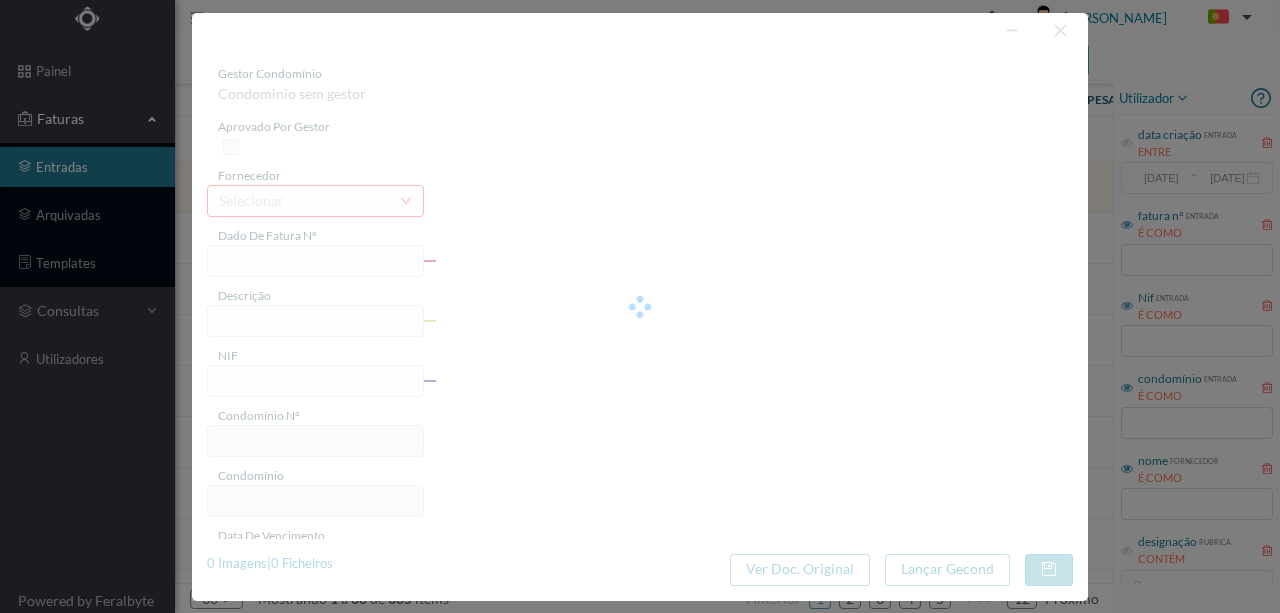 type on "FA K4025FA/10378004" 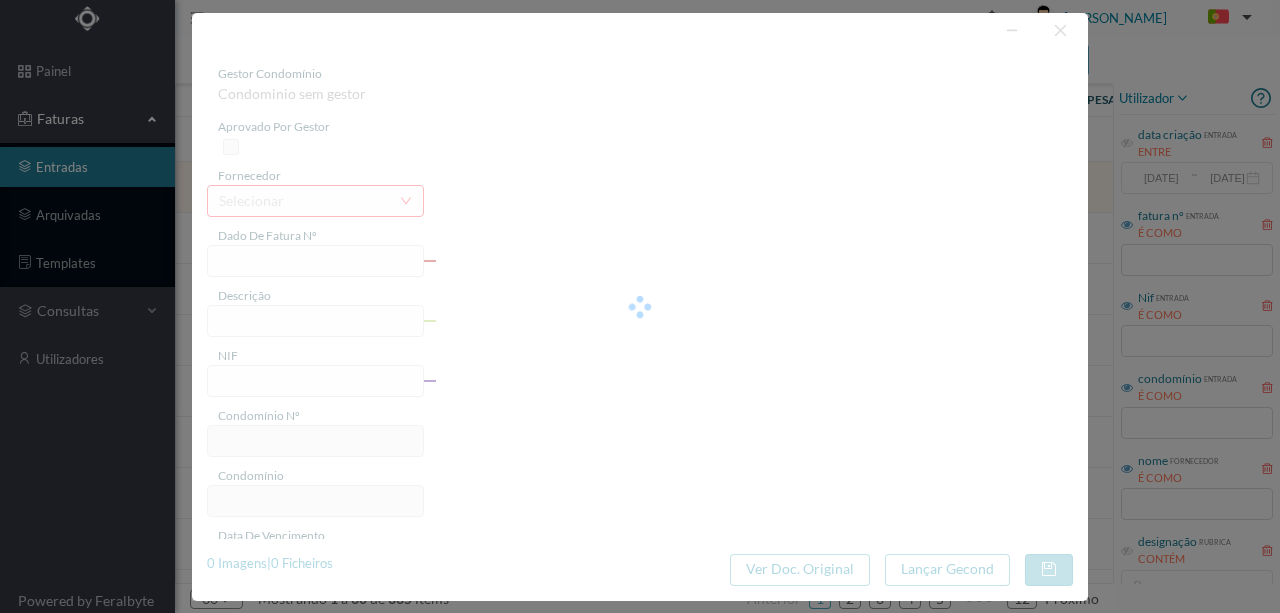 type on "Pariodo de faturação: 24,04,2025 a 25.06.2025" 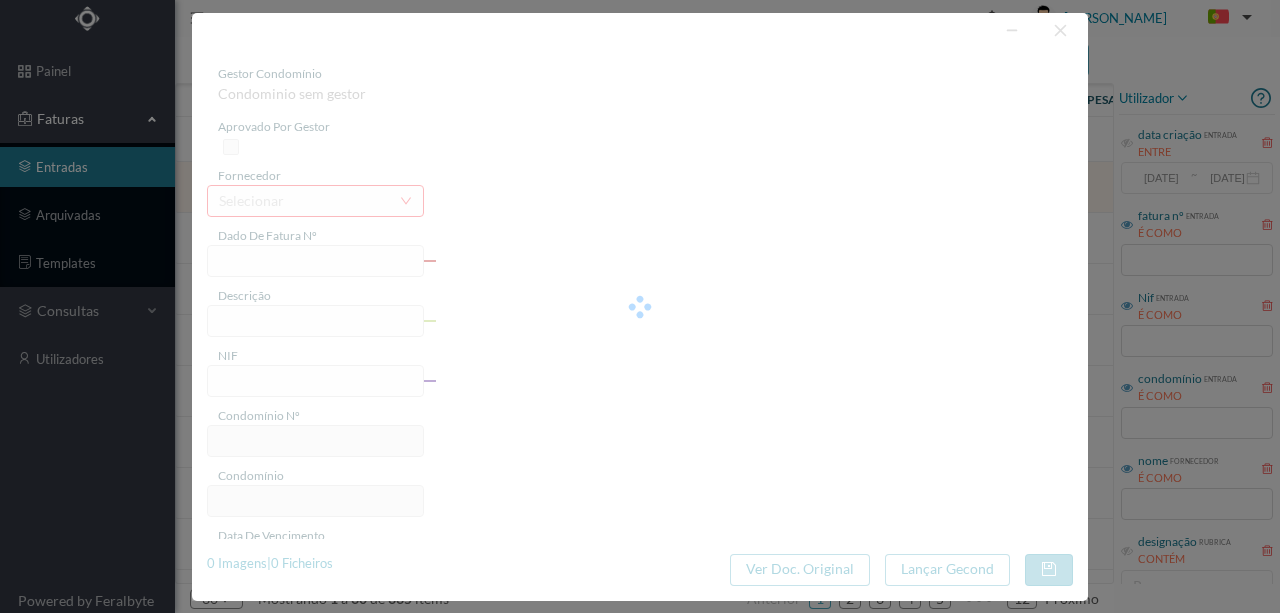 type on "901750069" 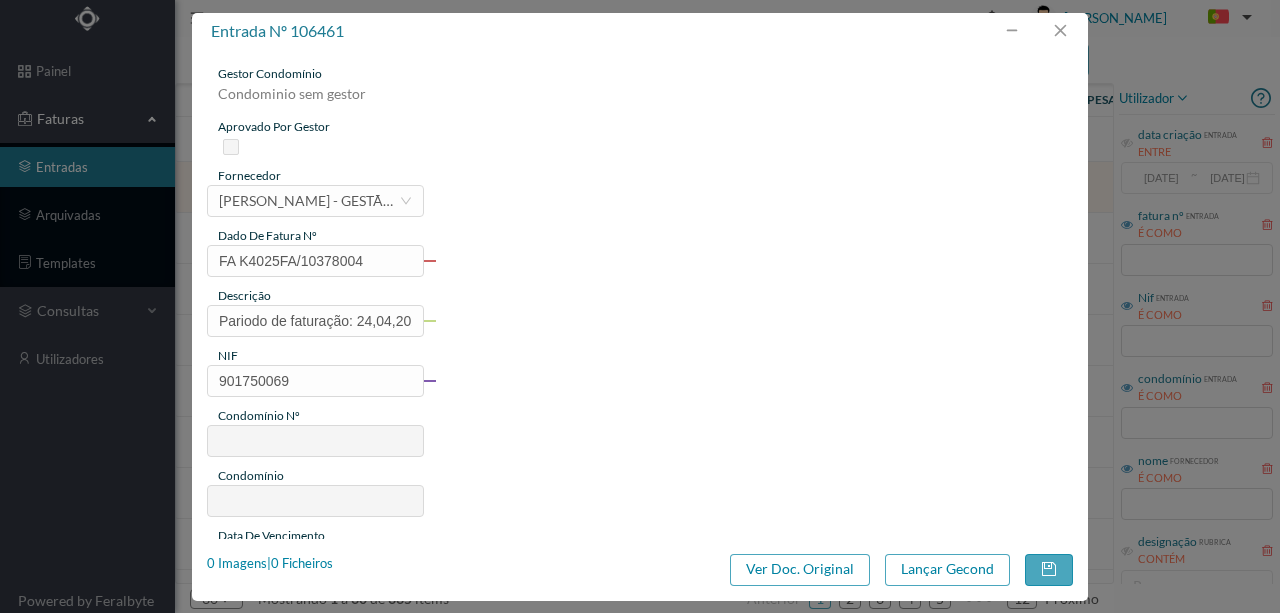 type on "223" 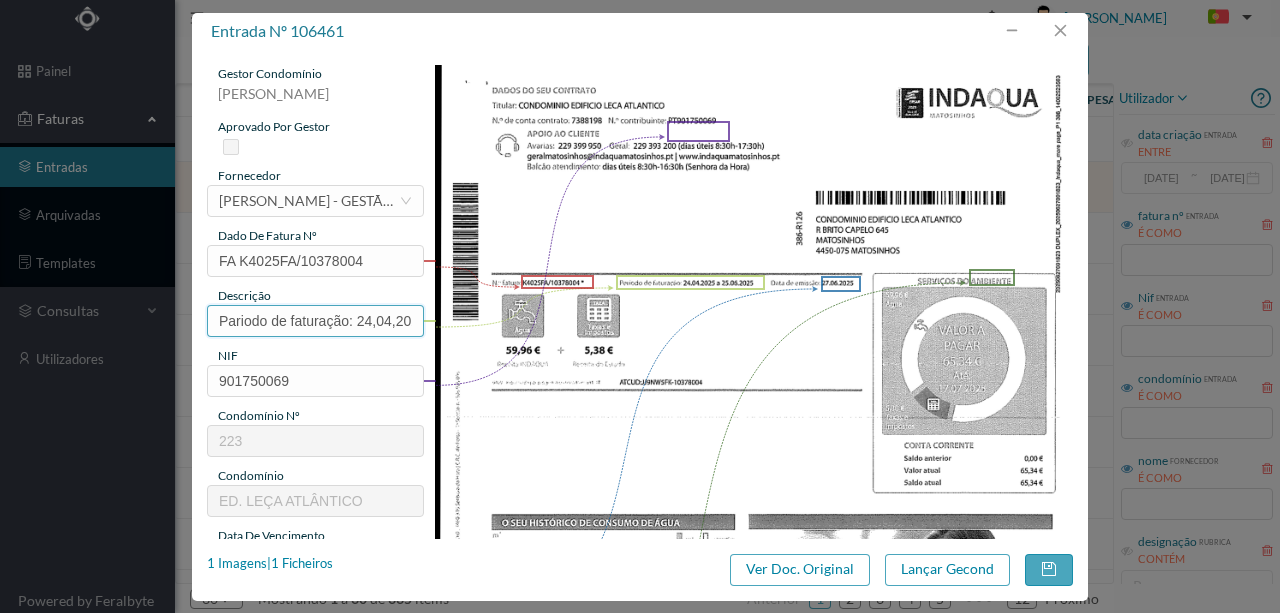 drag, startPoint x: 356, startPoint y: 322, endPoint x: 140, endPoint y: 326, distance: 216.03703 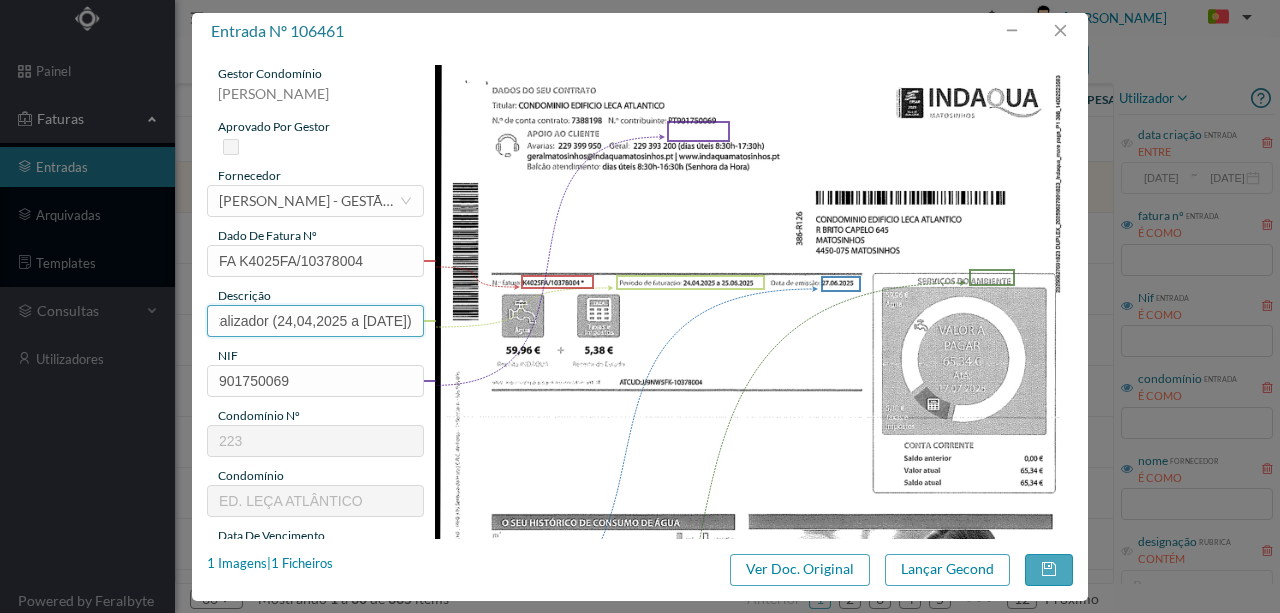 scroll, scrollTop: 0, scrollLeft: 71, axis: horizontal 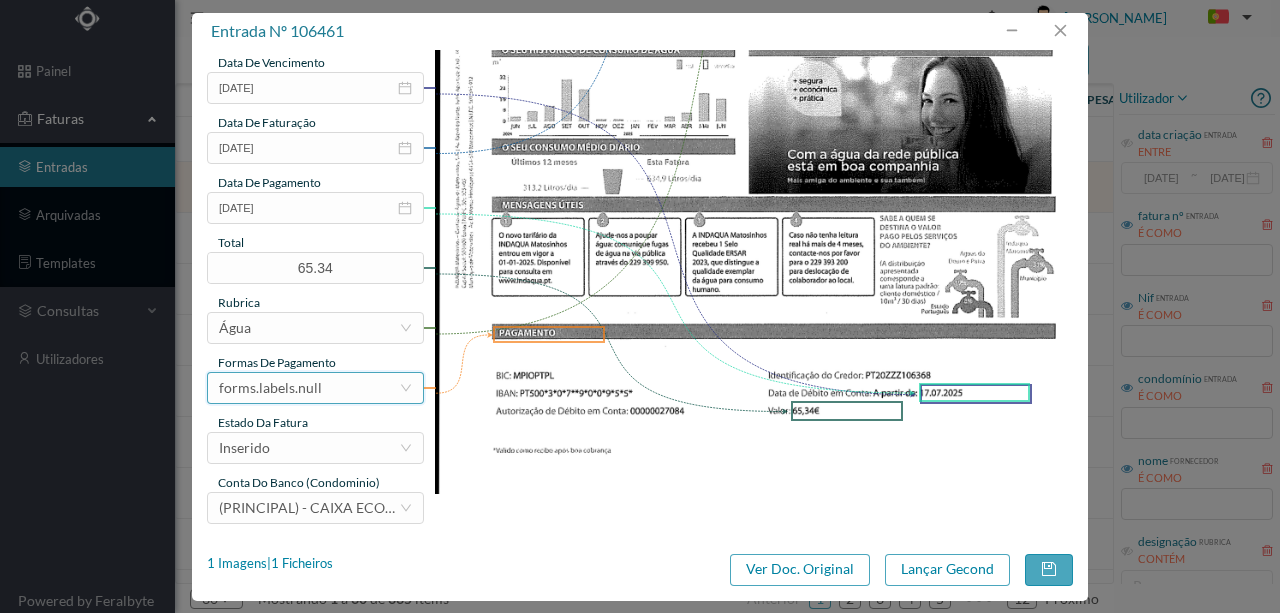 type on "964 Totalizador (24,04,2025 a 25.06.2025)" 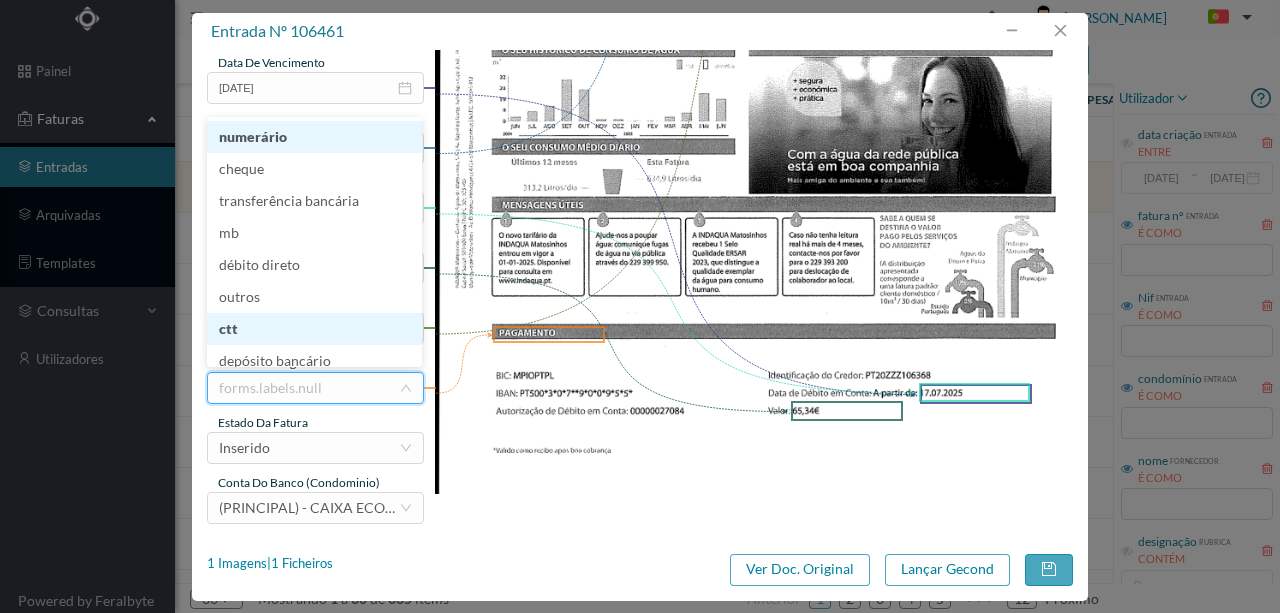 scroll, scrollTop: 10, scrollLeft: 0, axis: vertical 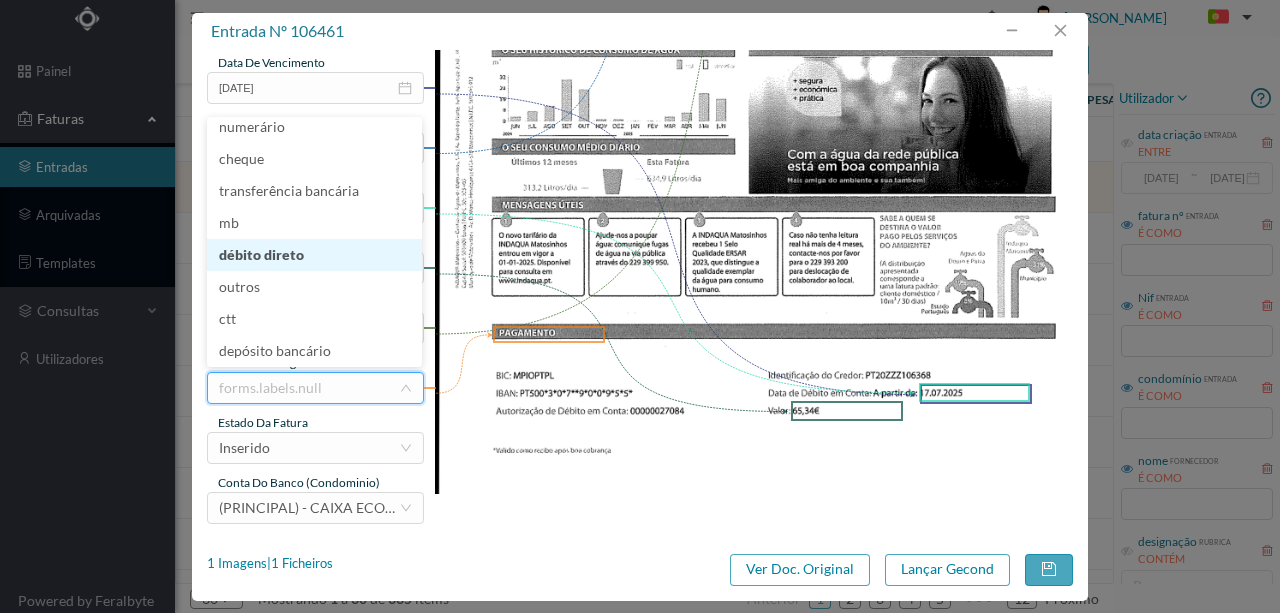 click on "débito direto" at bounding box center [314, 255] 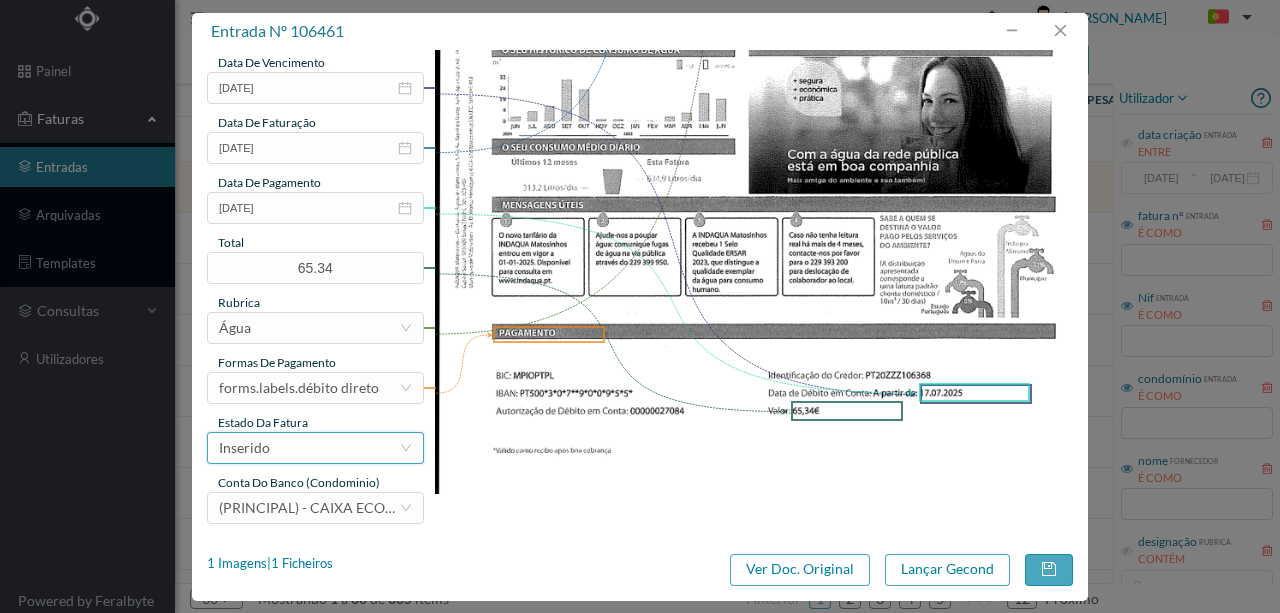 click on "Inserido" at bounding box center [309, 448] 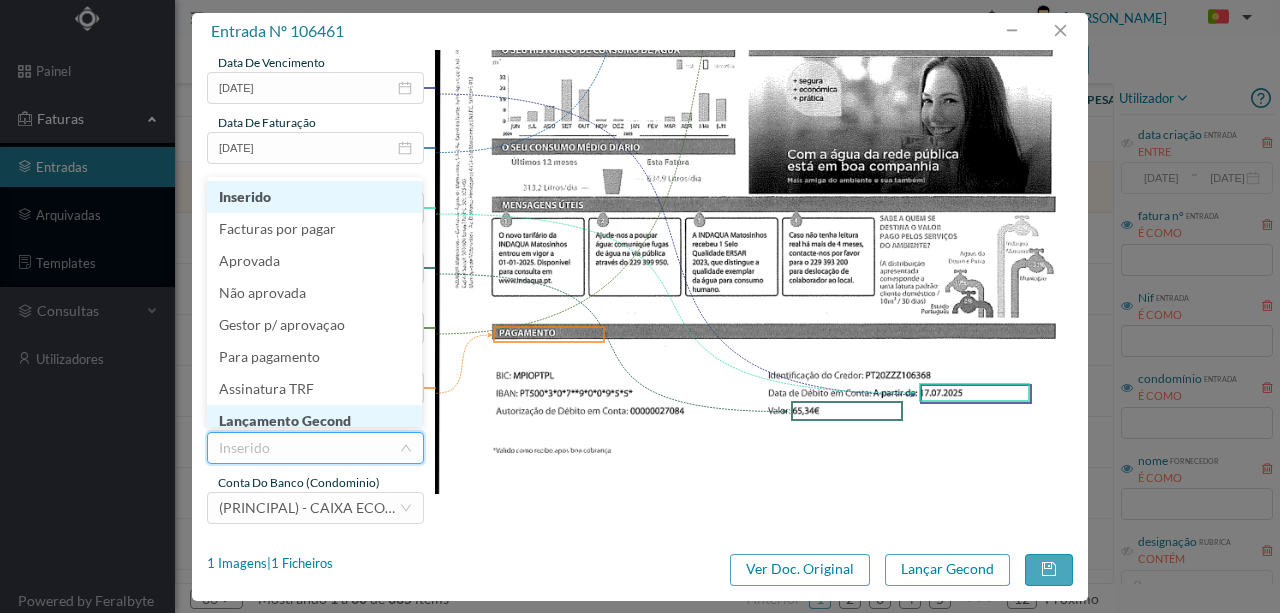 scroll, scrollTop: 10, scrollLeft: 0, axis: vertical 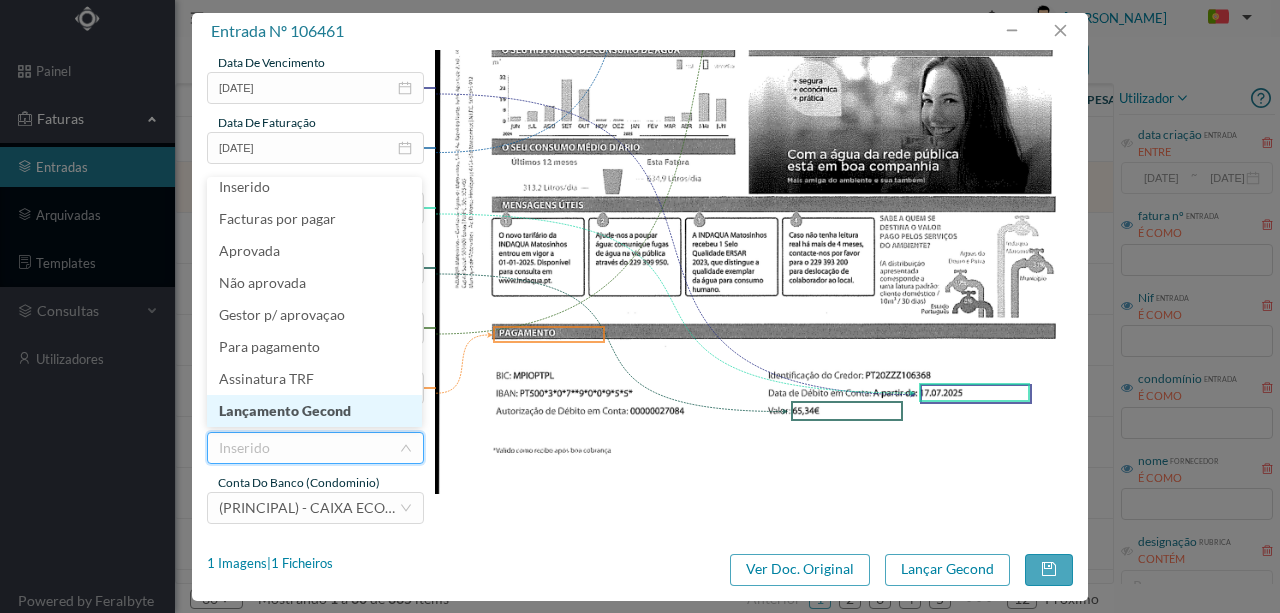 click on "Lançamento Gecond" at bounding box center [314, 411] 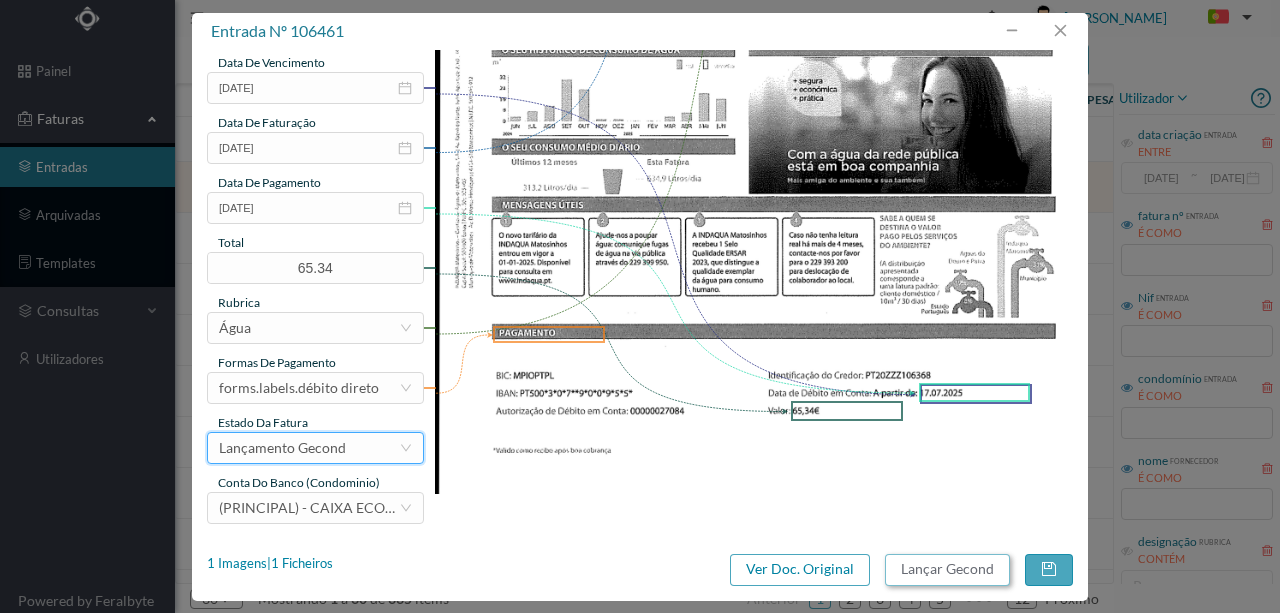 click on "Lançar Gecond" at bounding box center (947, 570) 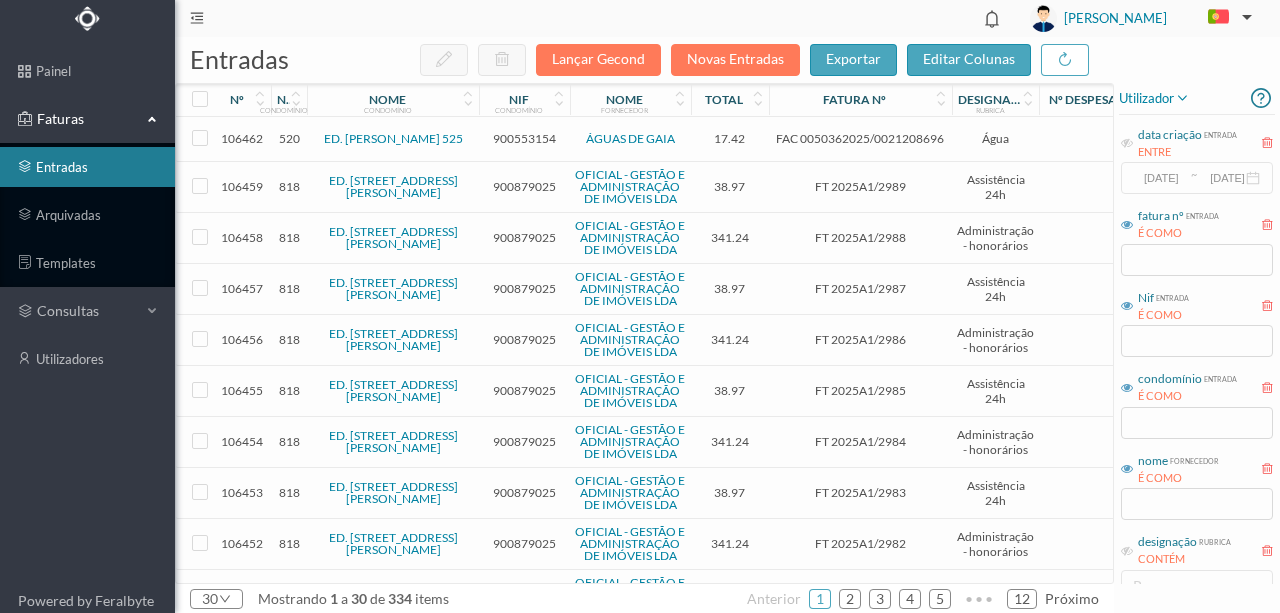 click on "900553154" at bounding box center [524, 138] 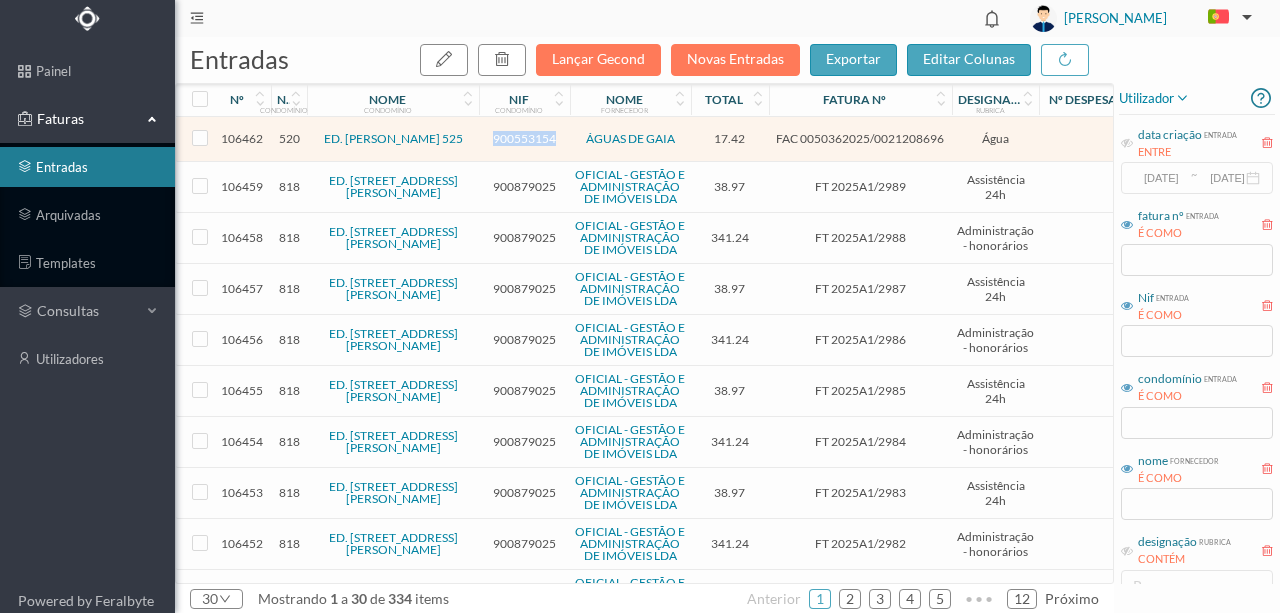 click on "900553154" at bounding box center [524, 138] 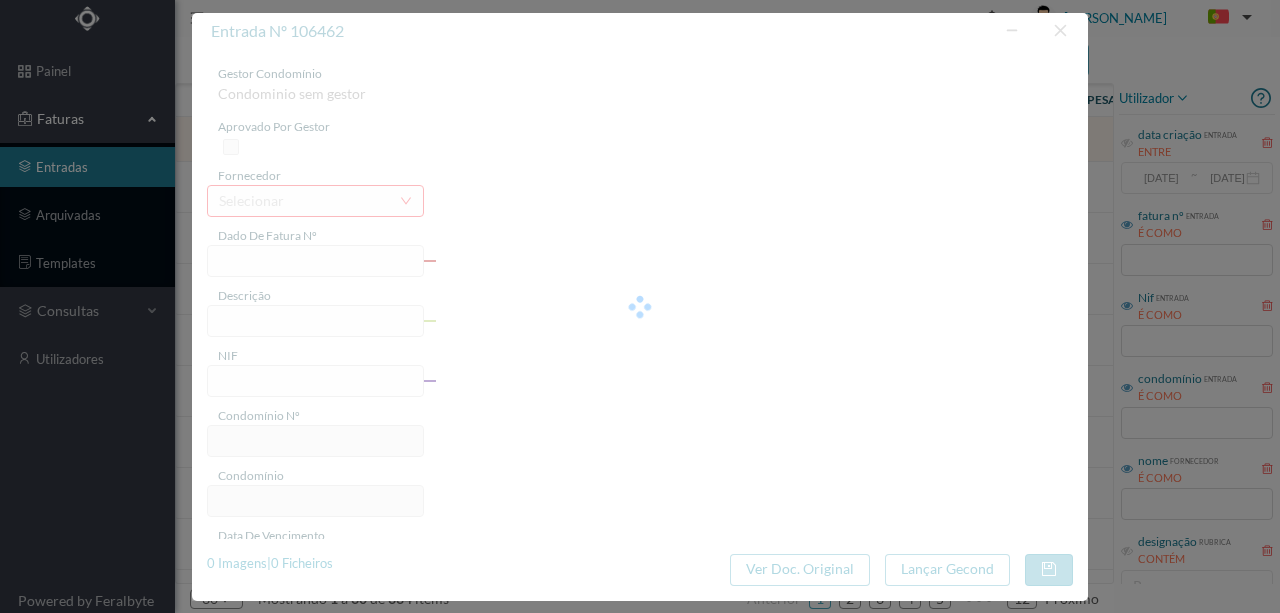 type on "FAC 0050362025/0021208696" 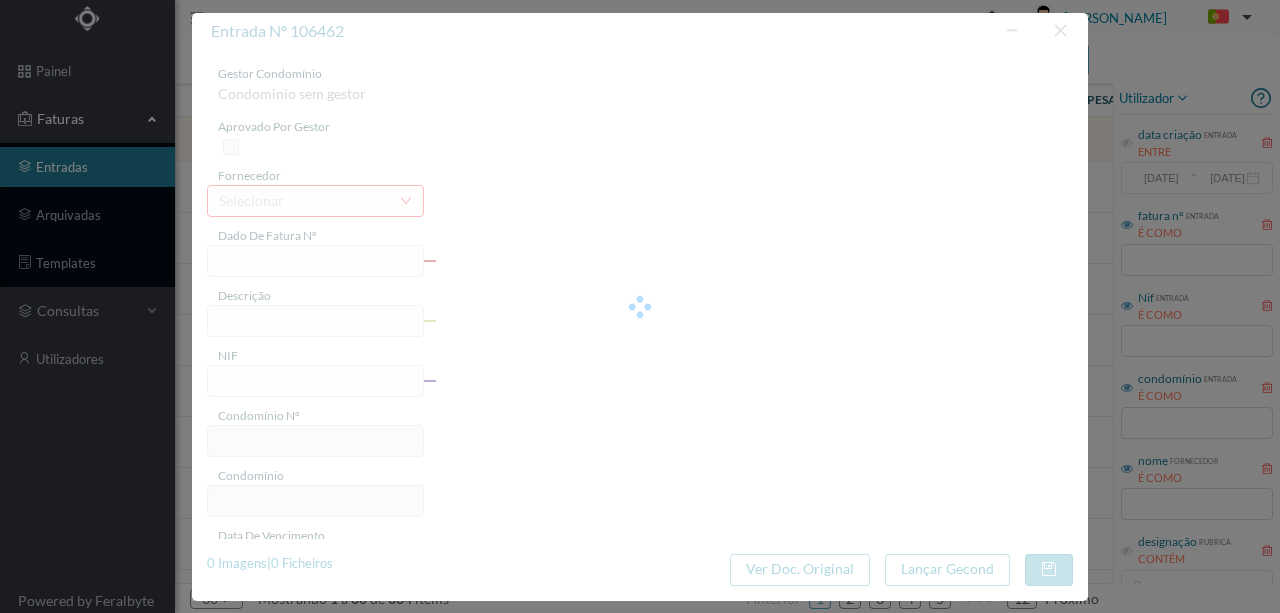 type on "AVEN ANTONIO COELHO MOREIRA 525 COML VALADARES, 4405-528 VALADARES" 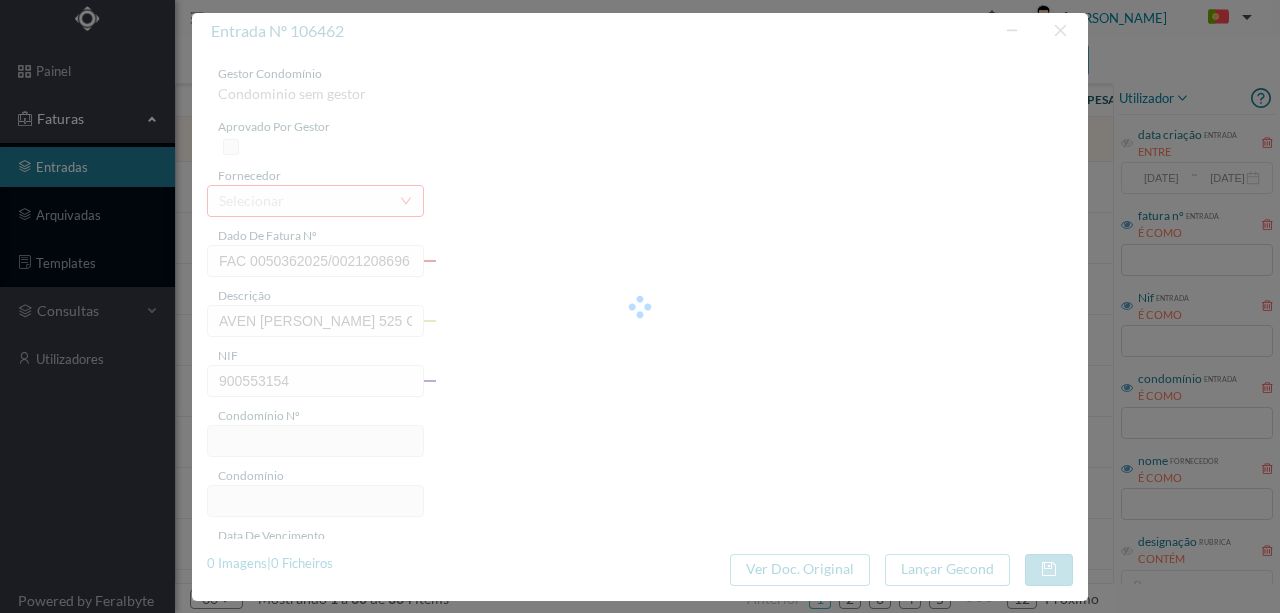 type on "520" 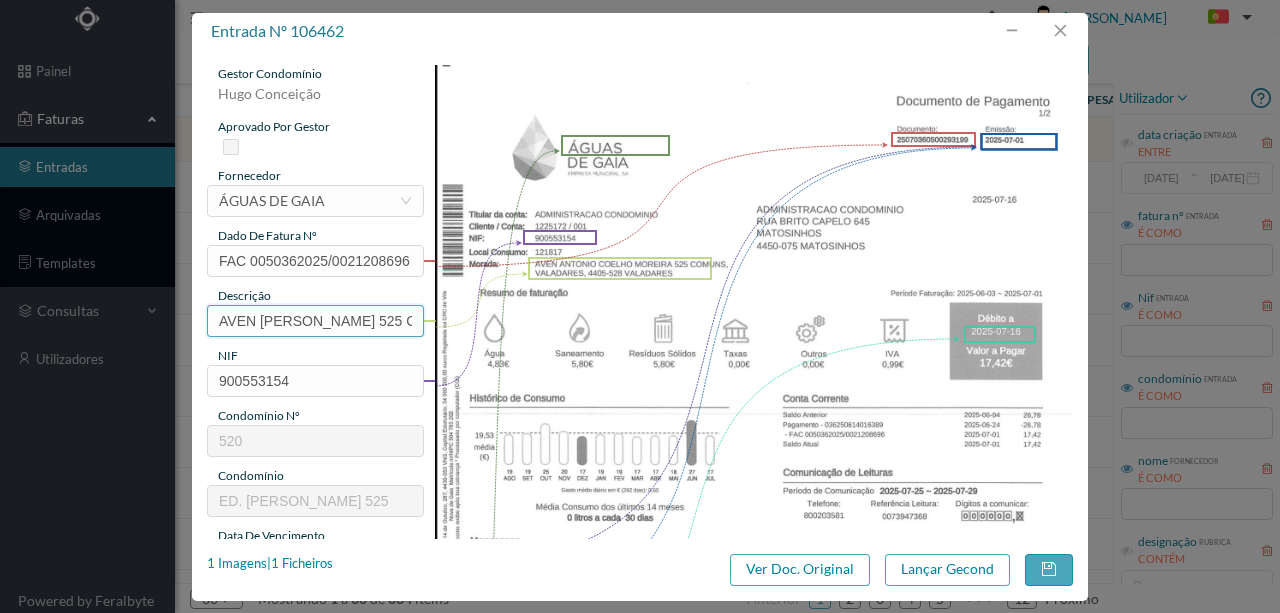 scroll, scrollTop: 0, scrollLeft: 354, axis: horizontal 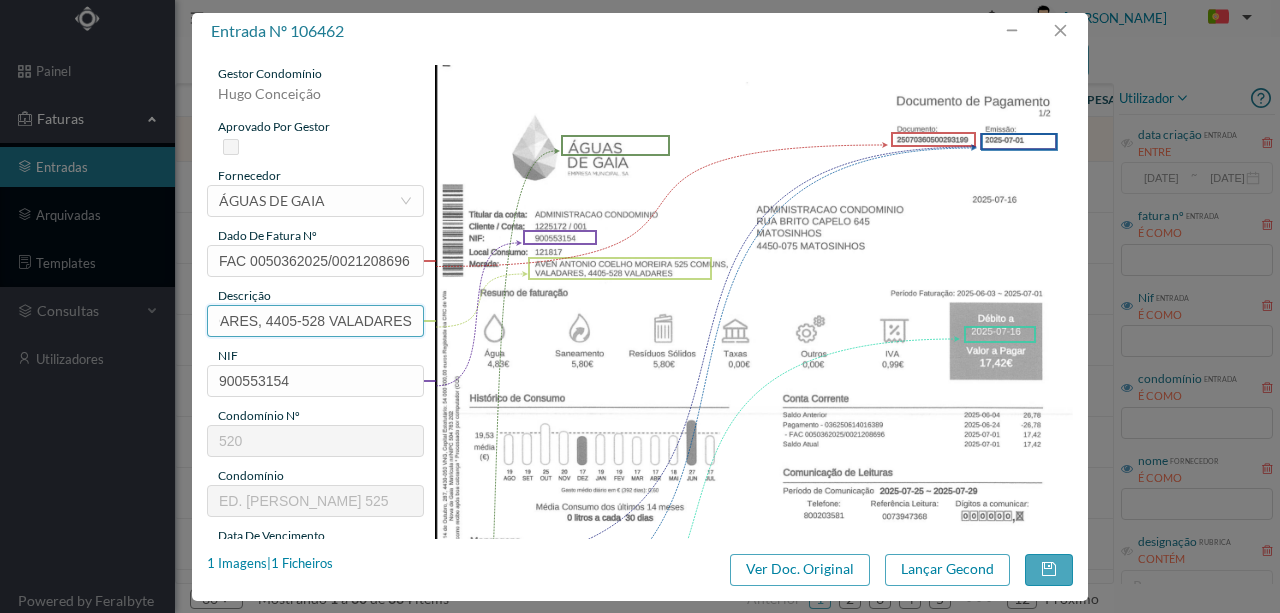 drag, startPoint x: 211, startPoint y: 319, endPoint x: 778, endPoint y: 320, distance: 567.00085 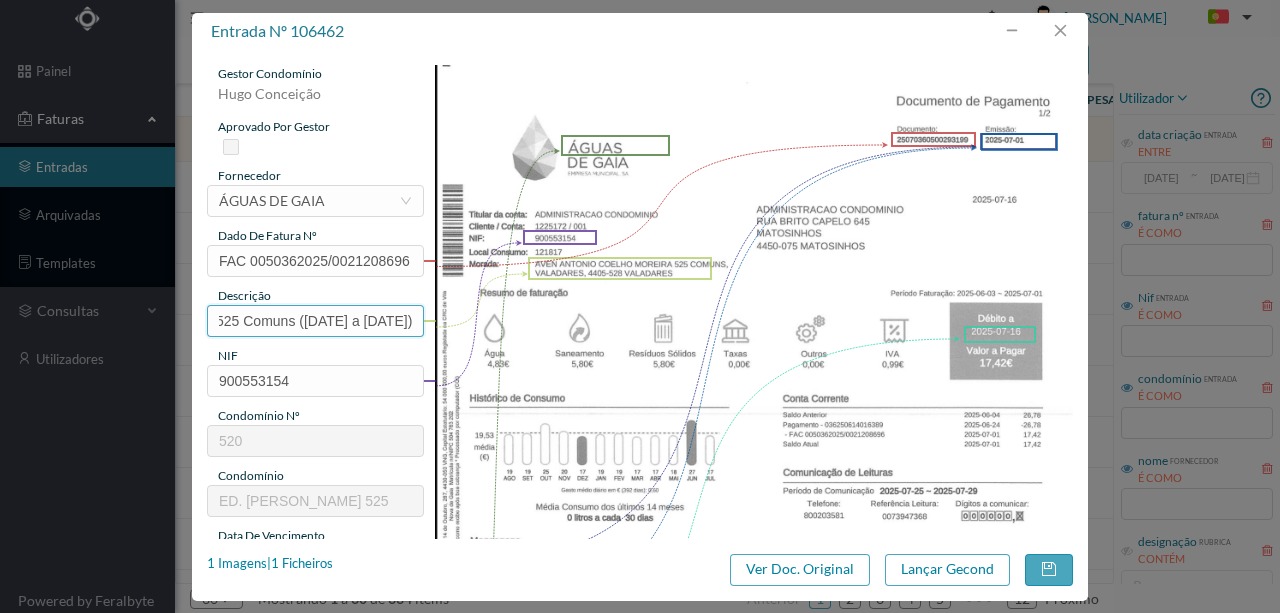 scroll, scrollTop: 0, scrollLeft: 56, axis: horizontal 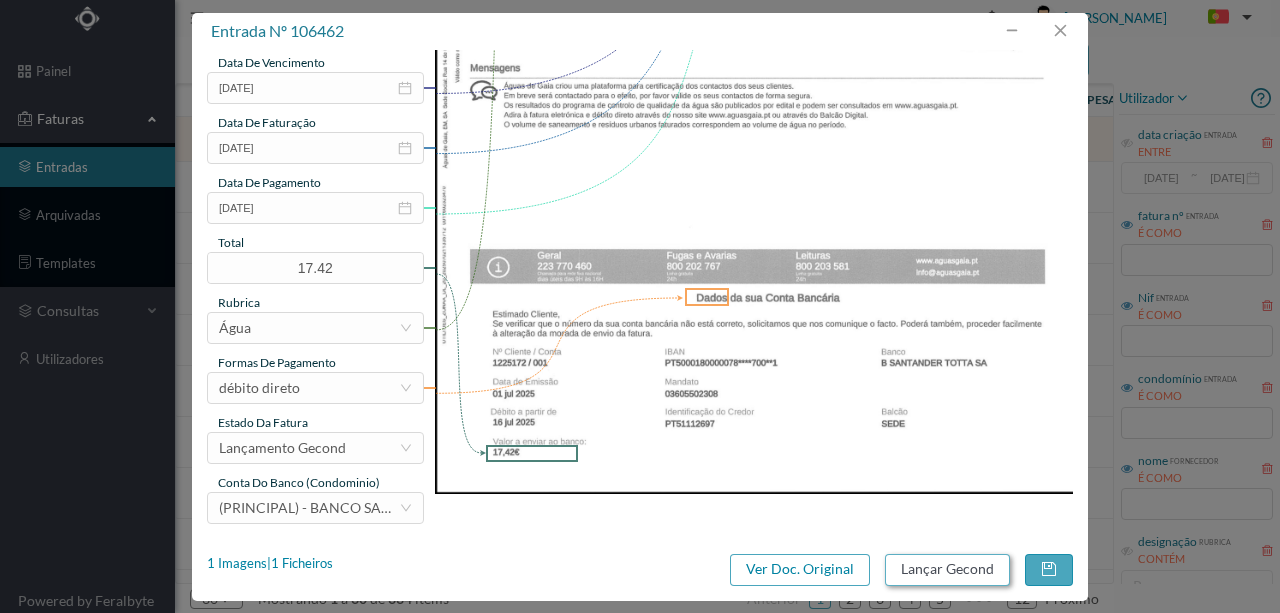 type on "525 Comuns (03.06.2025 a 01.07.2025)" 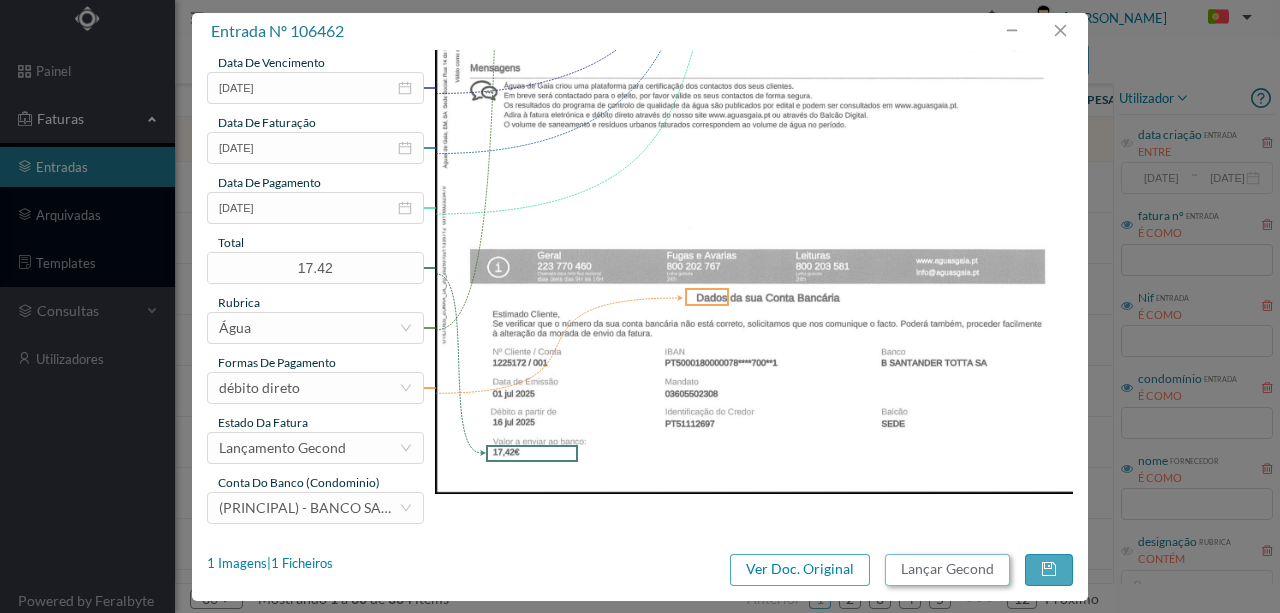 scroll, scrollTop: 0, scrollLeft: 0, axis: both 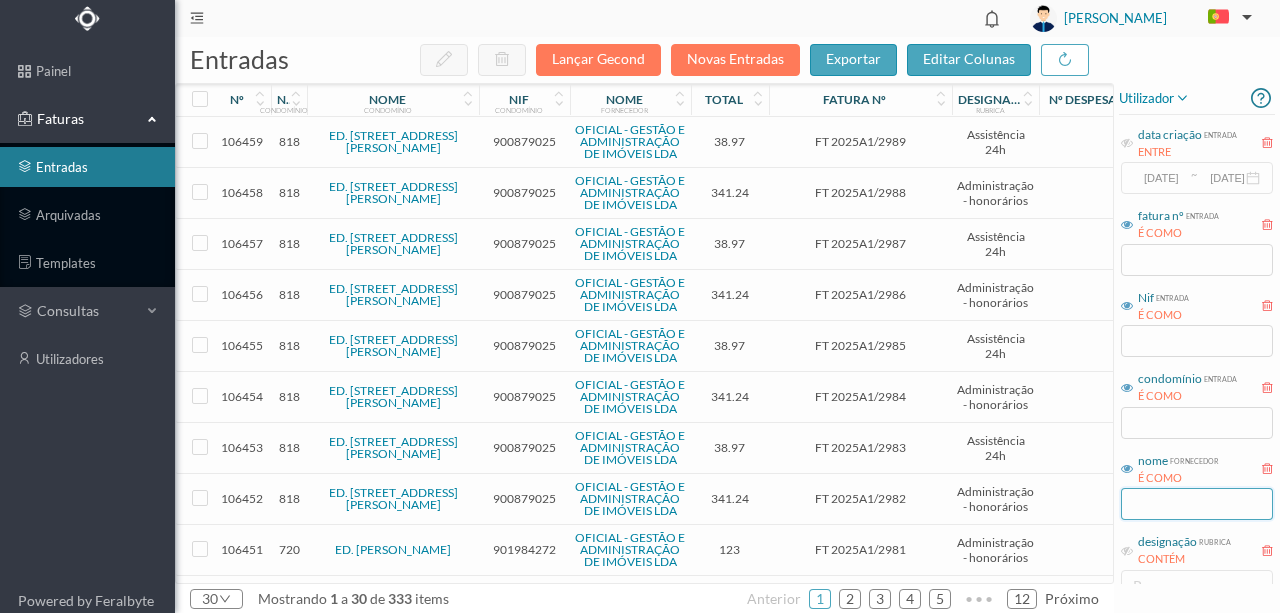 click at bounding box center [1197, 504] 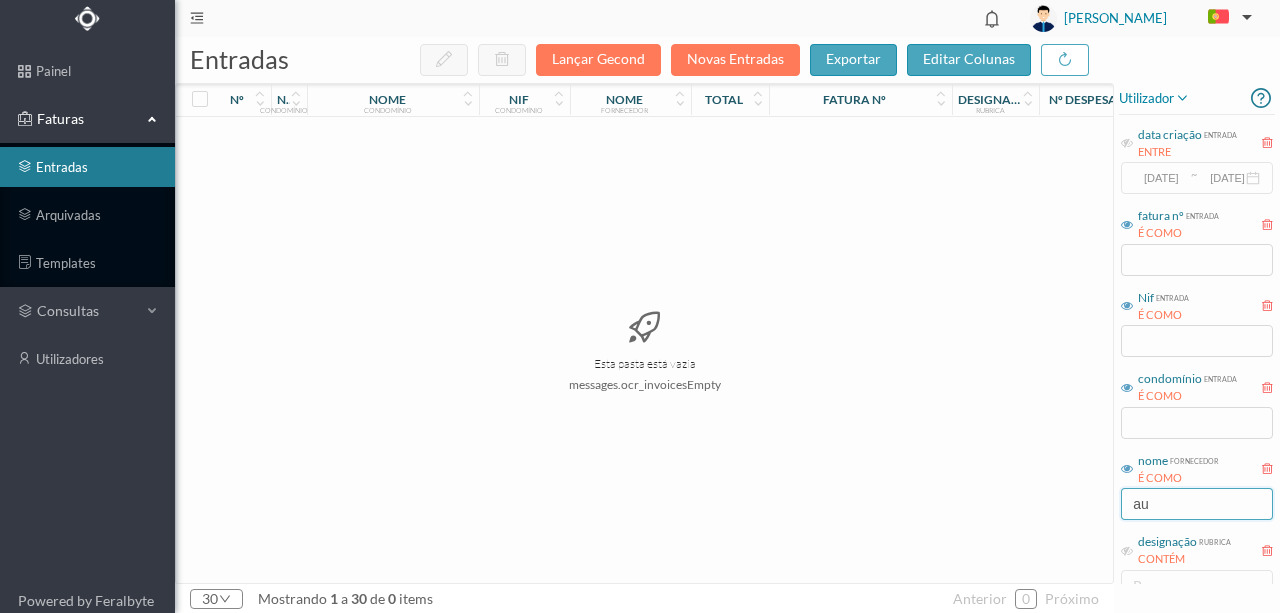 type on "a" 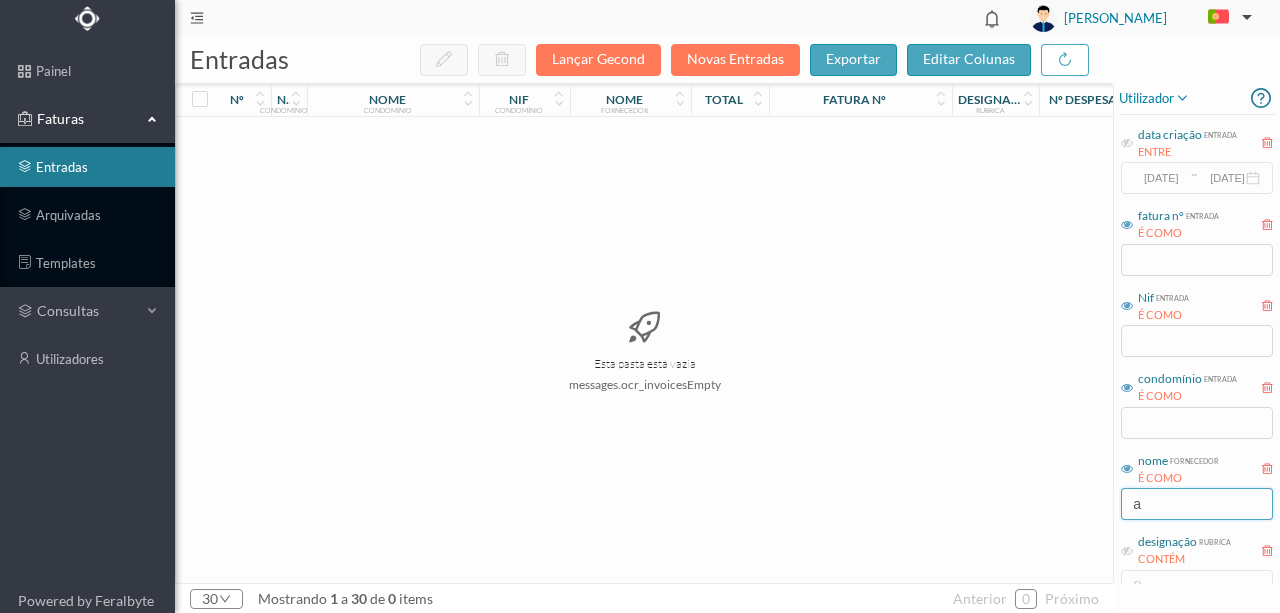 type 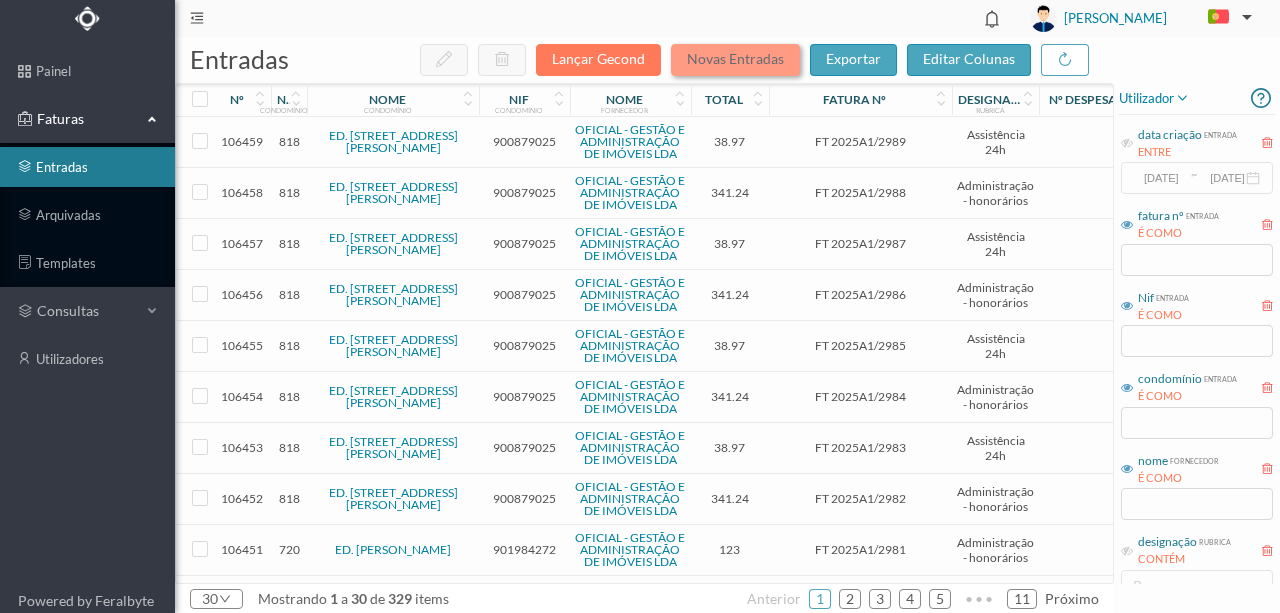 click on "Novas Entradas" at bounding box center (735, 60) 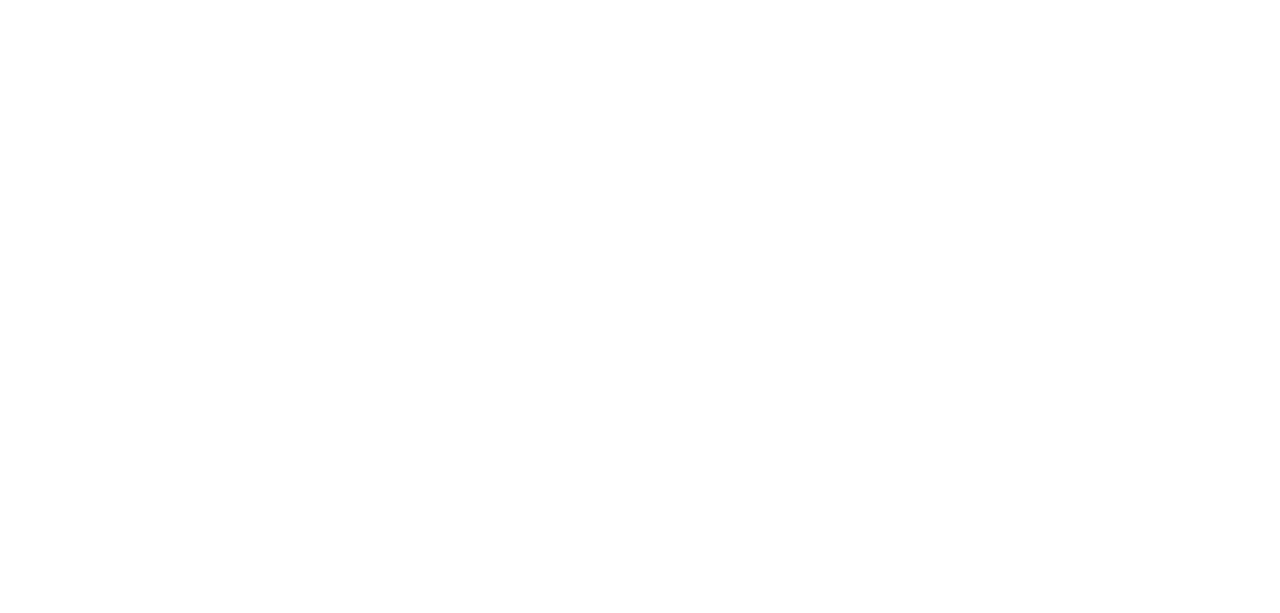 scroll, scrollTop: 0, scrollLeft: 0, axis: both 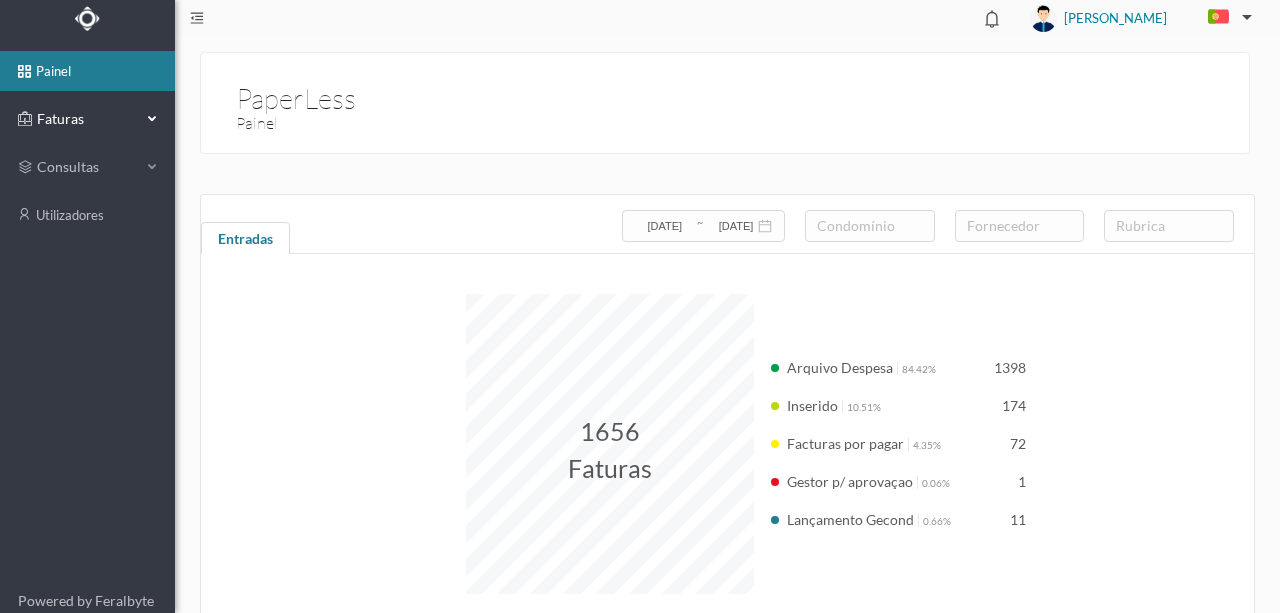 click on "Faturas" at bounding box center (87, 119) 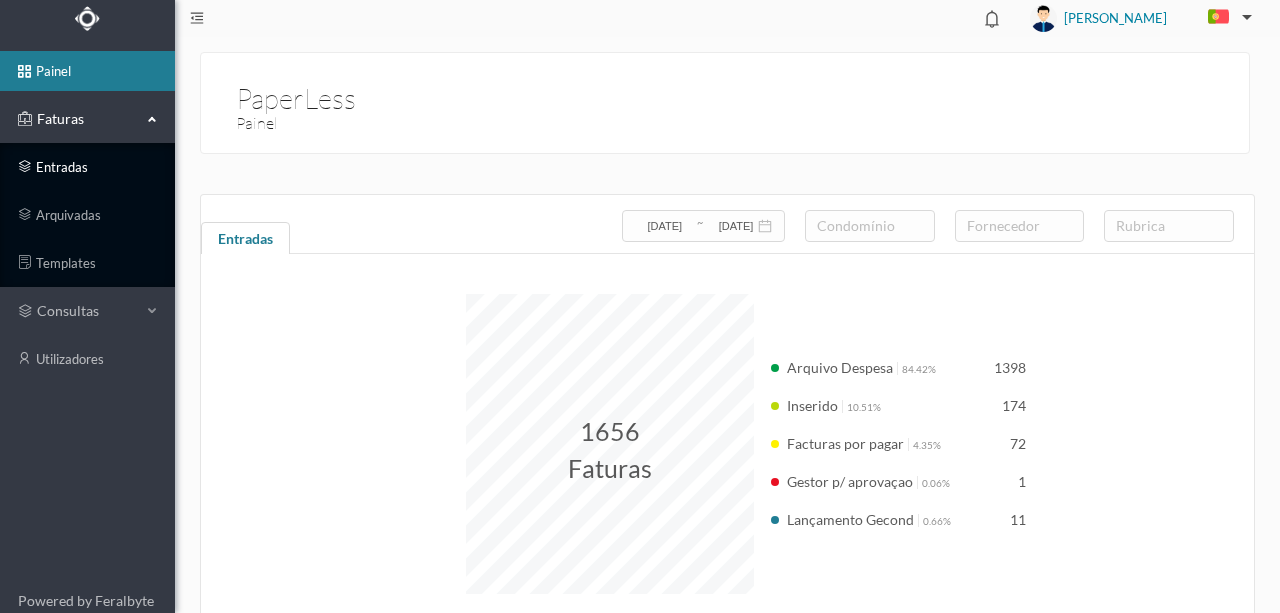 click on "entradas" at bounding box center [87, 167] 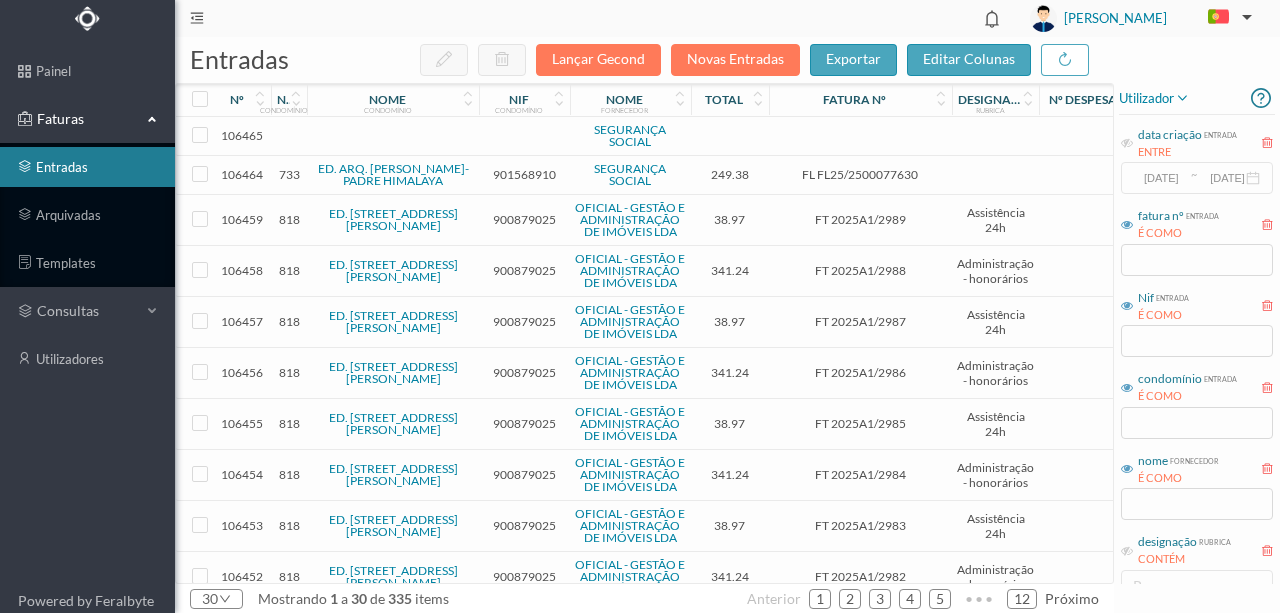 click on "901568910" at bounding box center [524, 174] 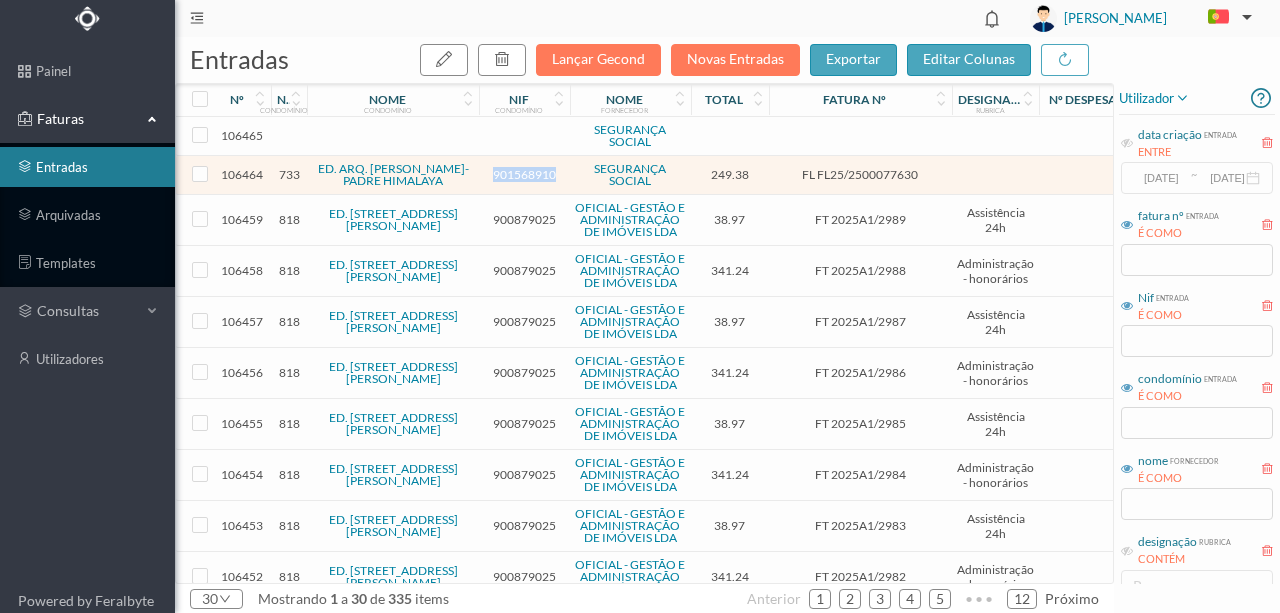 click on "901568910" at bounding box center (524, 174) 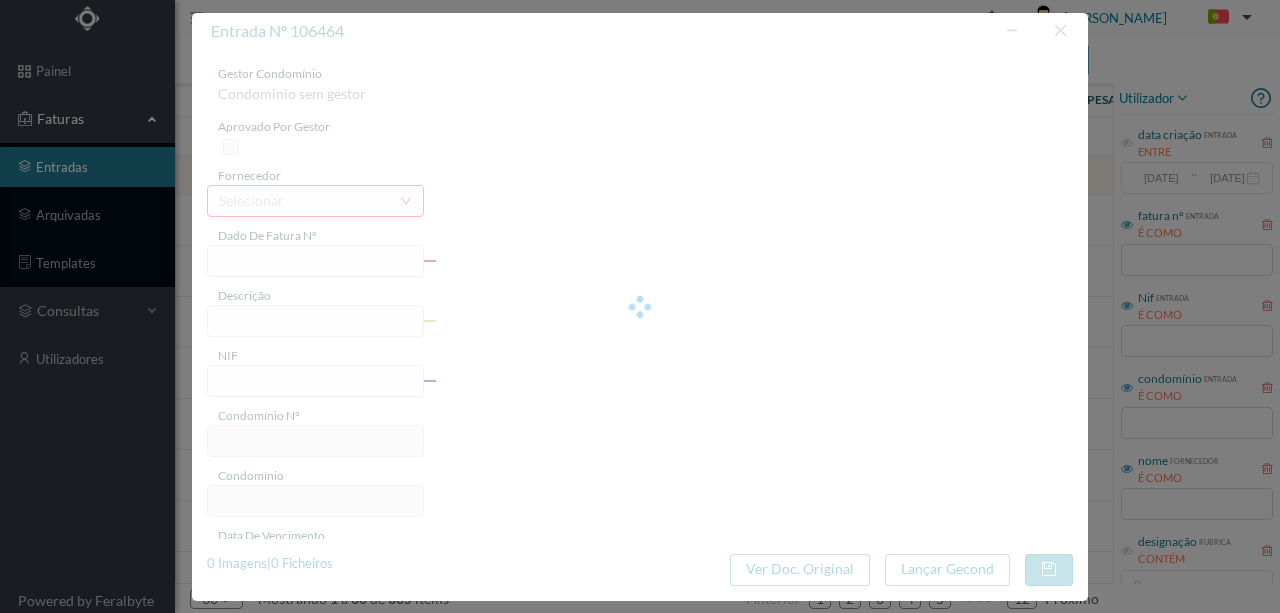 type on "FL FL25/2500077630" 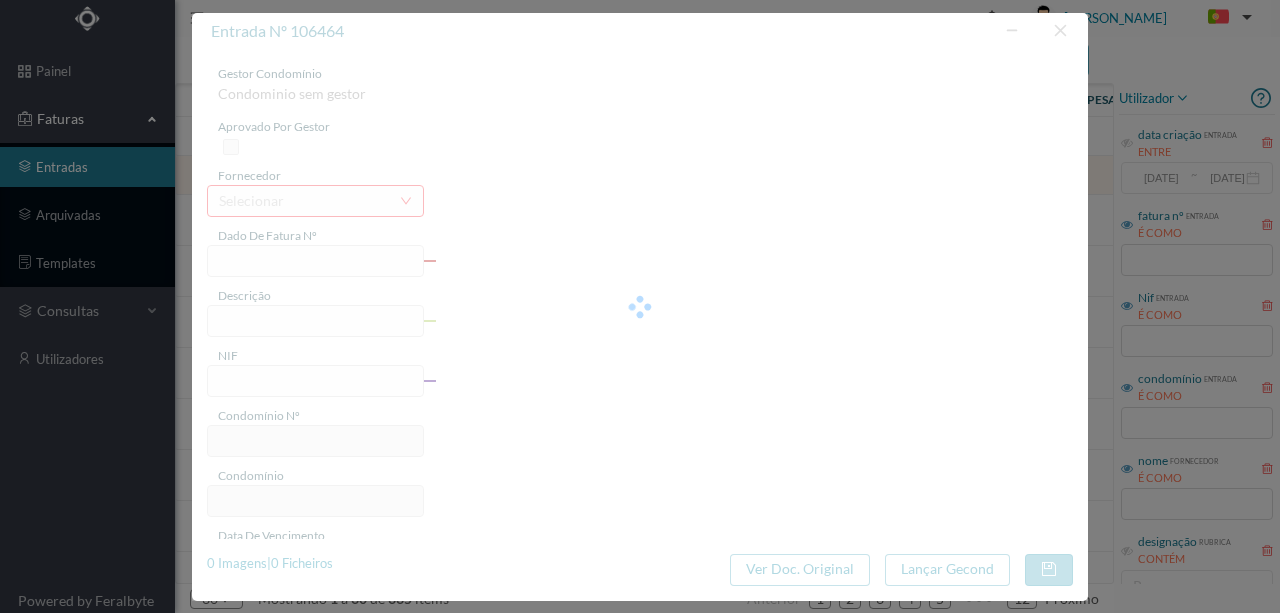 type on "901568910" 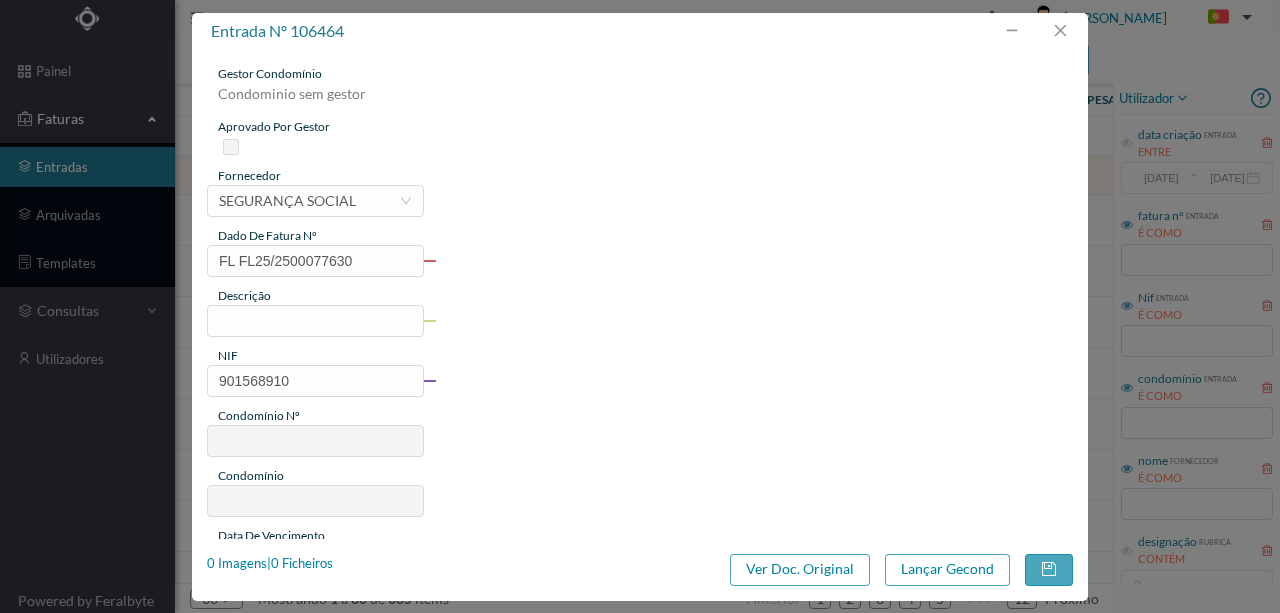 type on "733" 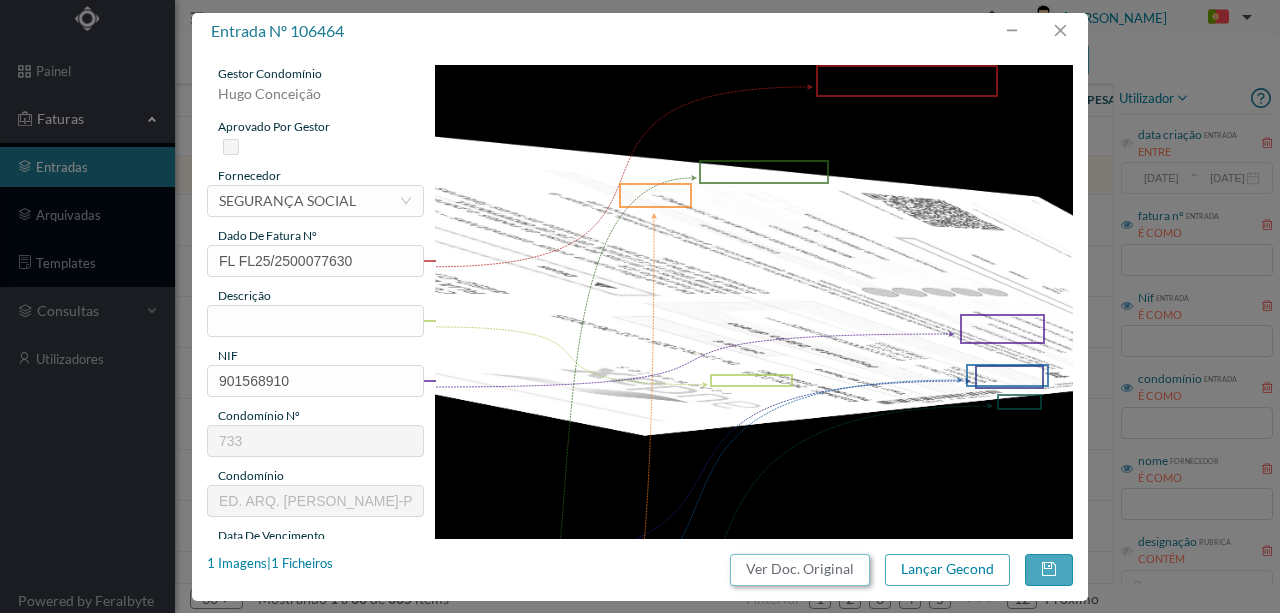 click on "Ver Doc. Original" at bounding box center (800, 570) 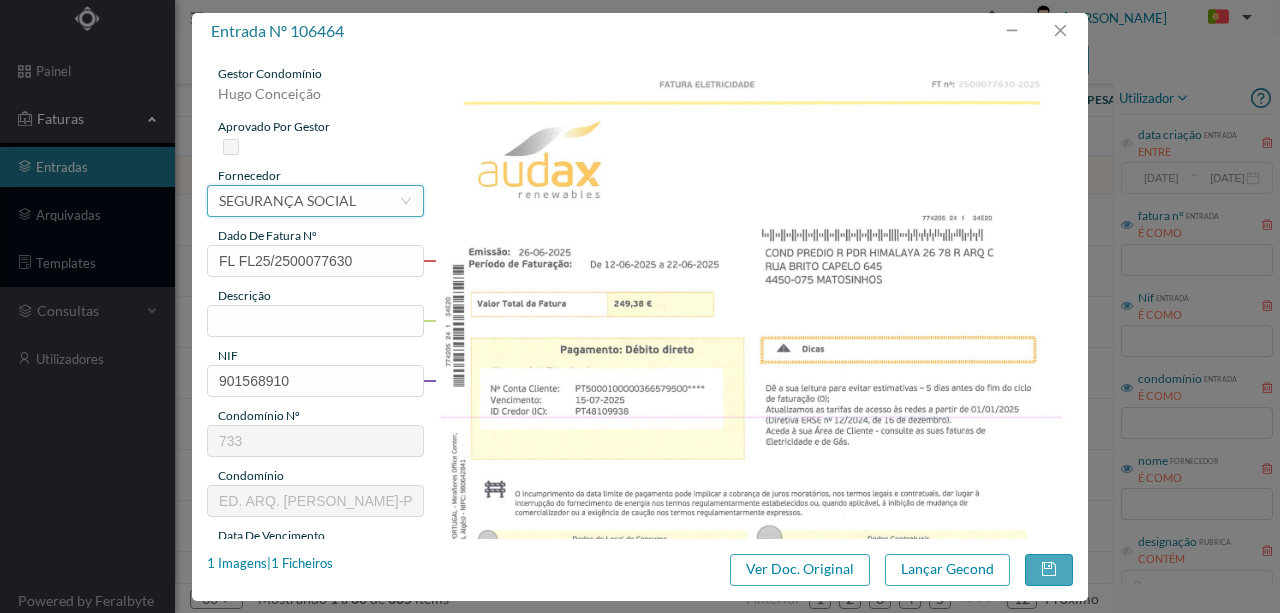 click on "SEGURANÇA SOCIAL" at bounding box center [287, 201] 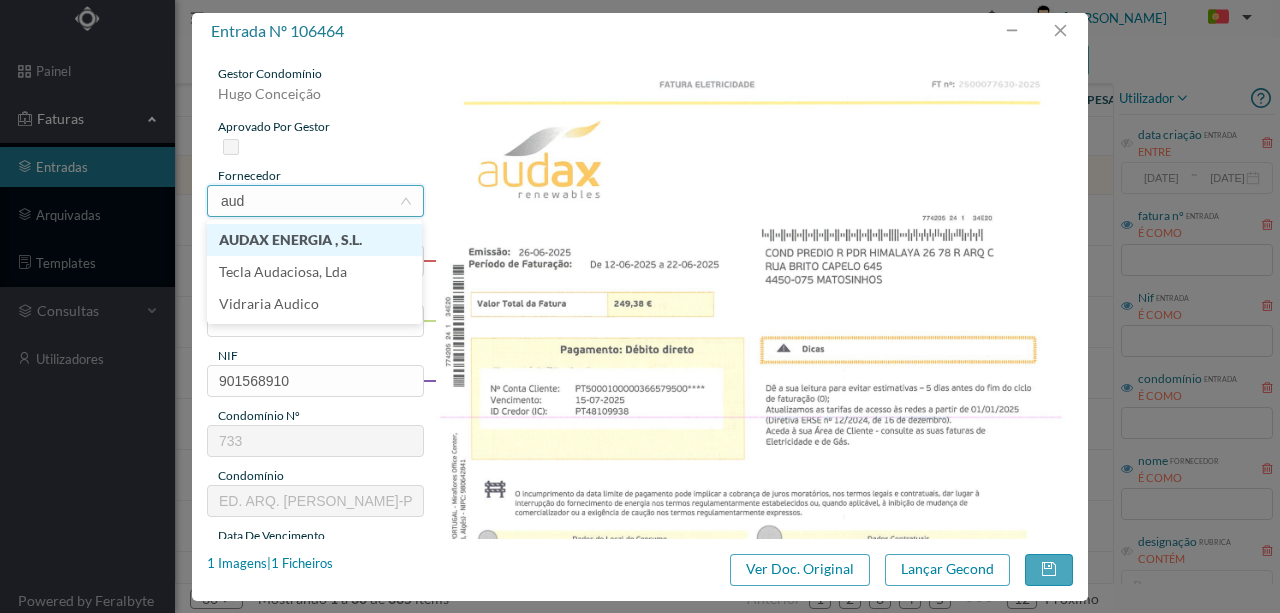 scroll, scrollTop: 0, scrollLeft: 0, axis: both 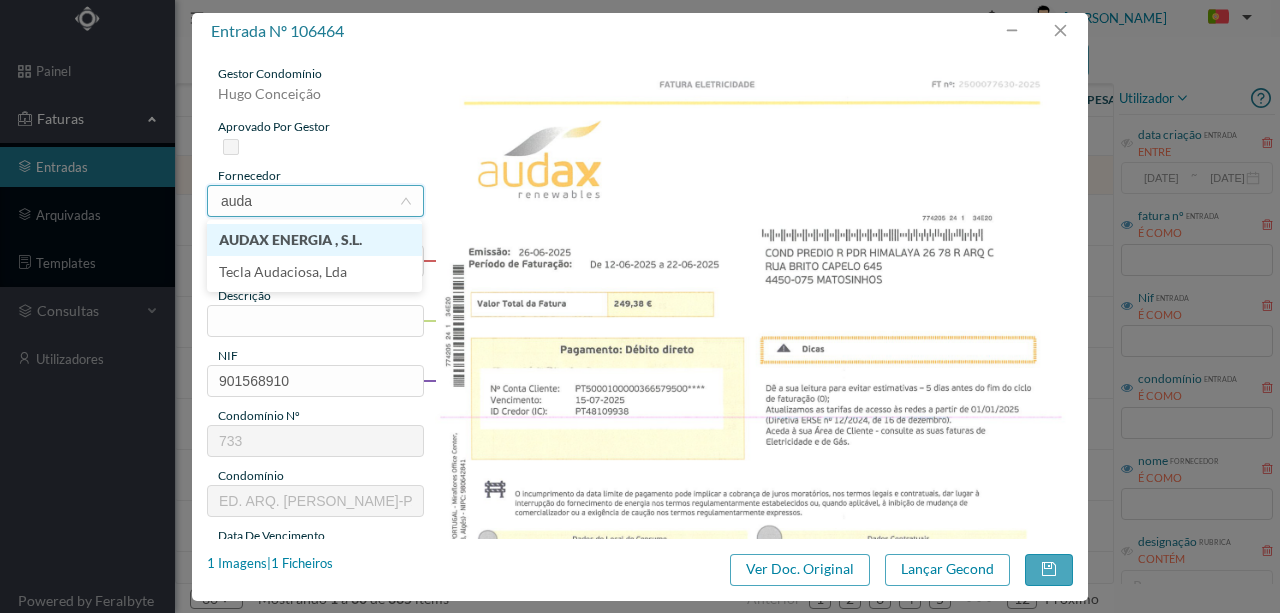 type on "audax" 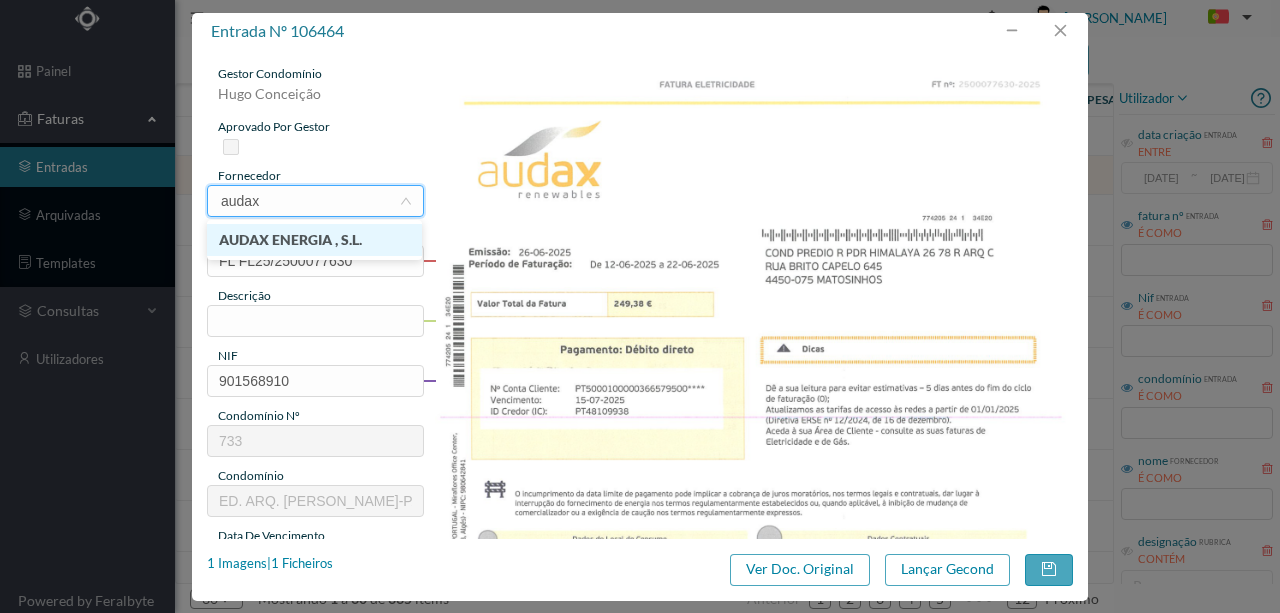 click on "AUDAX ENERGIA , S.L." at bounding box center (314, 240) 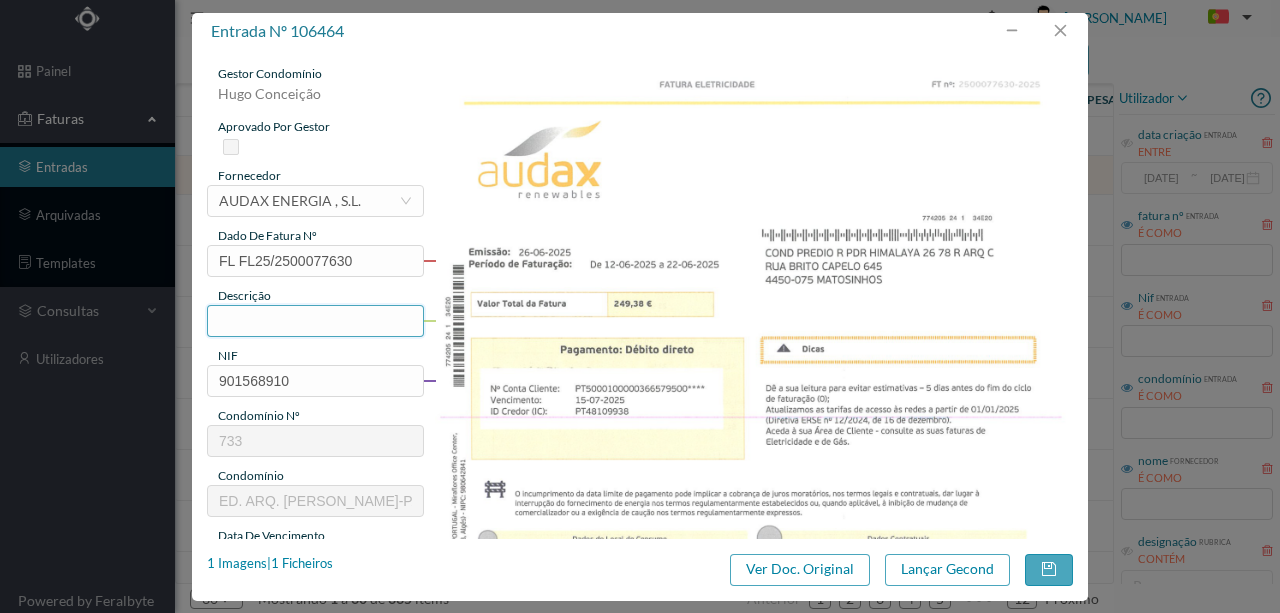 click at bounding box center [315, 321] 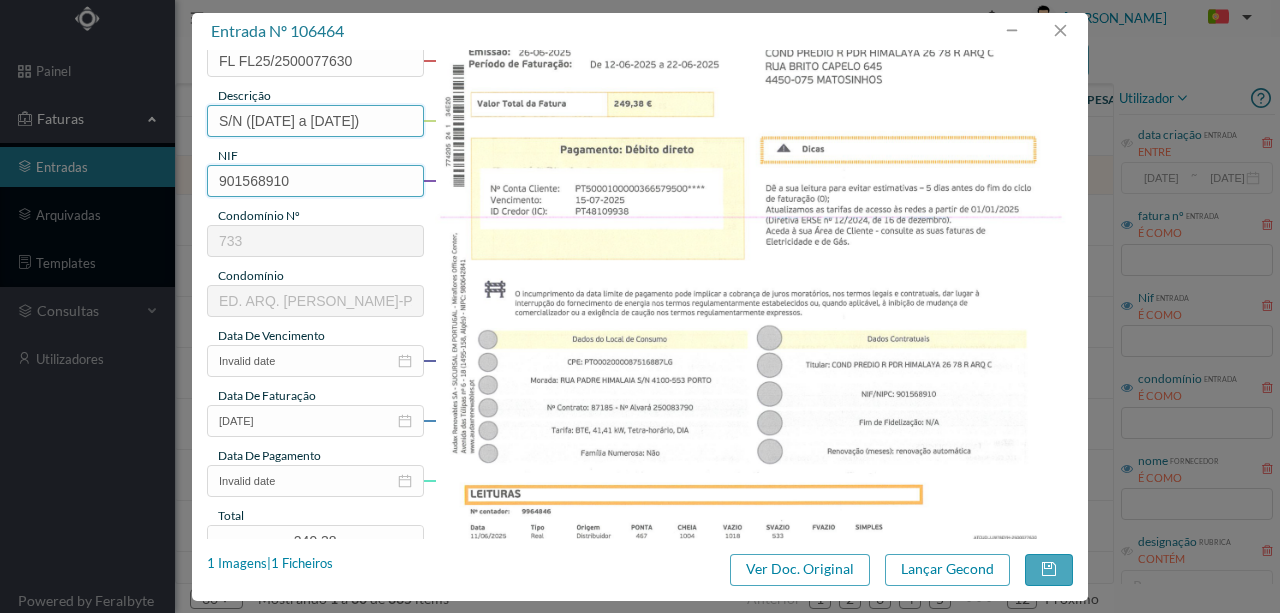 scroll, scrollTop: 266, scrollLeft: 0, axis: vertical 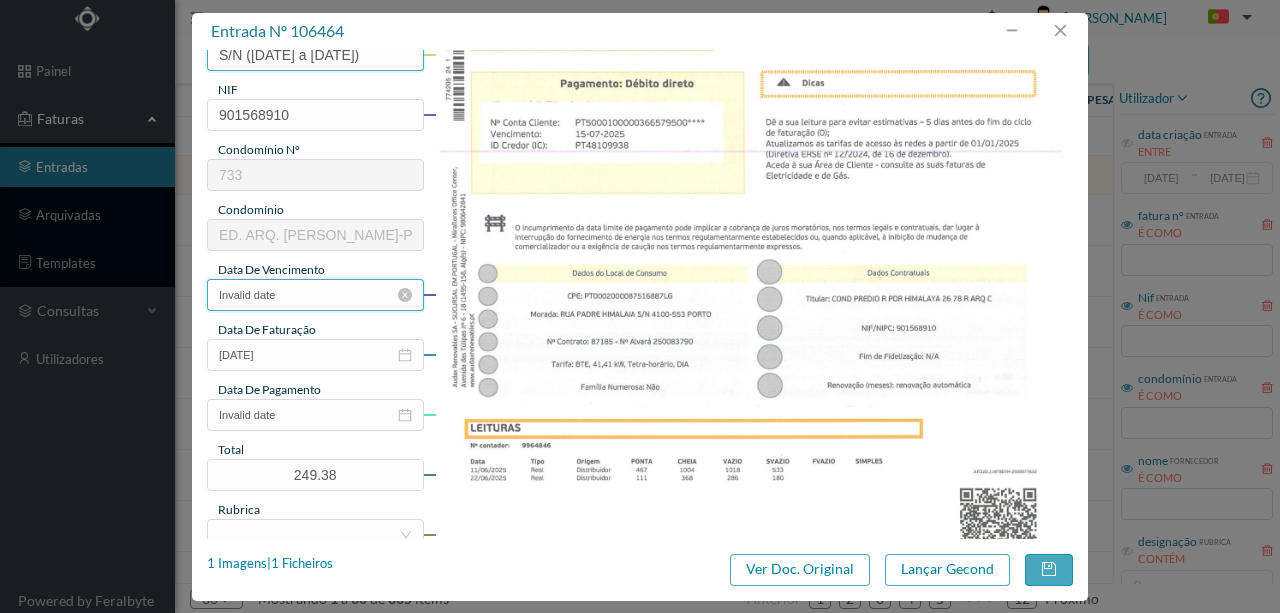type on "S/N ([DATE] a [DATE])" 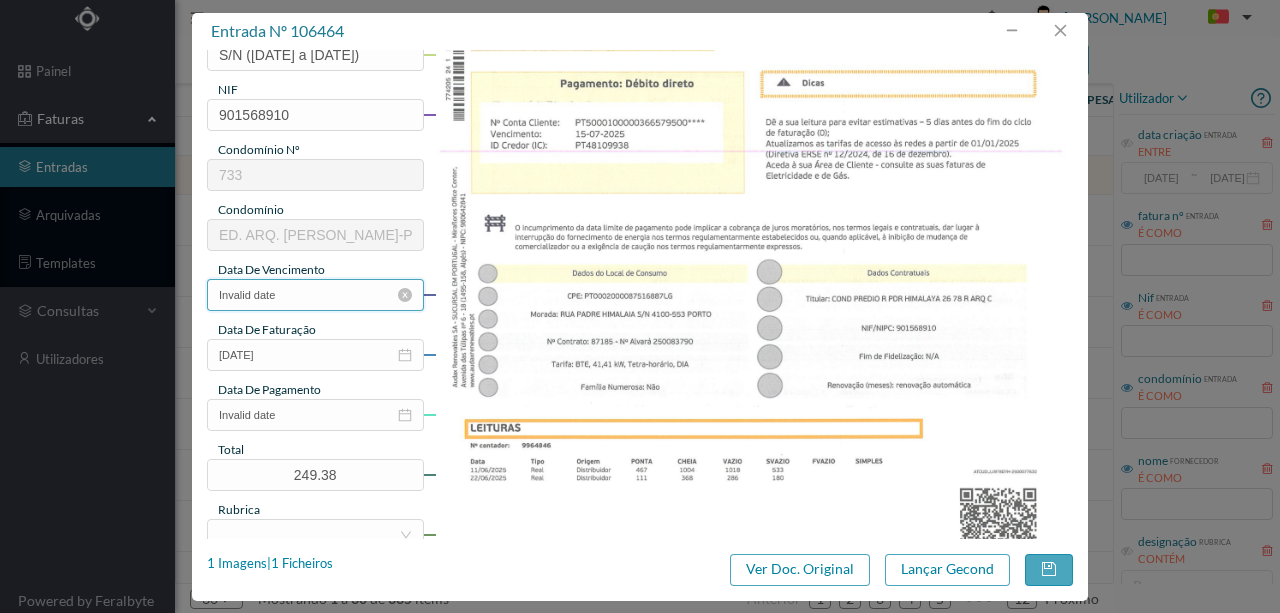 click on "Invalid date" at bounding box center (315, 295) 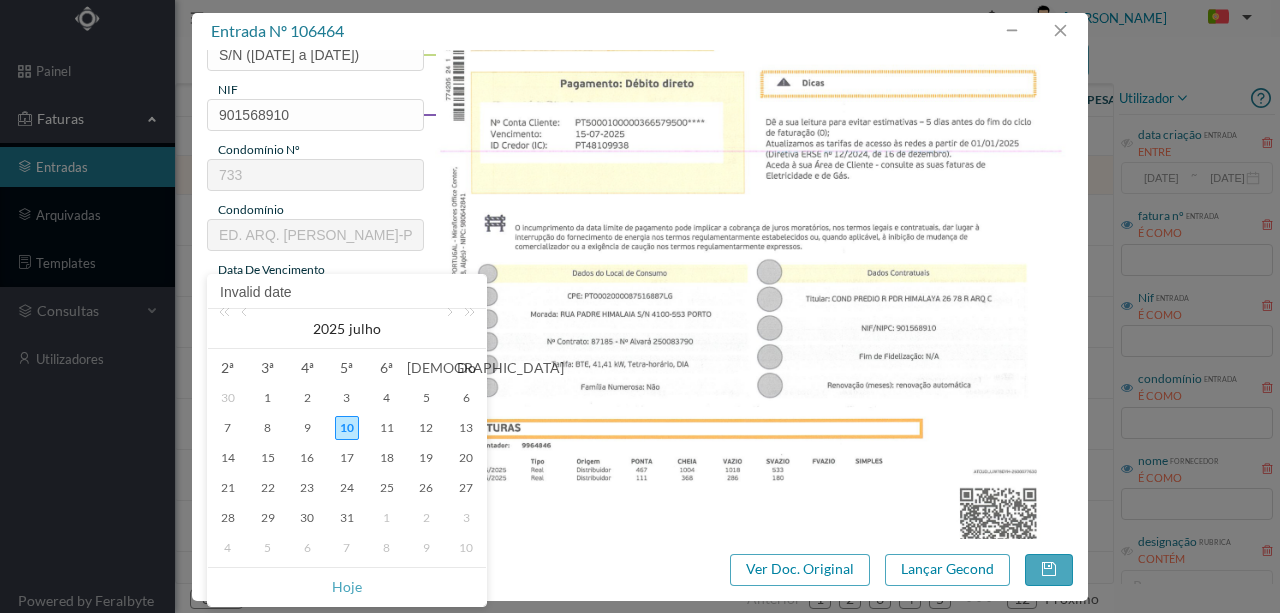 drag, startPoint x: 245, startPoint y: 313, endPoint x: 302, endPoint y: 366, distance: 77.83315 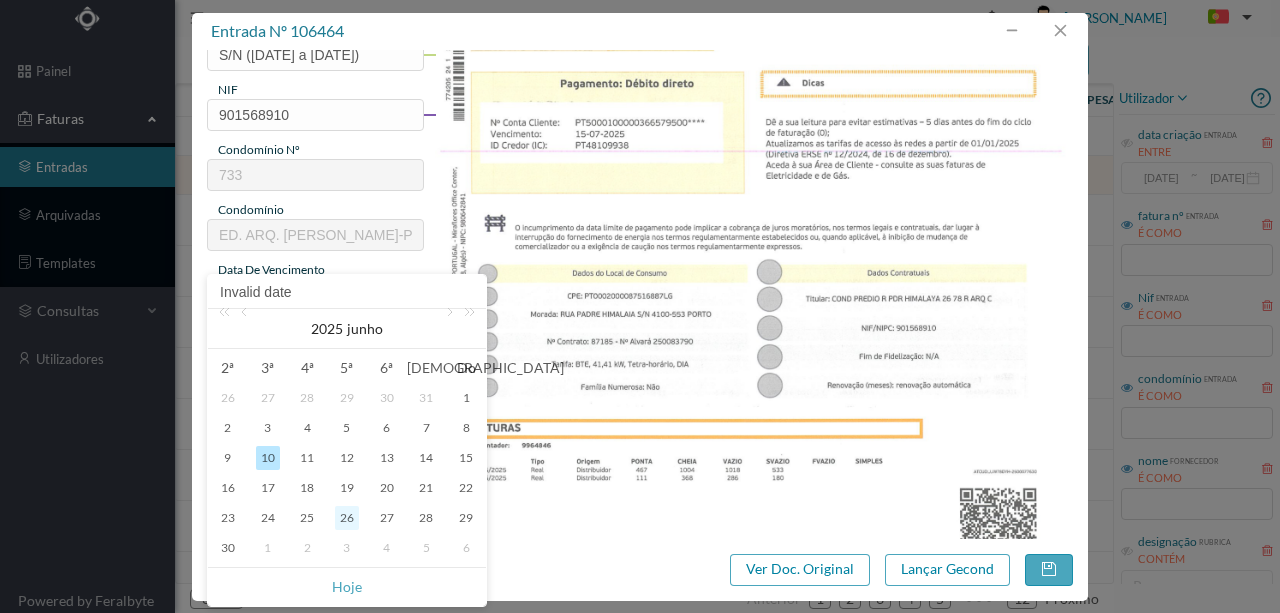 click on "26" at bounding box center (347, 518) 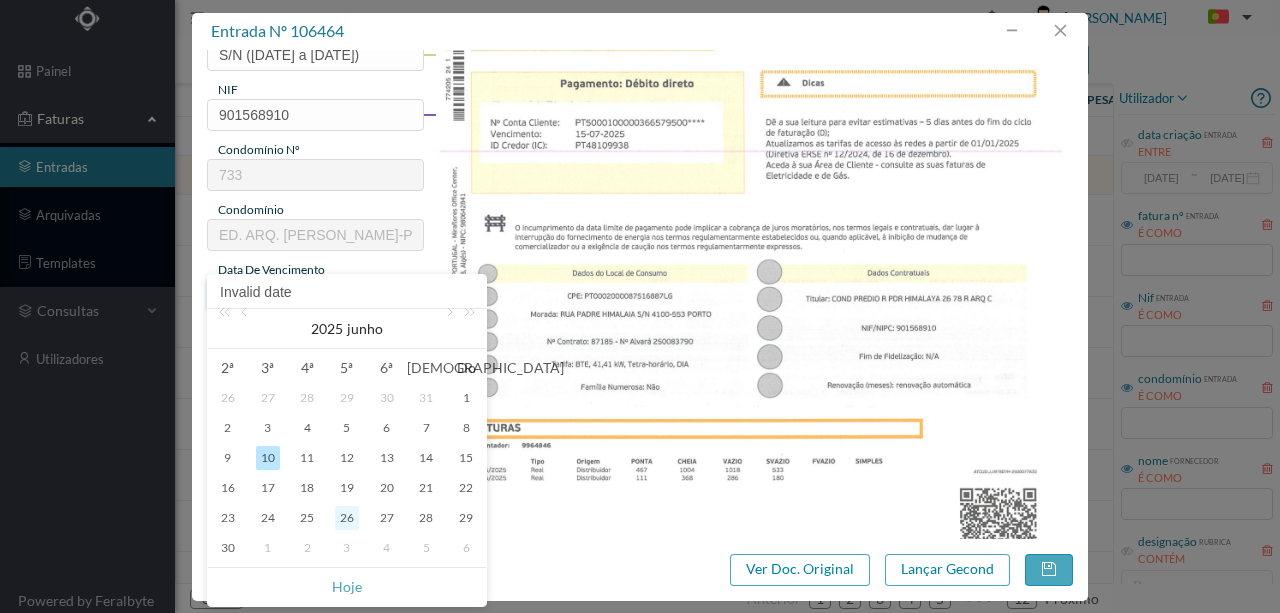 type on "[DATE]" 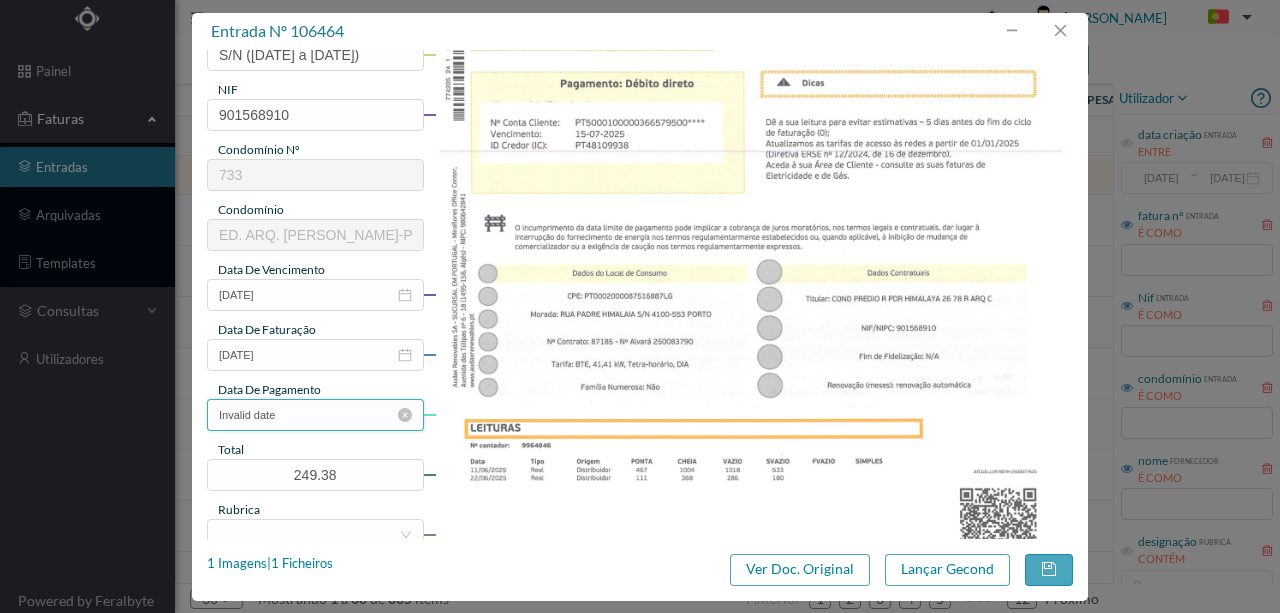 click on "Invalid date" at bounding box center [315, 415] 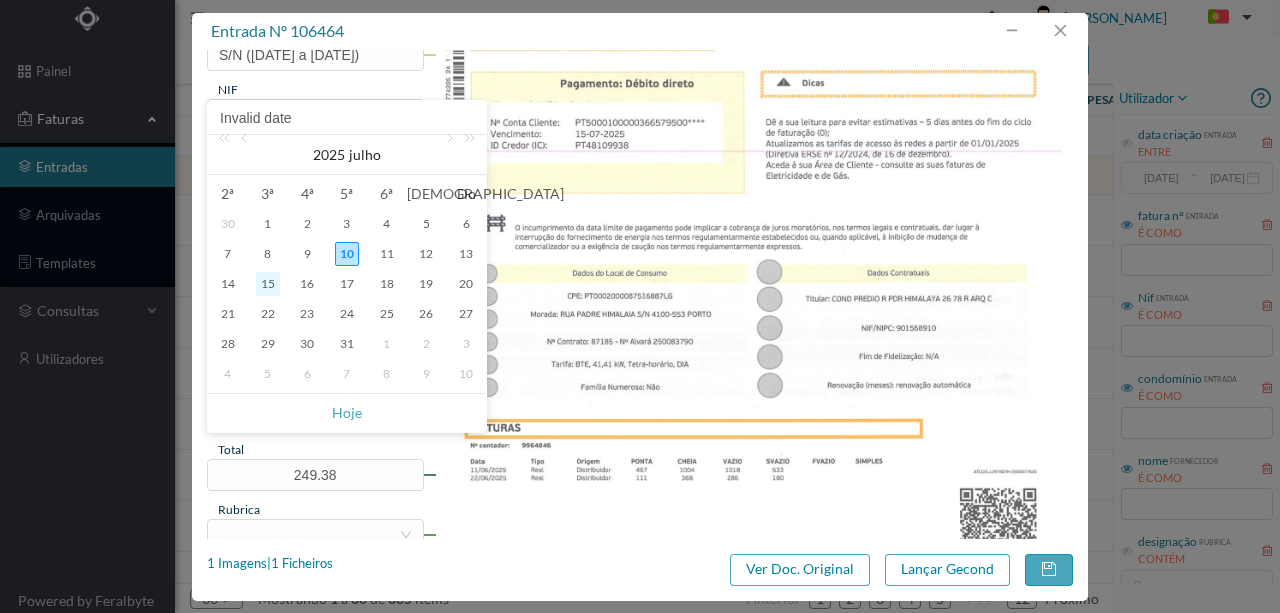 click on "15" at bounding box center [268, 284] 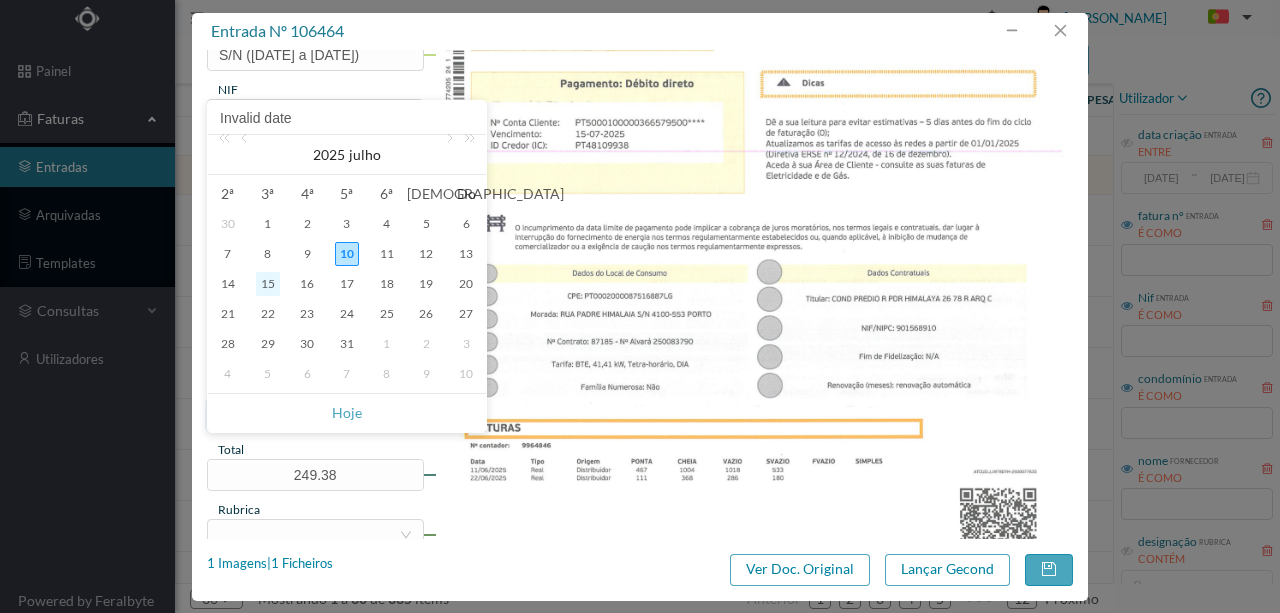 type on "[DATE]" 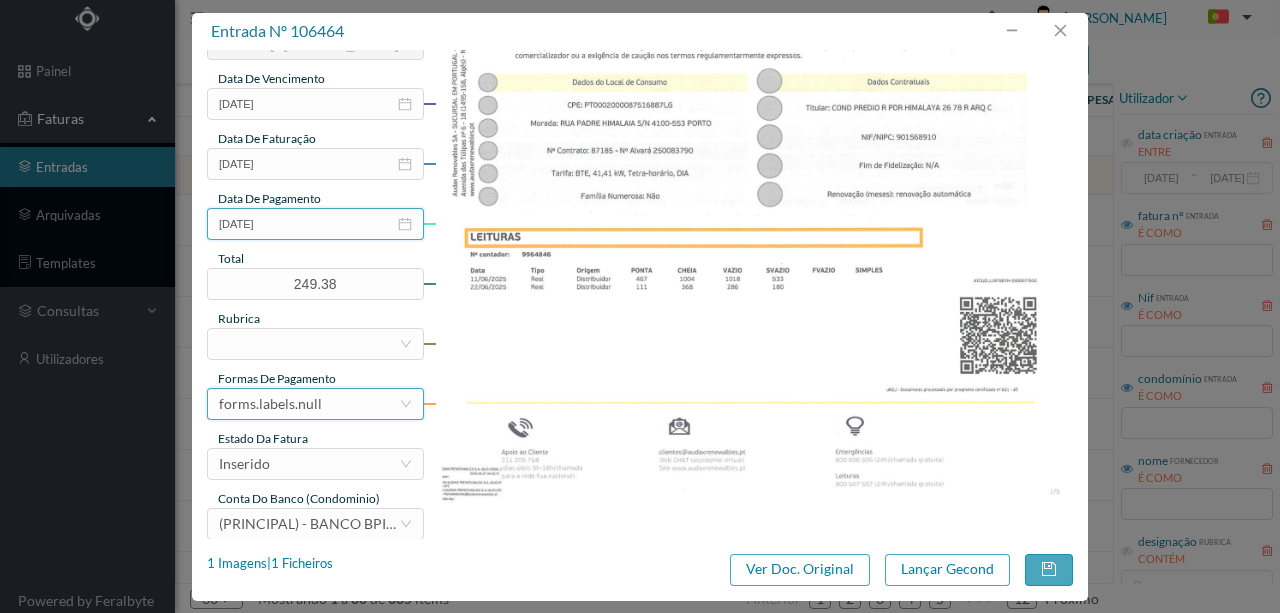 scroll, scrollTop: 466, scrollLeft: 0, axis: vertical 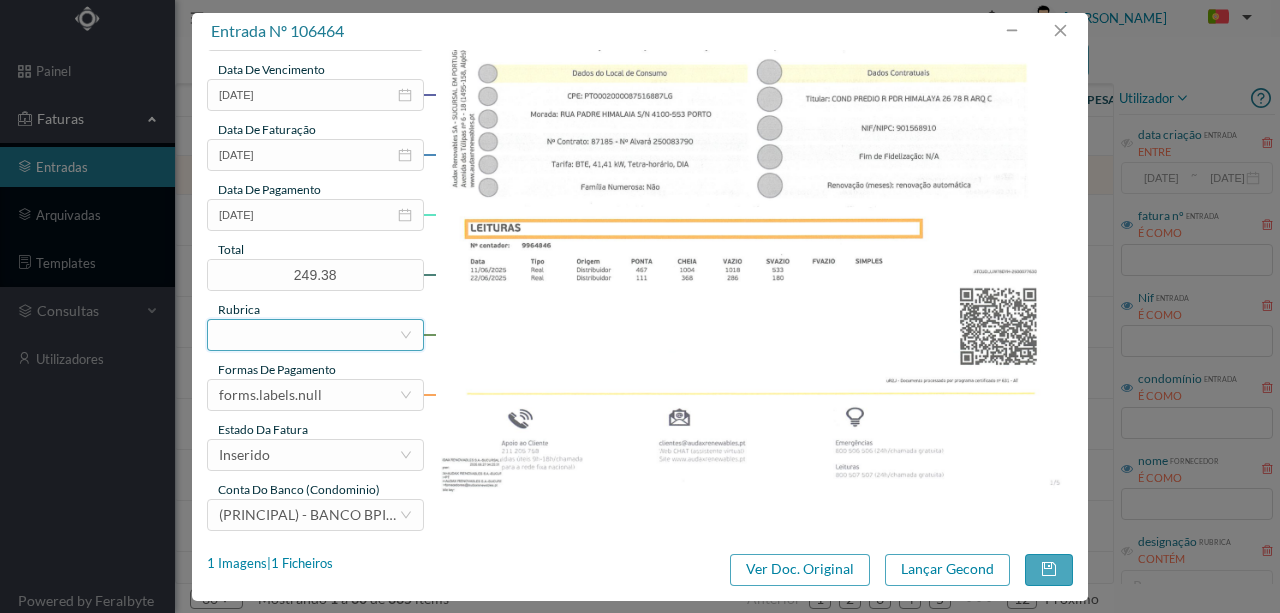 click at bounding box center (309, 335) 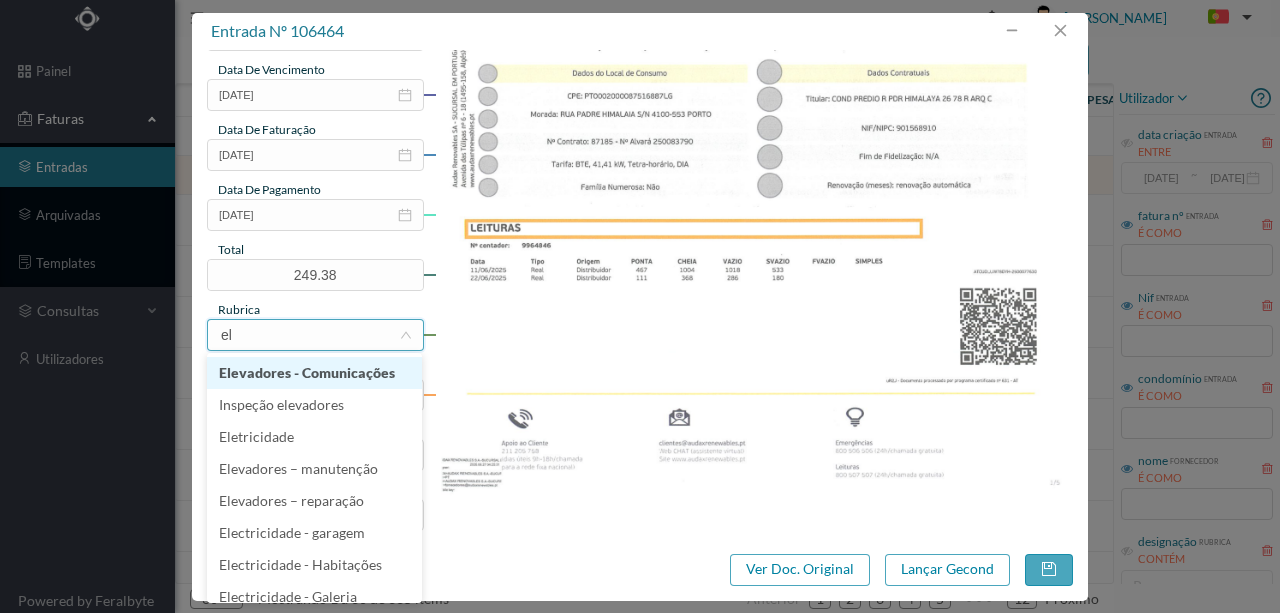type on "ele" 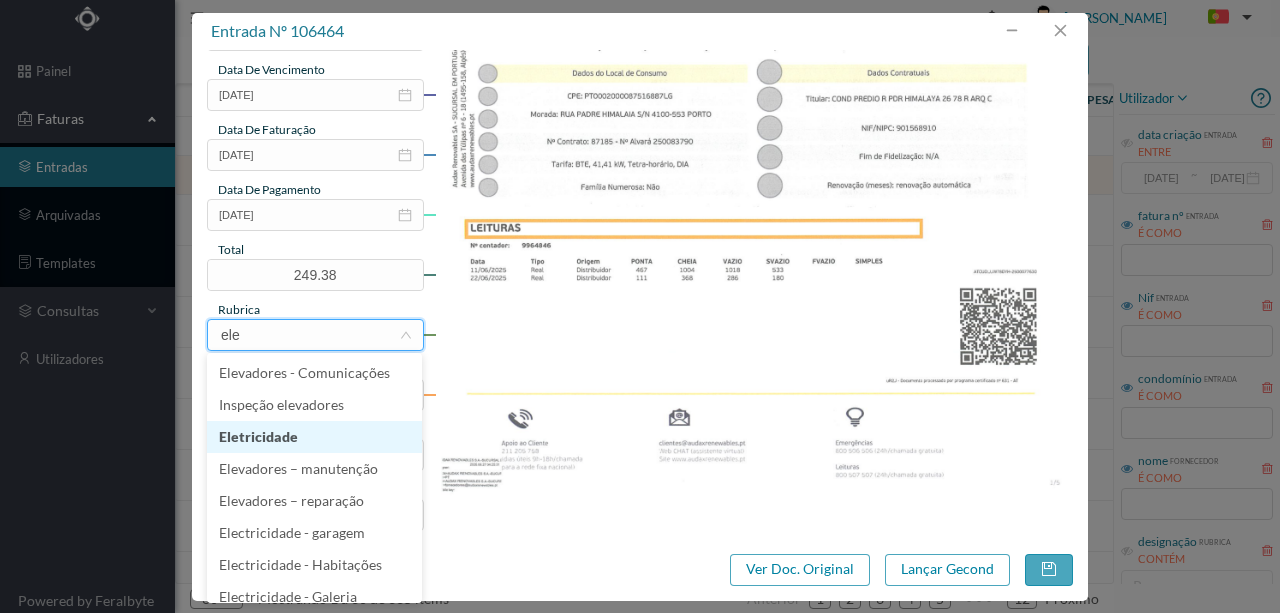 click on "Eletricidade" at bounding box center [314, 437] 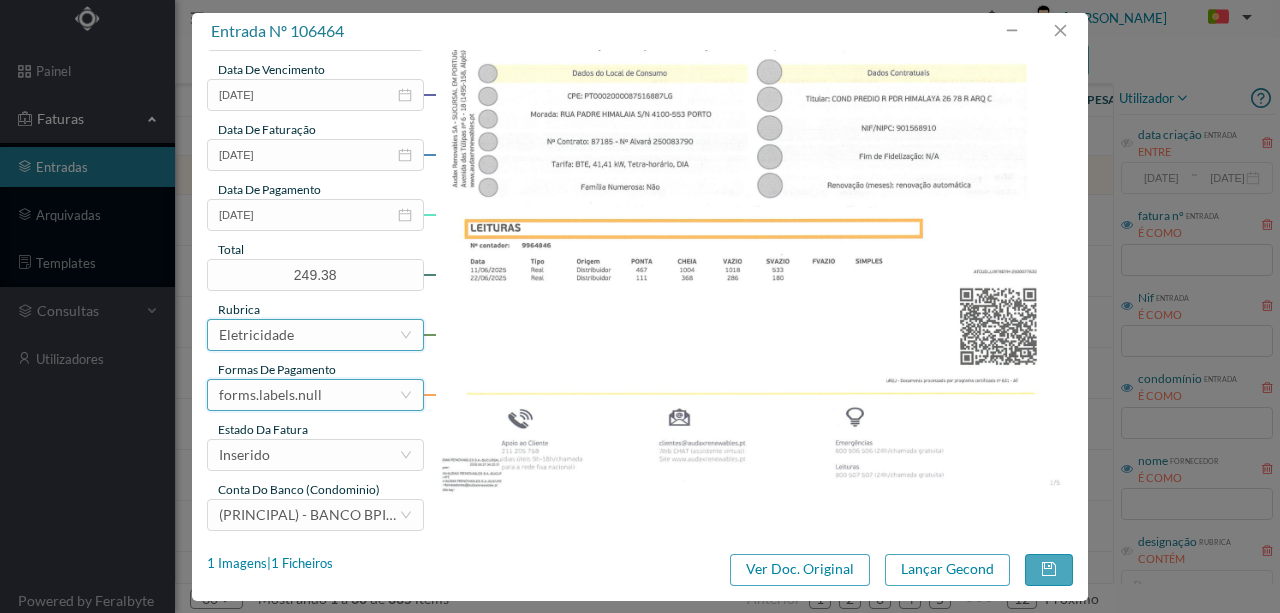 scroll, scrollTop: 473, scrollLeft: 0, axis: vertical 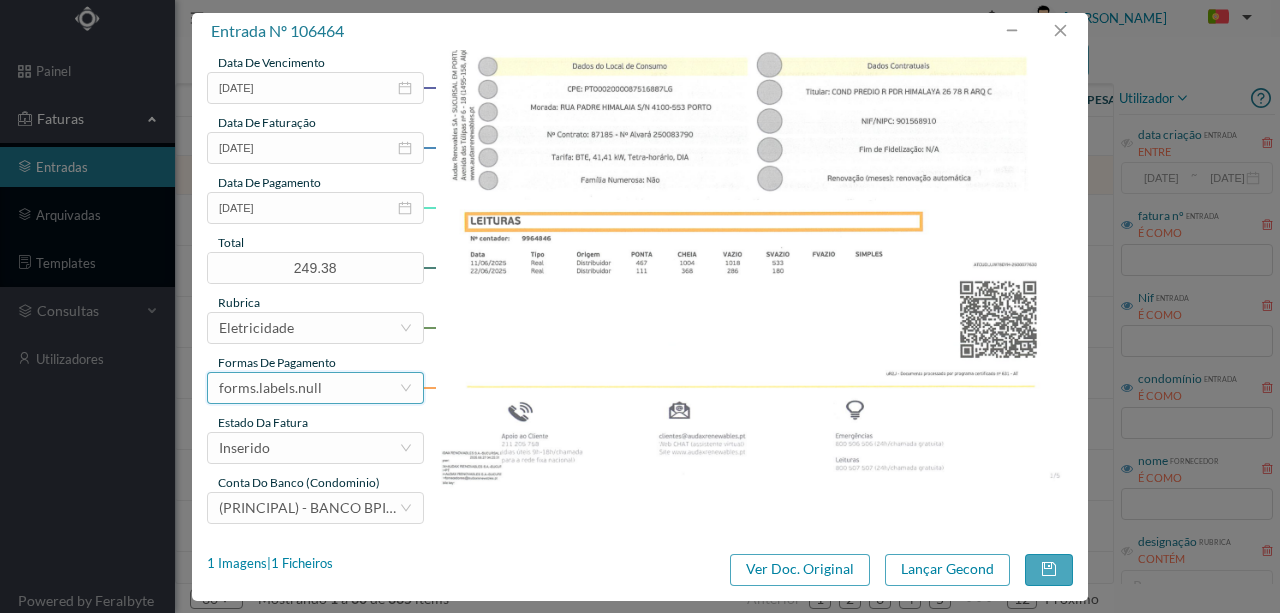 click on "forms.labels.null" at bounding box center (270, 388) 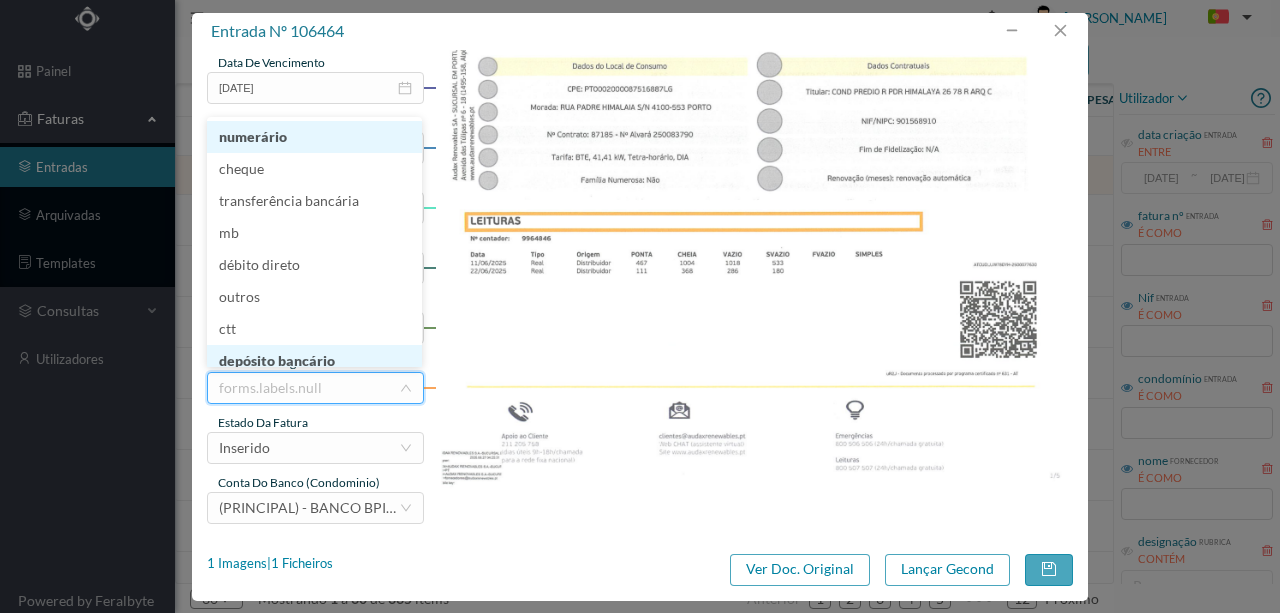 scroll, scrollTop: 10, scrollLeft: 0, axis: vertical 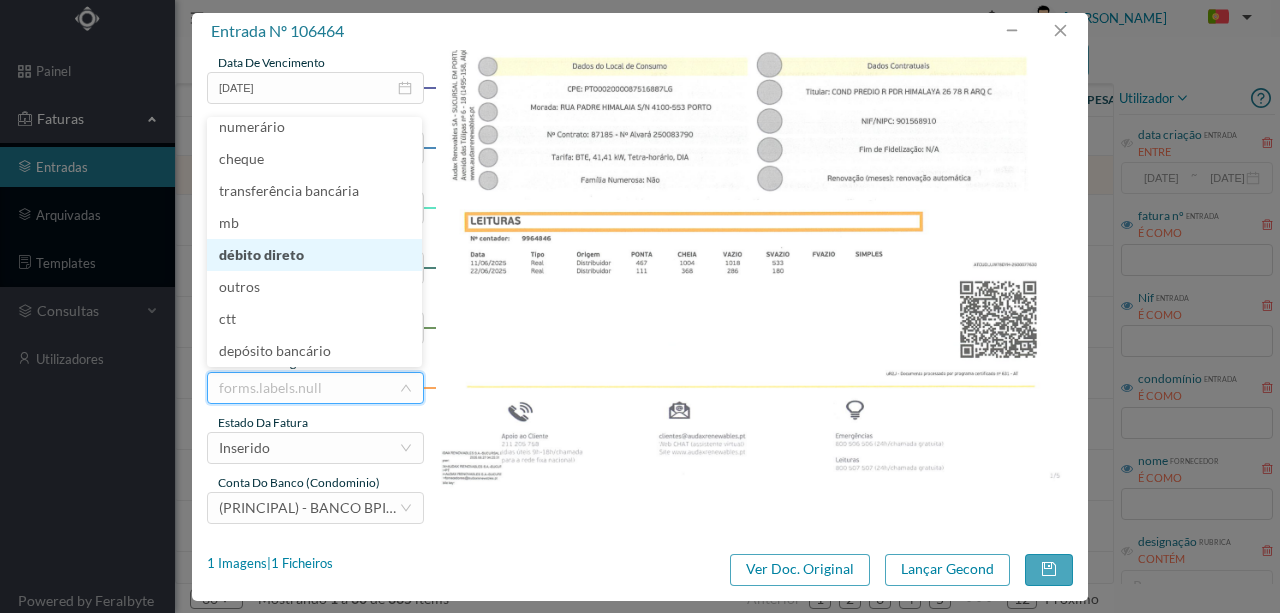 click on "débito direto" at bounding box center (314, 255) 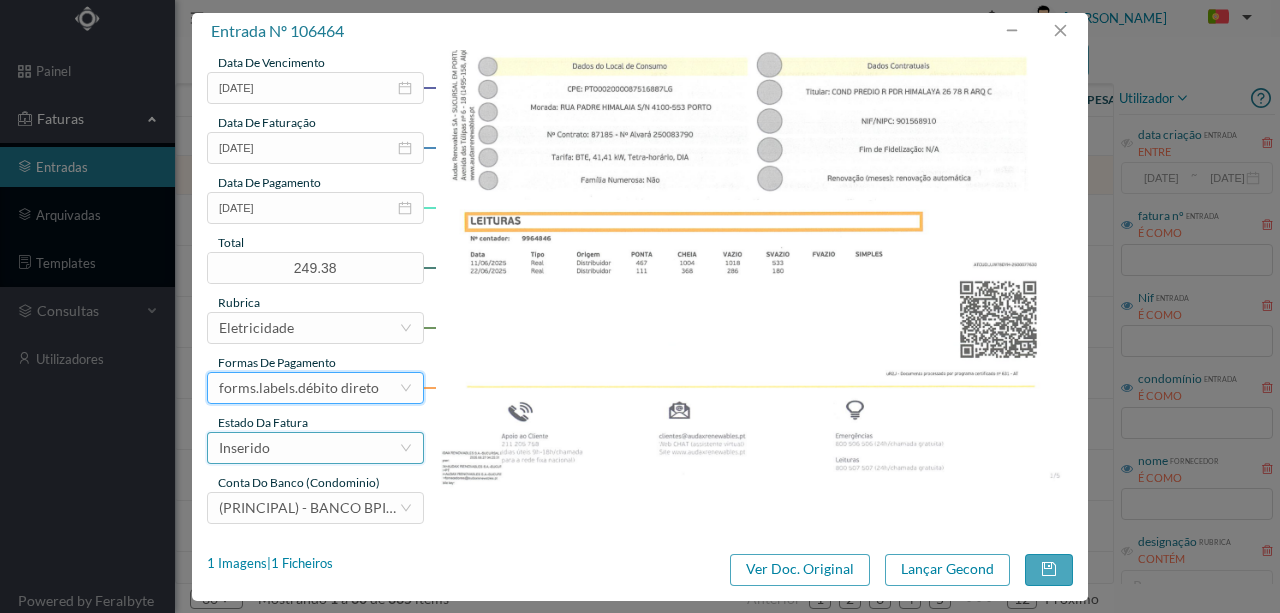 click on "Inserido" at bounding box center (309, 448) 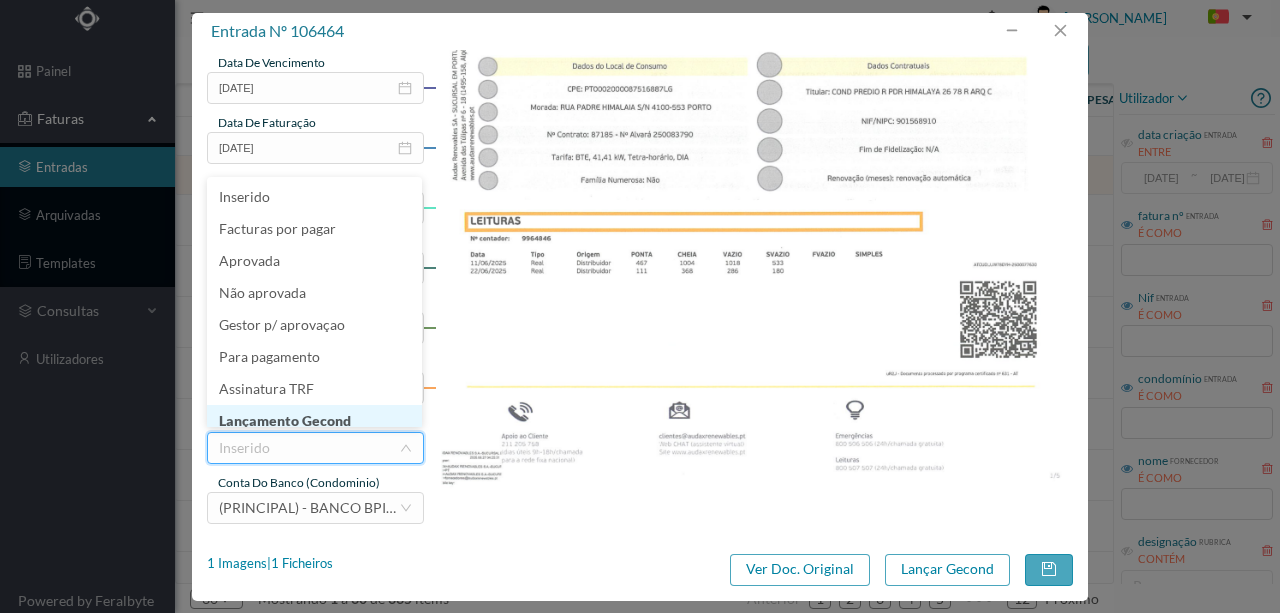scroll, scrollTop: 10, scrollLeft: 0, axis: vertical 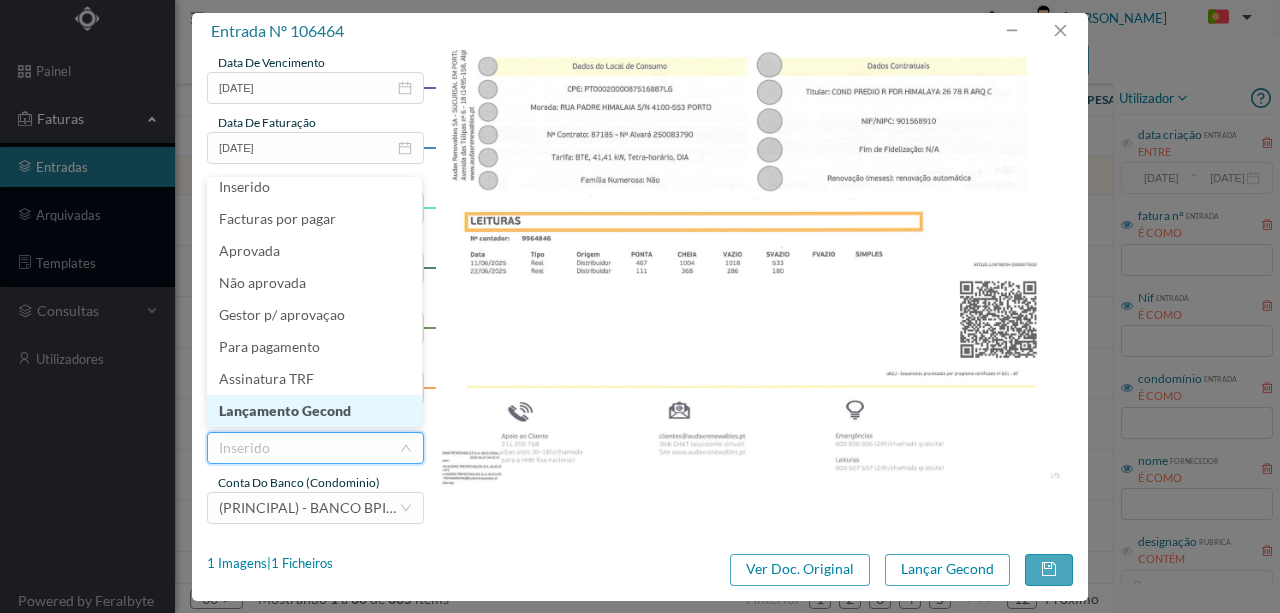 click on "Lançamento Gecond" at bounding box center (314, 411) 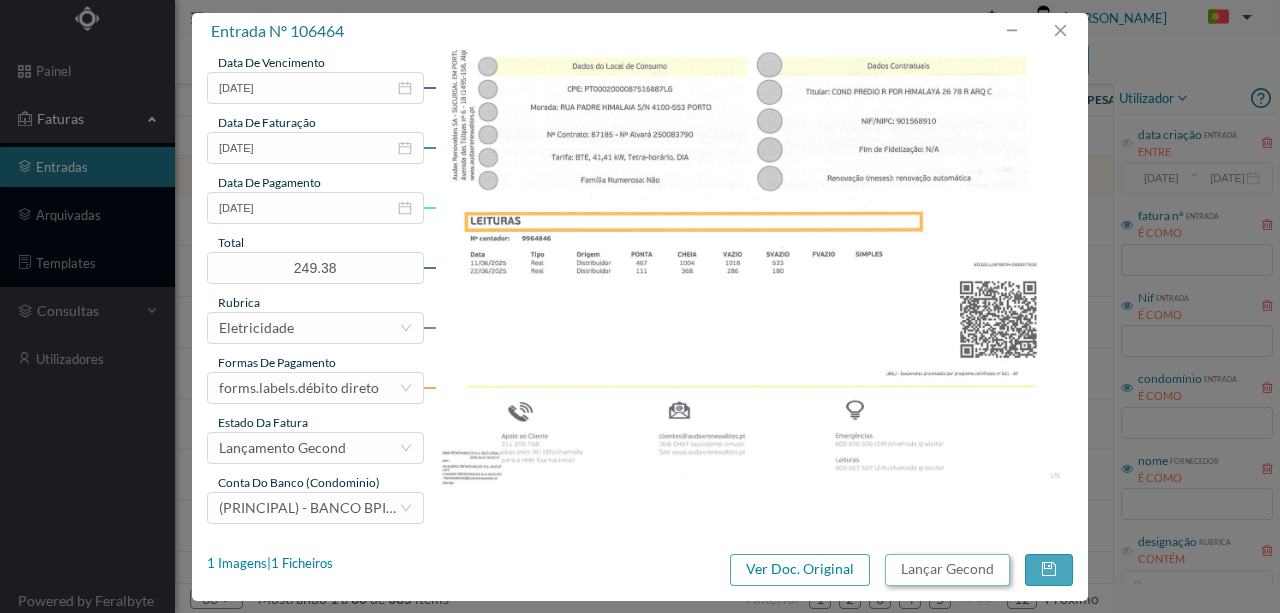 click on "Lançar Gecond" at bounding box center [947, 570] 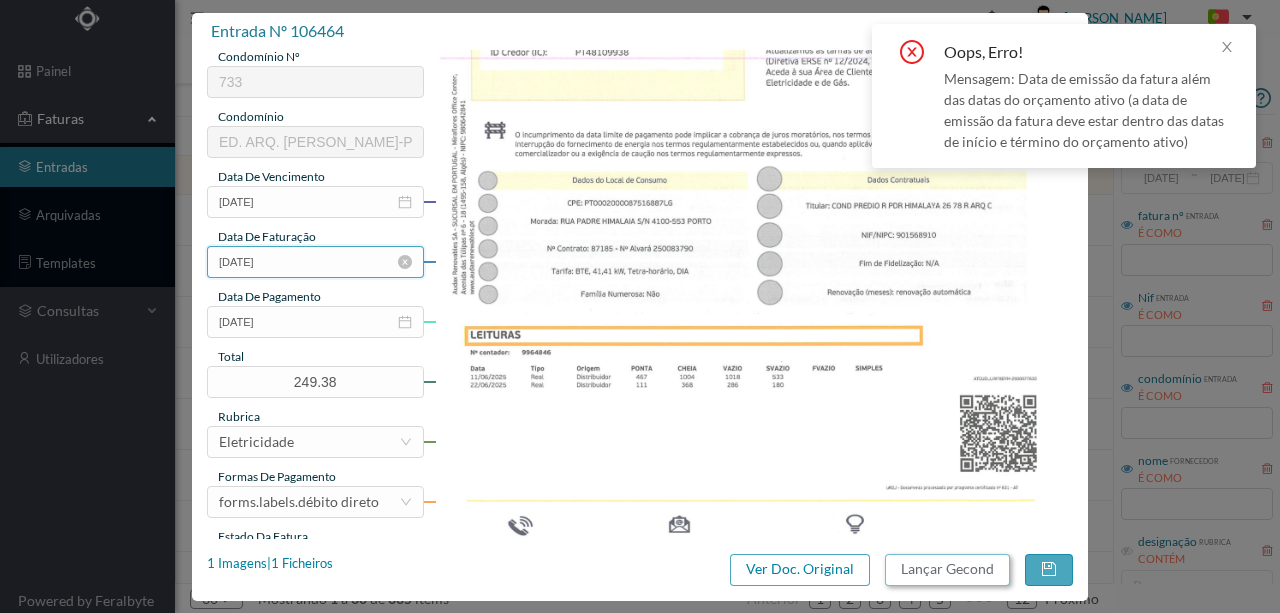 scroll, scrollTop: 340, scrollLeft: 0, axis: vertical 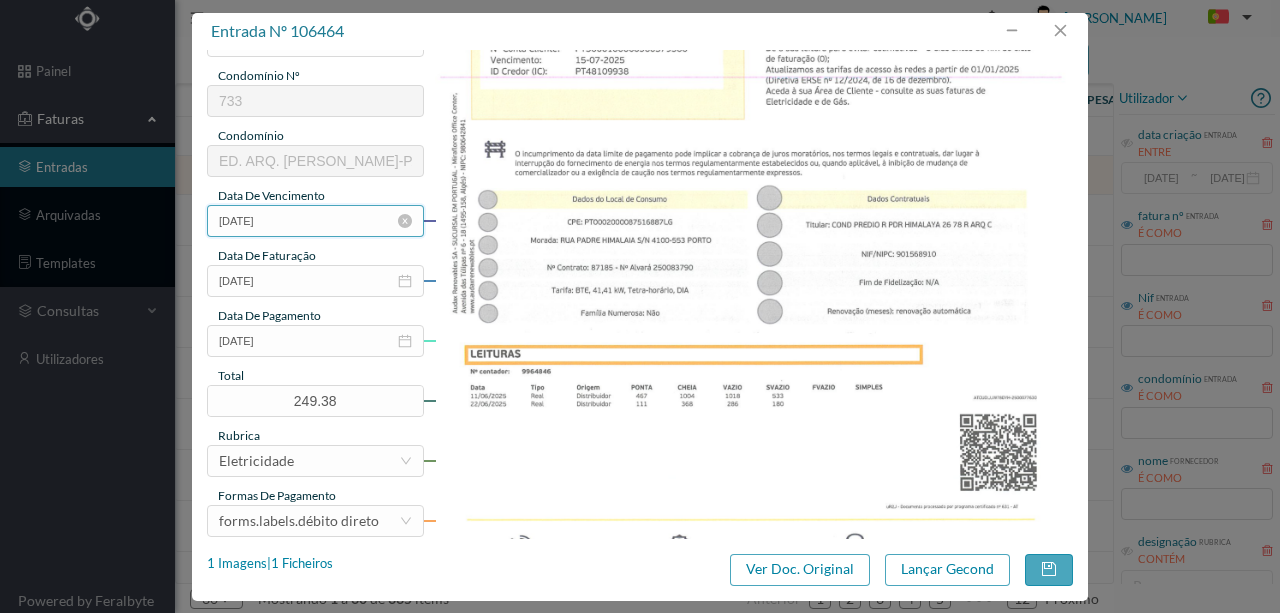 click on "2025-06-26" at bounding box center [315, 221] 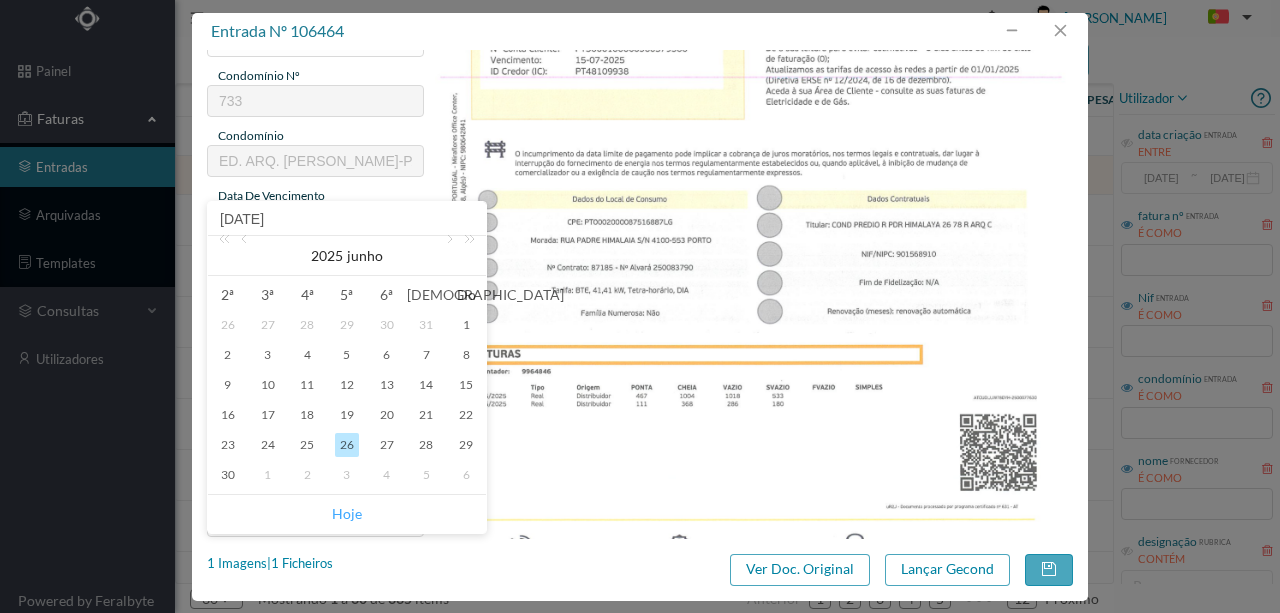 click on "Hoje" at bounding box center (347, 514) 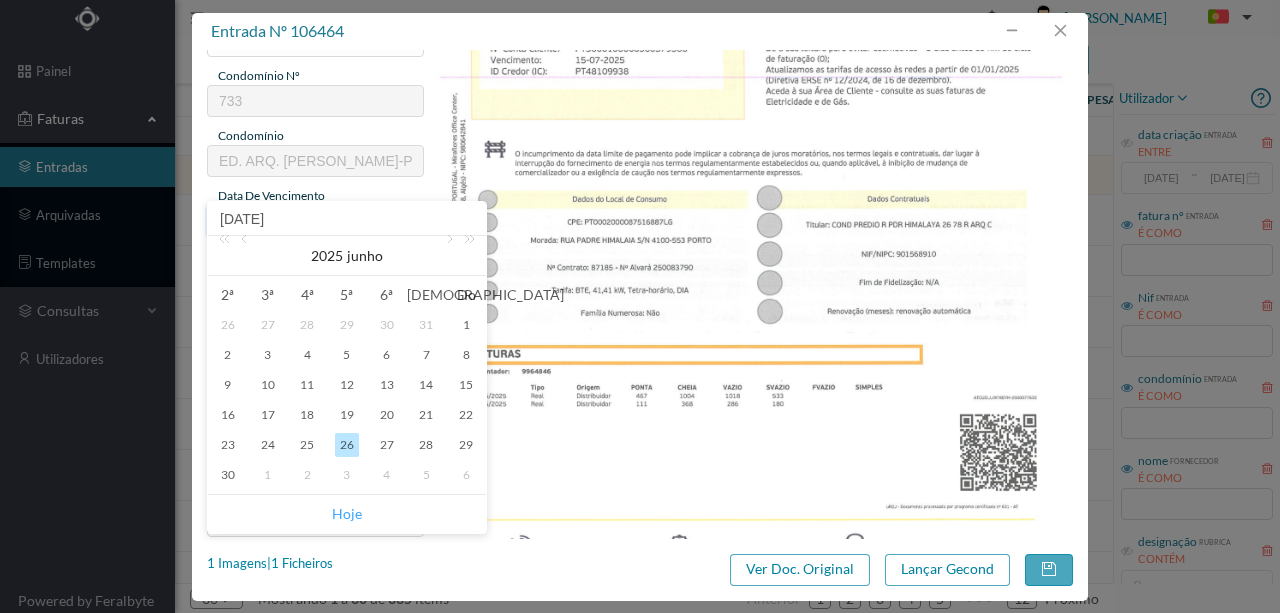 type on "[DATE]" 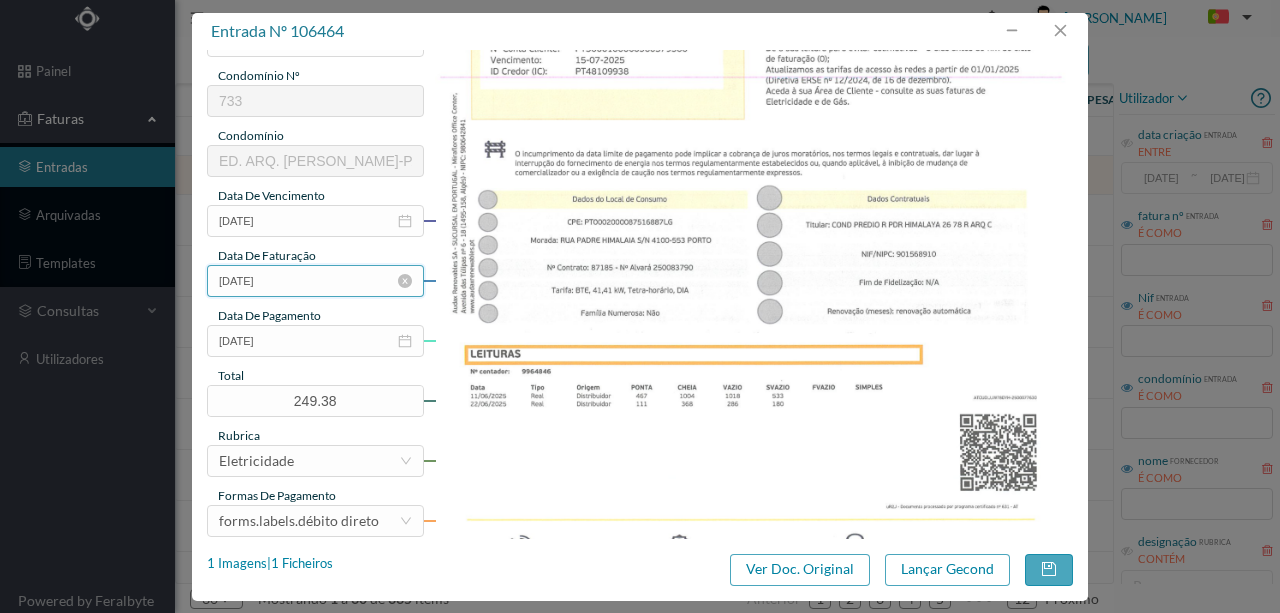 click on "2025-06-26" at bounding box center (315, 281) 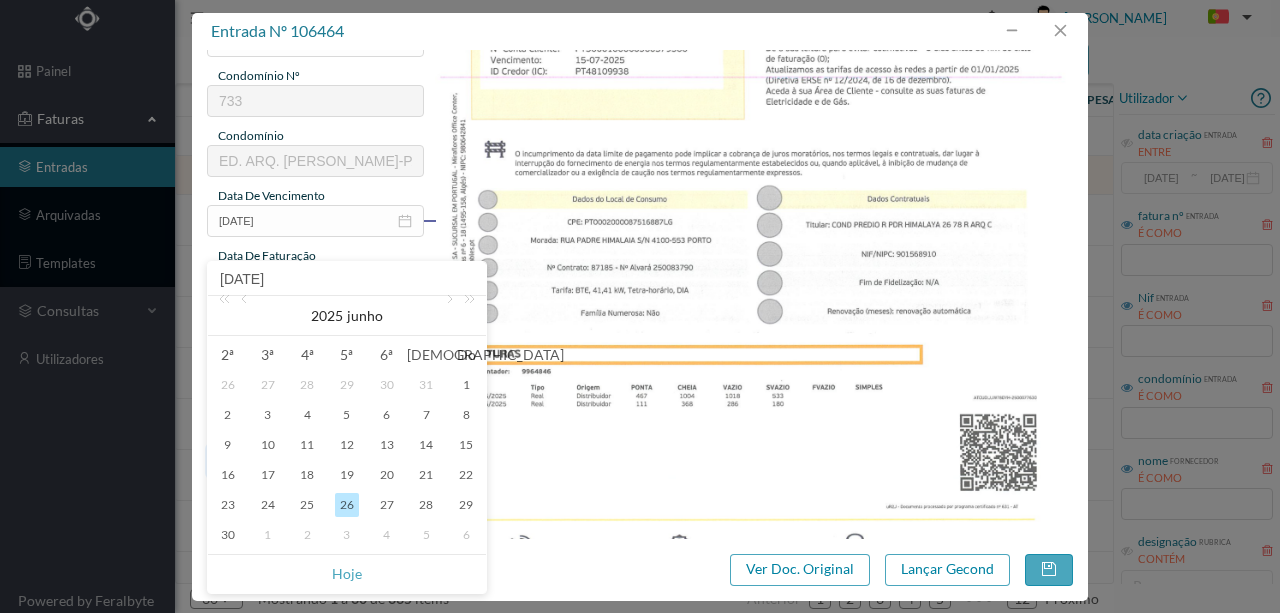 drag, startPoint x: 343, startPoint y: 572, endPoint x: 415, endPoint y: 455, distance: 137.37904 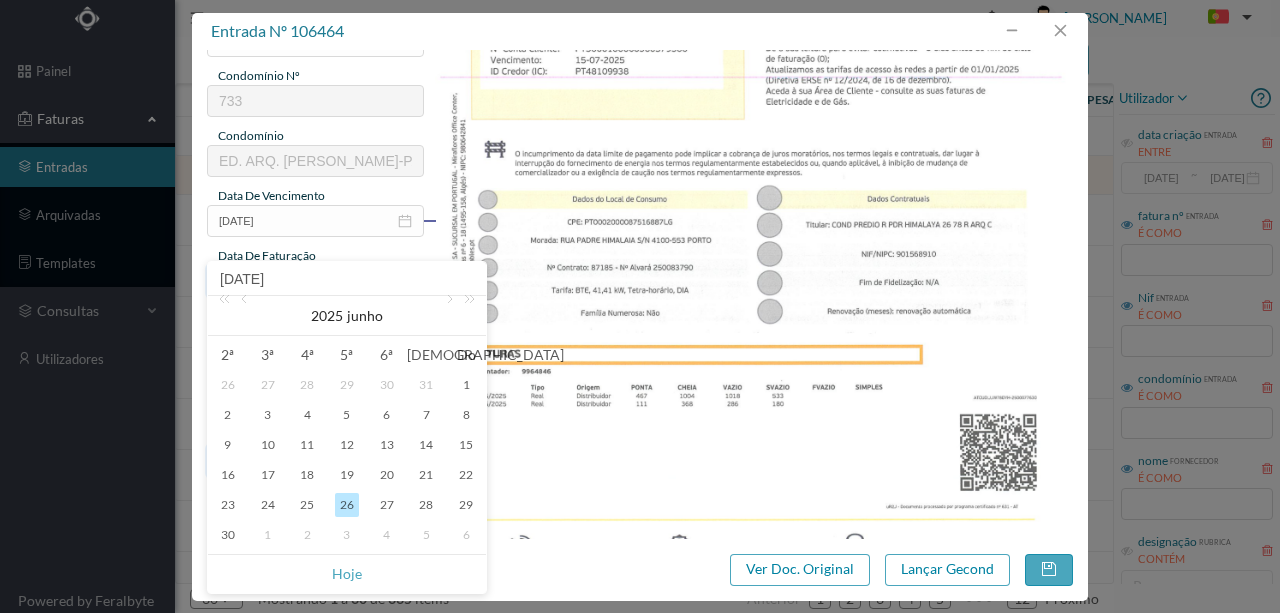 type on "[DATE]" 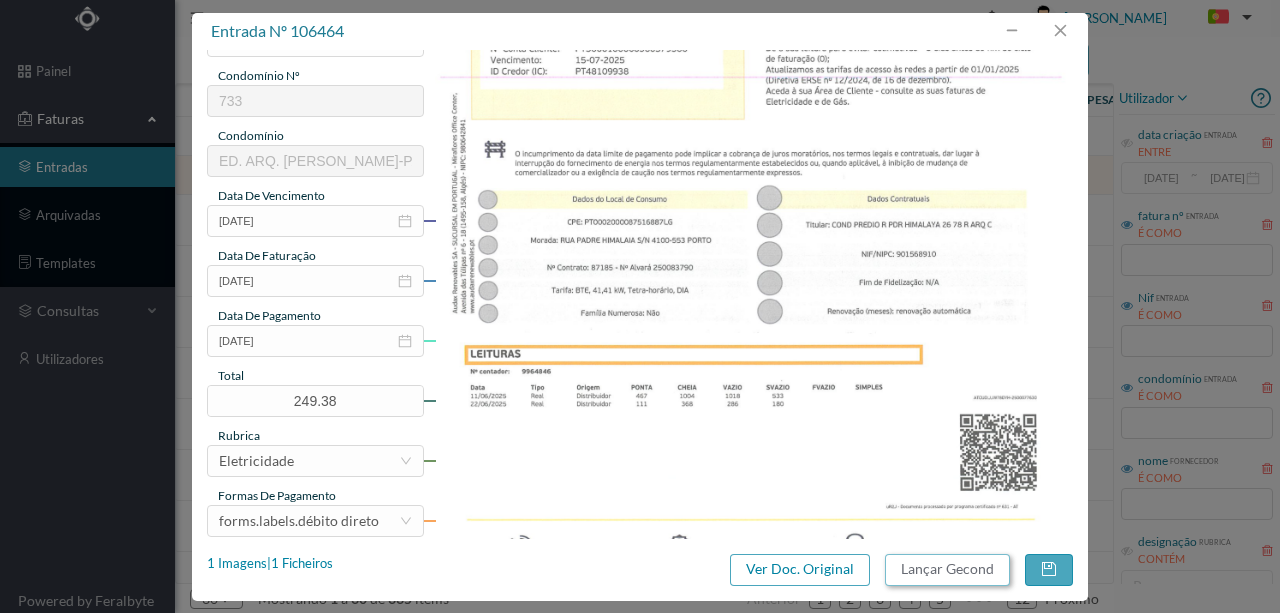click on "Lançar Gecond" at bounding box center [947, 570] 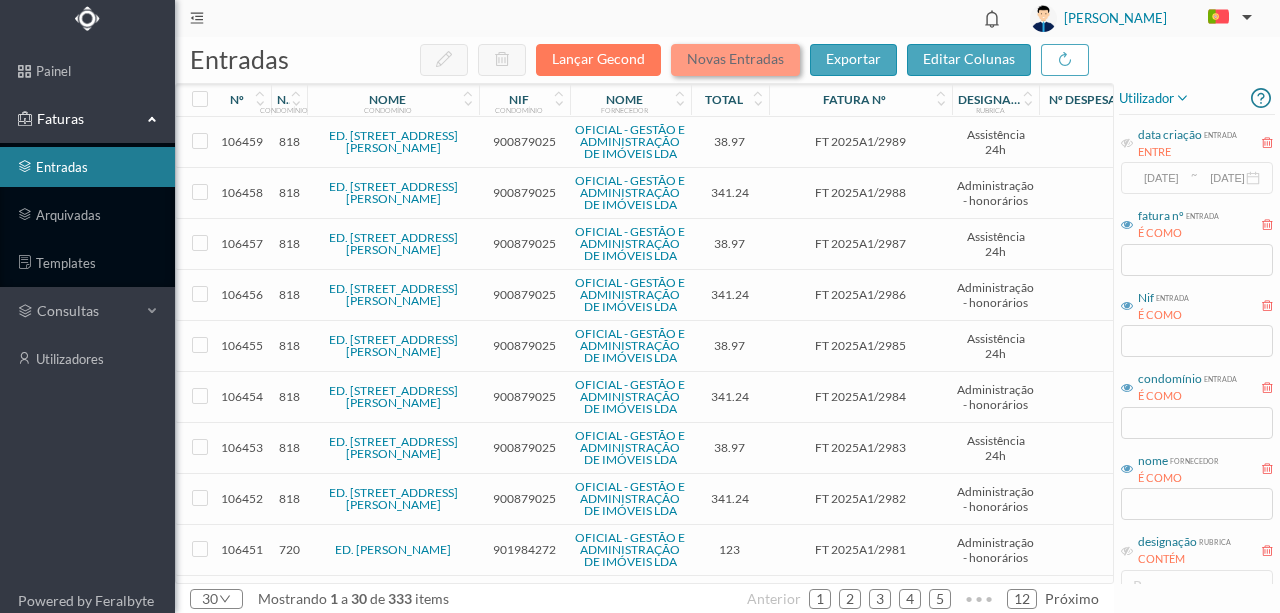 click on "Novas Entradas" at bounding box center [735, 60] 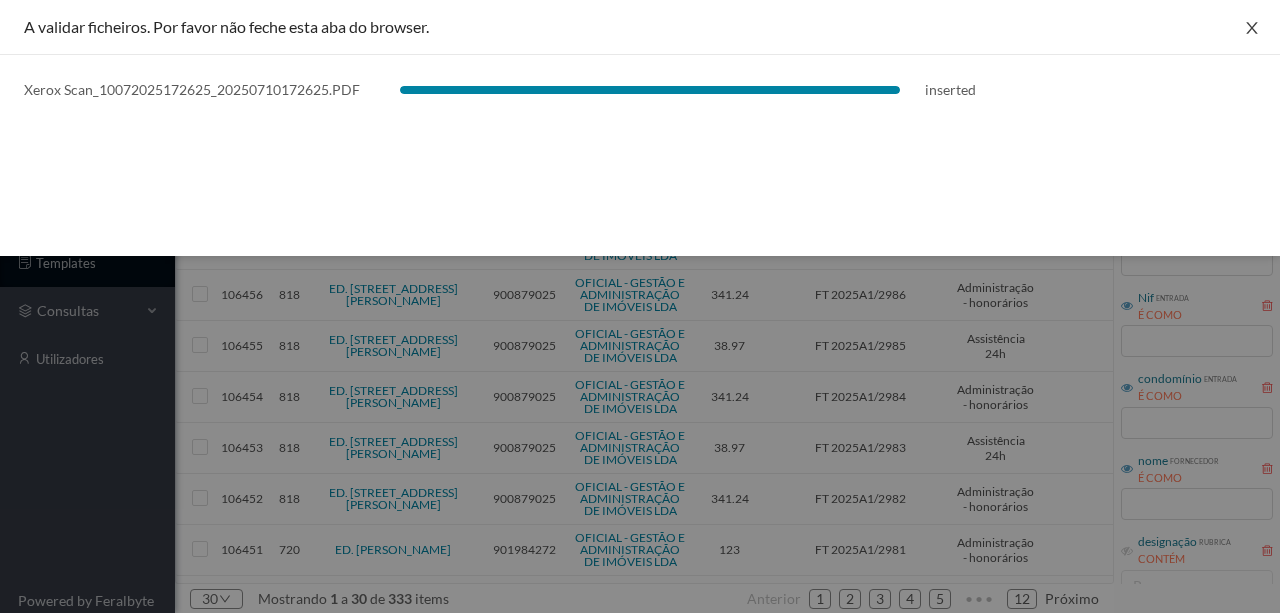 click 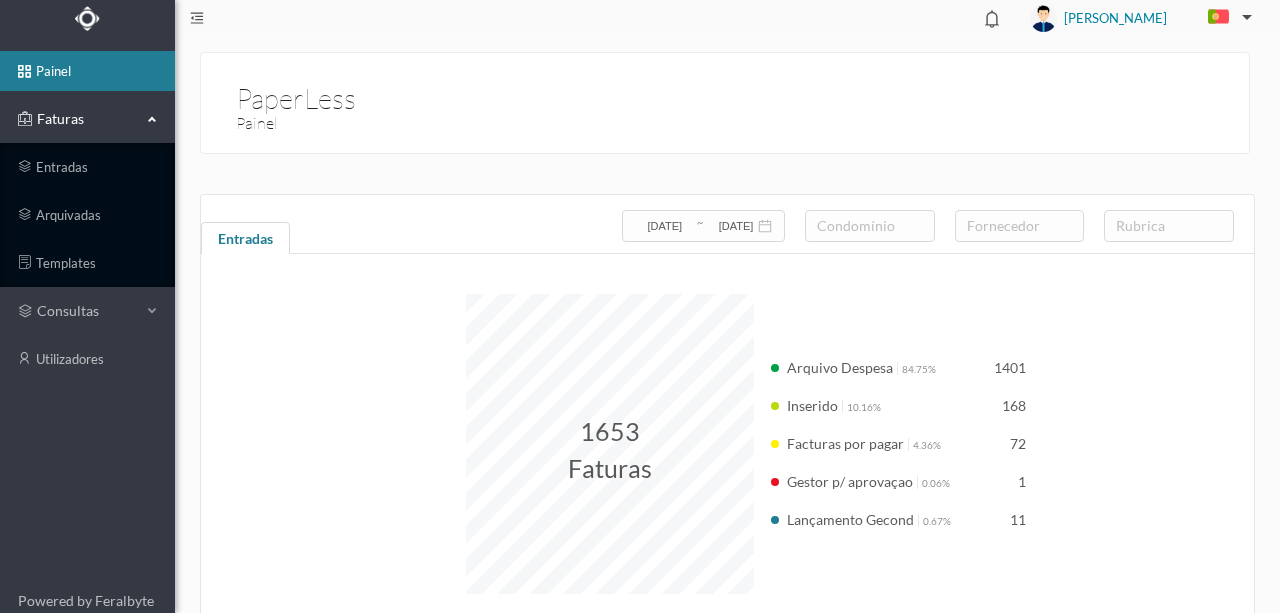 click on "Faturas" at bounding box center [87, 119] 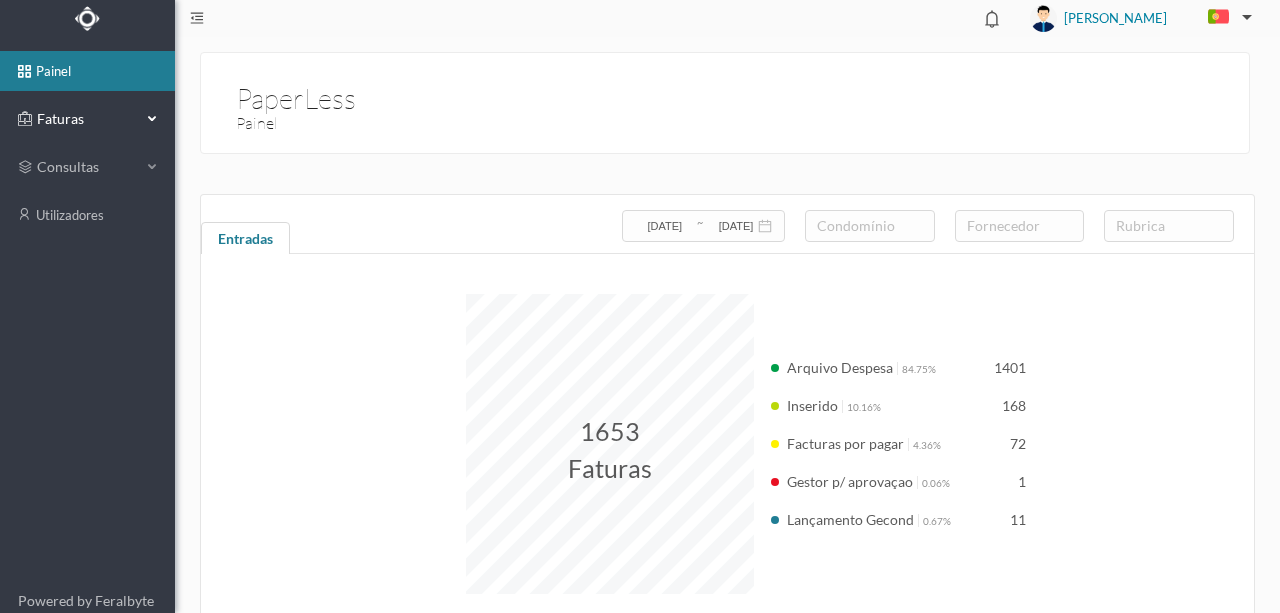 click on "Faturas" at bounding box center (87, 119) 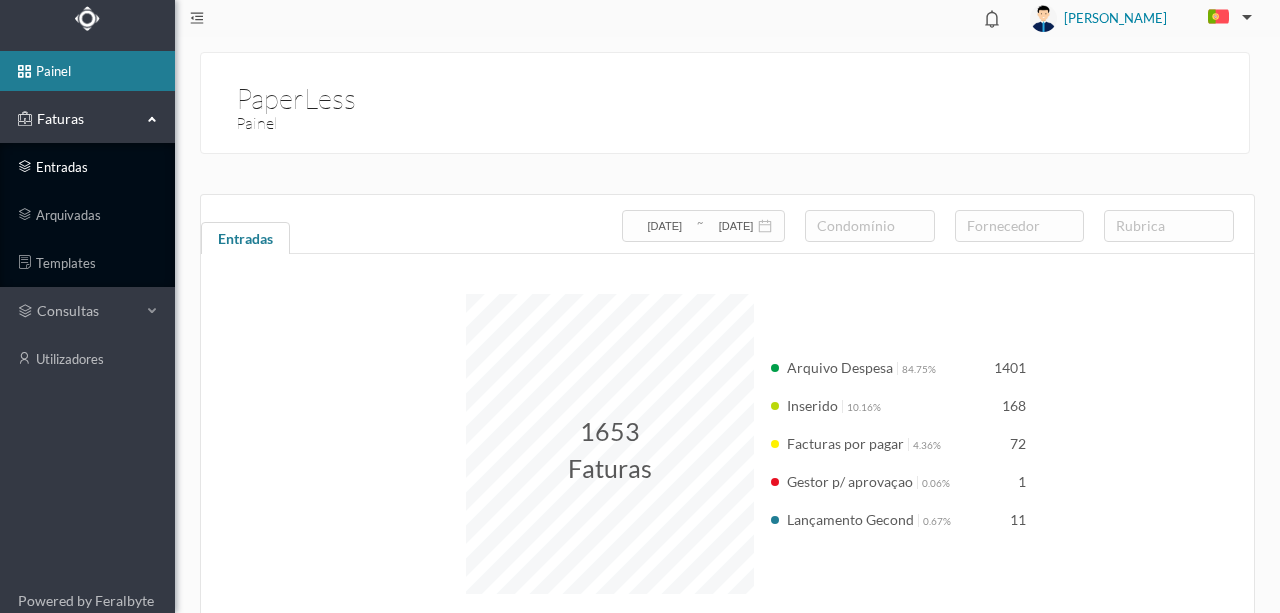 click on "entradas" at bounding box center (87, 167) 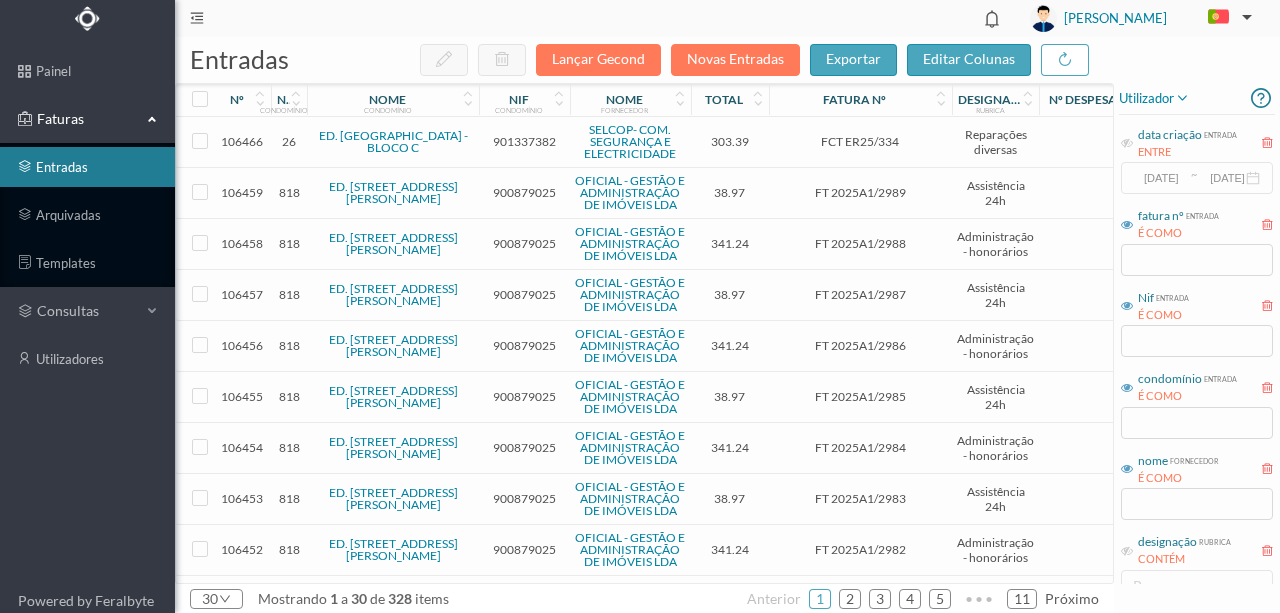 click on "901337382" at bounding box center [524, 141] 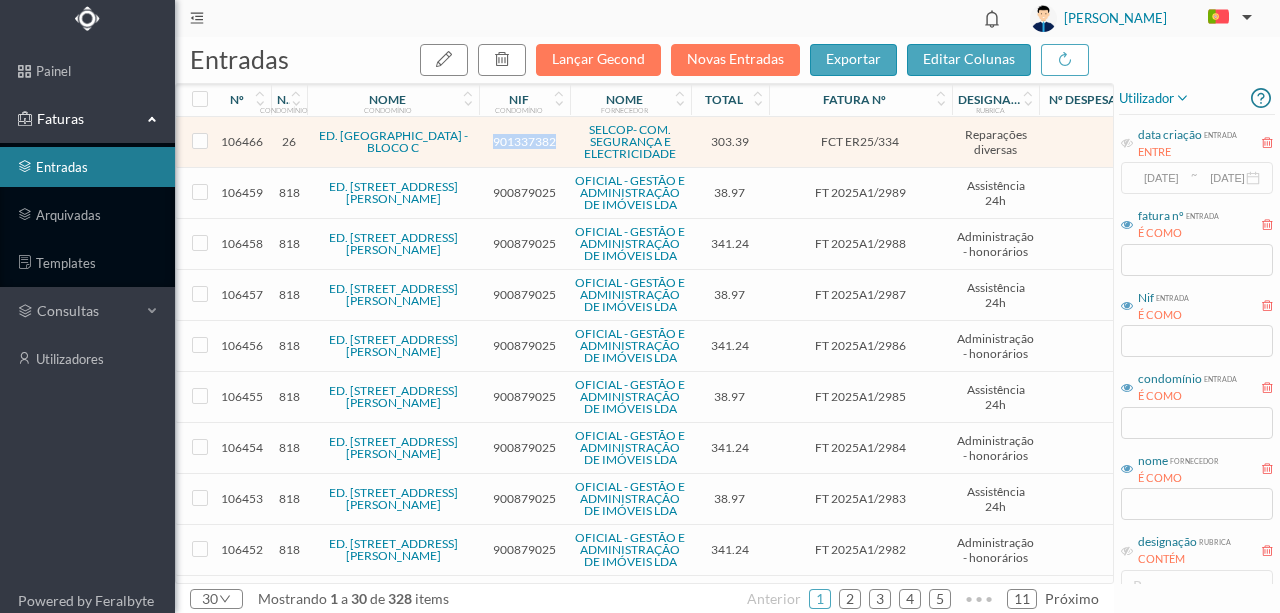 click on "901337382" at bounding box center (524, 141) 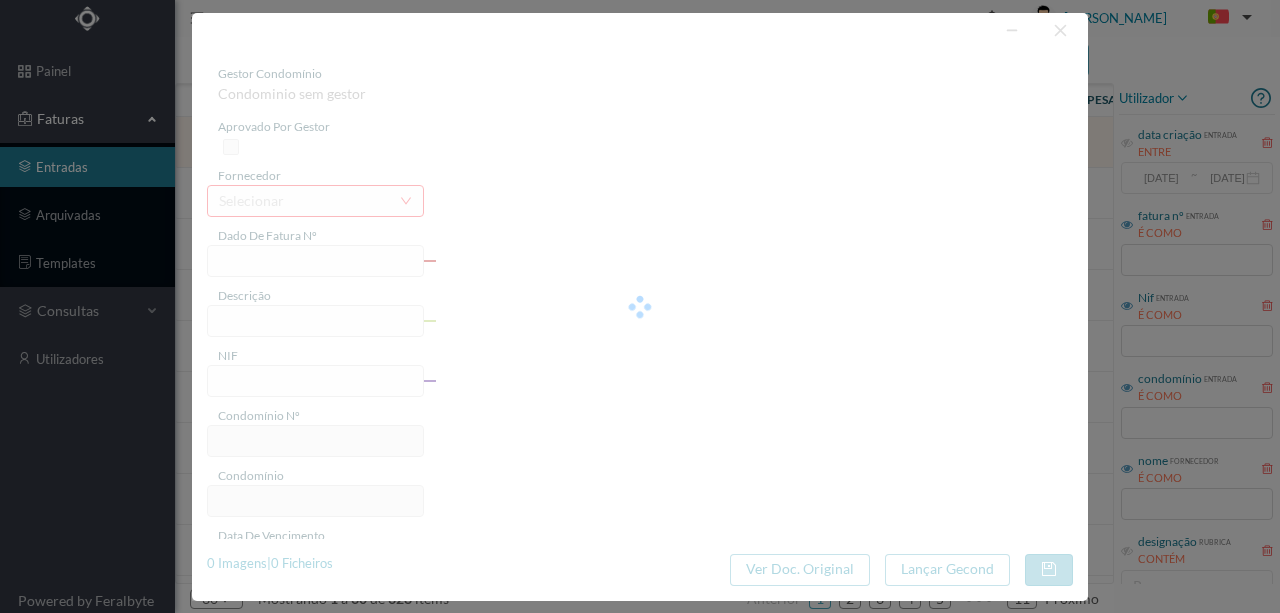 type on "FCT ER25/334" 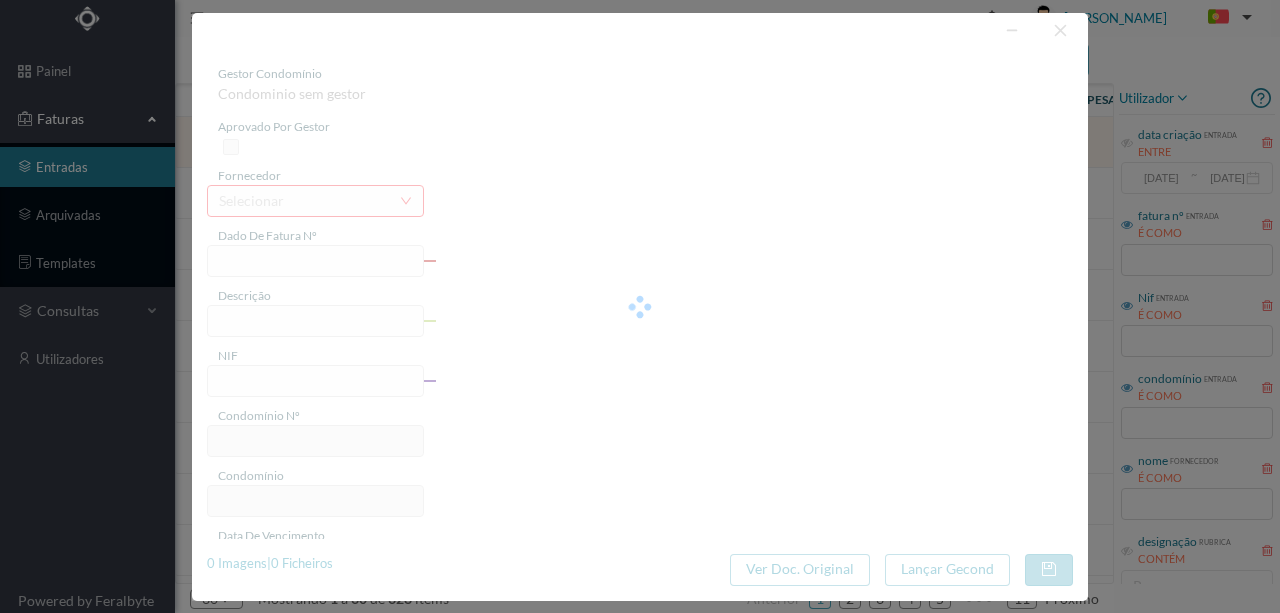 type on "Central det inc convencional 4Z a rantral acta danifinanda em anne erhetidiriana da" 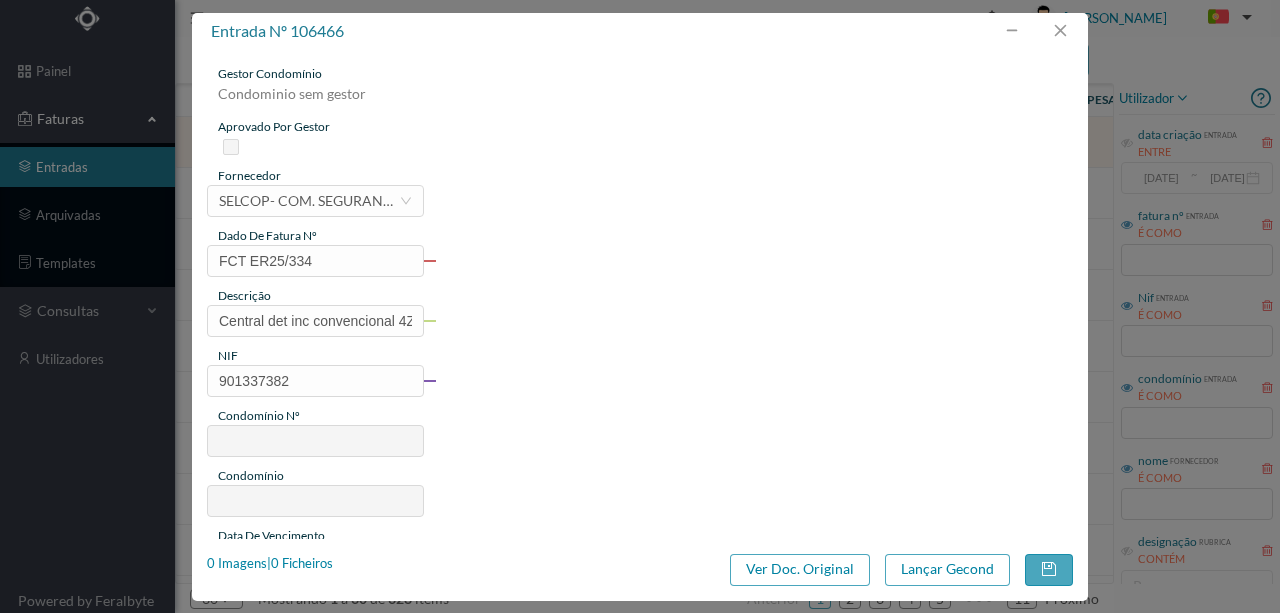 type on "26" 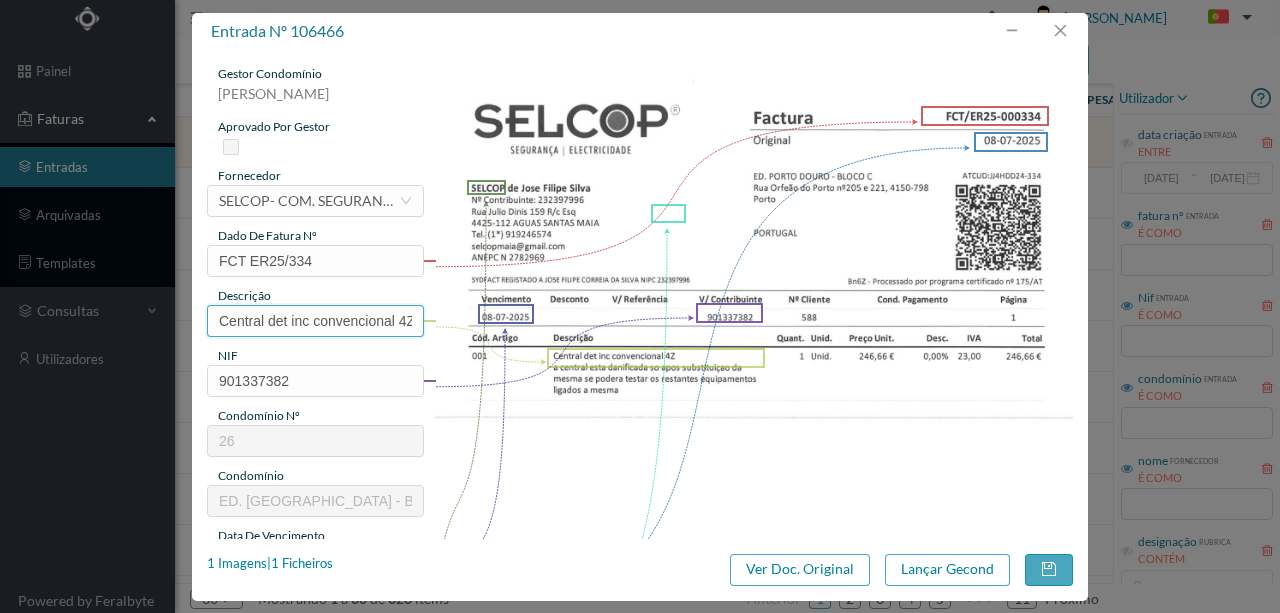 scroll, scrollTop: 0, scrollLeft: 324, axis: horizontal 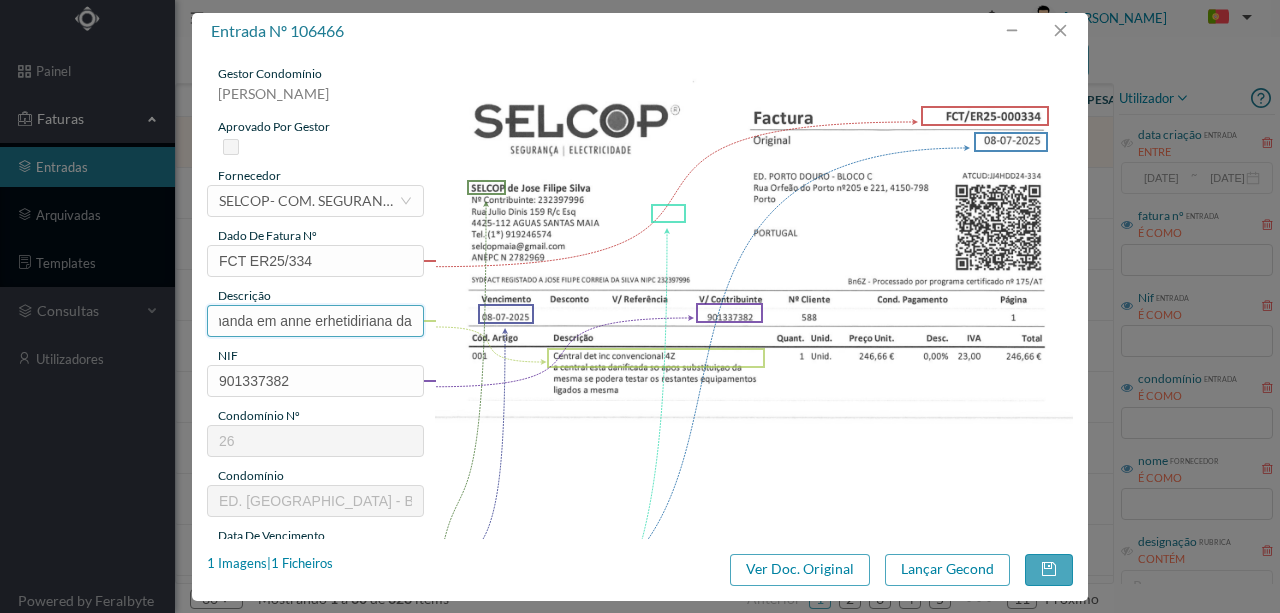 drag, startPoint x: 212, startPoint y: 320, endPoint x: 588, endPoint y: 369, distance: 379.17938 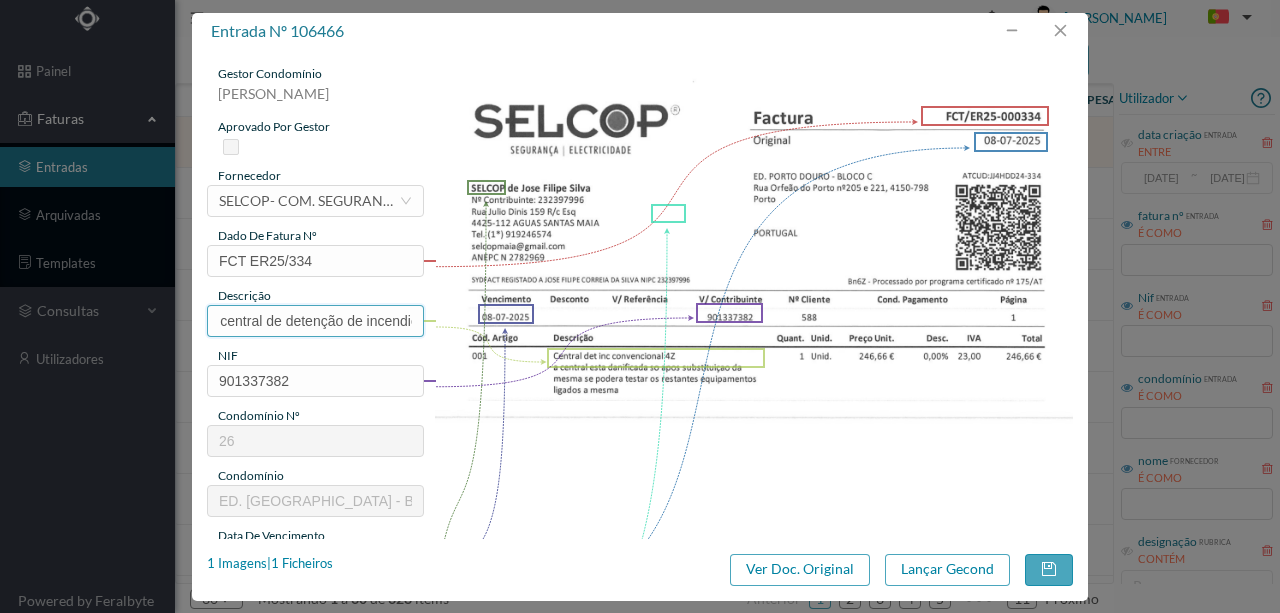 scroll, scrollTop: 0, scrollLeft: 62, axis: horizontal 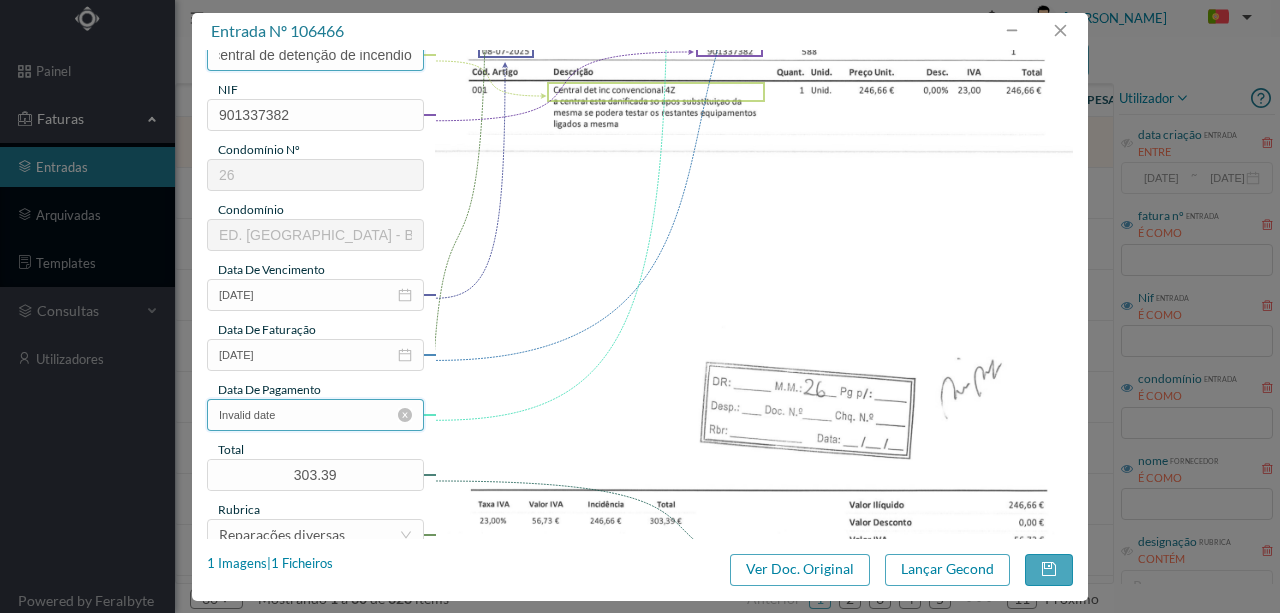 type on "Subs da central de detenção de incendio" 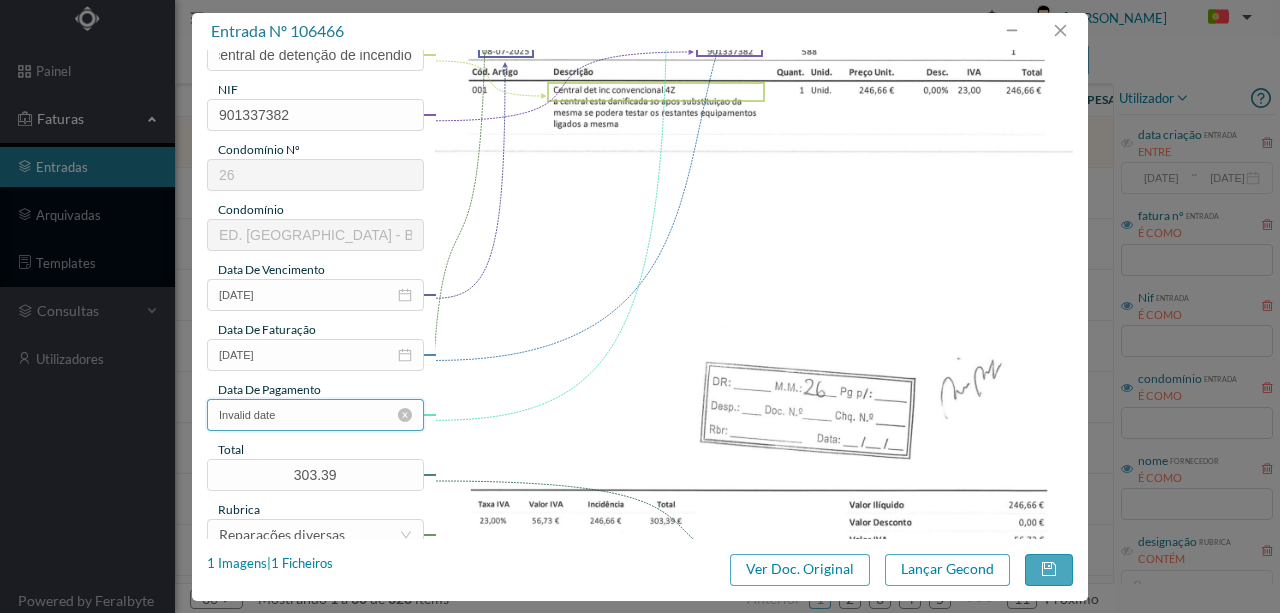 scroll, scrollTop: 0, scrollLeft: 0, axis: both 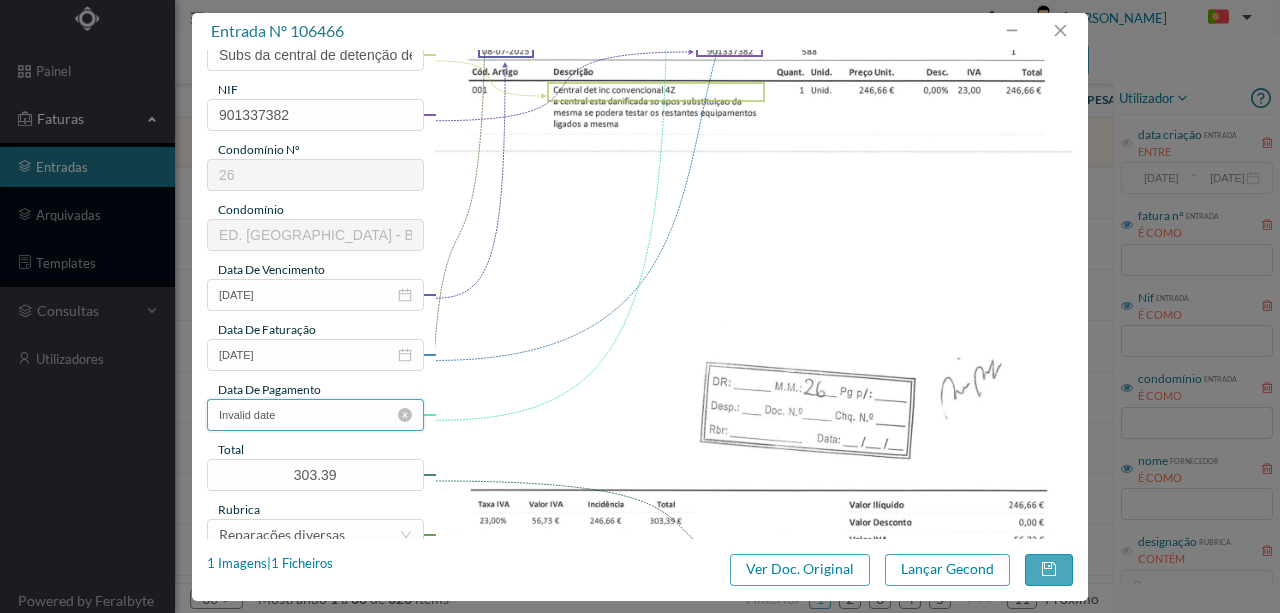 click on "Invalid date" at bounding box center (315, 415) 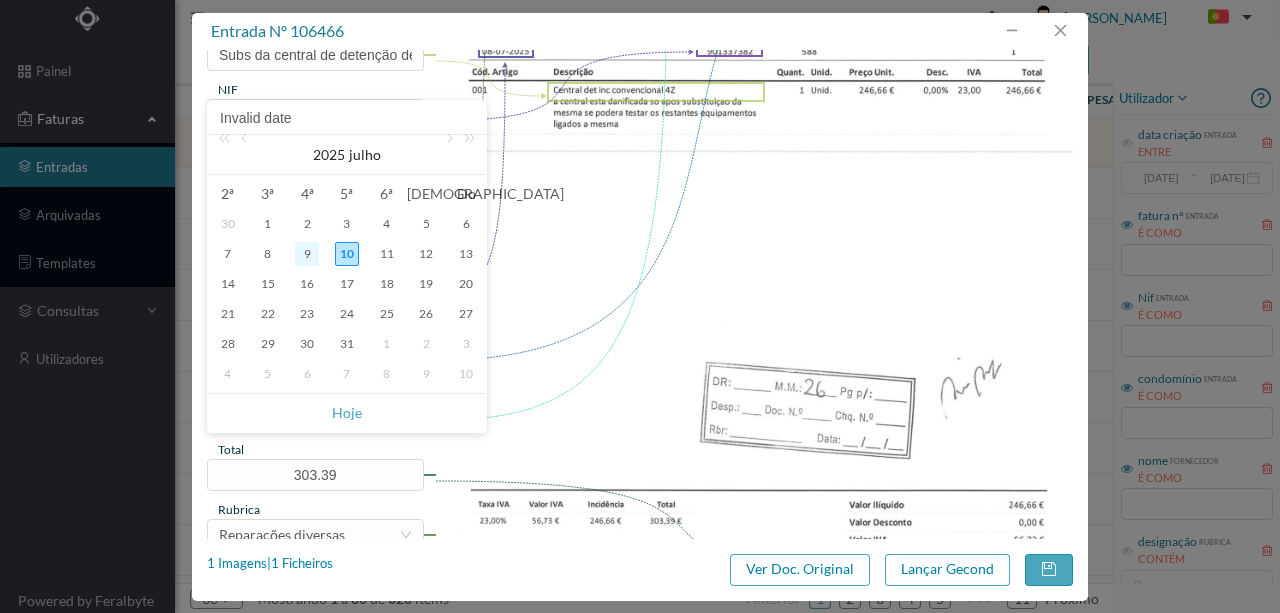 click on "9" at bounding box center [307, 254] 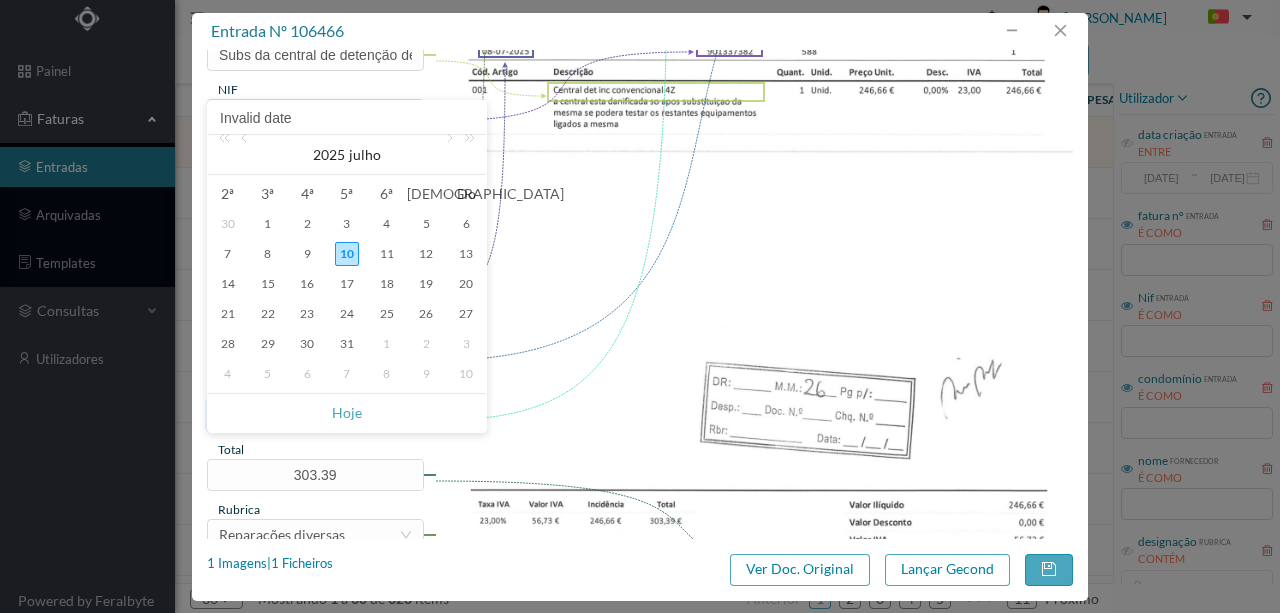 type on "09-07-2025" 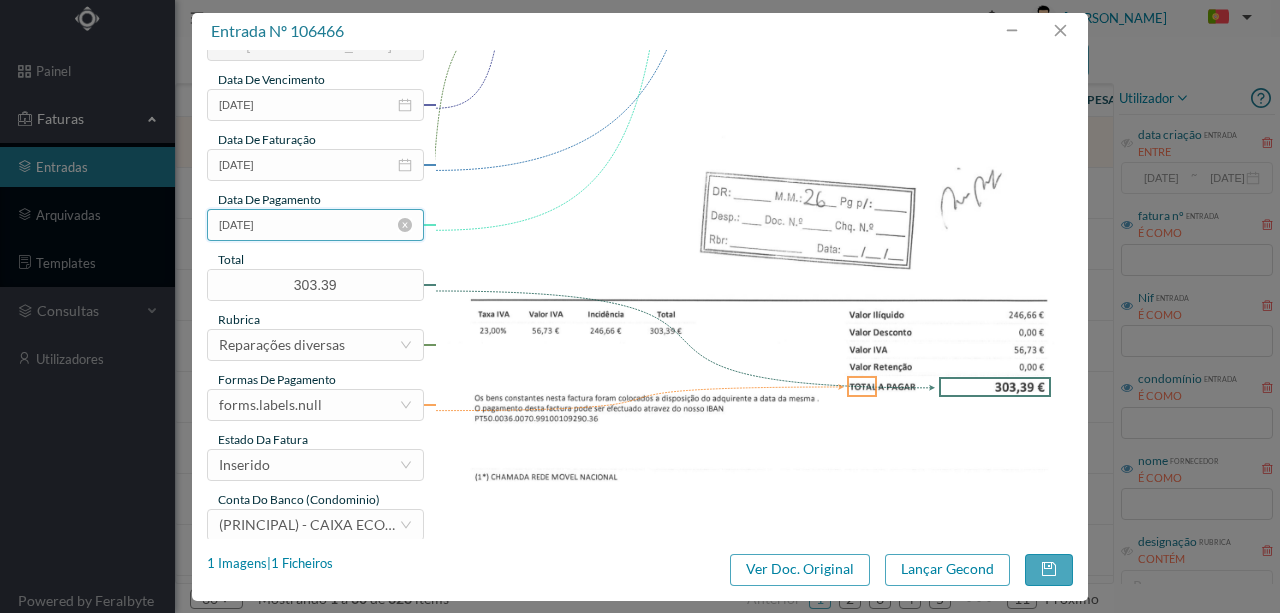 scroll, scrollTop: 473, scrollLeft: 0, axis: vertical 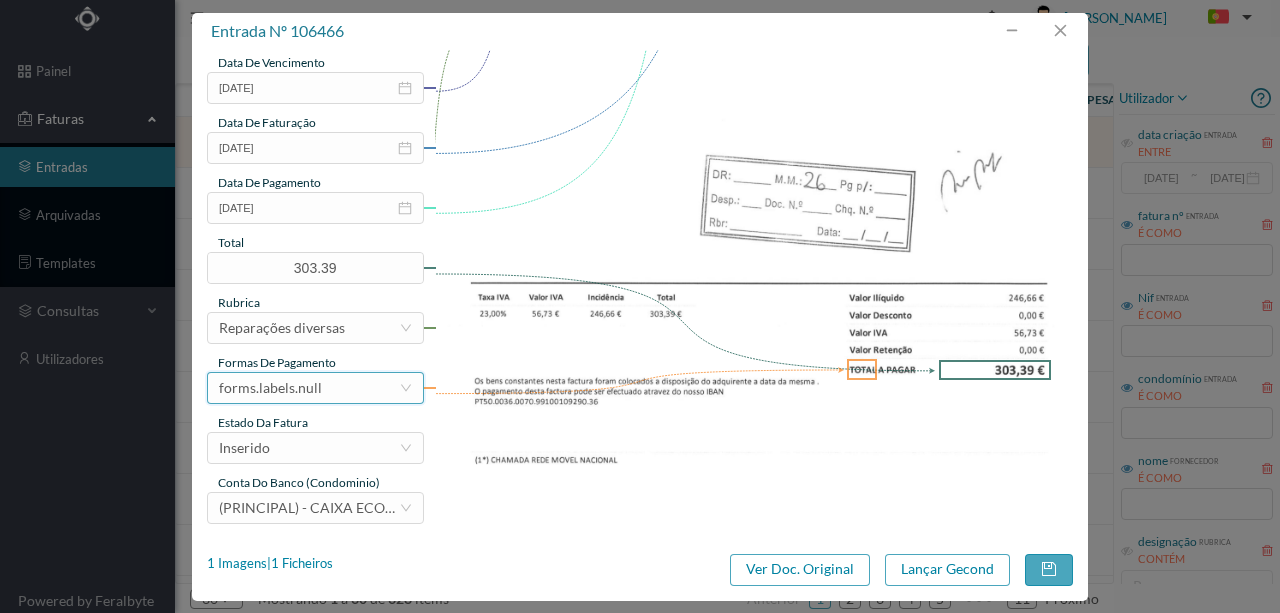 click on "forms.labels.null" at bounding box center [270, 388] 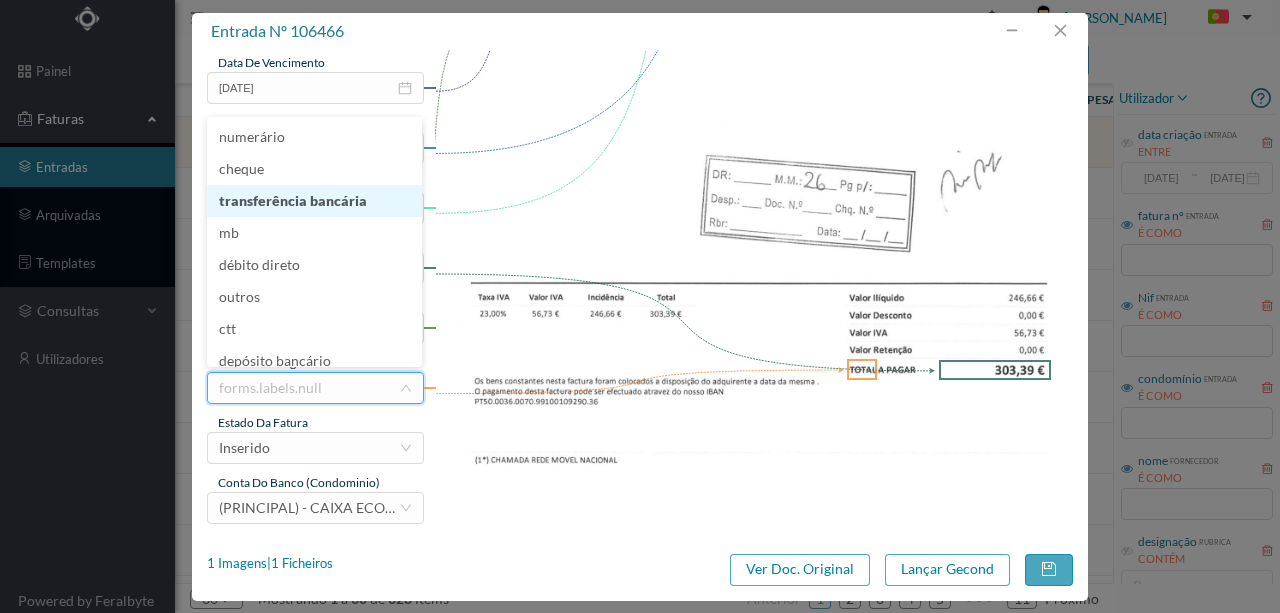 click on "transferência bancária" at bounding box center (314, 201) 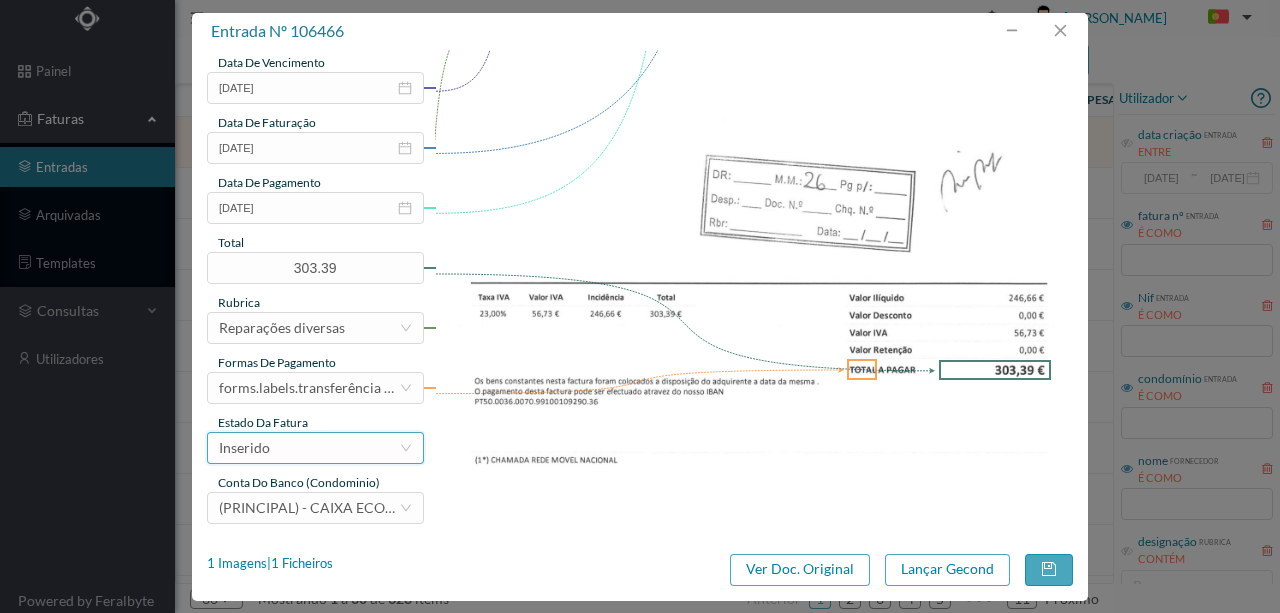click on "Inserido" at bounding box center (309, 448) 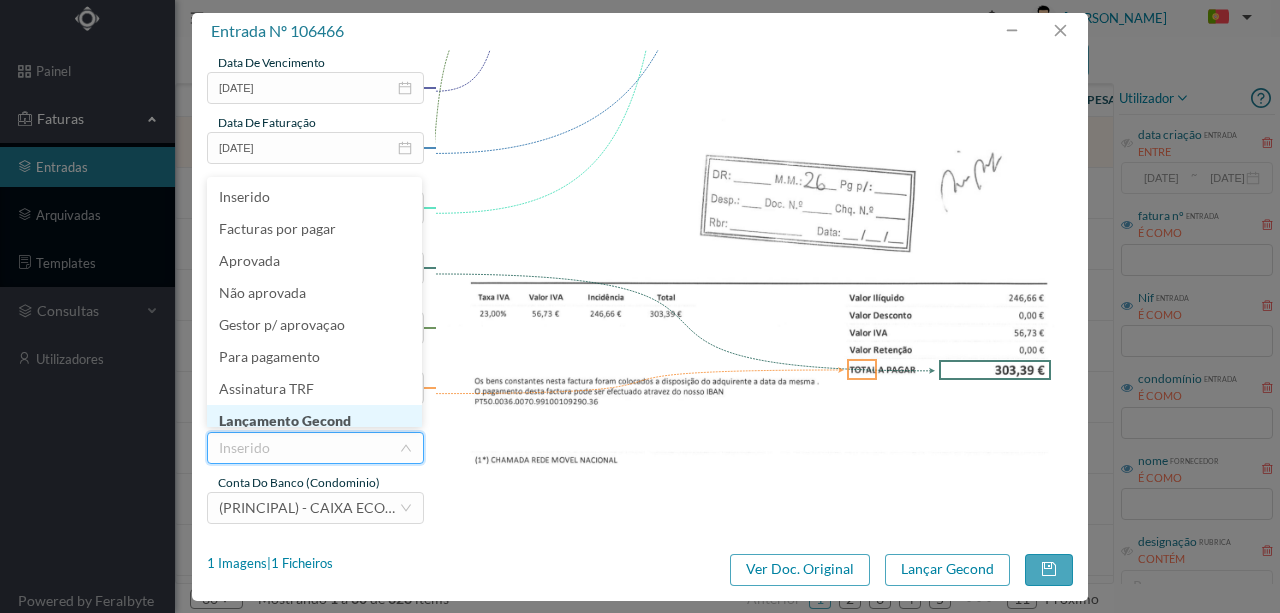 scroll, scrollTop: 10, scrollLeft: 0, axis: vertical 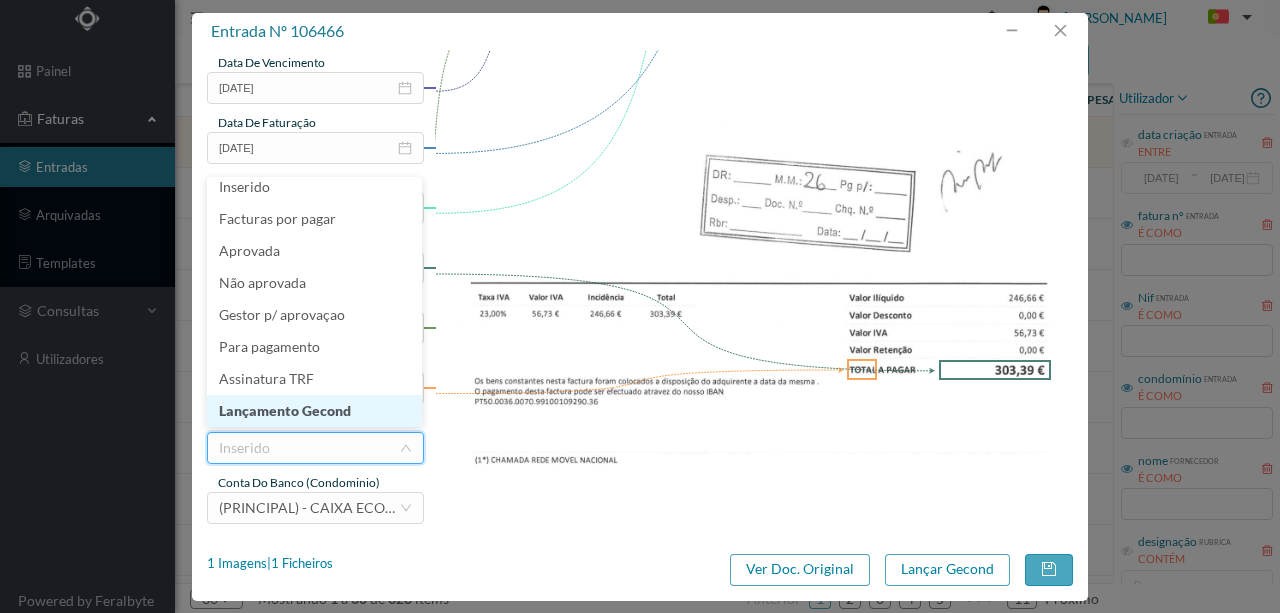 drag, startPoint x: 326, startPoint y: 412, endPoint x: 788, endPoint y: 536, distance: 478.35135 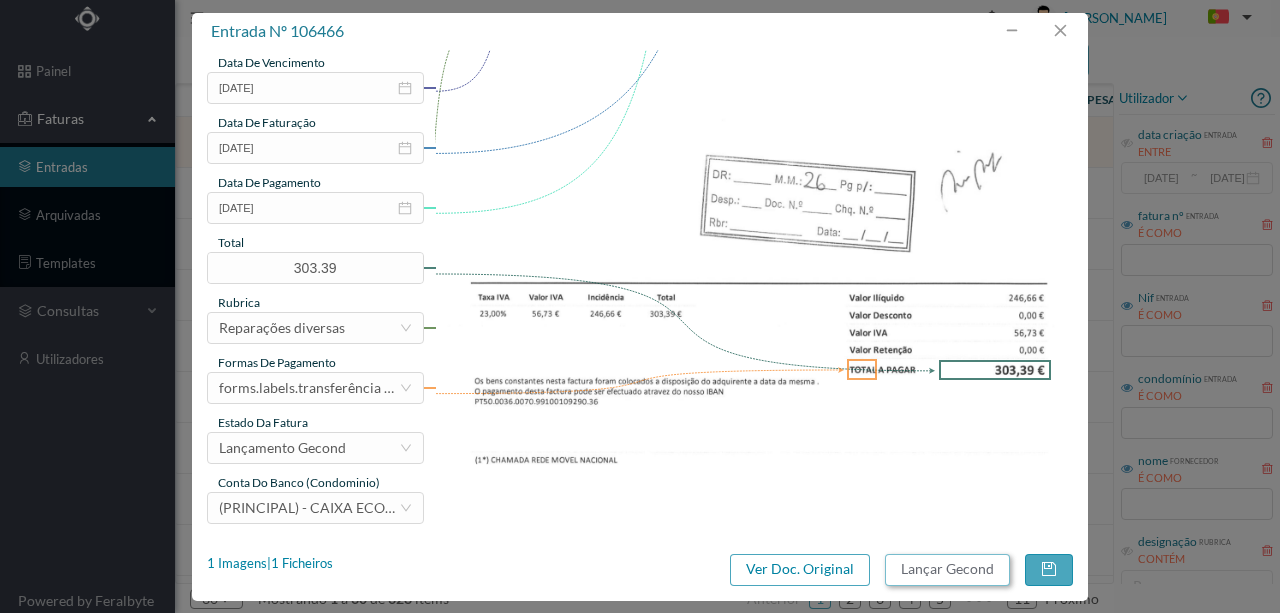 click on "Lançar Gecond" at bounding box center [947, 570] 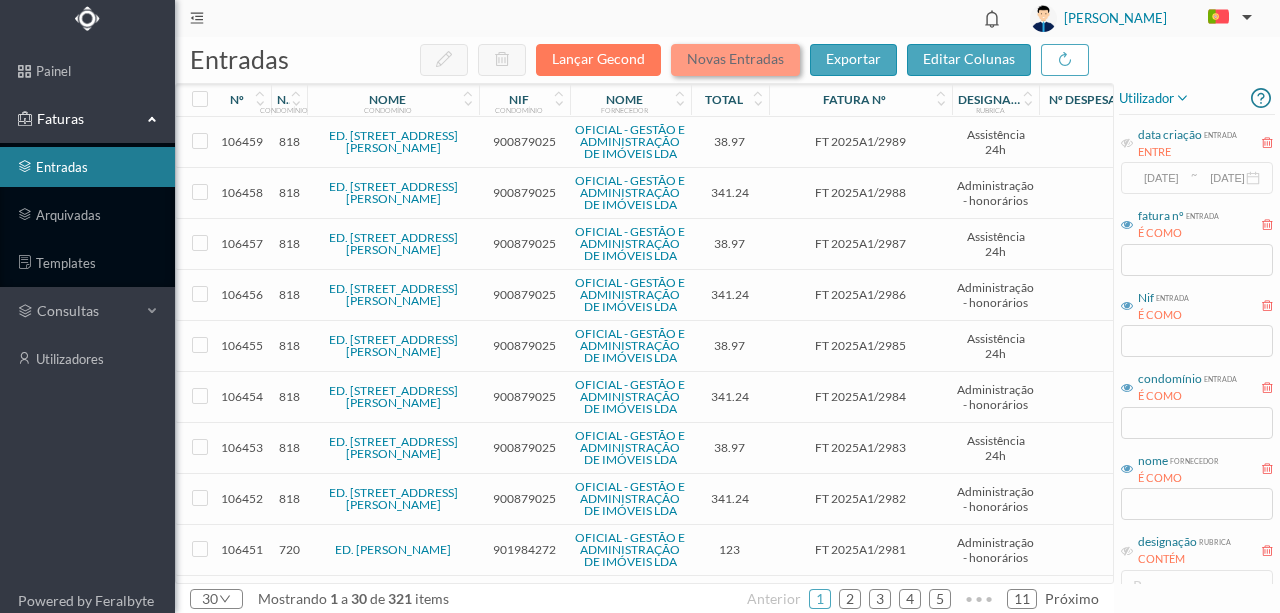 click on "Novas Entradas" at bounding box center (735, 60) 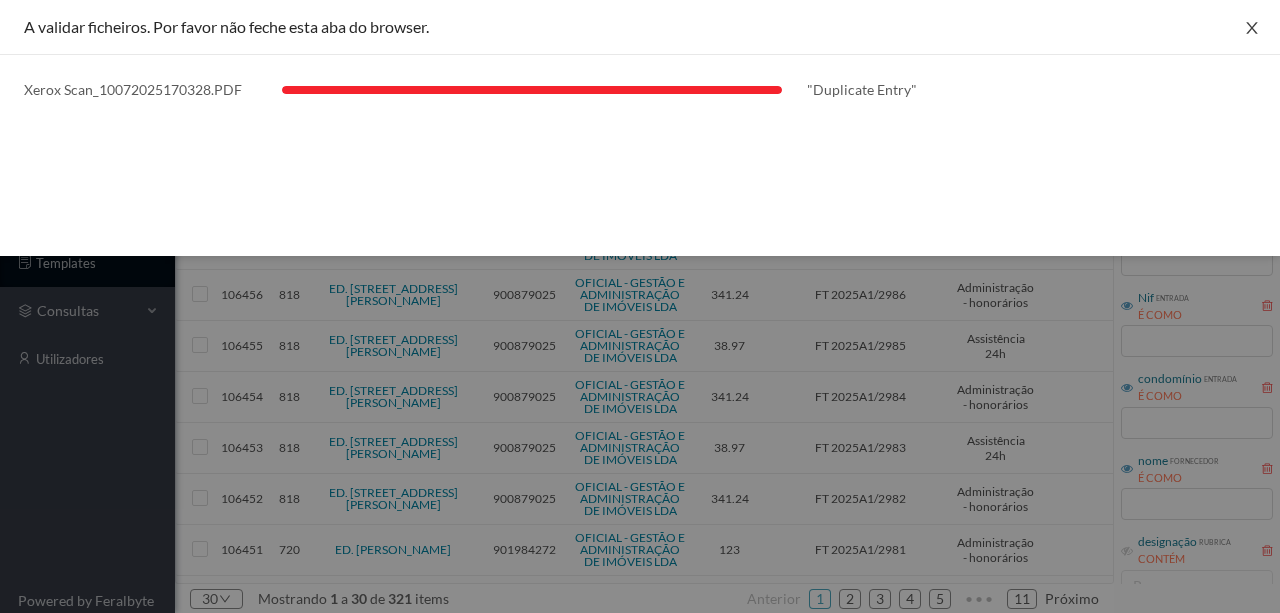 click 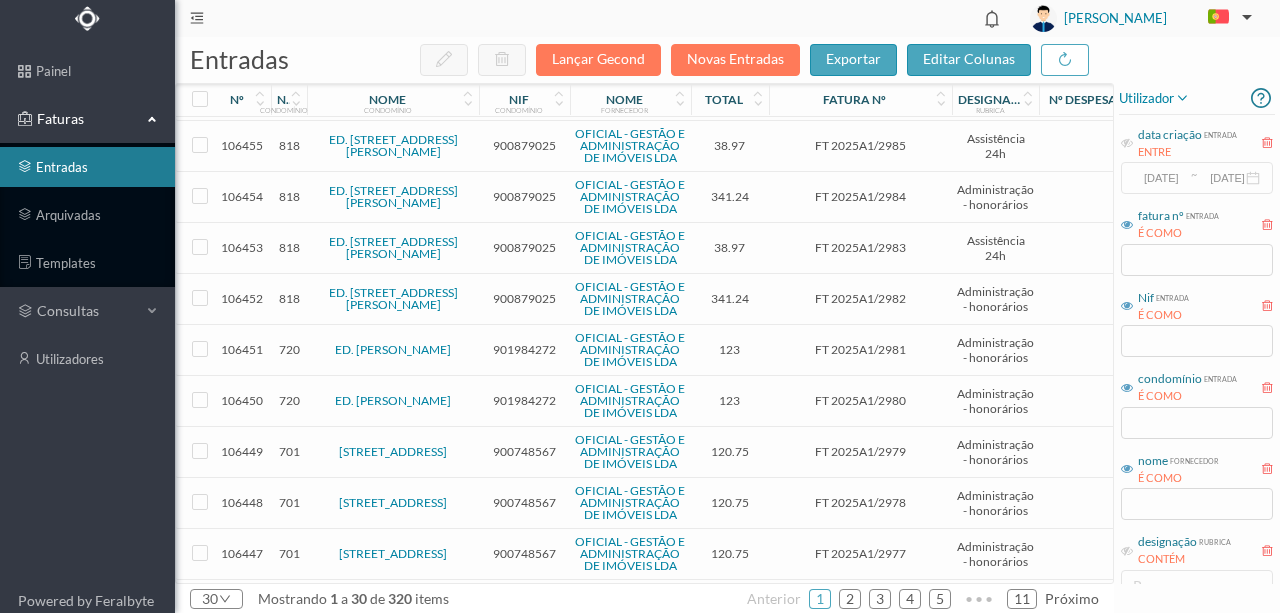 scroll, scrollTop: 333, scrollLeft: 0, axis: vertical 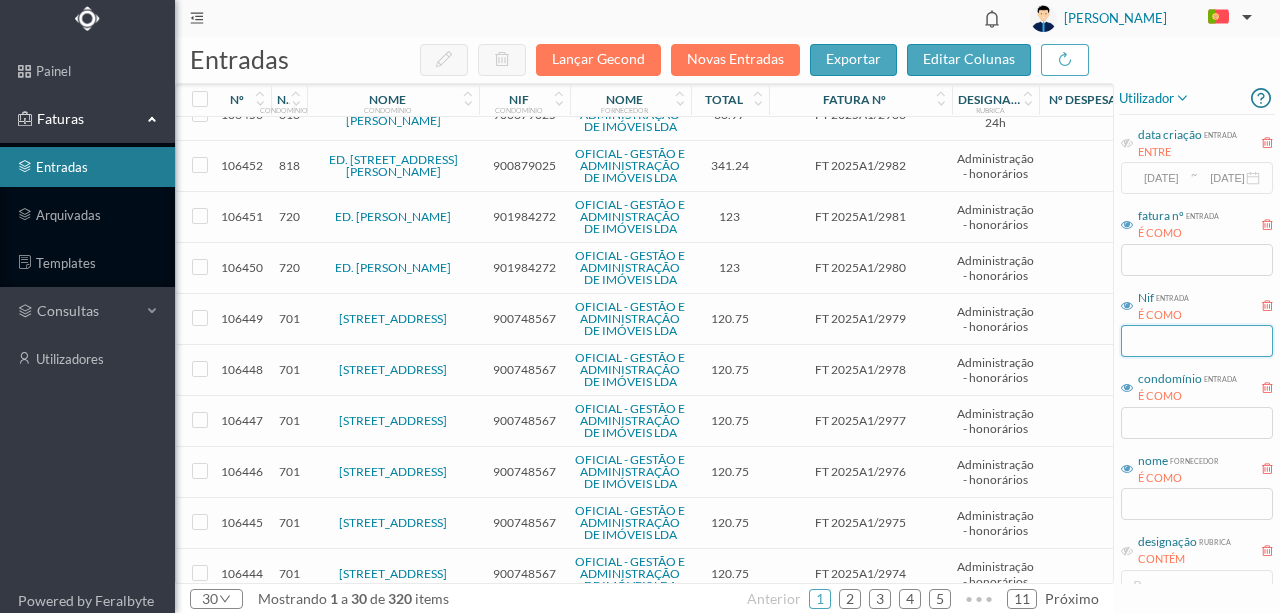 click at bounding box center (1197, 341) 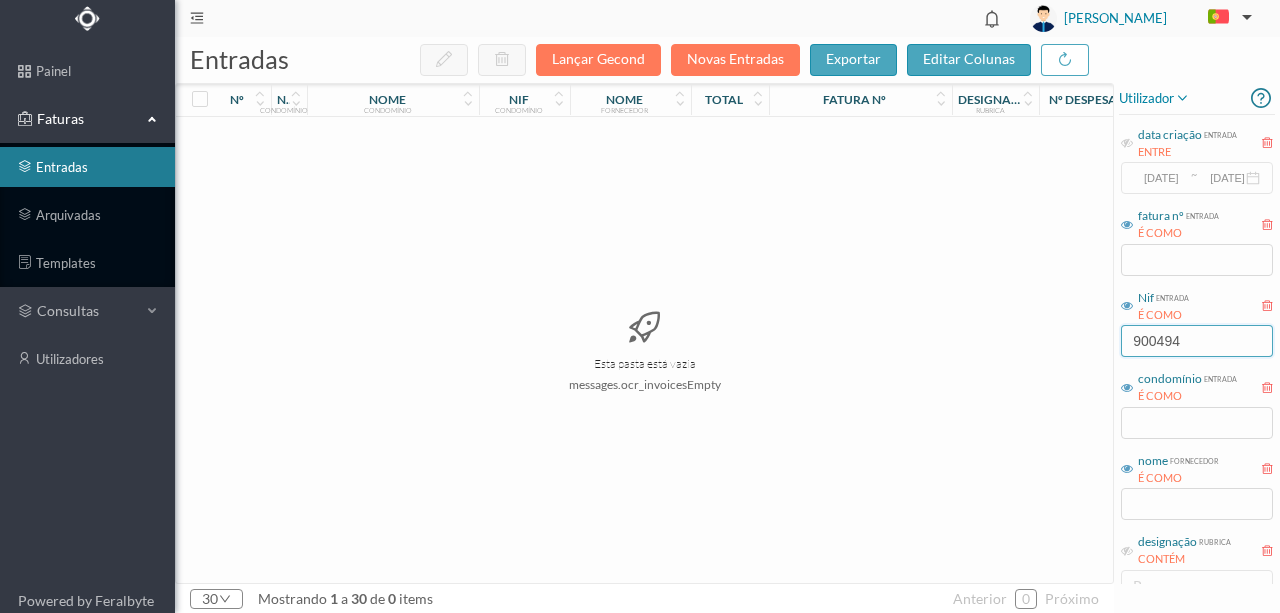 scroll, scrollTop: 0, scrollLeft: 0, axis: both 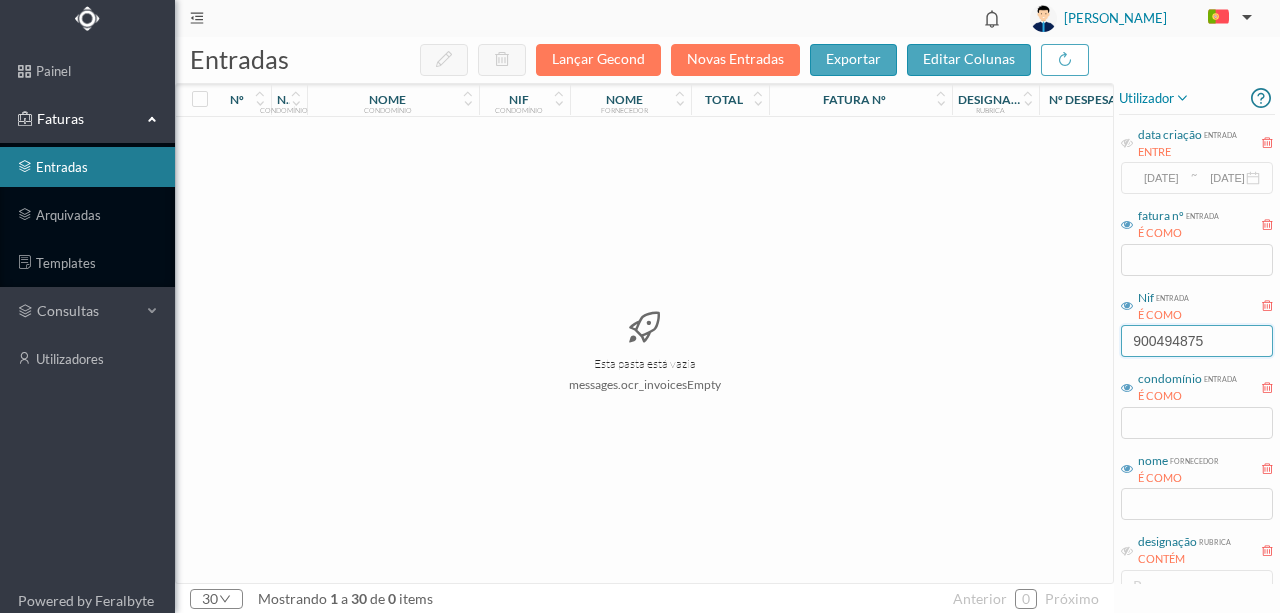 type on "900494875" 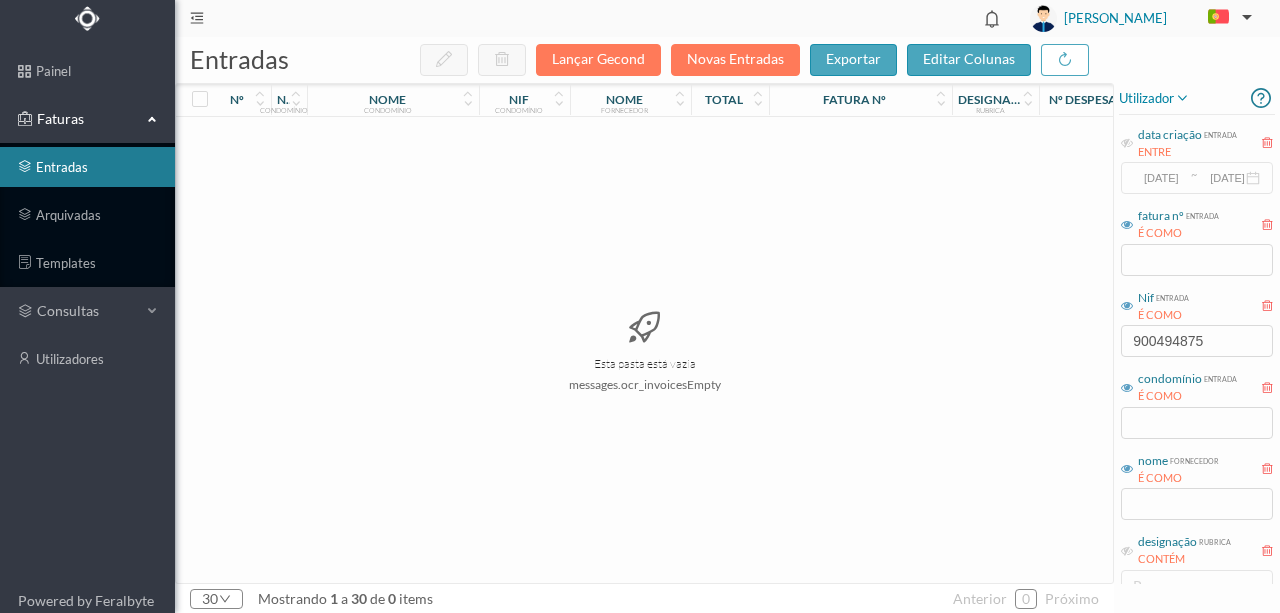 click on "Esta pasta está vazia messages.ocr_invoicesEmpty" at bounding box center (644, 350) 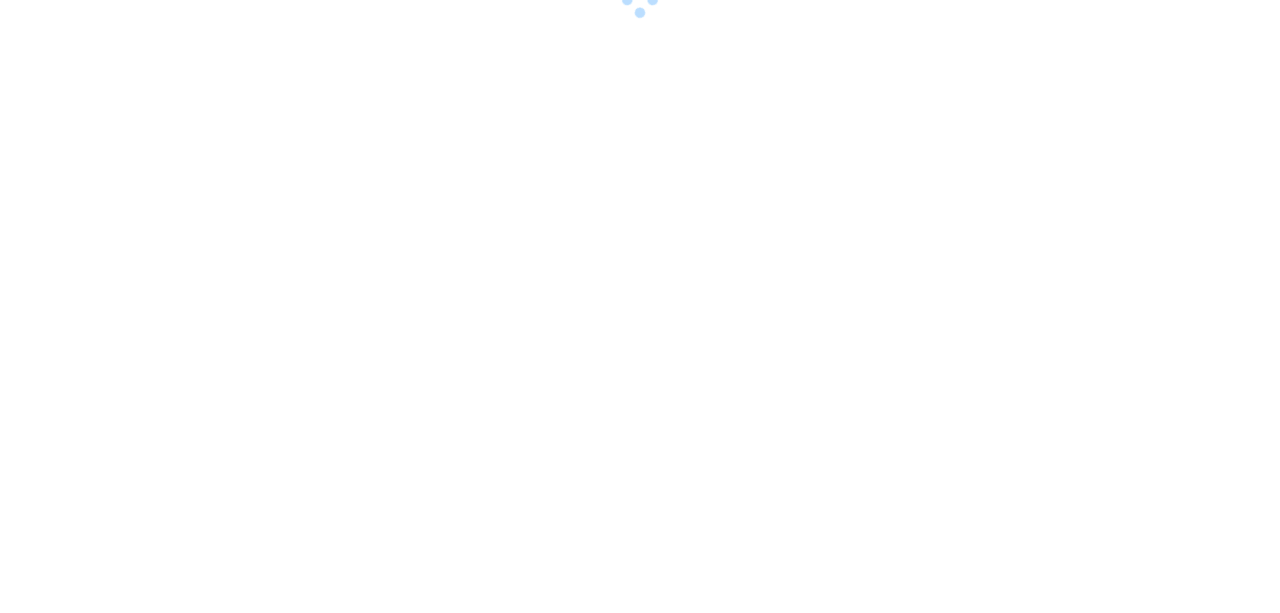 scroll, scrollTop: 0, scrollLeft: 0, axis: both 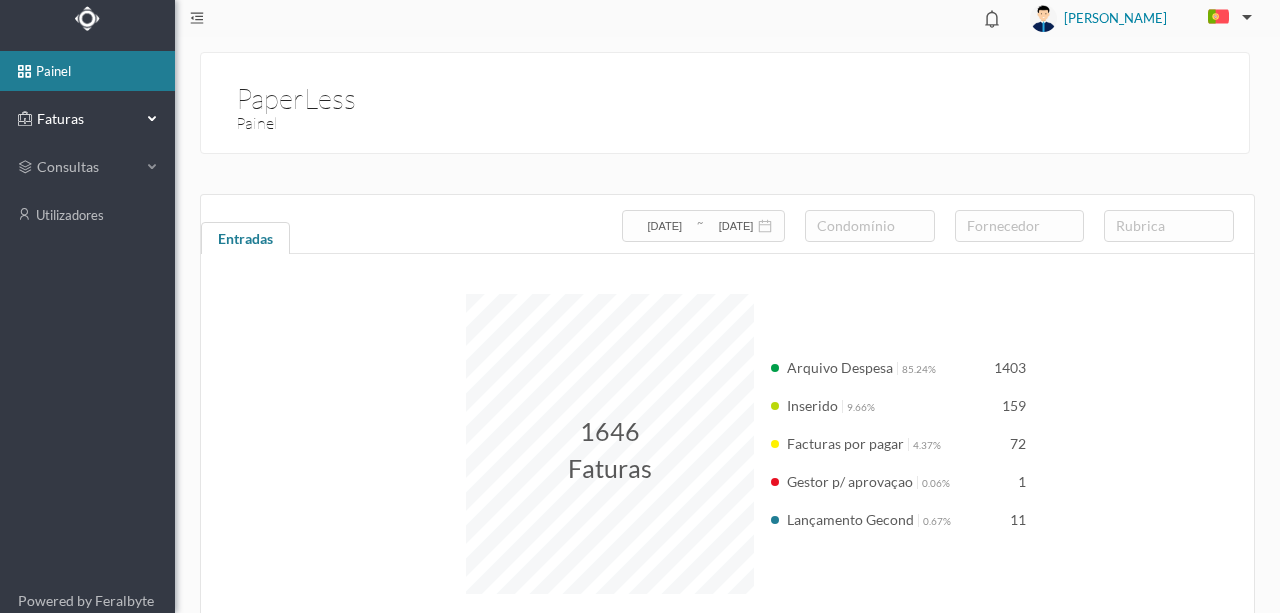 click on "Faturas" at bounding box center [87, 119] 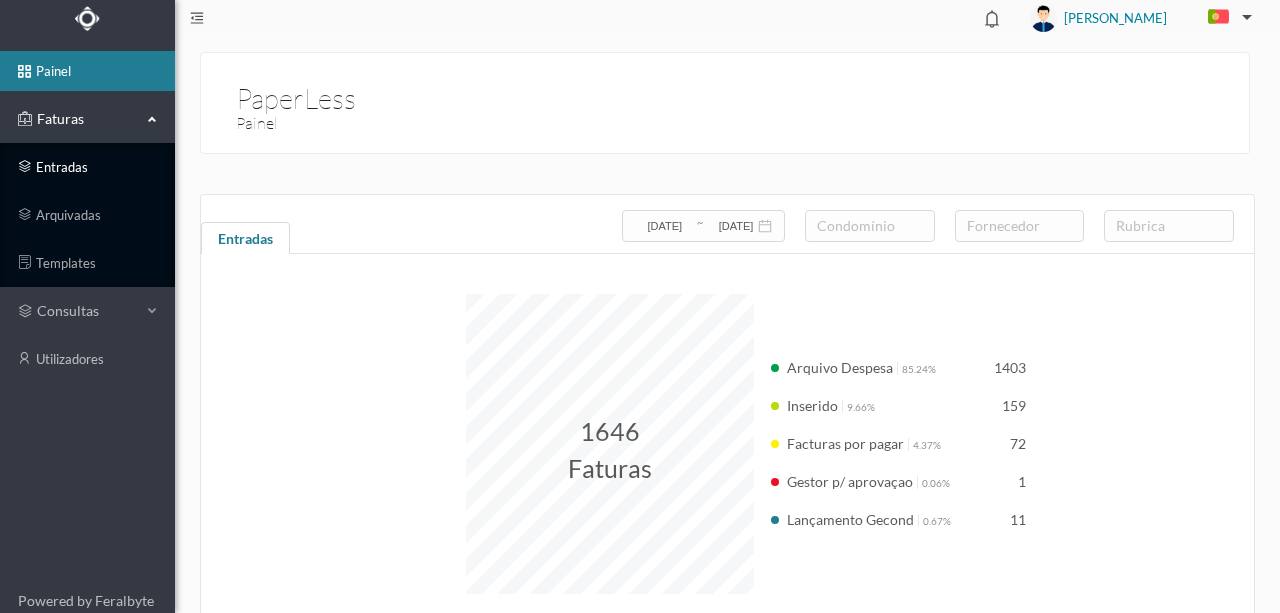 click on "entradas" at bounding box center (87, 167) 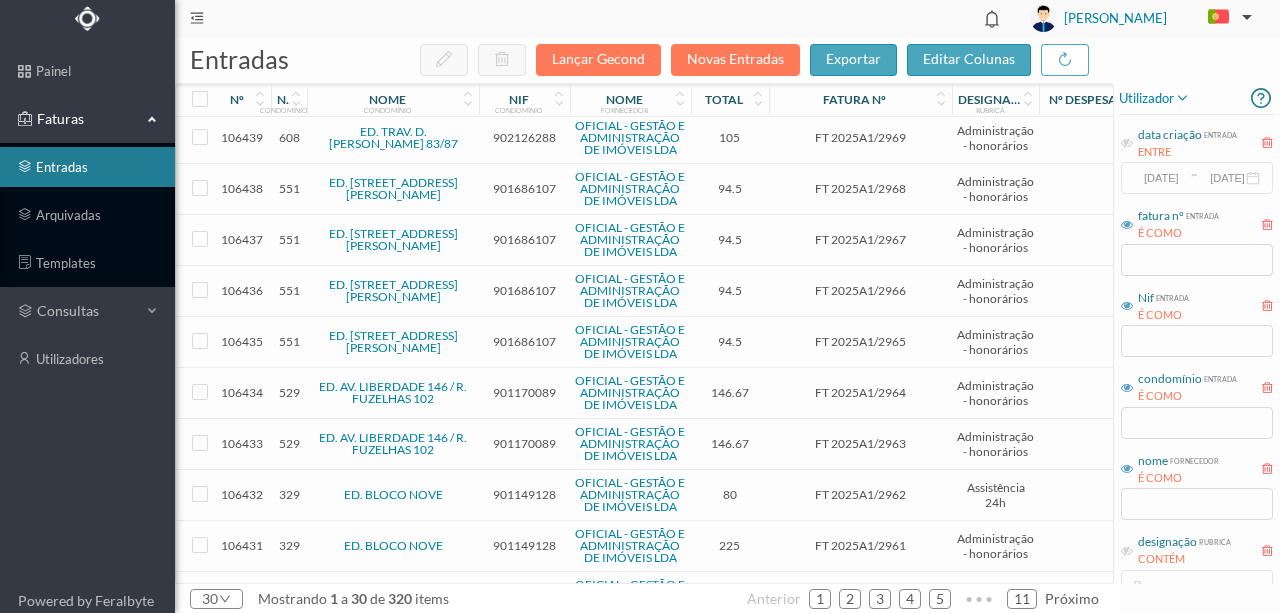 scroll, scrollTop: 1059, scrollLeft: 0, axis: vertical 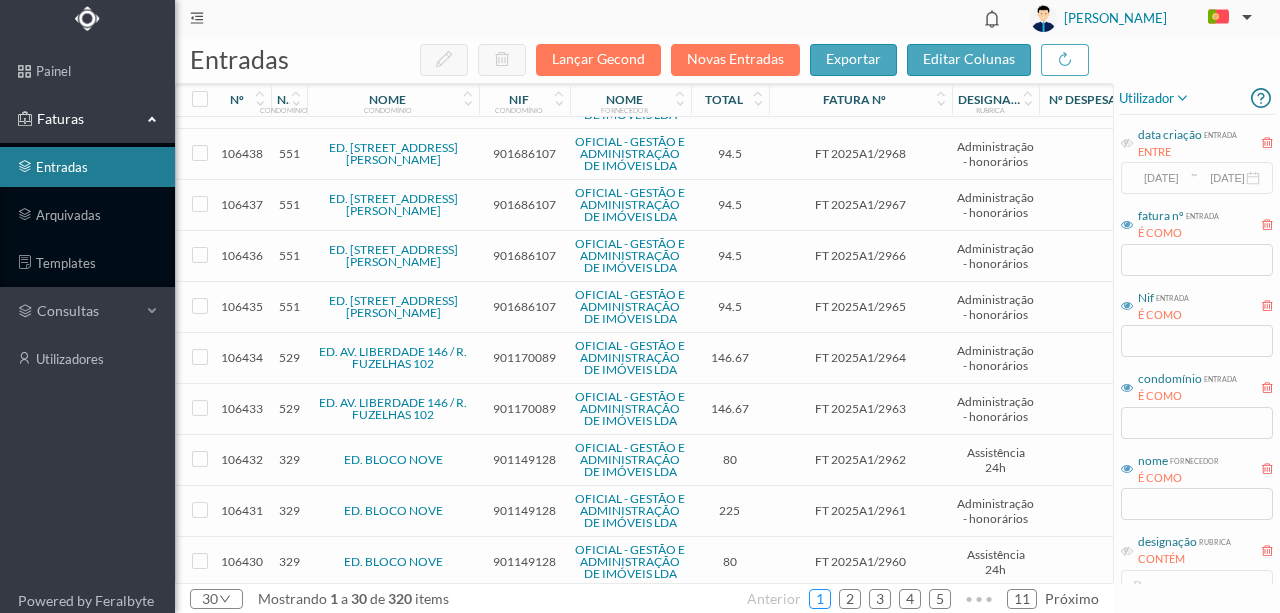 click on "1" at bounding box center (820, 599) 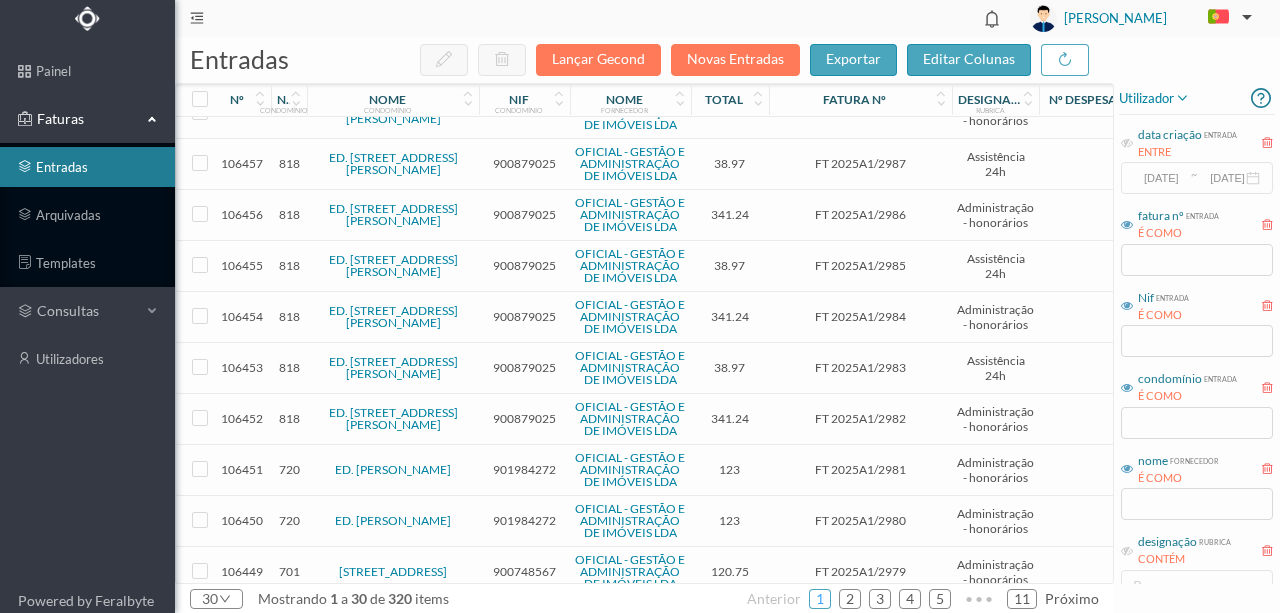 scroll, scrollTop: 0, scrollLeft: 0, axis: both 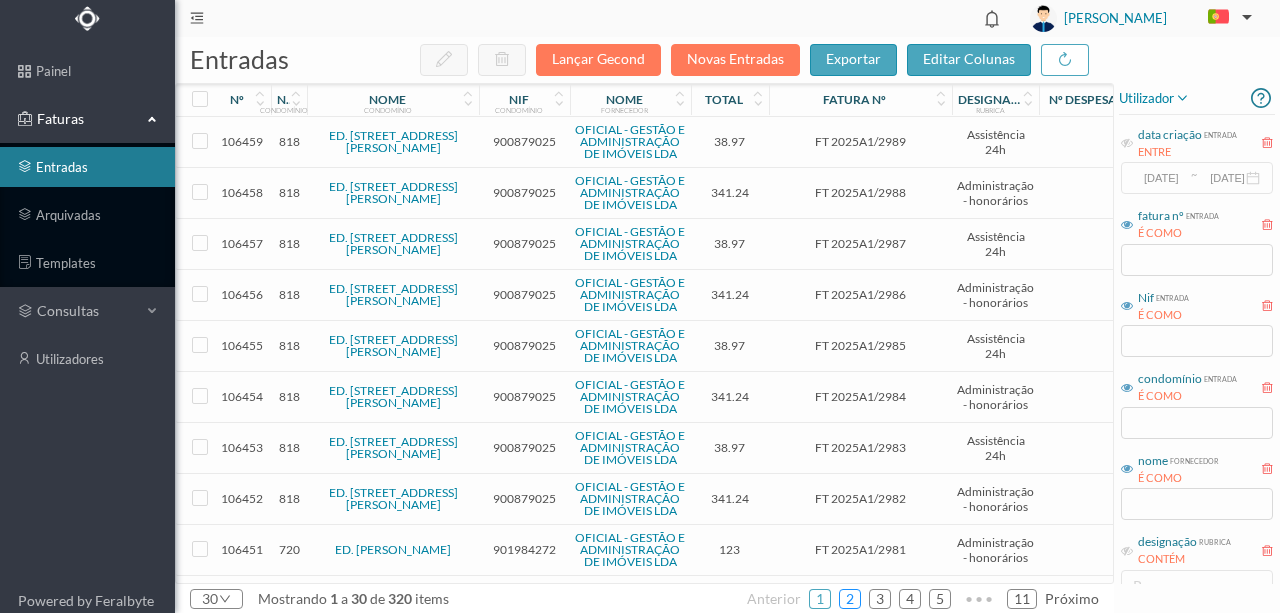 click on "2" at bounding box center (850, 599) 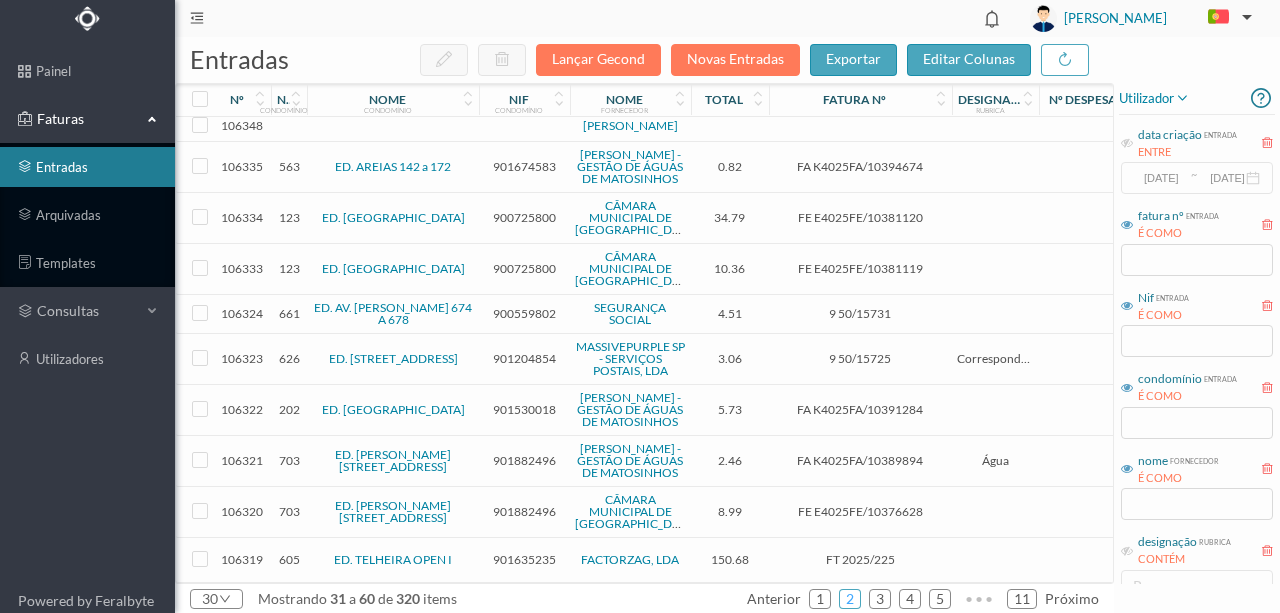 scroll, scrollTop: 868, scrollLeft: 0, axis: vertical 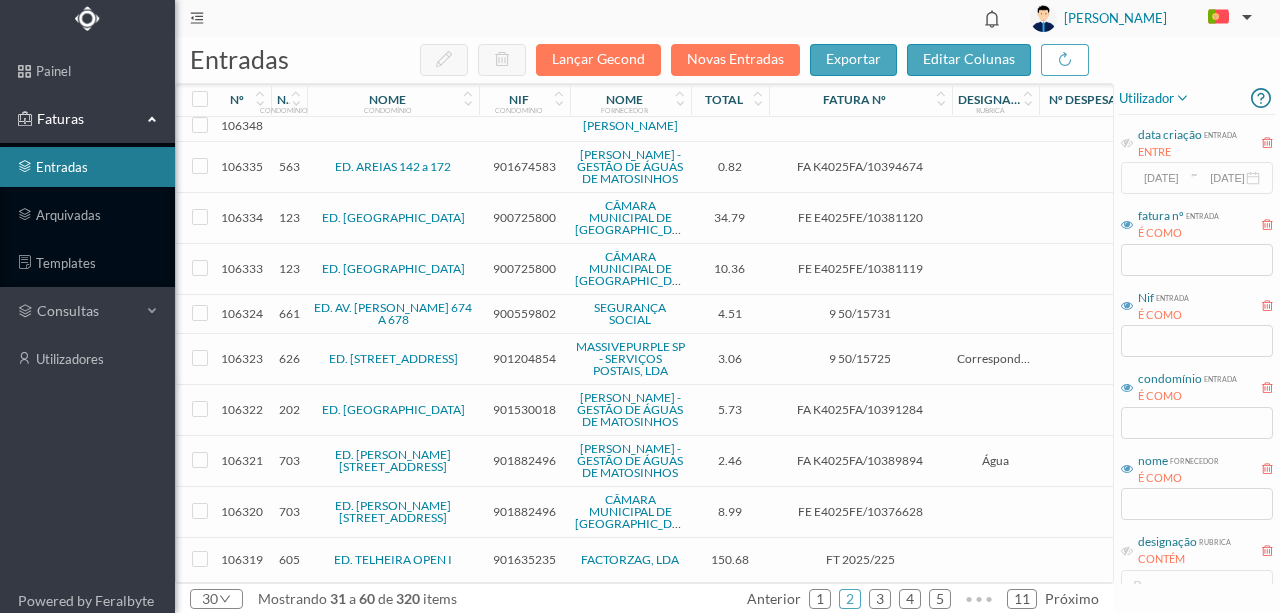 click on "901530018" at bounding box center [524, 409] 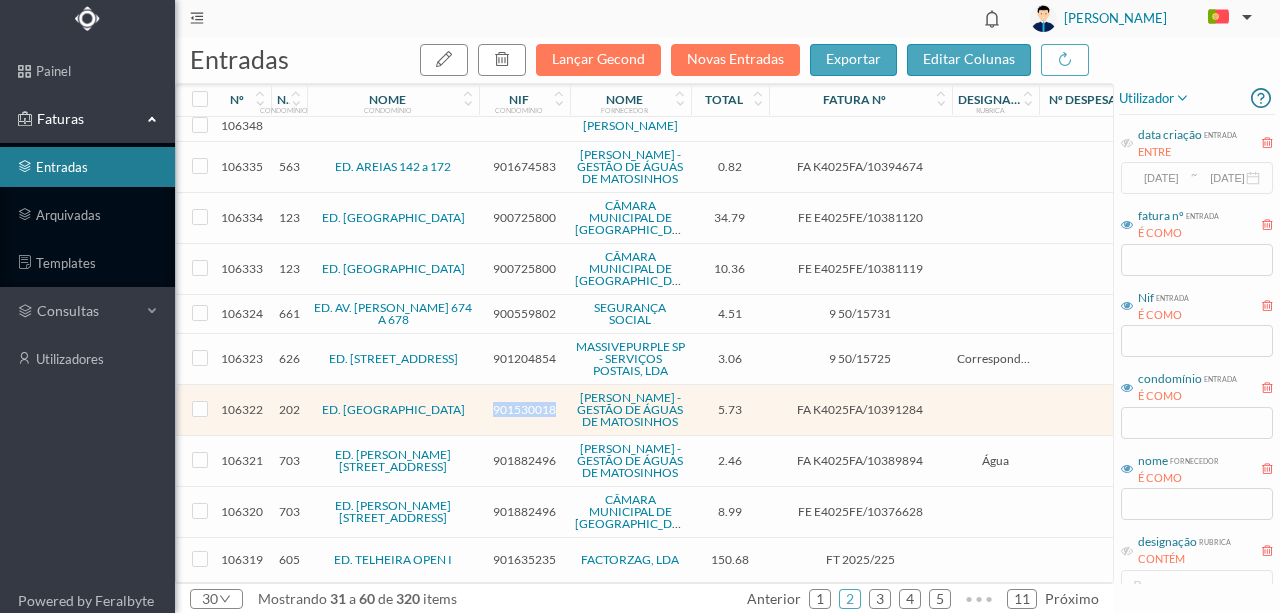 click on "901530018" at bounding box center [524, 409] 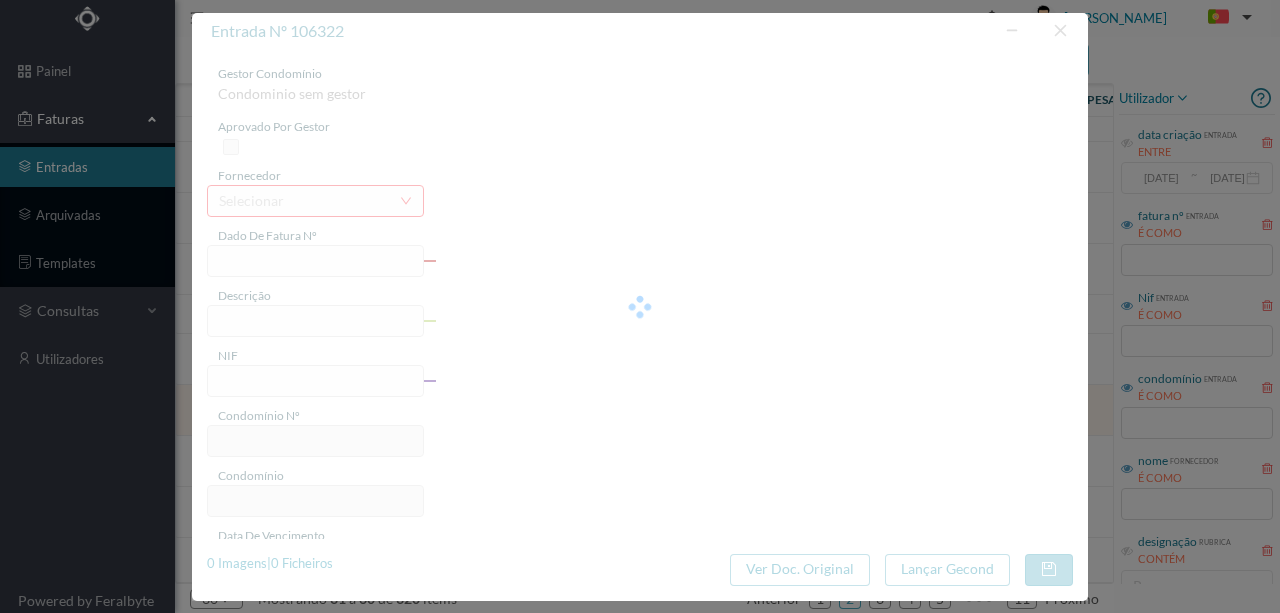 type on "FA K4025FA/10391284" 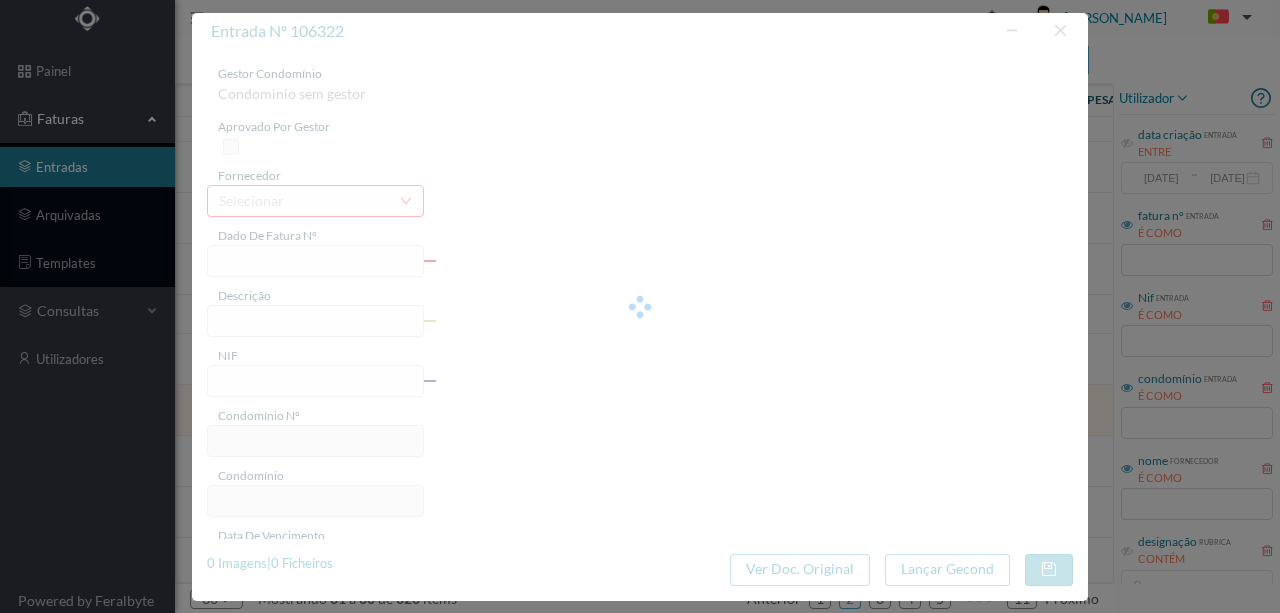 type on "PRINTS RARO It ipiiid MO eMiafeda tia dE Also aa" 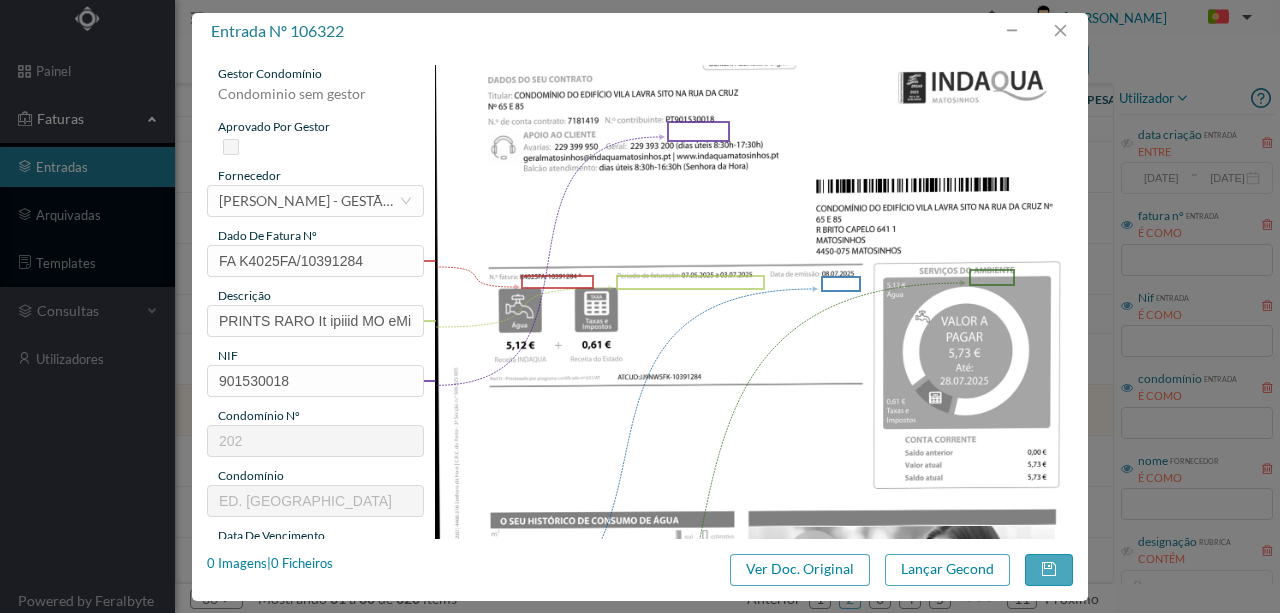 type on "202" 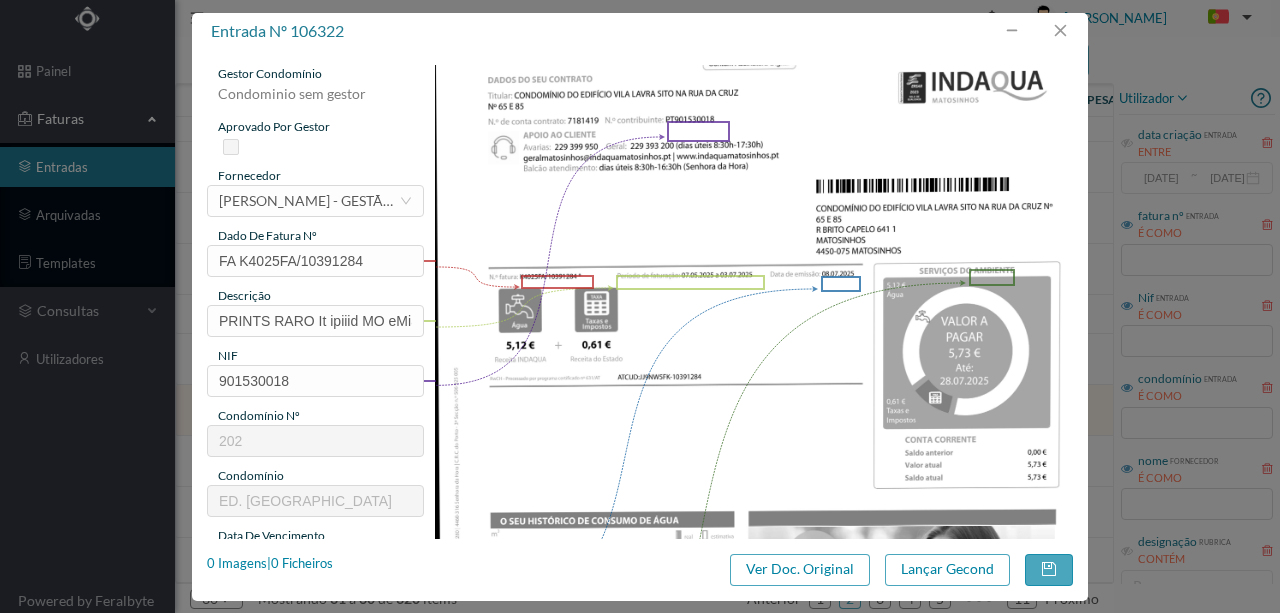 type on "ED. [GEOGRAPHIC_DATA]" 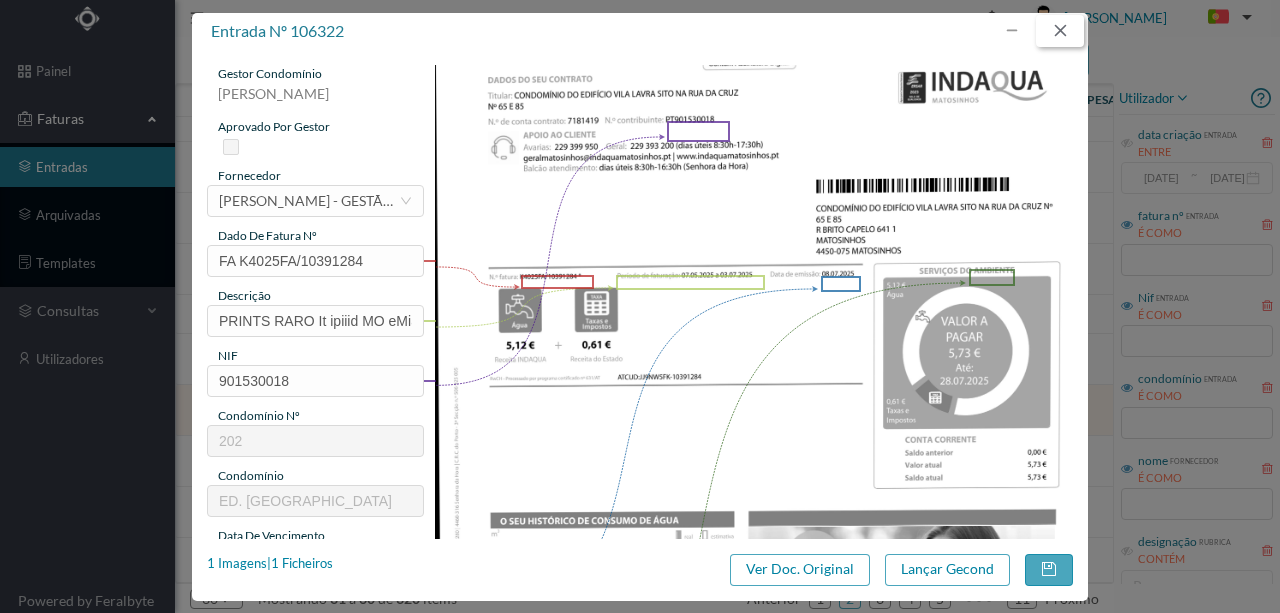 click at bounding box center [1060, 31] 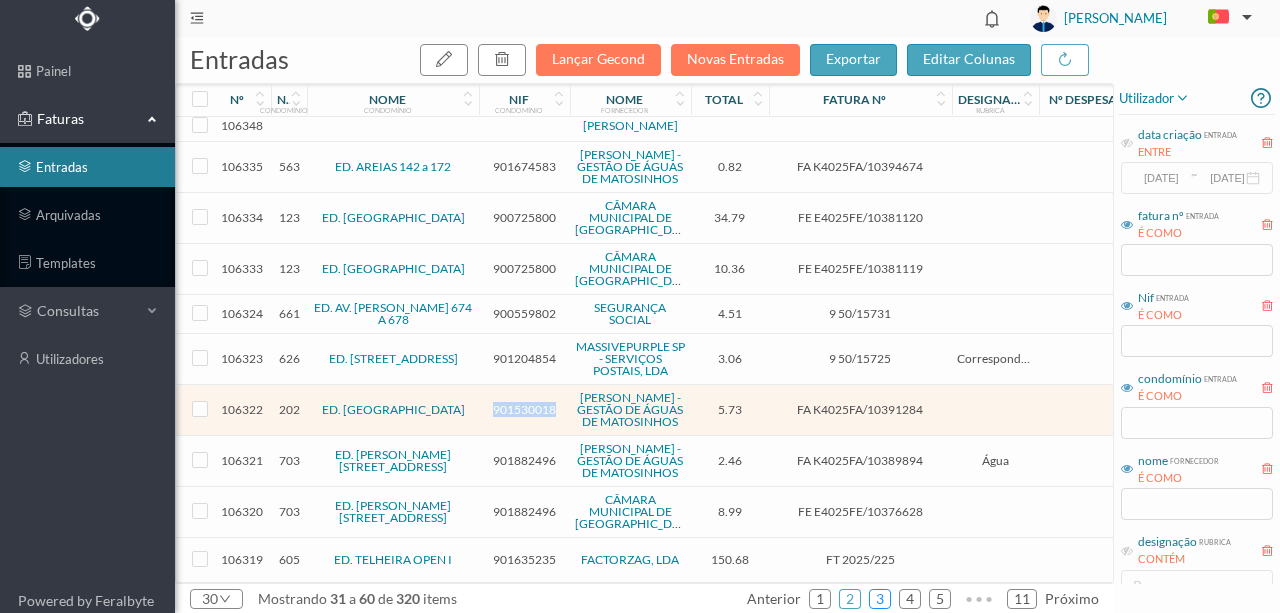 click on "3" at bounding box center (880, 599) 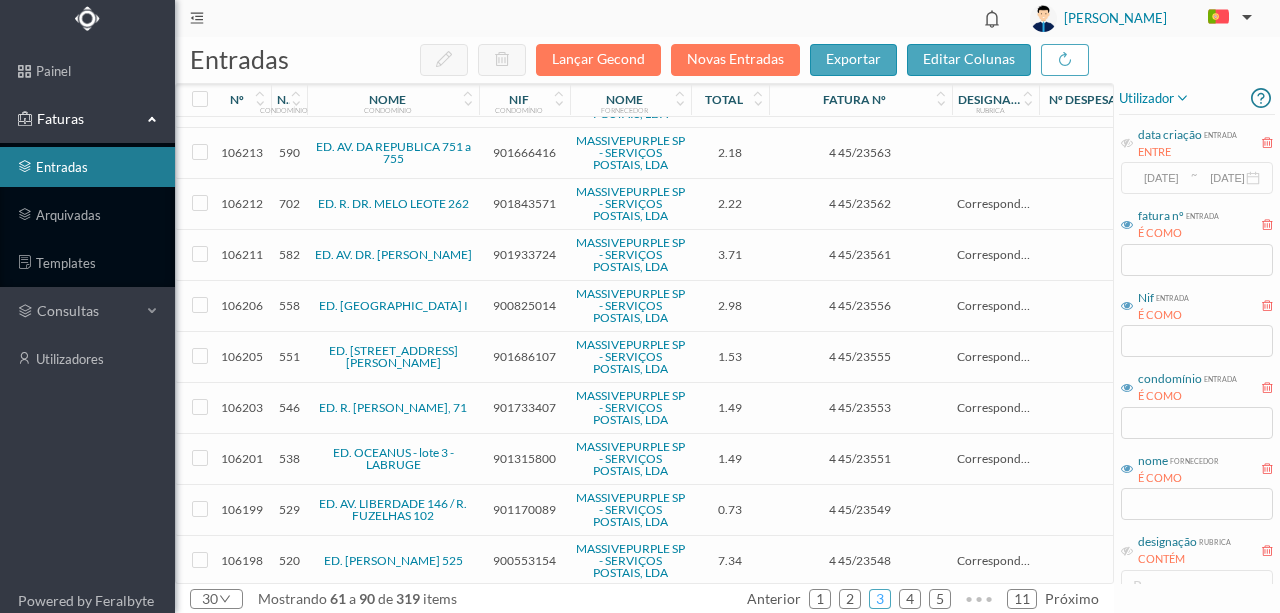 scroll, scrollTop: 1100, scrollLeft: 0, axis: vertical 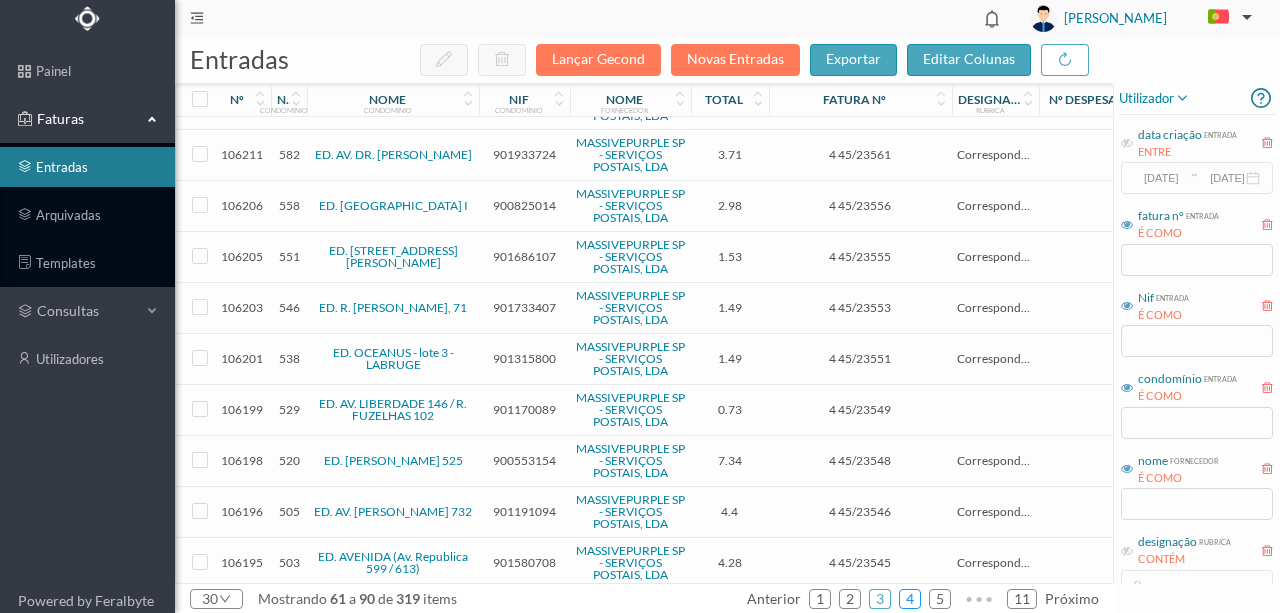 click on "4" at bounding box center [910, 599] 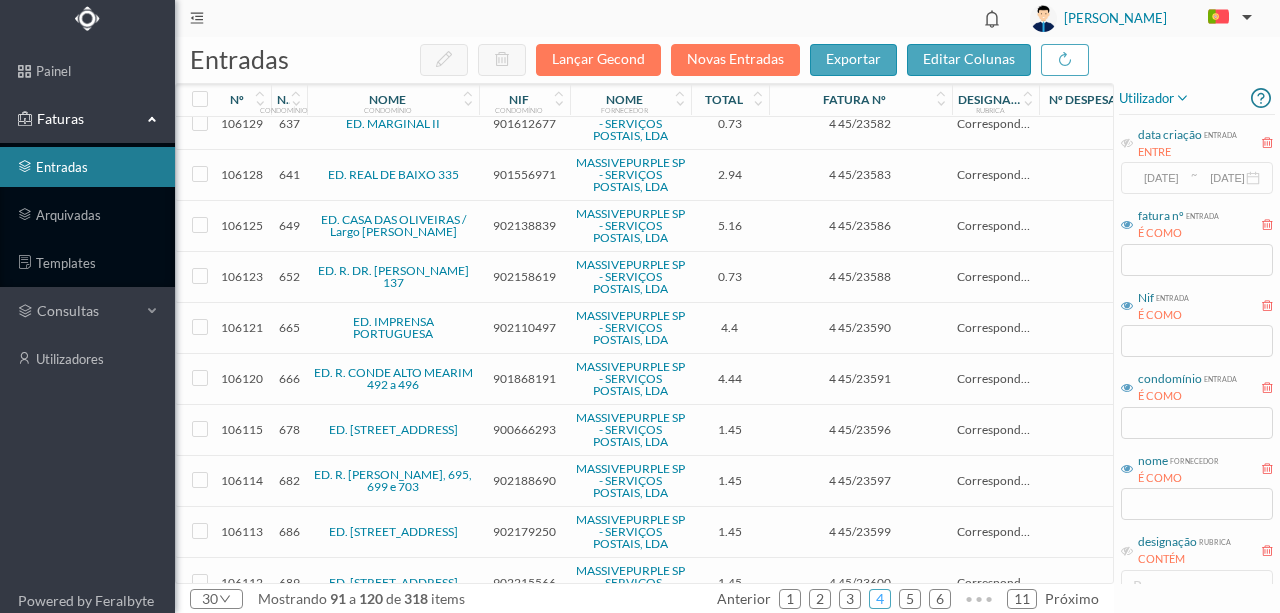 scroll, scrollTop: 1059, scrollLeft: 0, axis: vertical 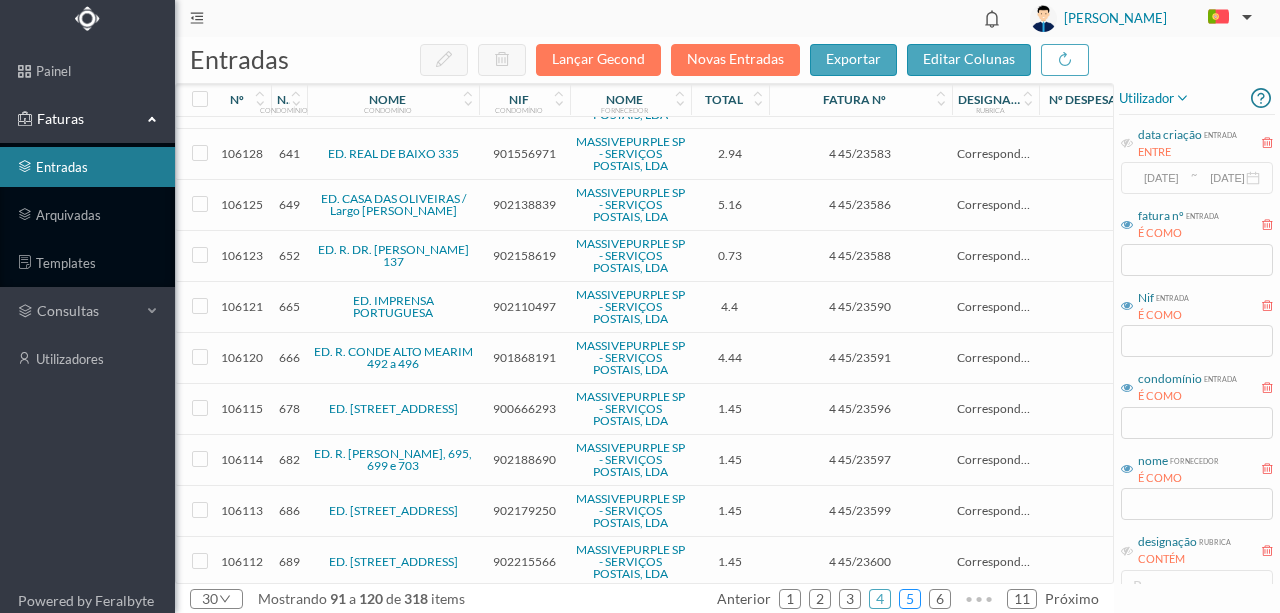 click on "5" at bounding box center [910, 599] 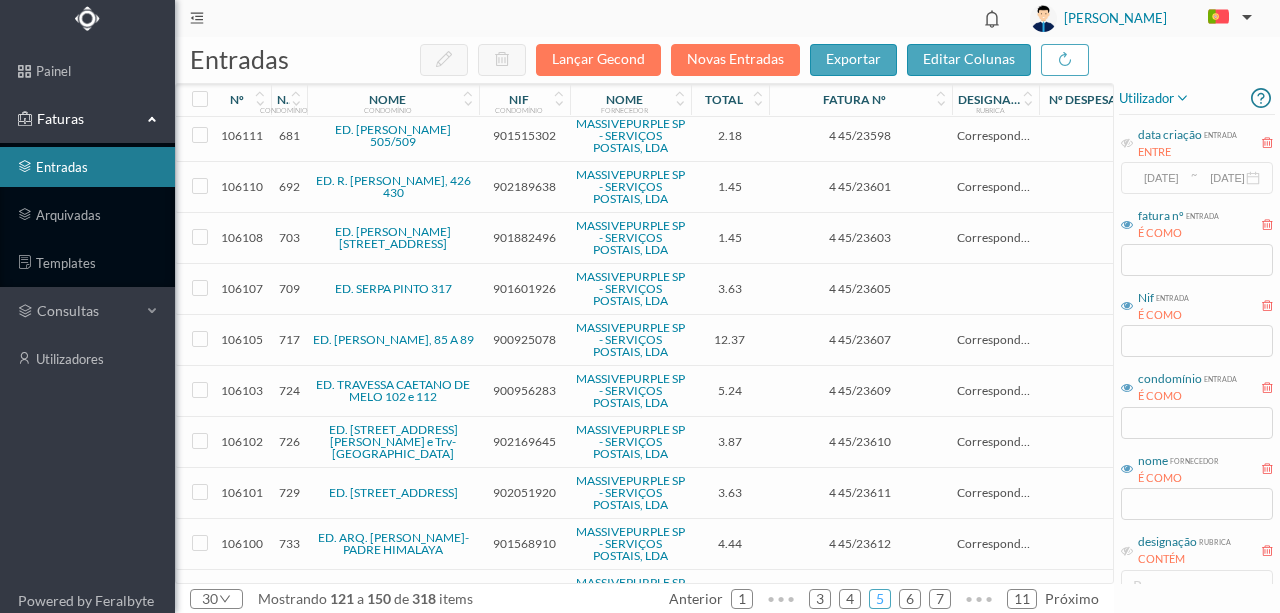 scroll, scrollTop: 0, scrollLeft: 0, axis: both 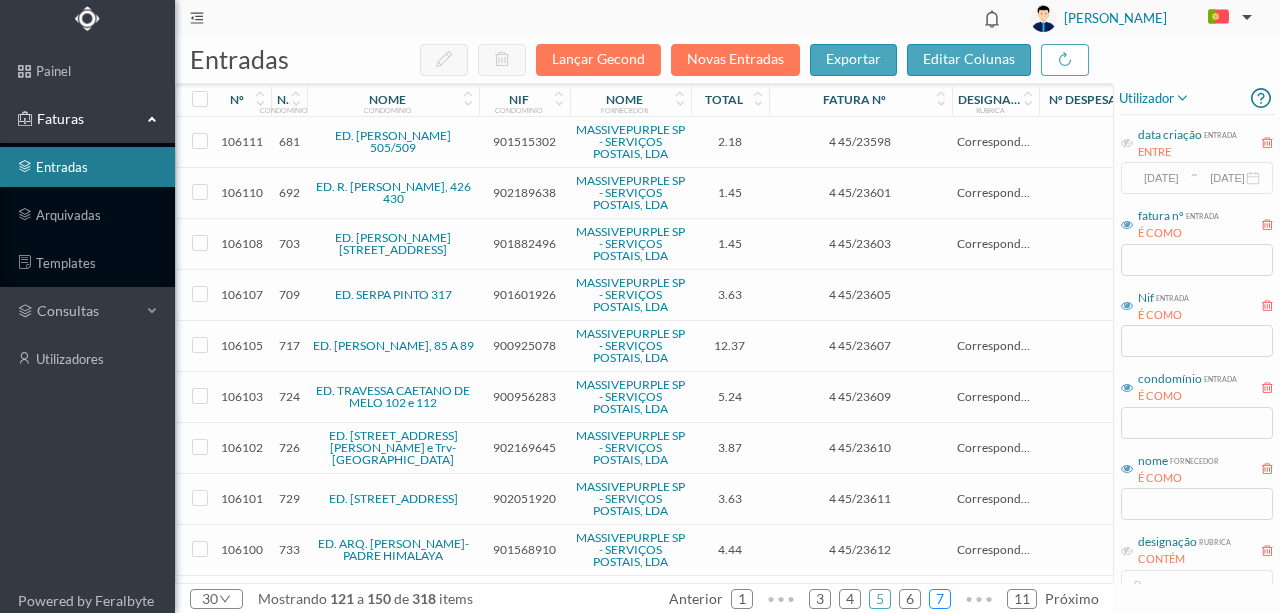 click on "7" at bounding box center [940, 599] 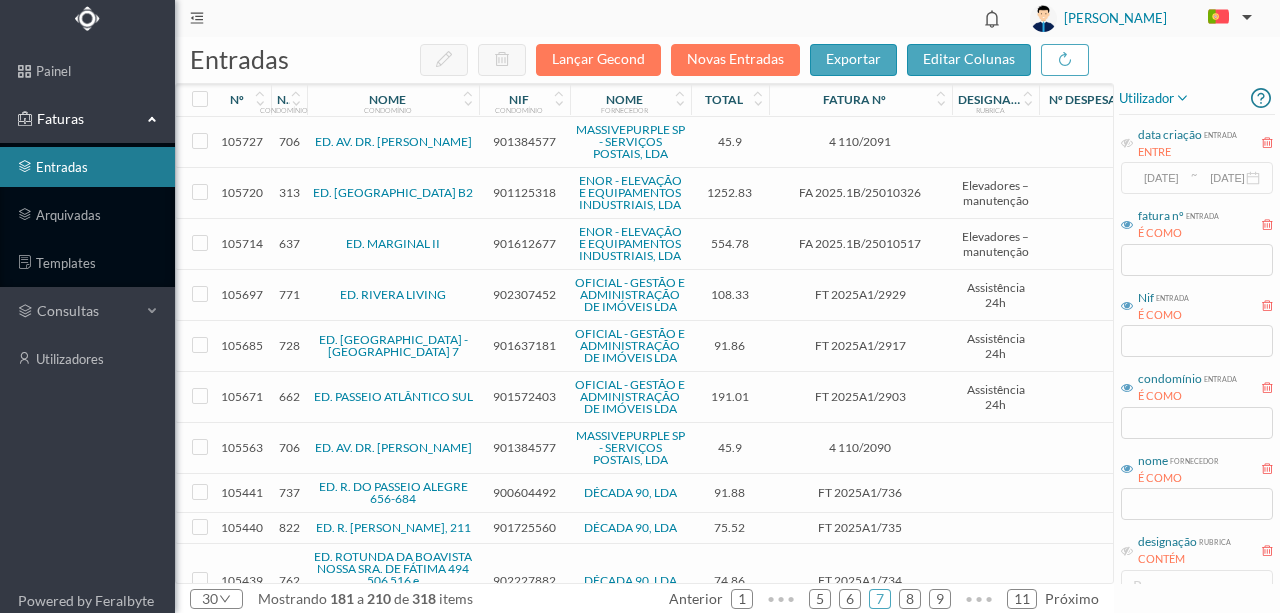click on "901125318" at bounding box center [524, 192] 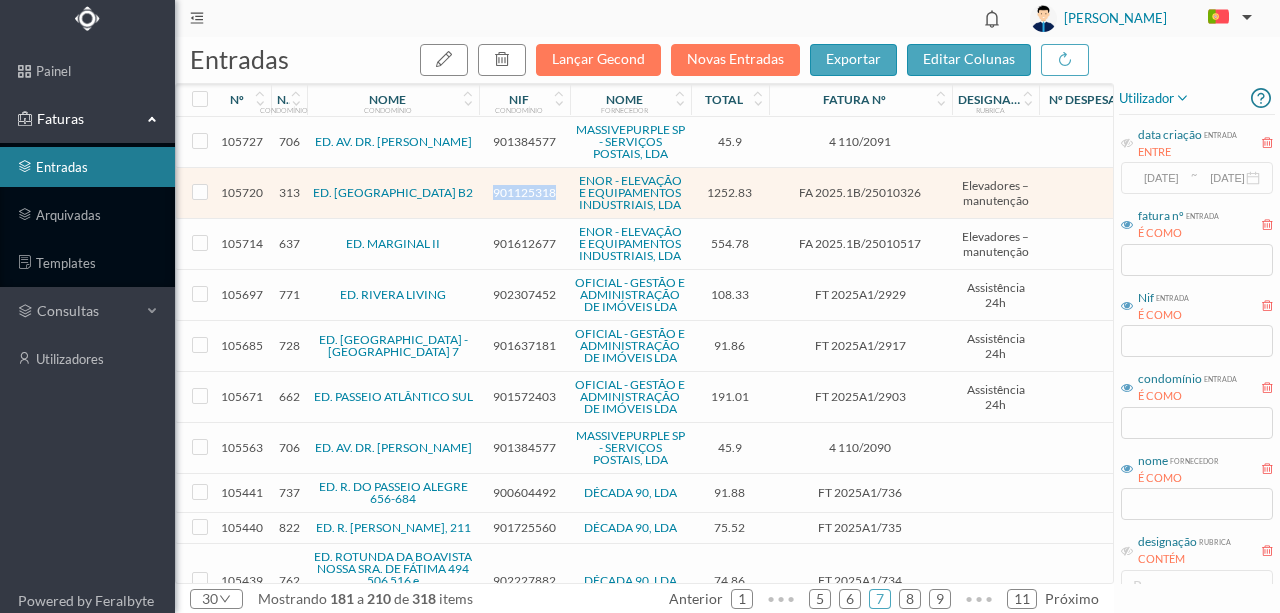 click on "901125318" at bounding box center (524, 192) 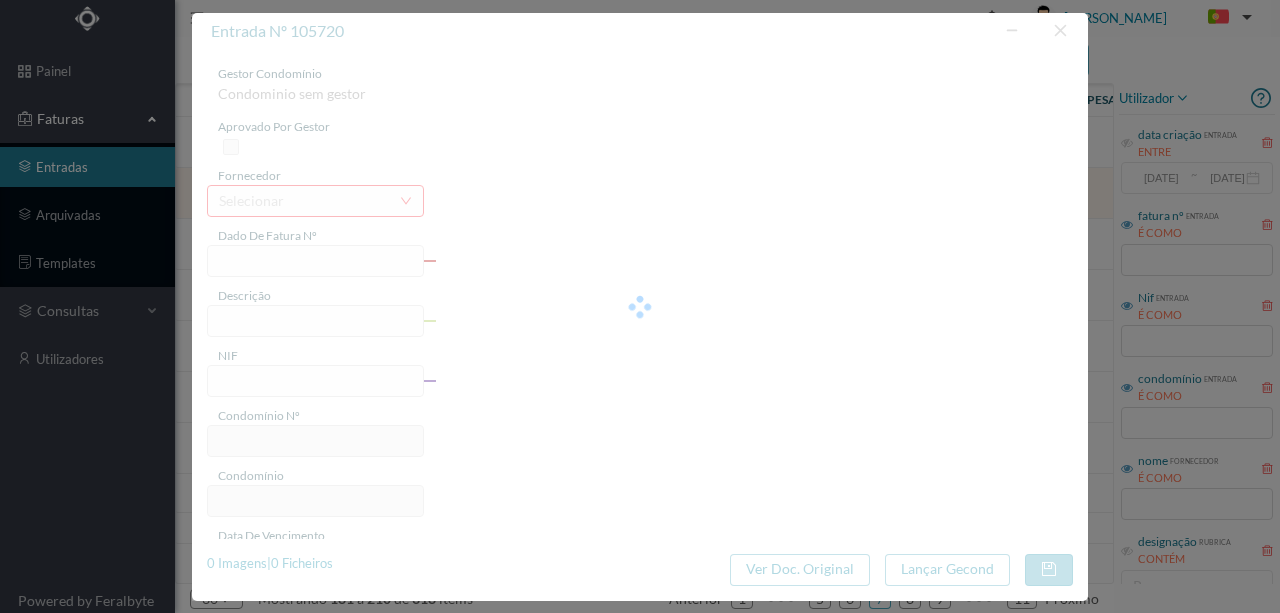 type on "FA 2025.1B/25010326" 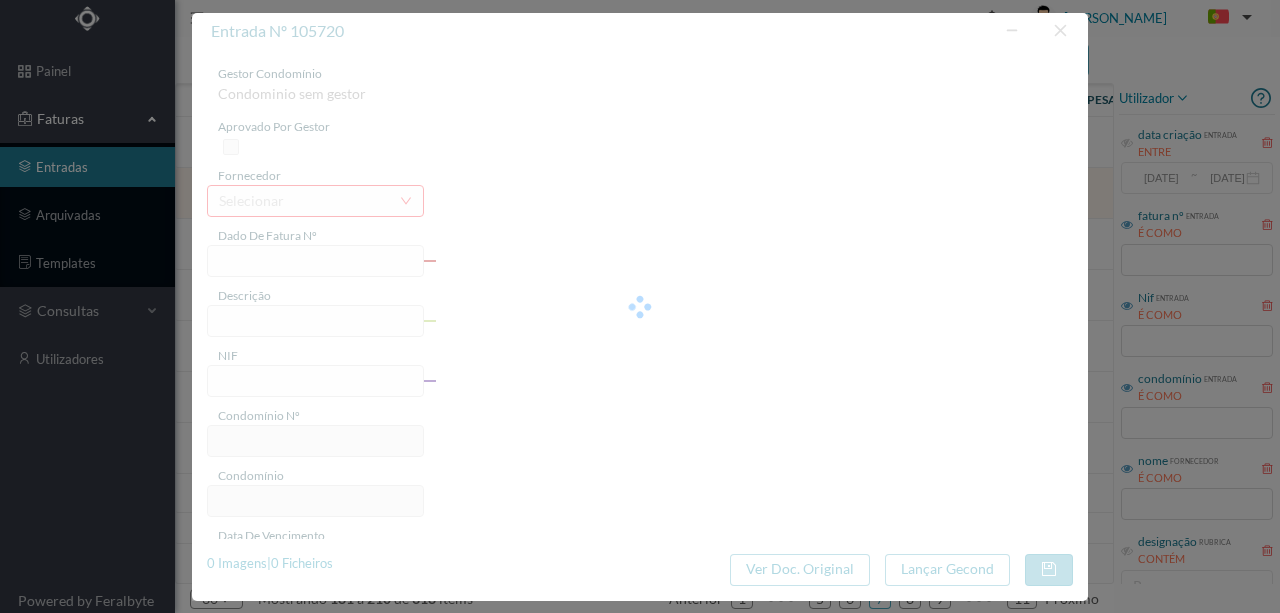 type on "edificio: PORTO DOURO B2, ORFEAO DO POF" 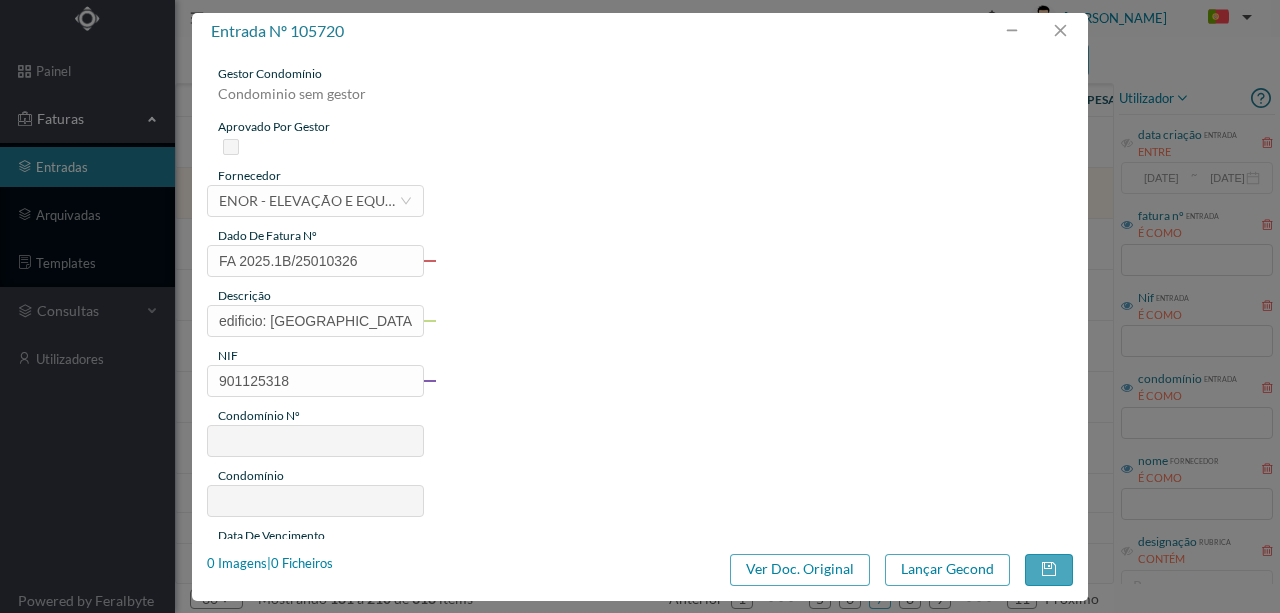 type on "313" 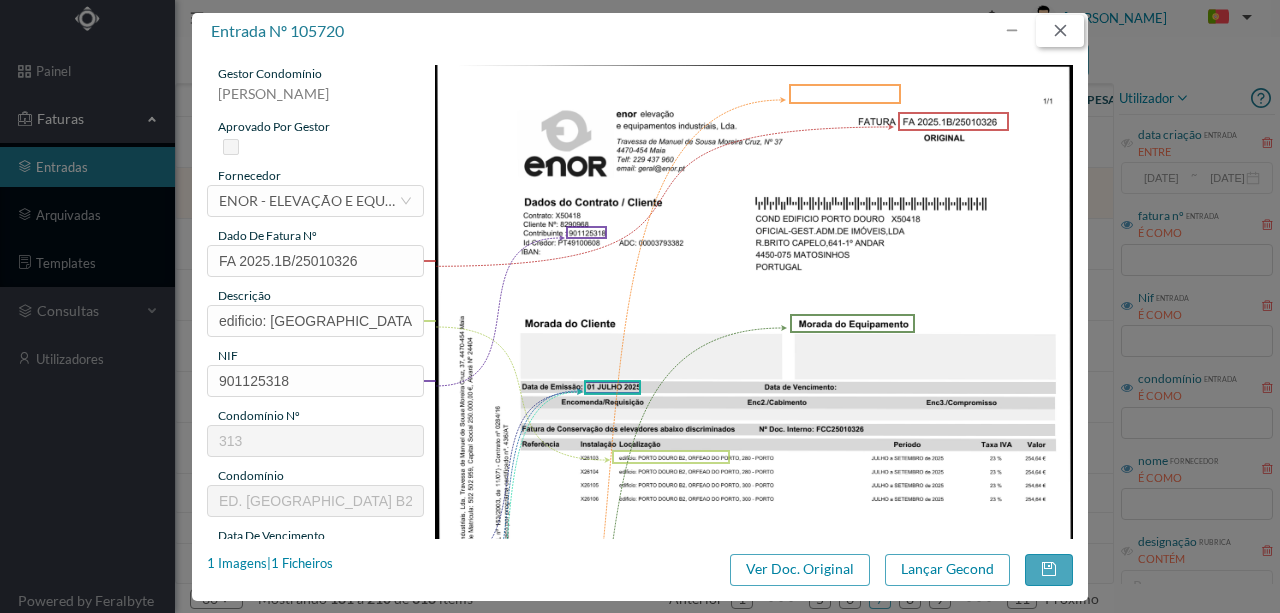 click at bounding box center (1060, 31) 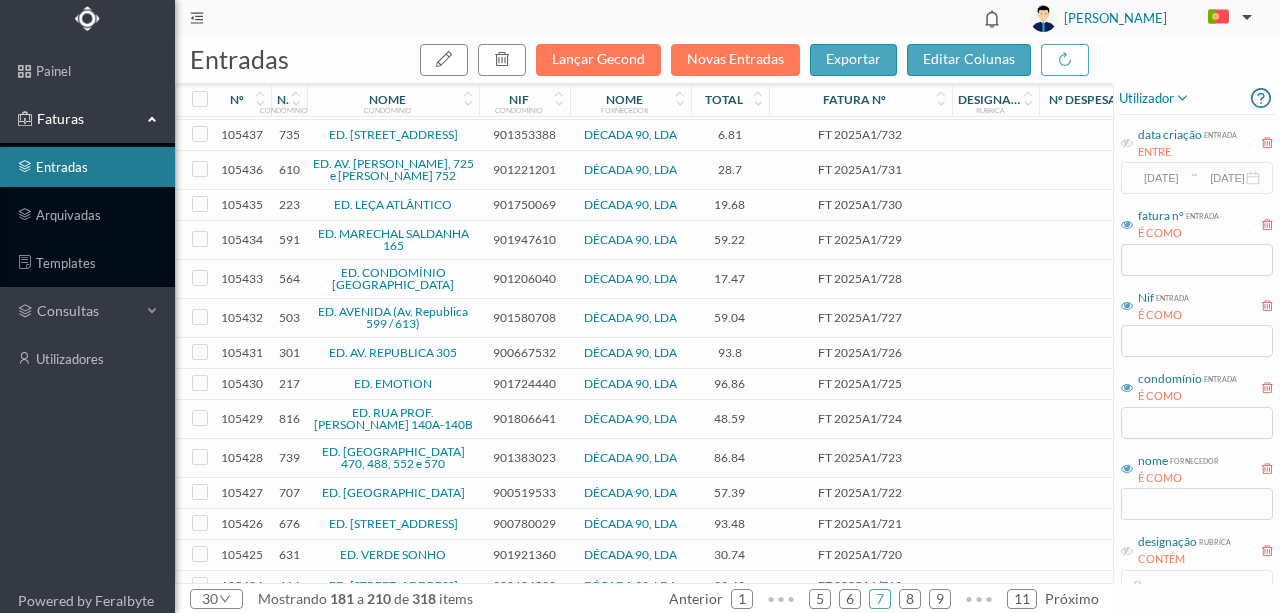 scroll, scrollTop: 791, scrollLeft: 0, axis: vertical 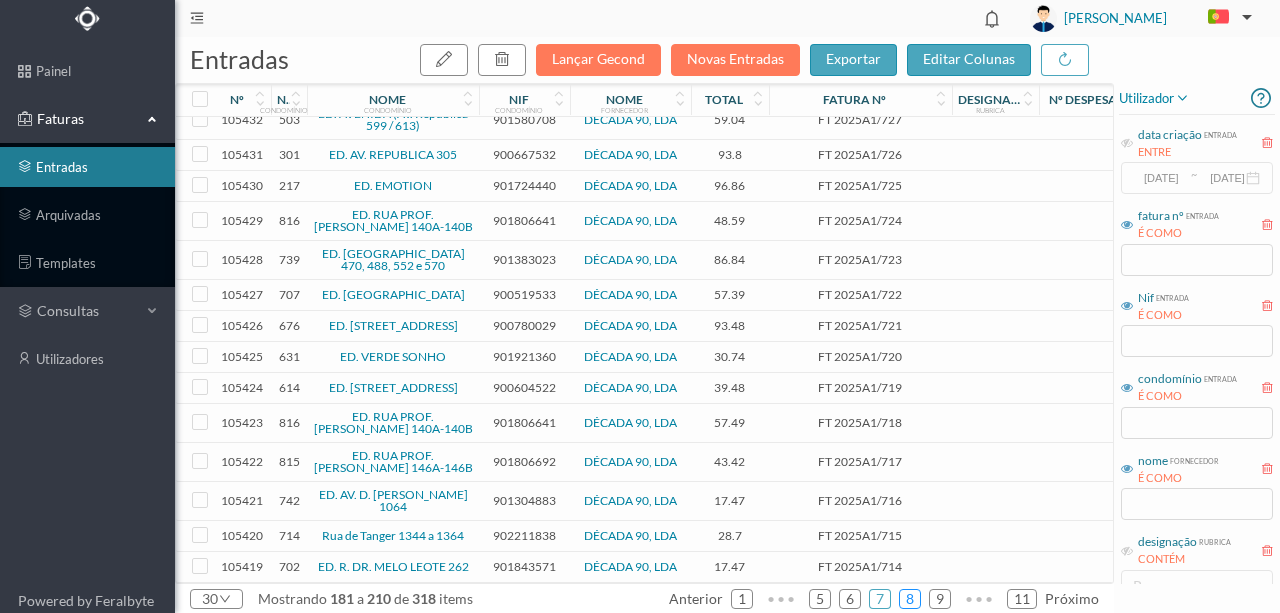 click on "8" at bounding box center [910, 599] 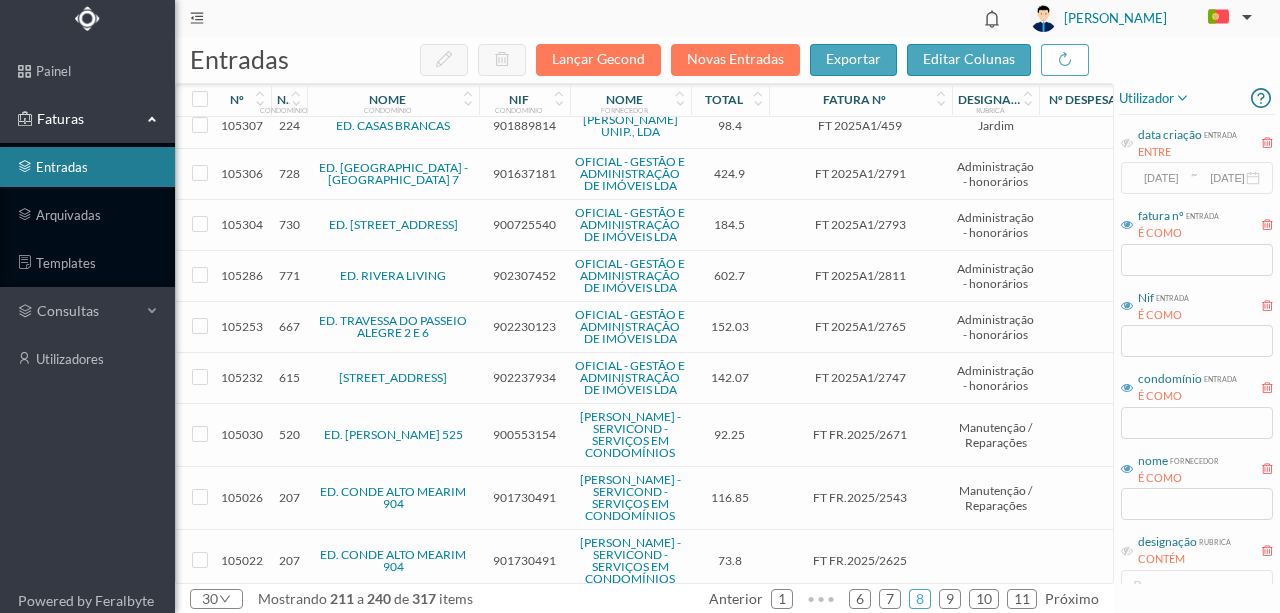 scroll, scrollTop: 863, scrollLeft: 0, axis: vertical 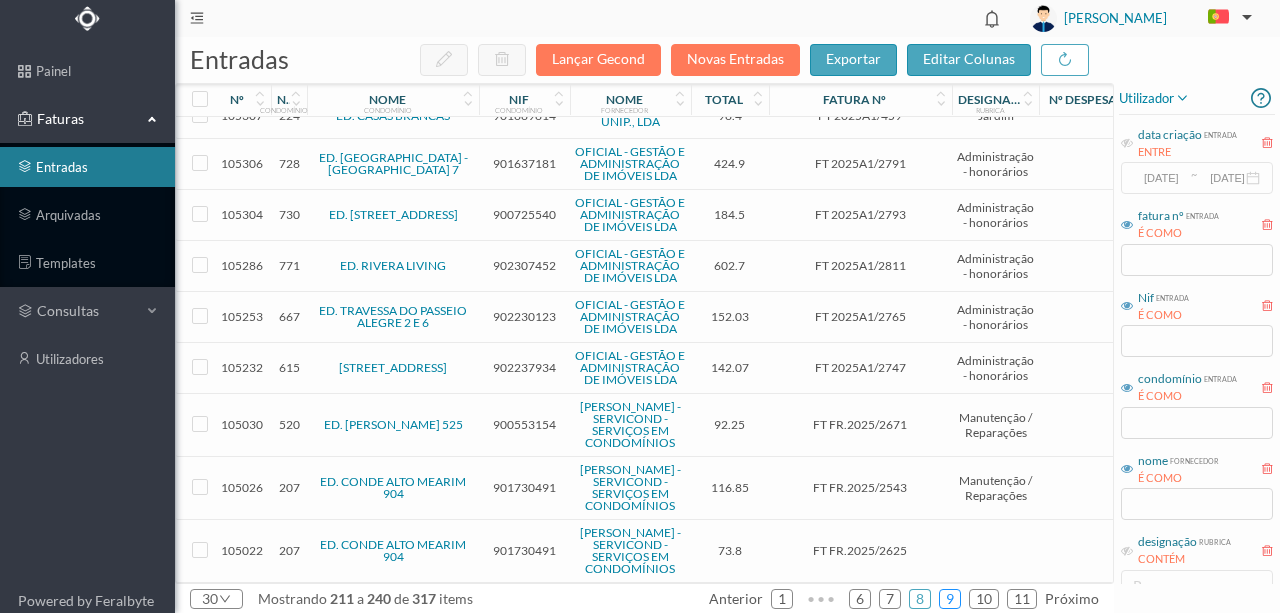 click on "9" at bounding box center (950, 599) 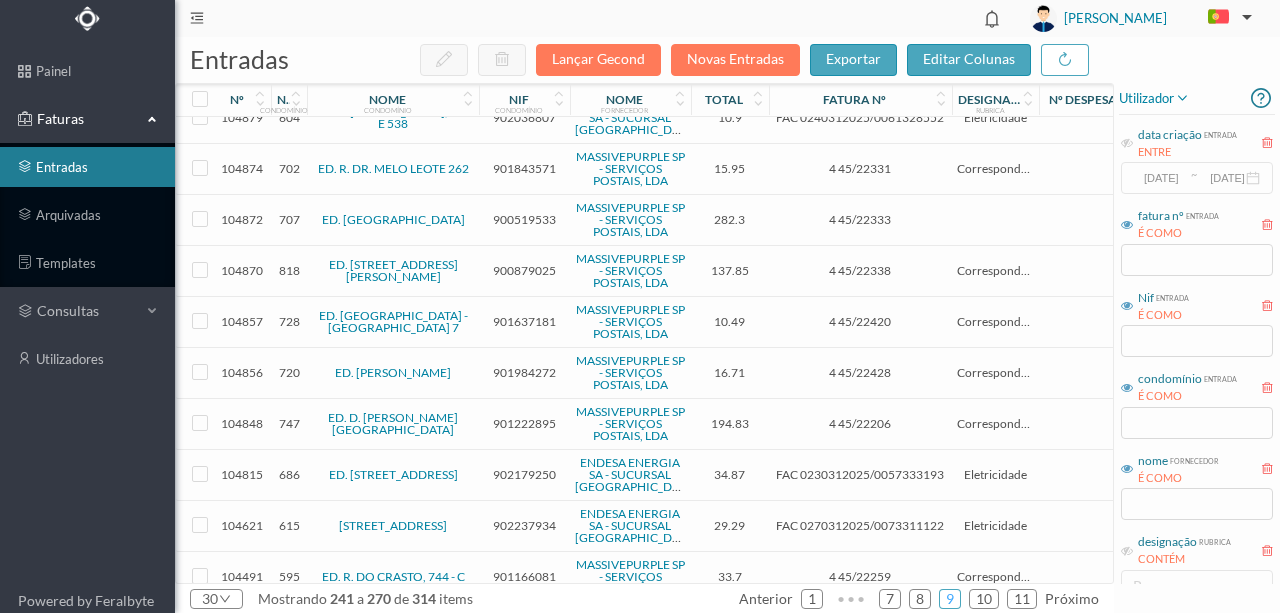 scroll, scrollTop: 400, scrollLeft: 0, axis: vertical 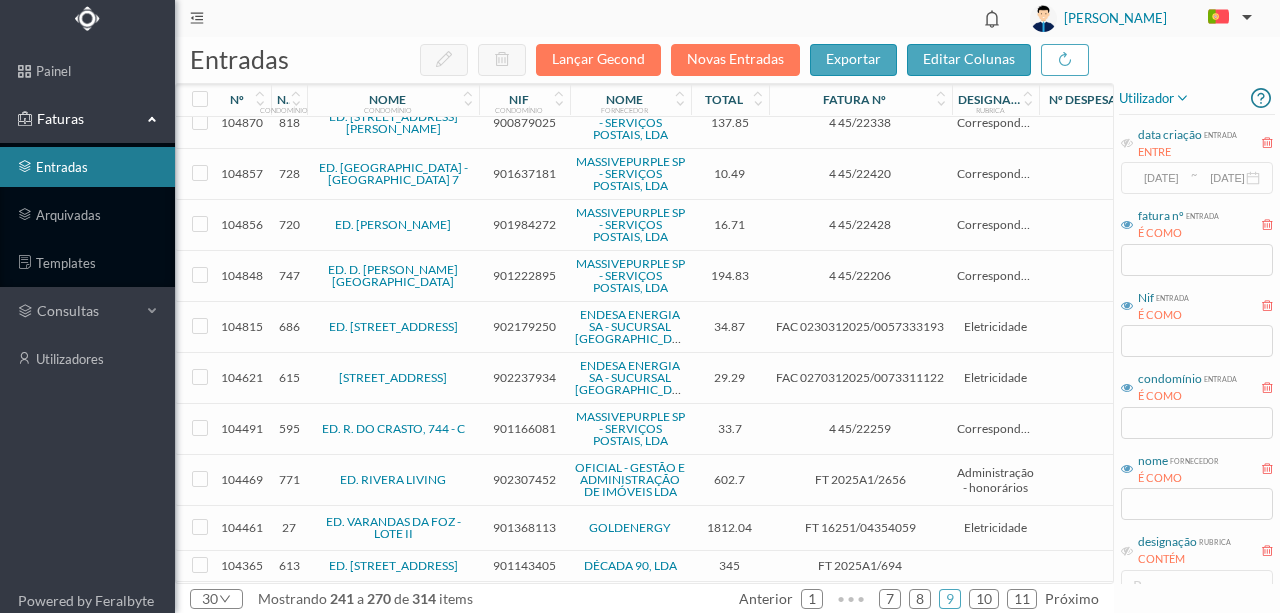click on "902179250" at bounding box center (524, 326) 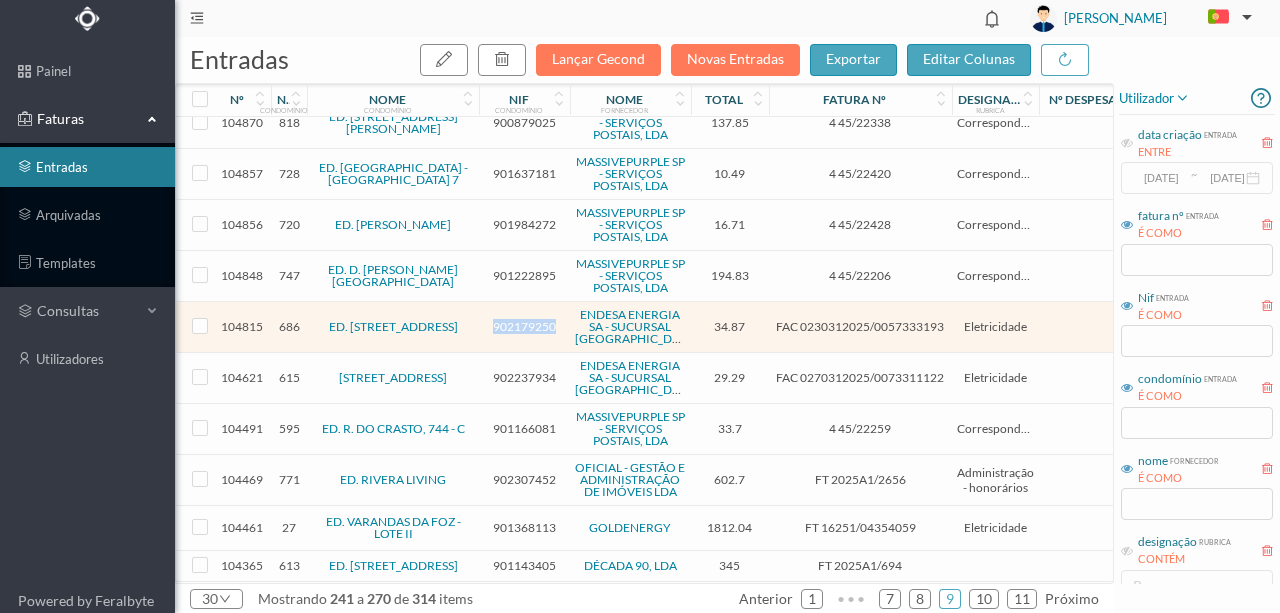 click on "902179250" at bounding box center (524, 326) 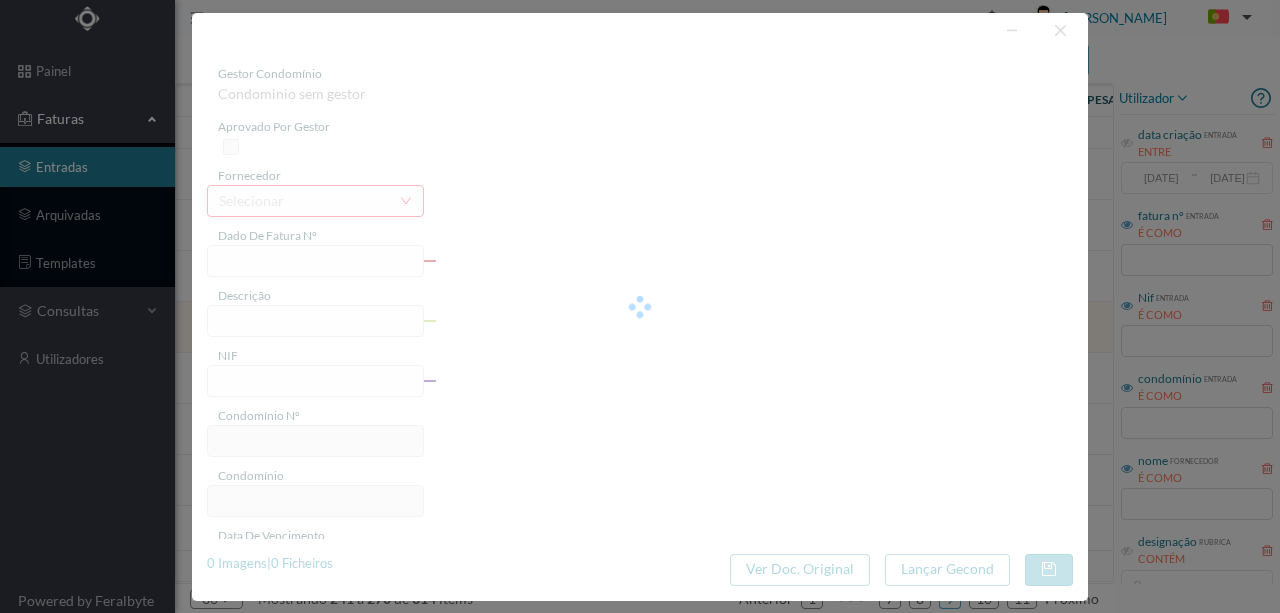 type on "FAC 0230312025/0057333193" 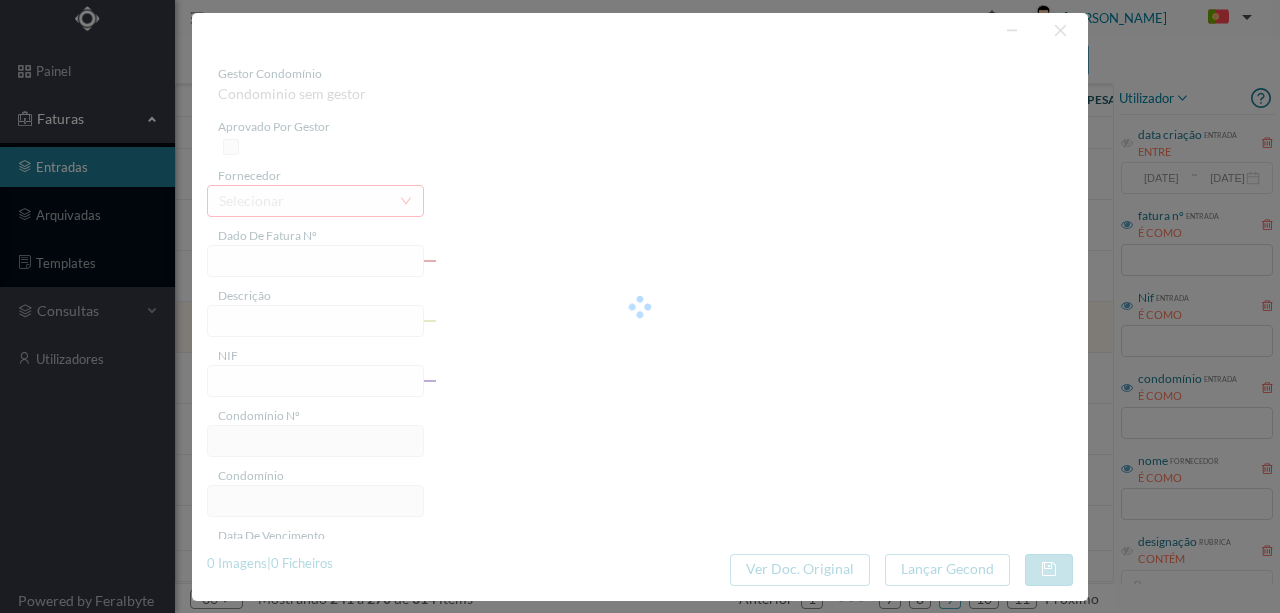 type on "Rua Heróis de França 331 COMUNS" 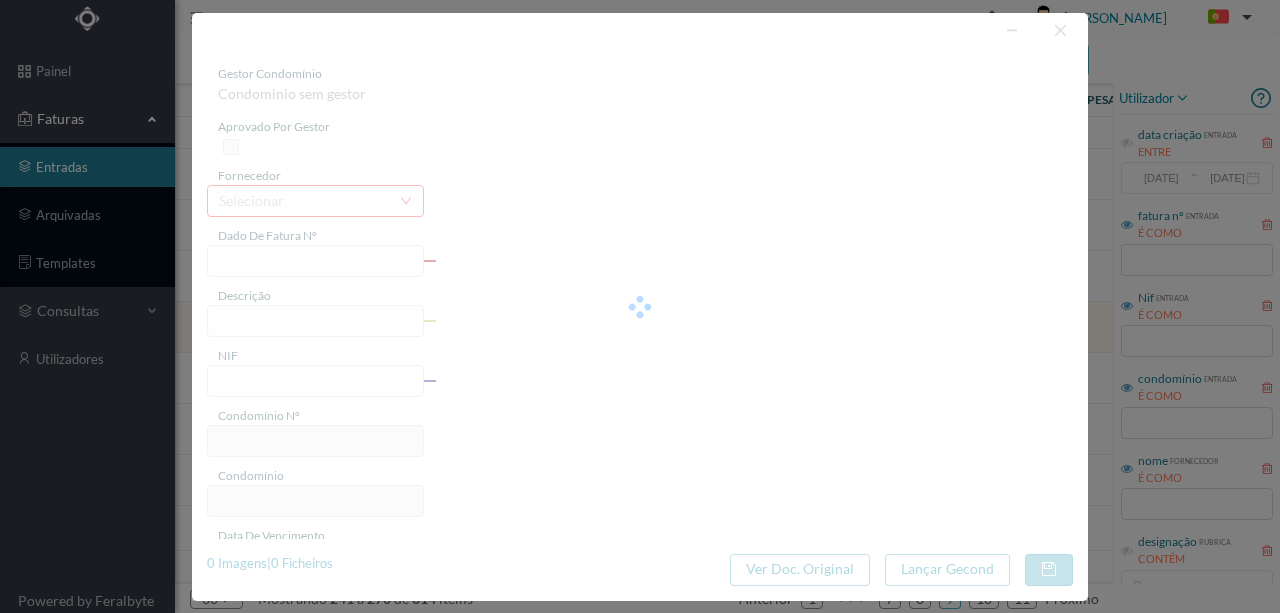 type on "20-06-2025" 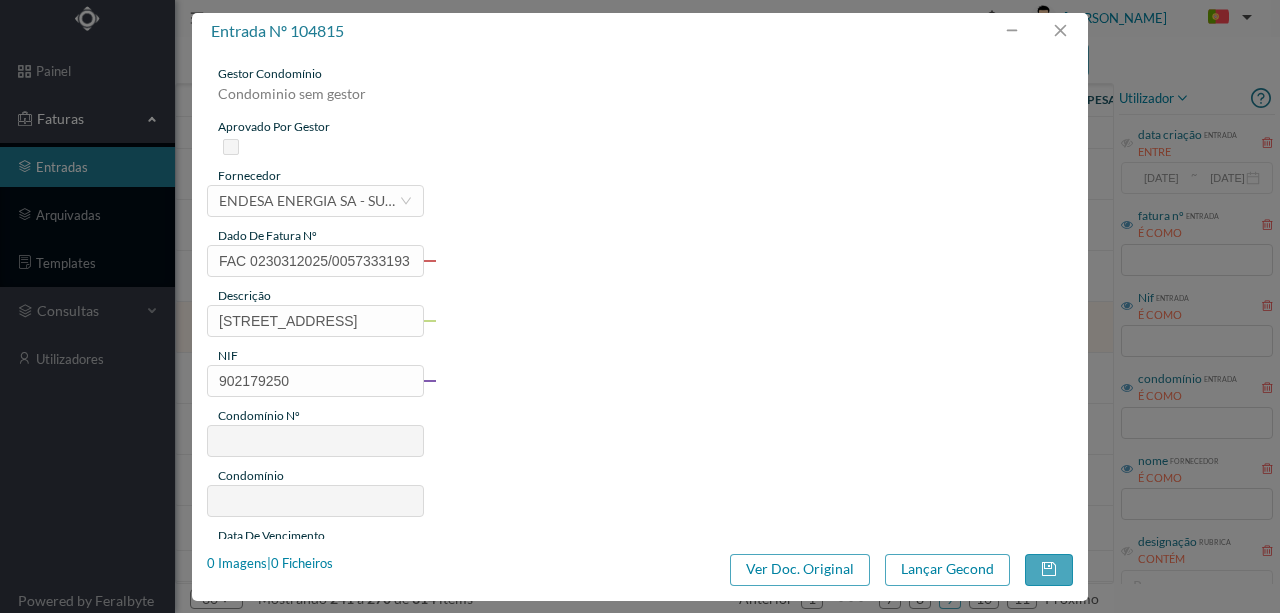 type on "686" 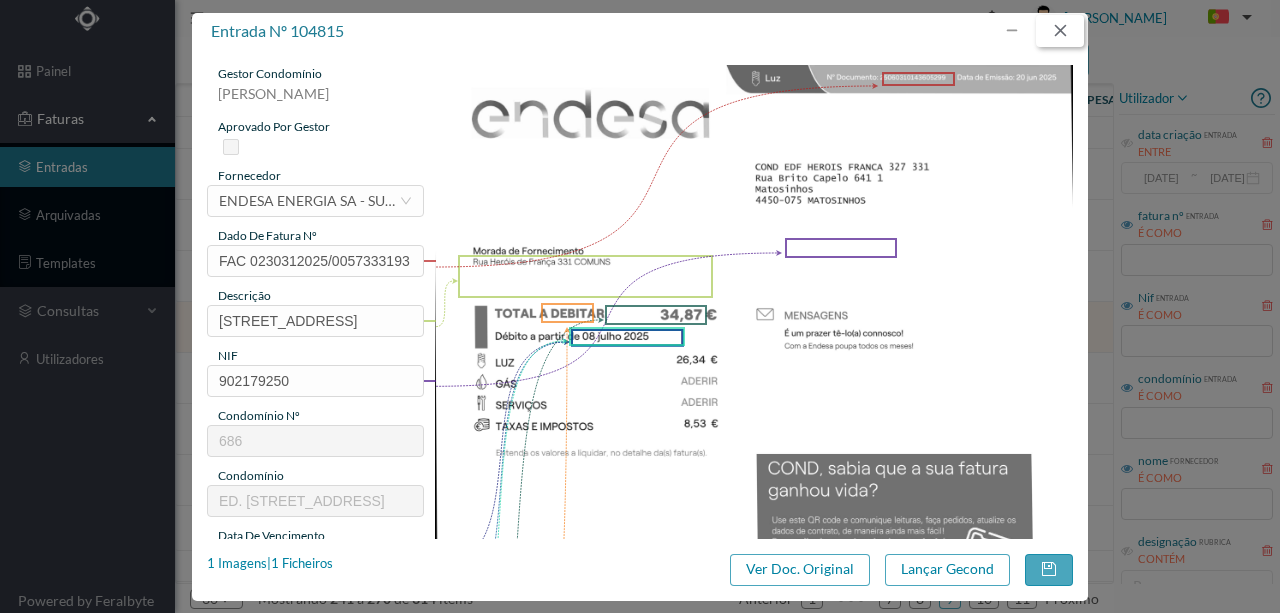 click at bounding box center (1060, 31) 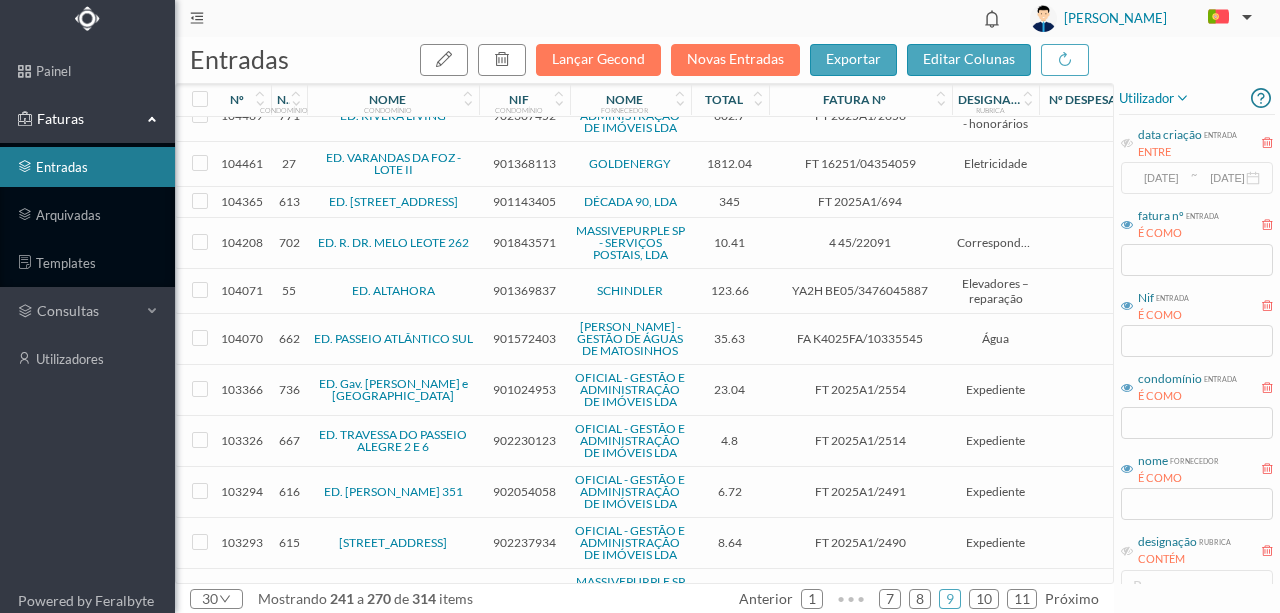 scroll, scrollTop: 800, scrollLeft: 0, axis: vertical 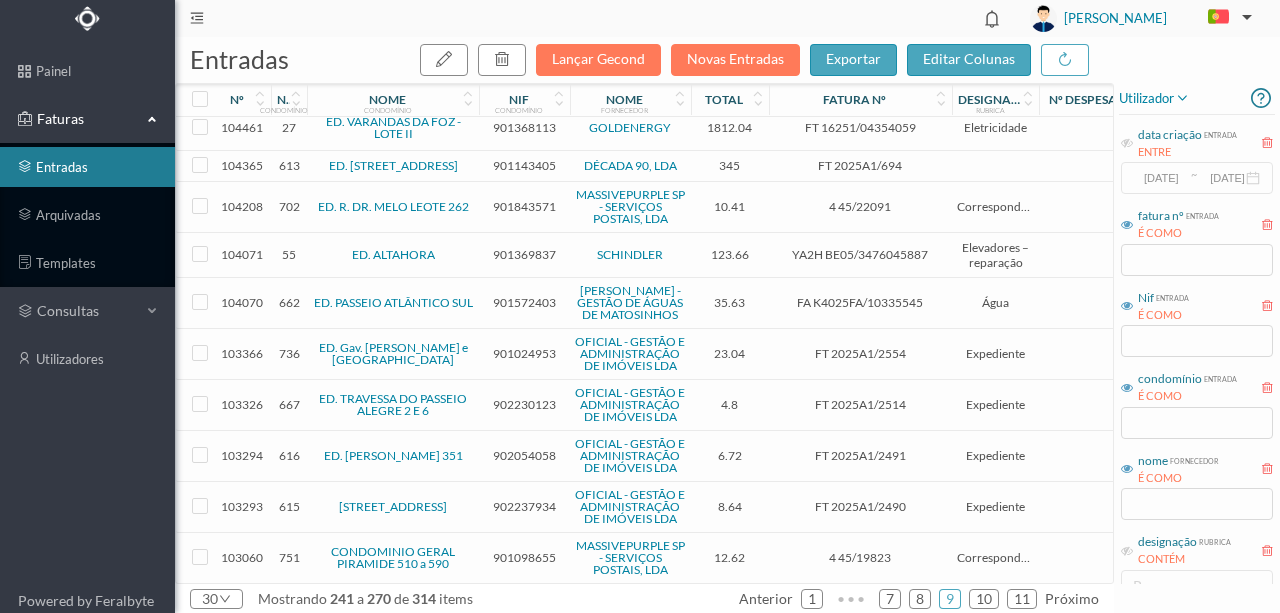 click on "901572403" at bounding box center (524, 302) 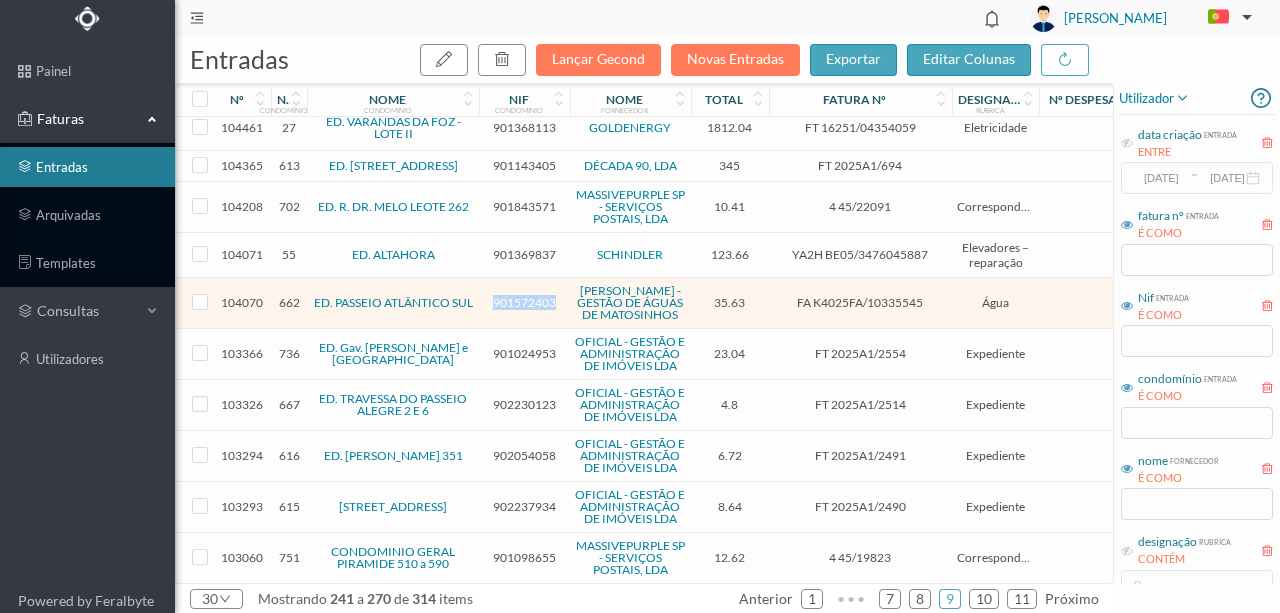 click on "901572403" at bounding box center [524, 302] 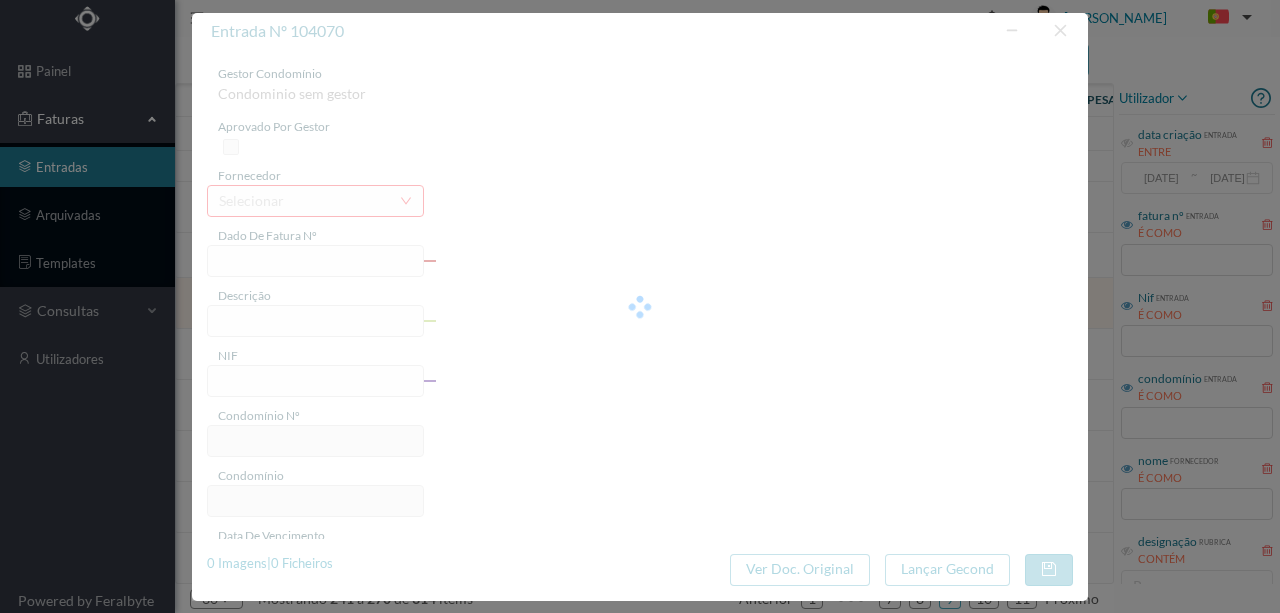 type on "FA K4025FA/10335545" 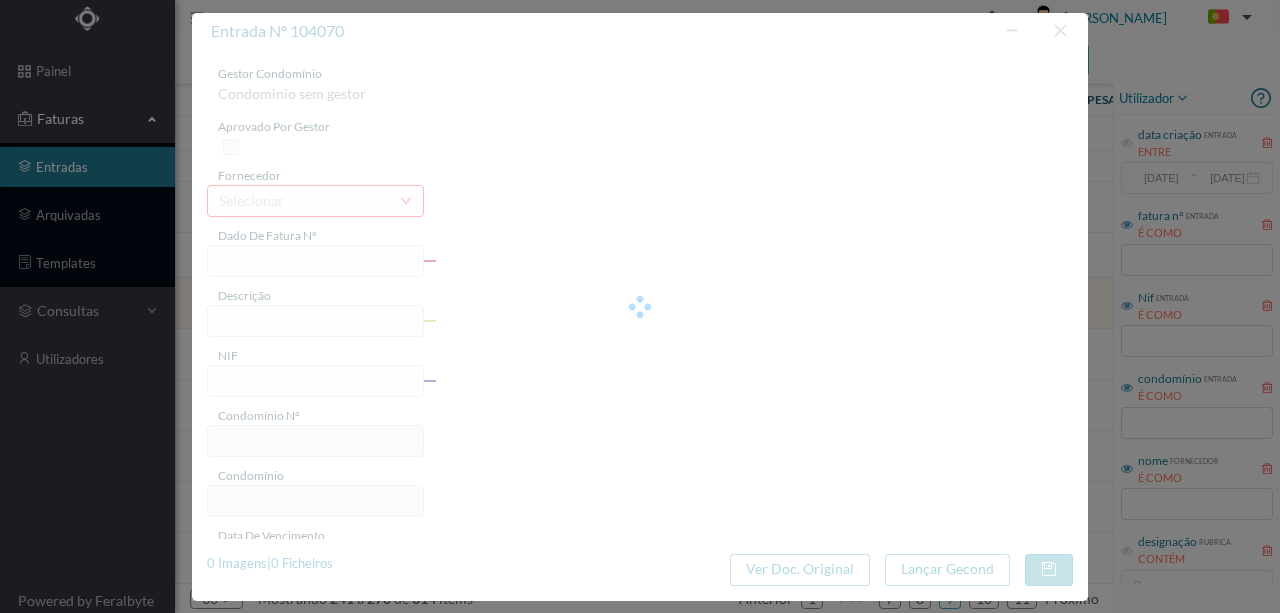 type on "55 Totalizador  A-105  (05.04.2025 a 05.06.2025)" 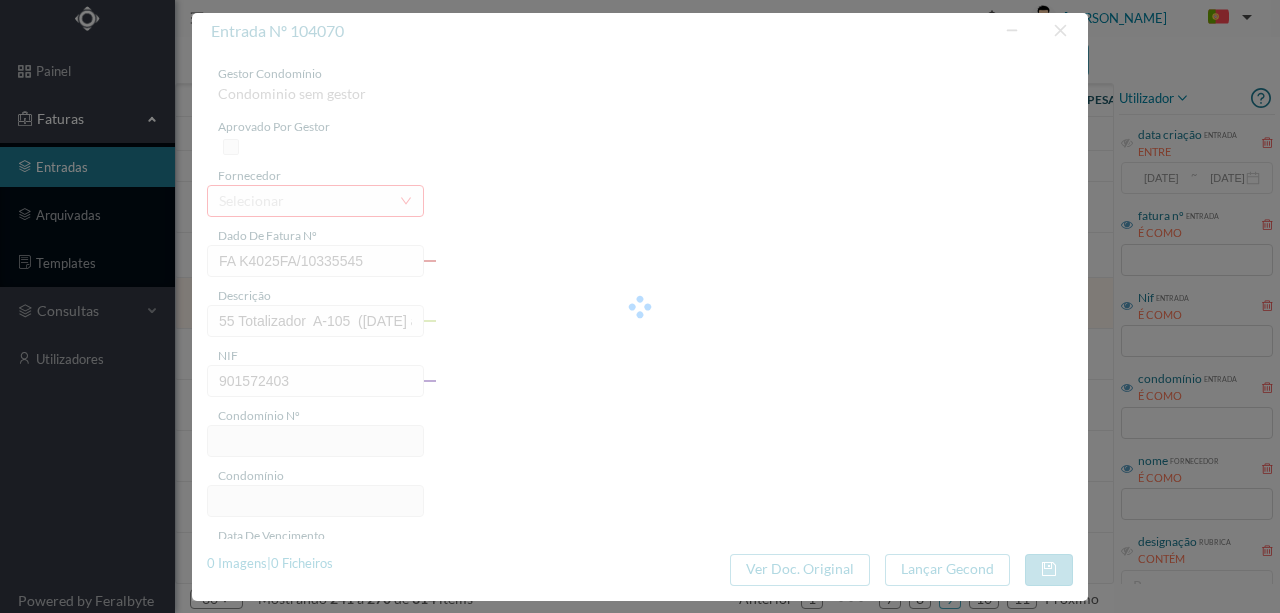 type on "662" 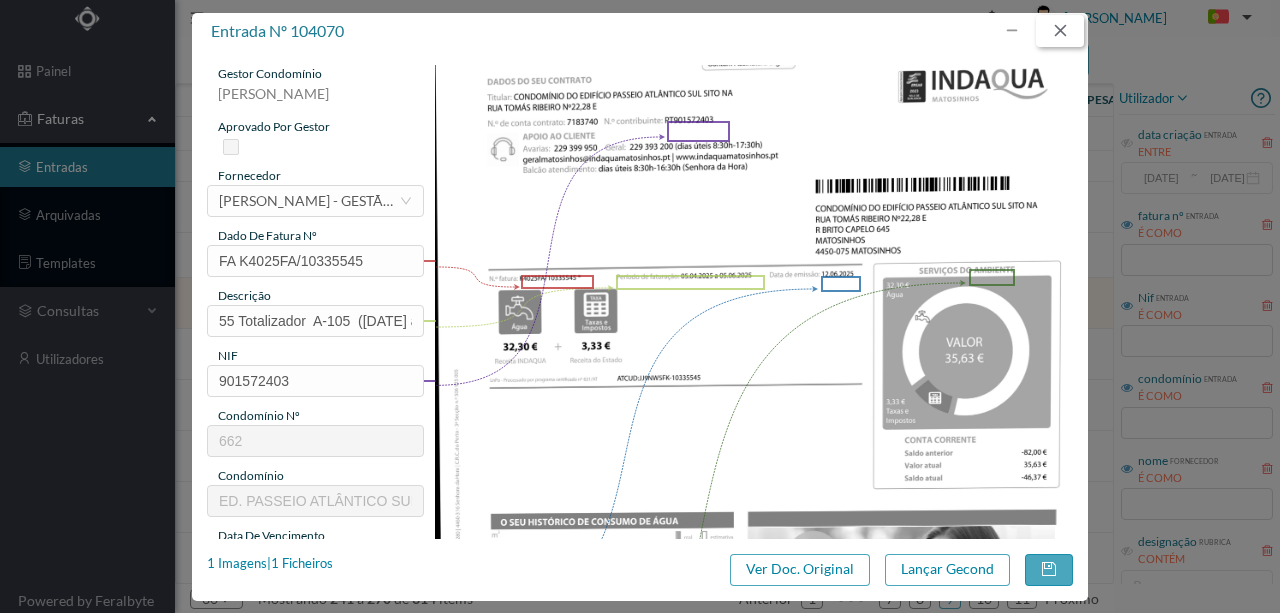 click at bounding box center (1060, 31) 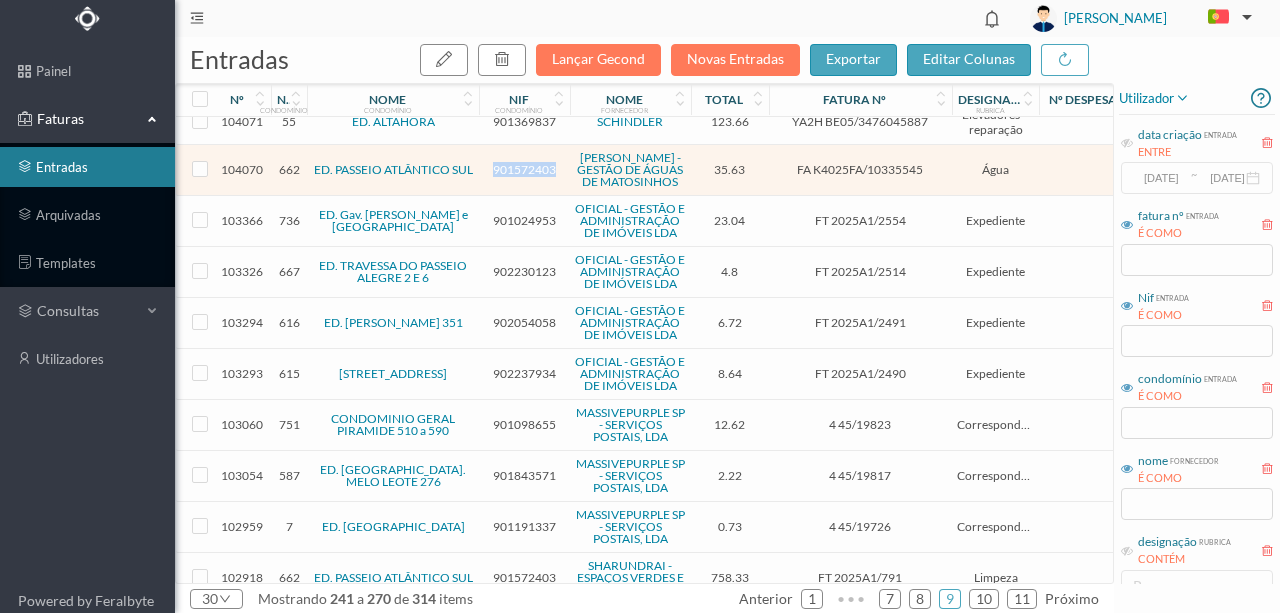 scroll, scrollTop: 987, scrollLeft: 0, axis: vertical 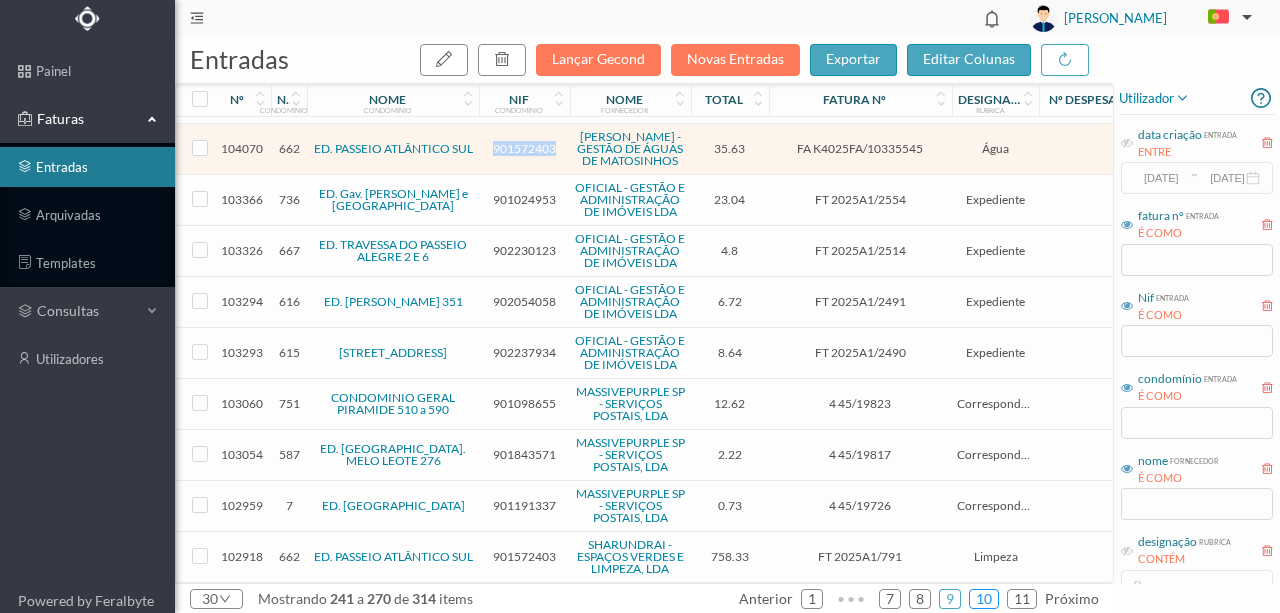 click on "10" at bounding box center (984, 599) 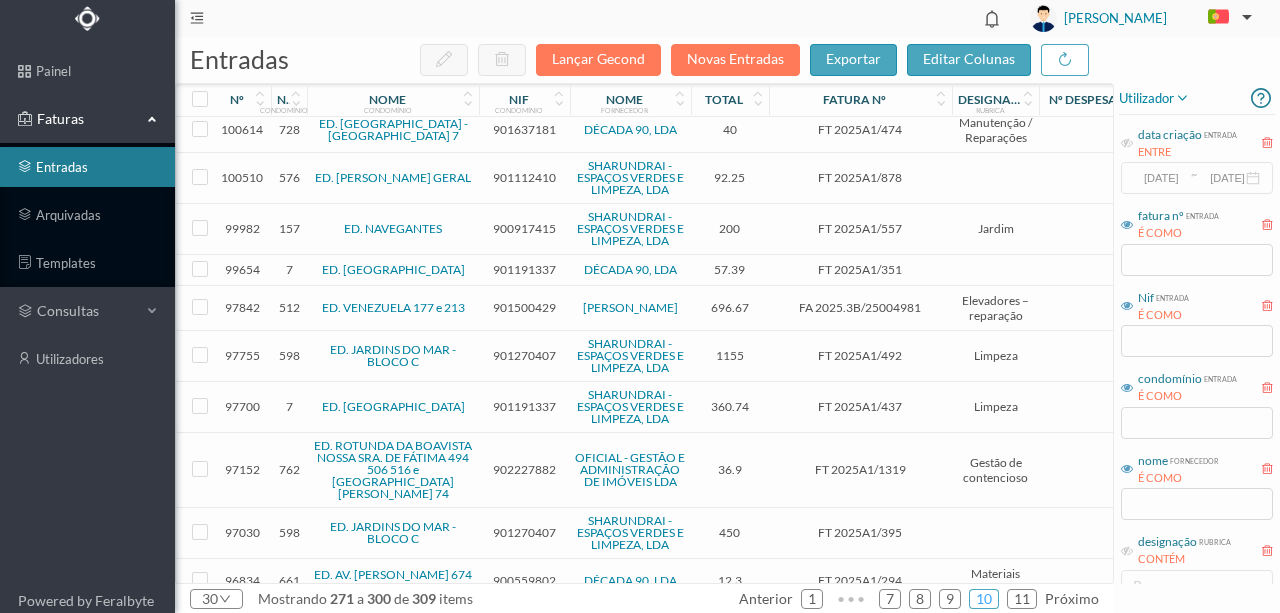 scroll, scrollTop: 1023, scrollLeft: 0, axis: vertical 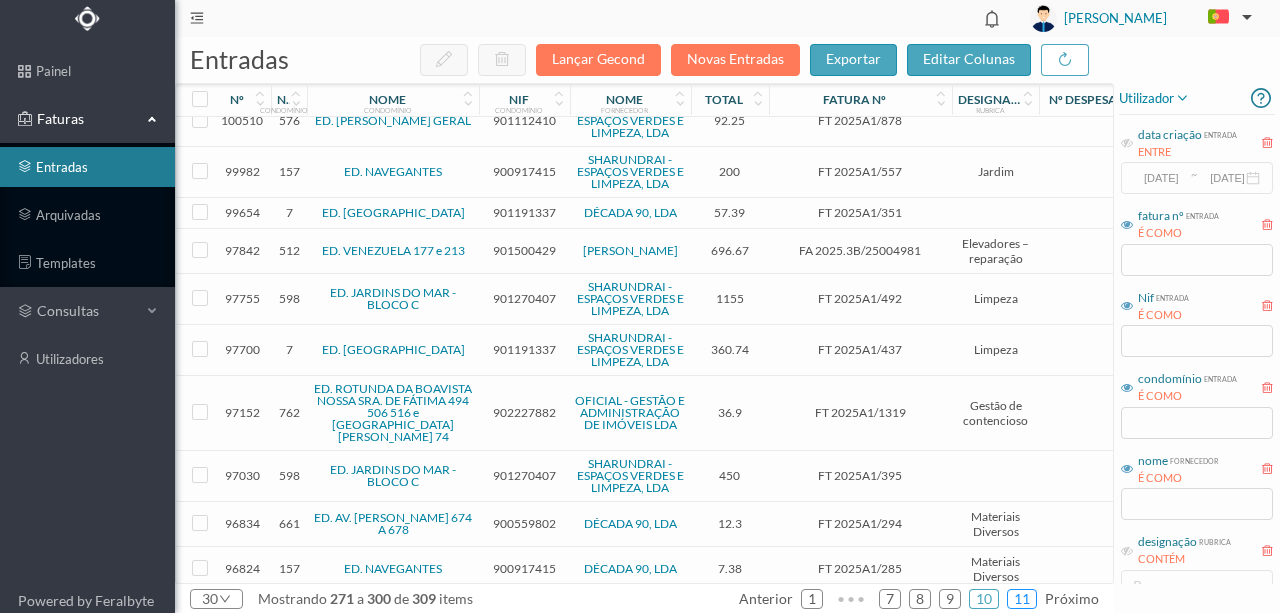 click on "11" at bounding box center [1022, 599] 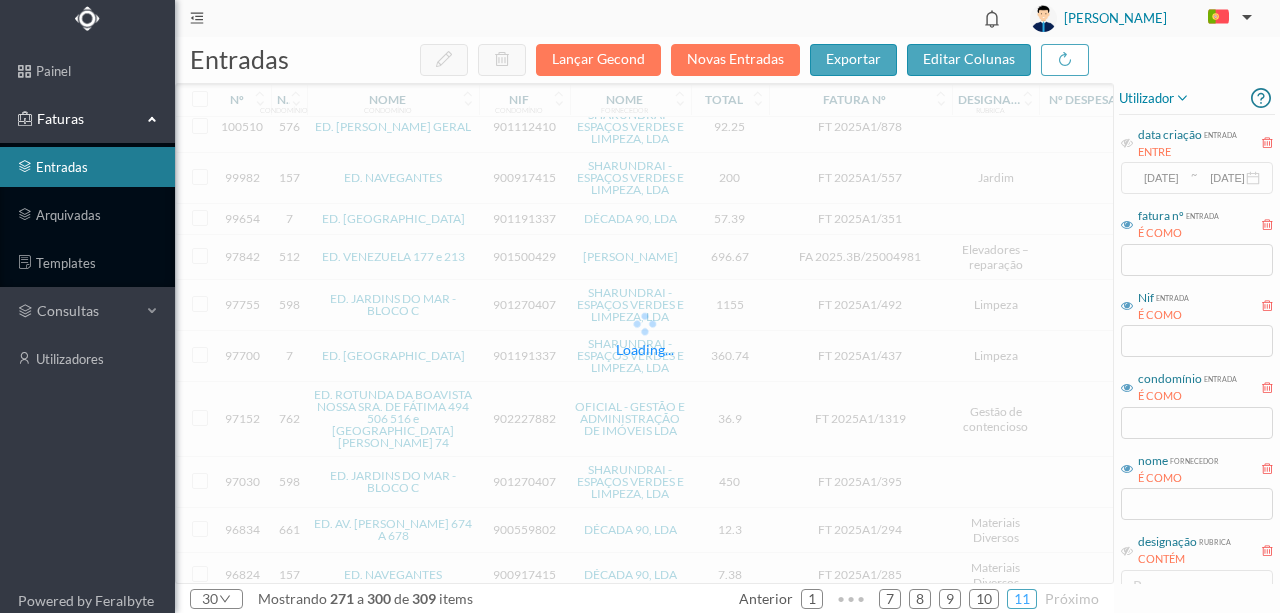 scroll, scrollTop: 0, scrollLeft: 0, axis: both 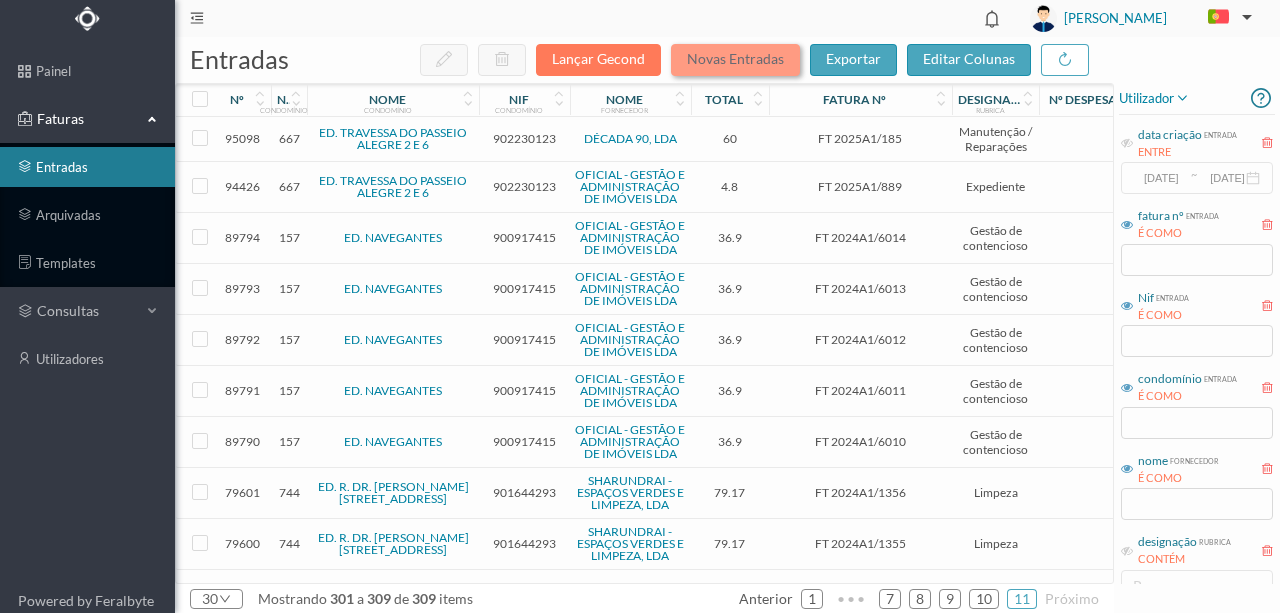 click on "Novas Entradas" at bounding box center [735, 60] 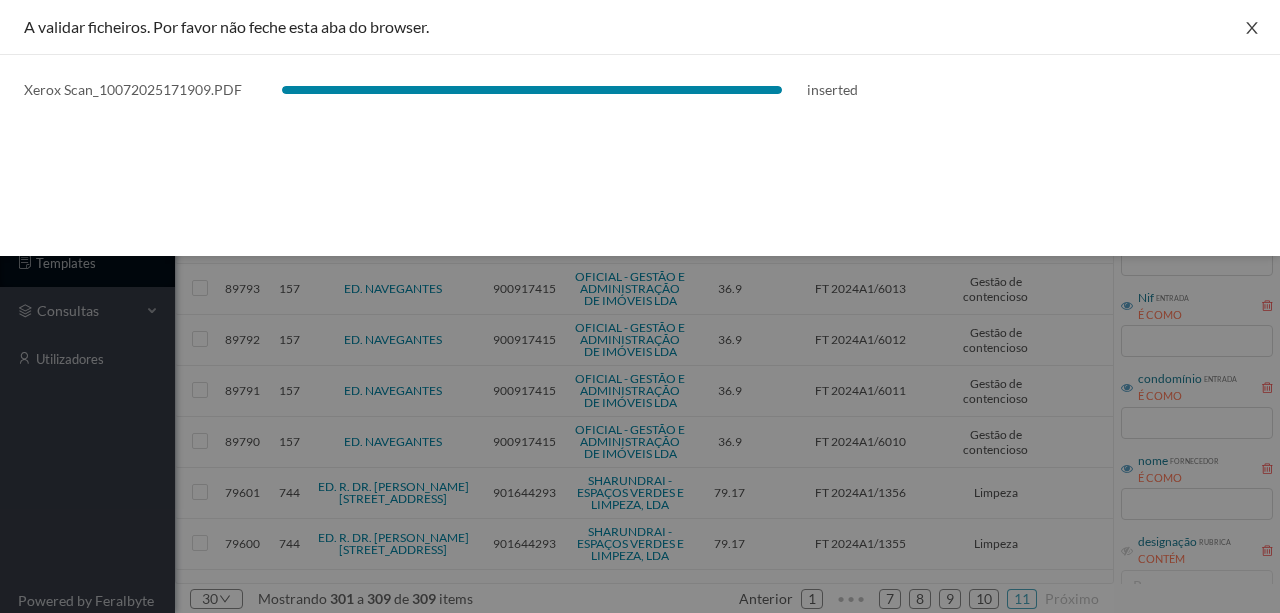 drag, startPoint x: 1251, startPoint y: 28, endPoint x: 1234, endPoint y: 52, distance: 29.410883 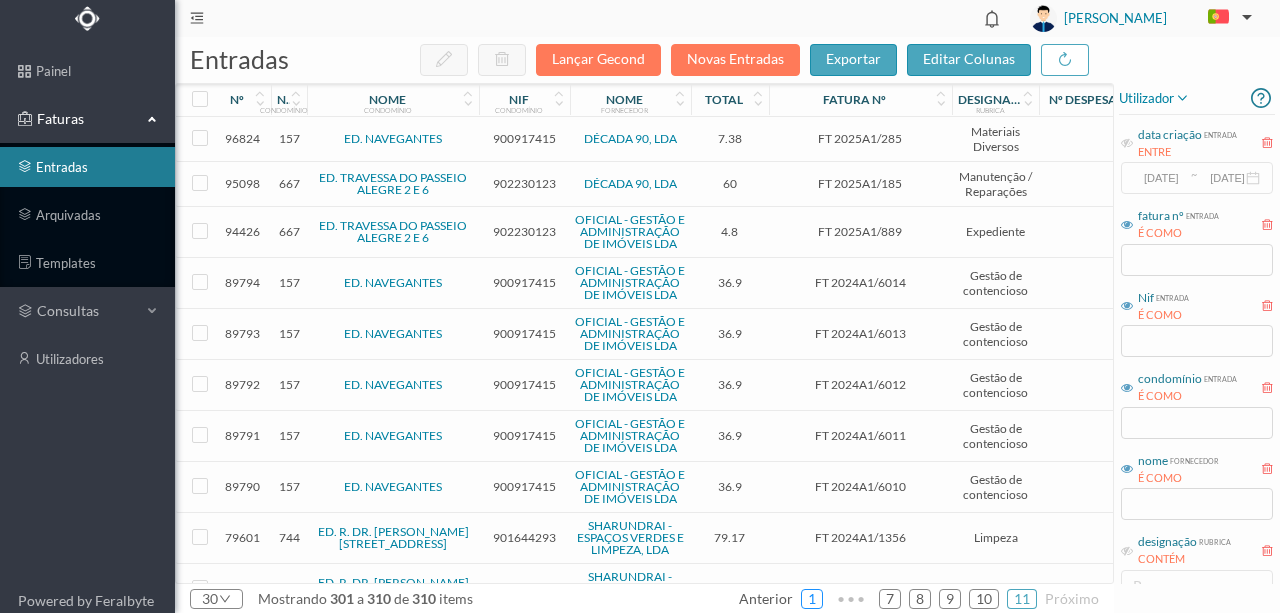 click on "1" at bounding box center [812, 599] 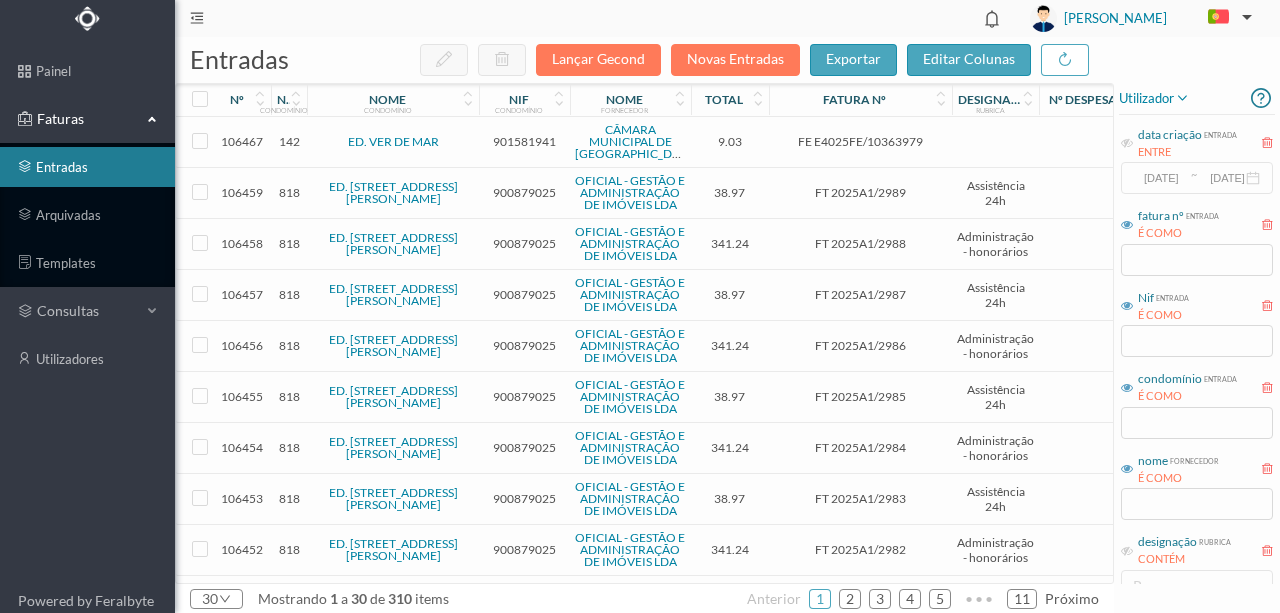click on "901581941" at bounding box center (524, 141) 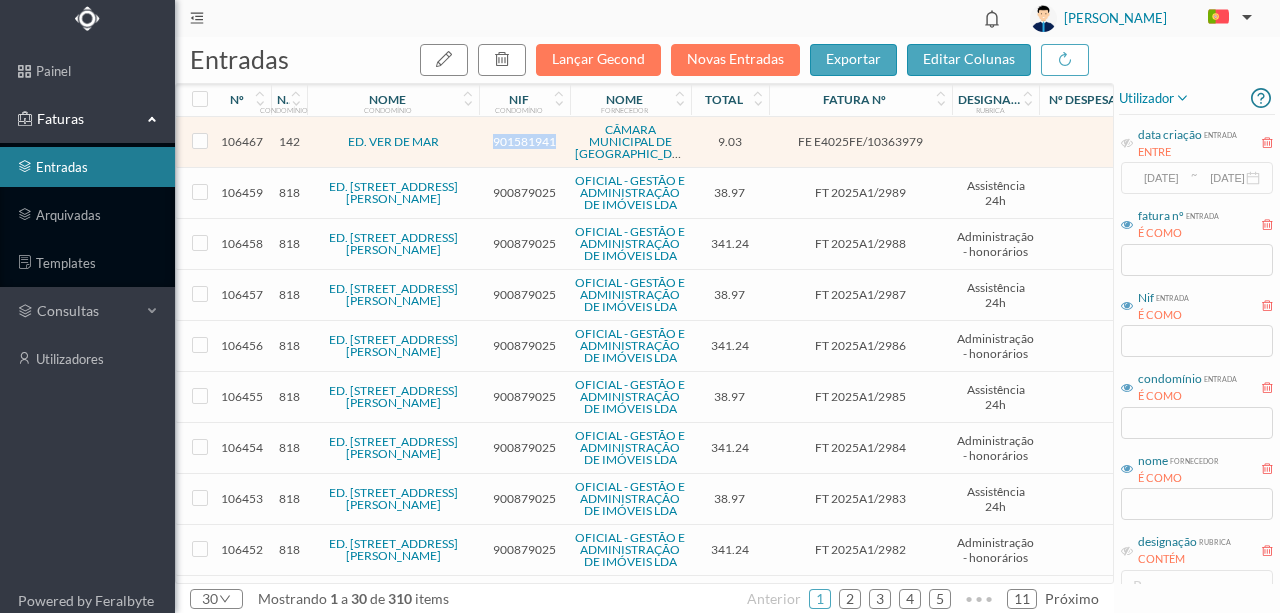 click on "901581941" at bounding box center (524, 141) 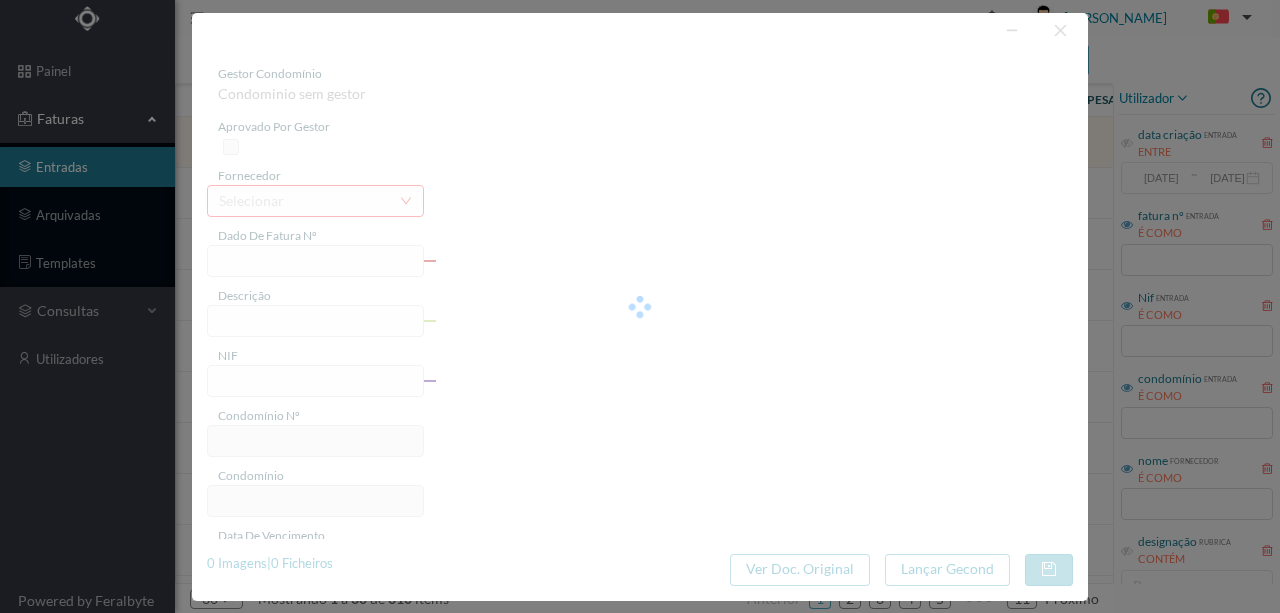 type on "FE E4025FE/10363979" 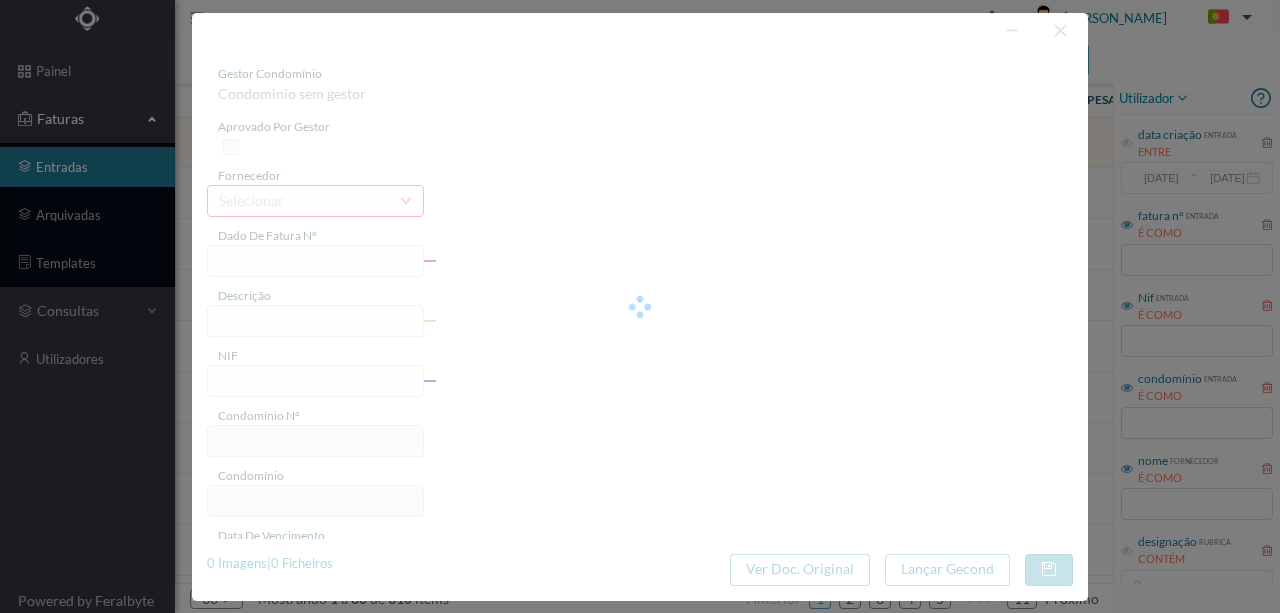 type on "901581941" 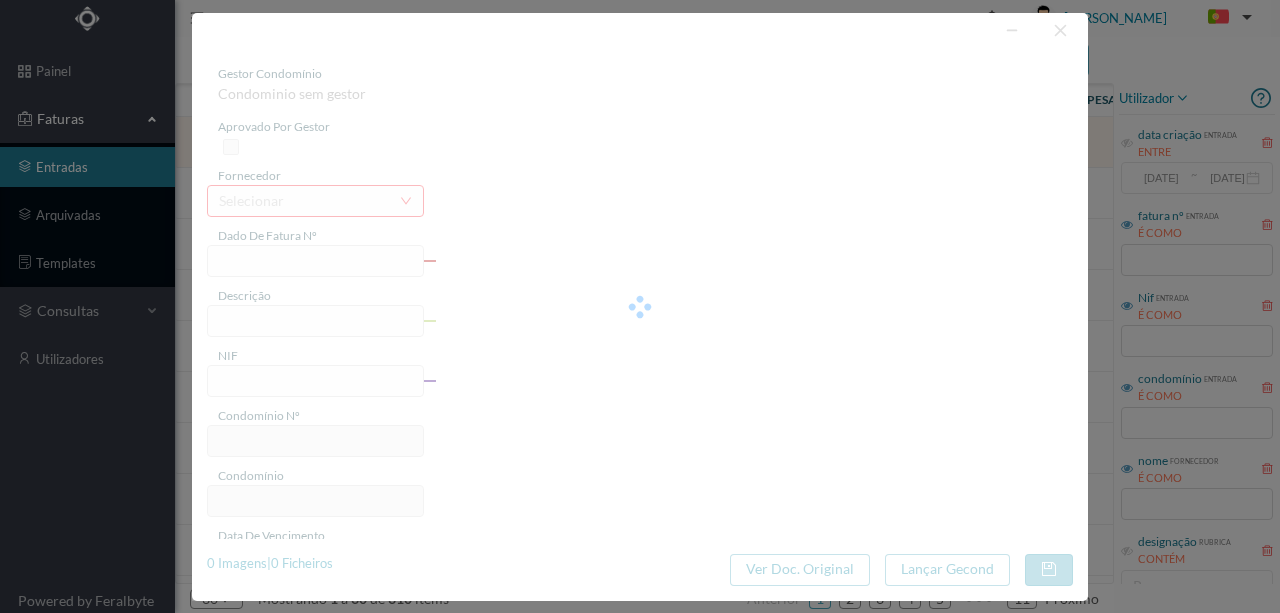 type on "9.03" 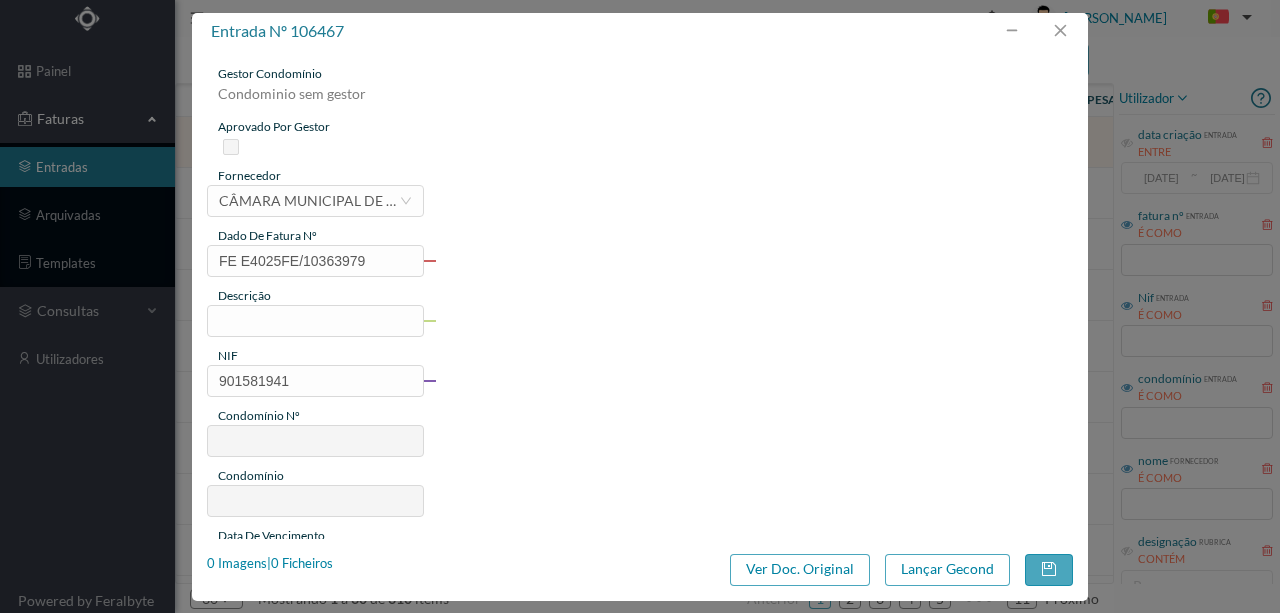 type on "142" 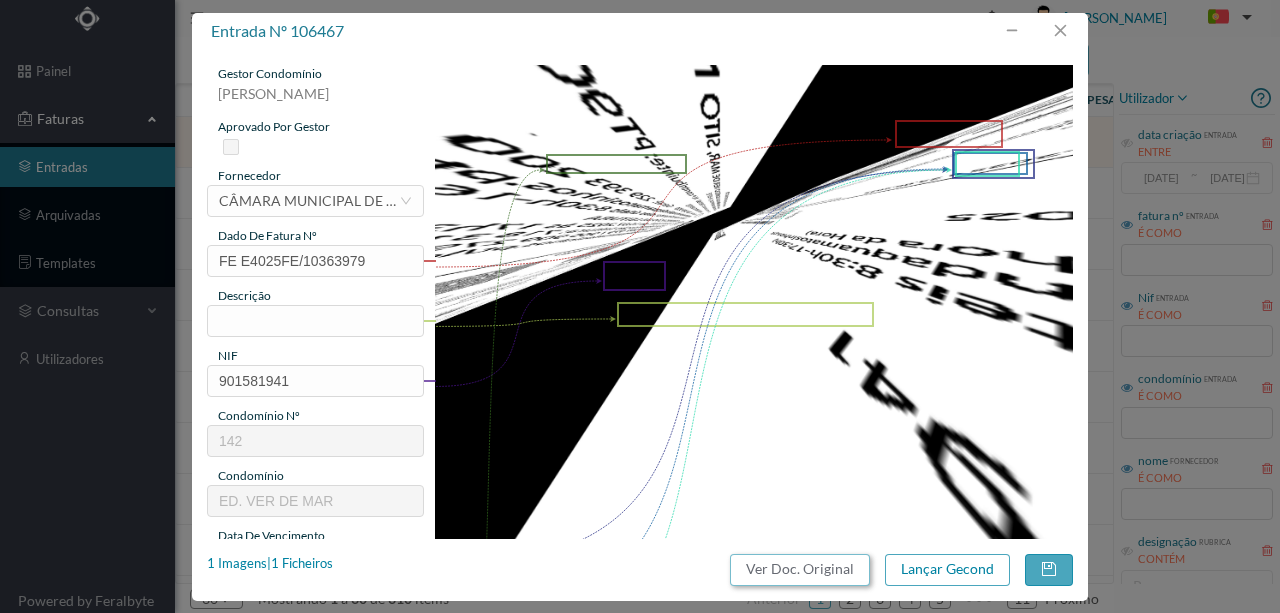 click on "Ver Doc. Original" at bounding box center (800, 570) 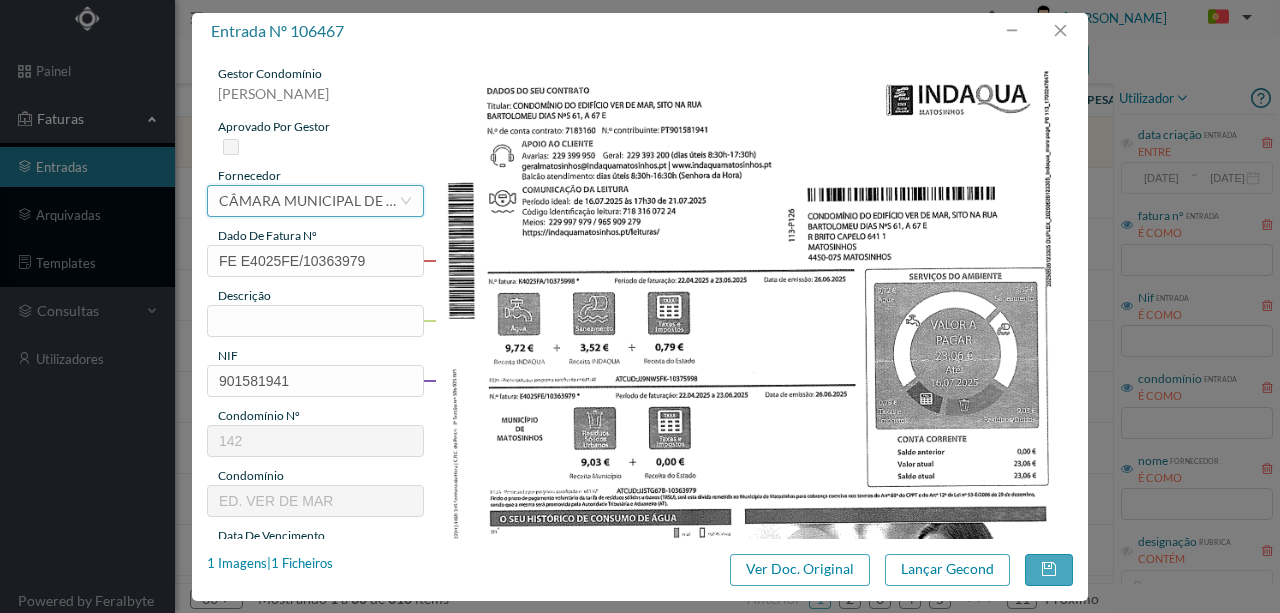 click on "CÂMARA MUNICIPAL DE [GEOGRAPHIC_DATA]" at bounding box center (309, 201) 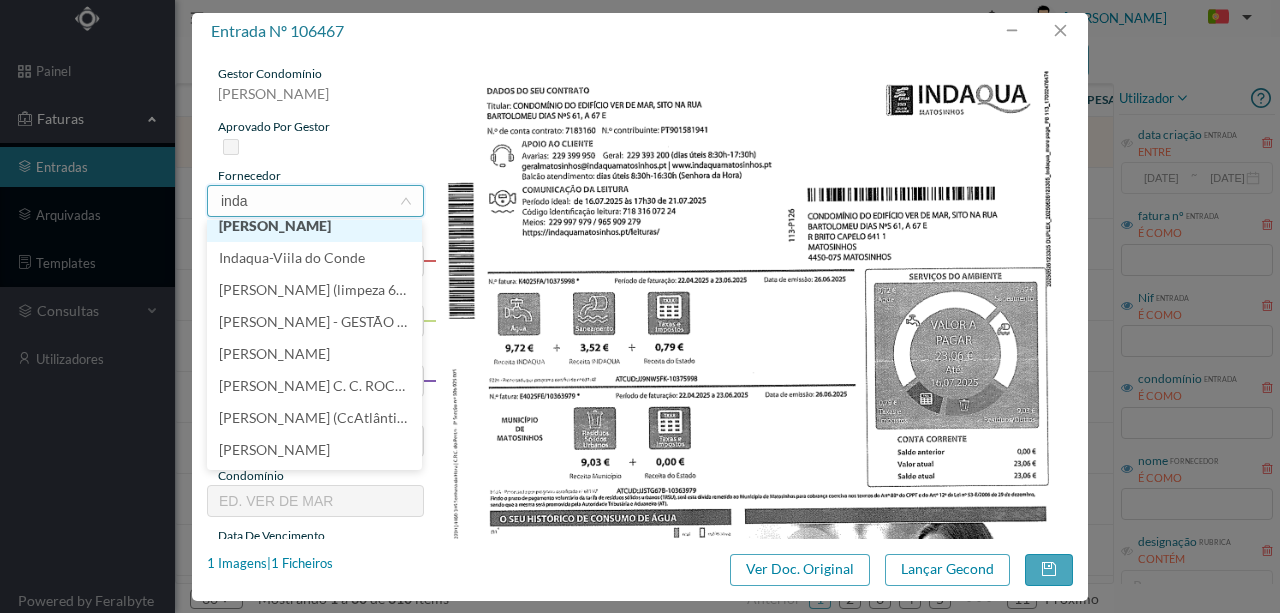 scroll, scrollTop: 0, scrollLeft: 0, axis: both 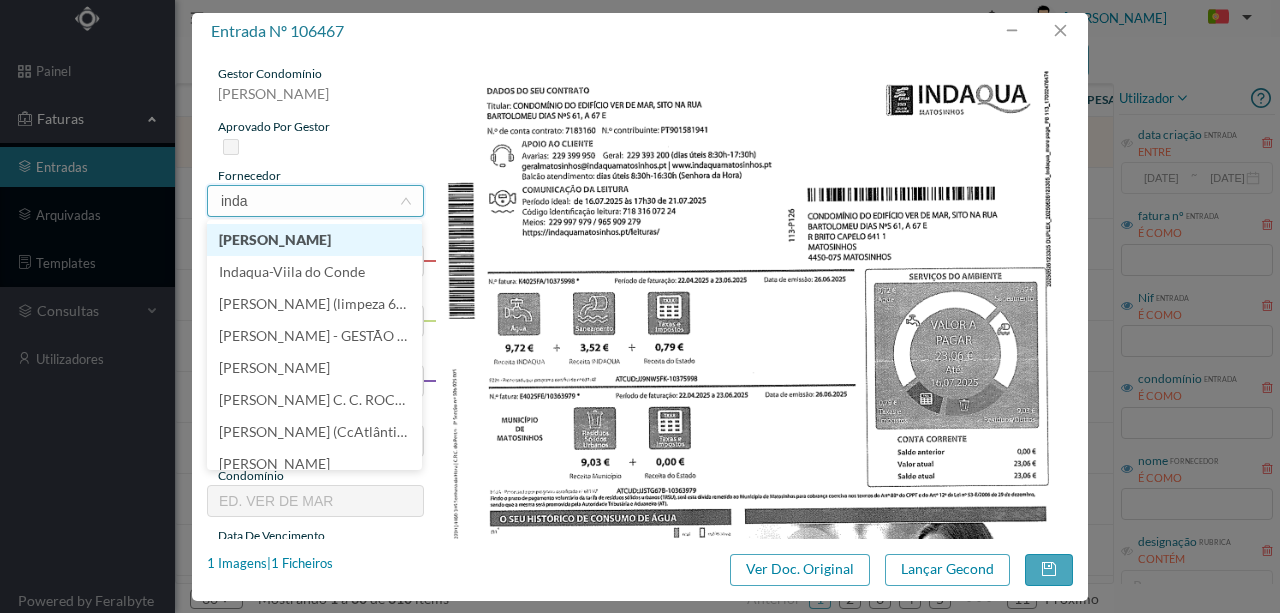 type on "indaq" 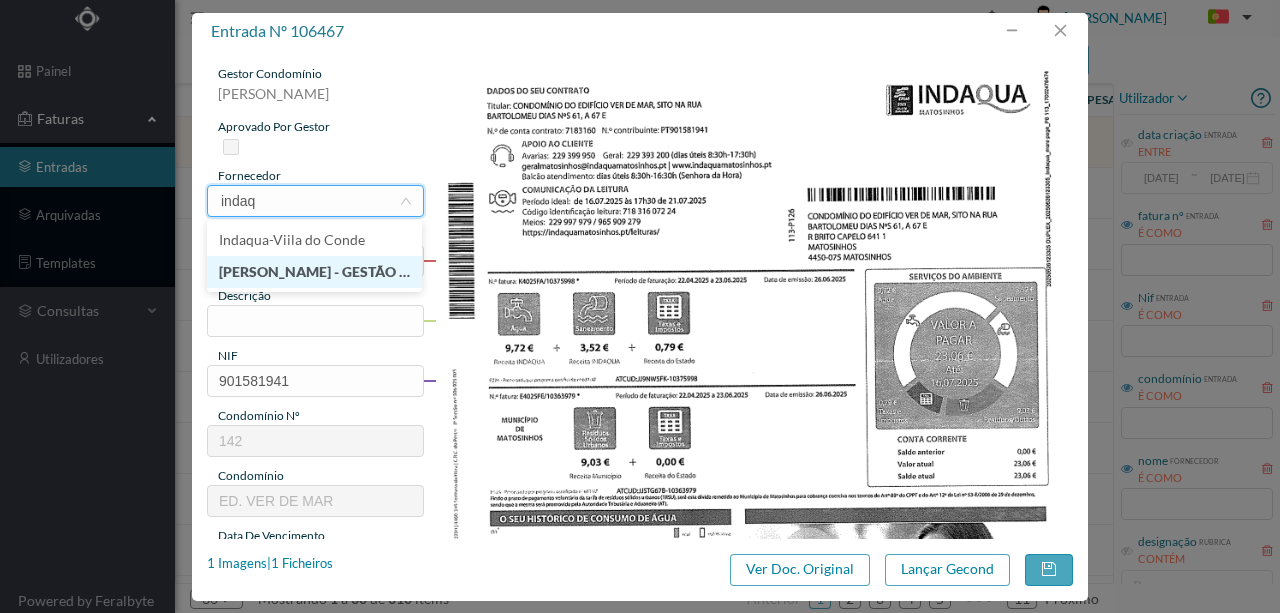 click on "[PERSON_NAME] - GESTÃO DE ÁGUAS DE MATOSINHOS" at bounding box center [314, 272] 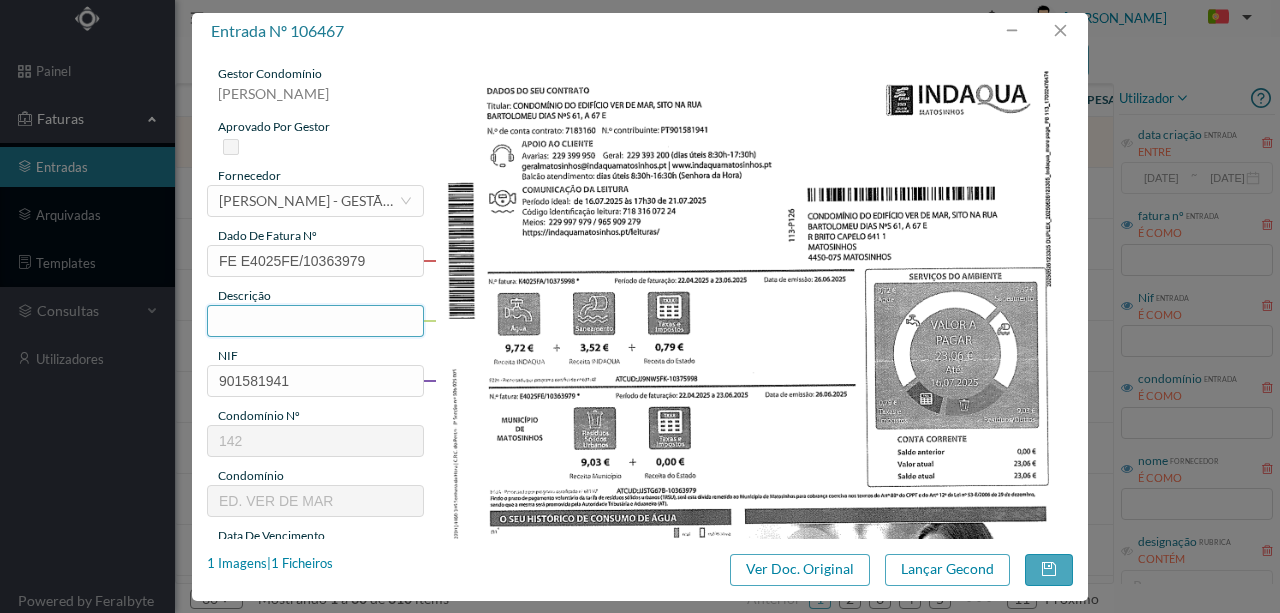 click at bounding box center (315, 321) 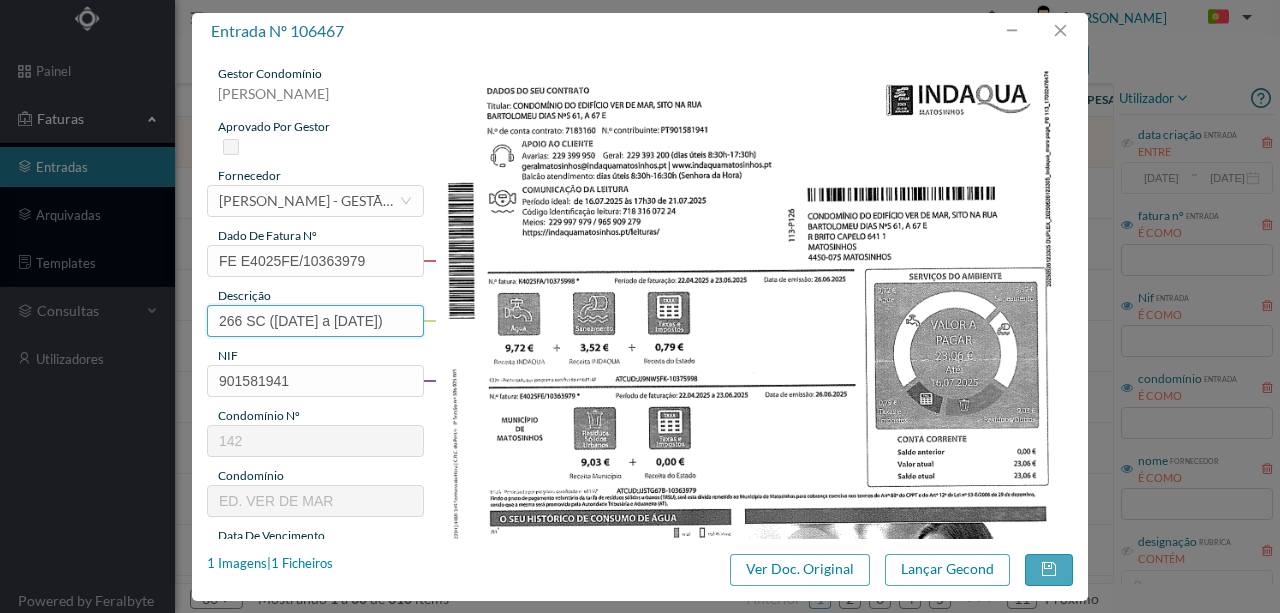 scroll, scrollTop: 0, scrollLeft: 23, axis: horizontal 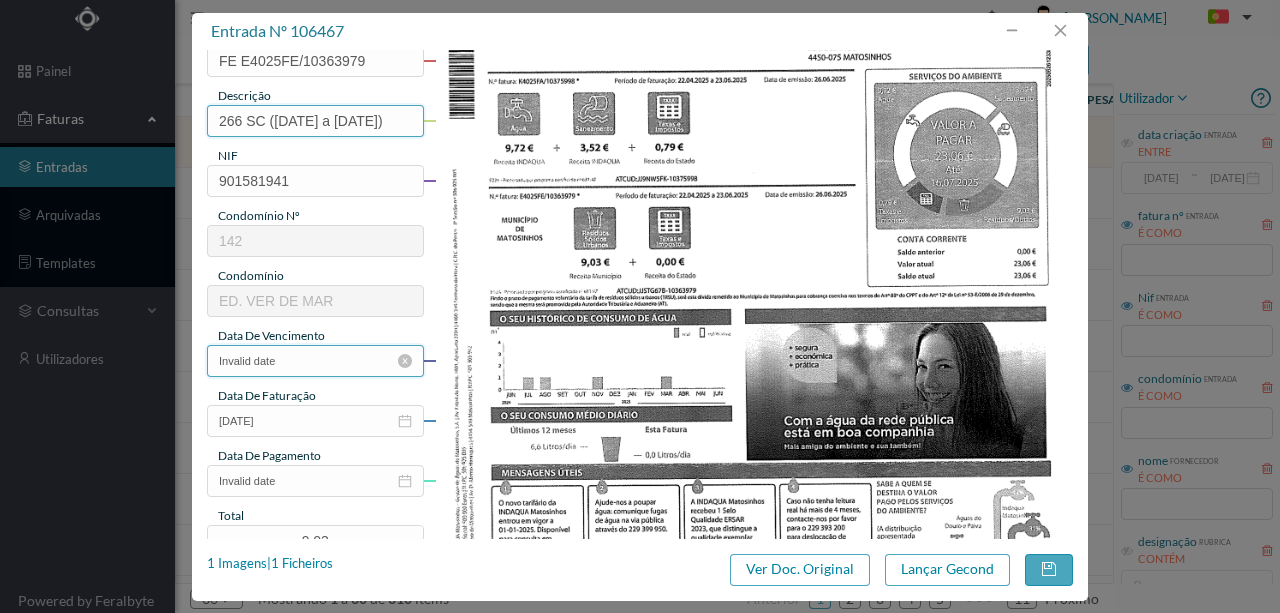 type on "266 SC (22.04.2025 a 23.06.2025)" 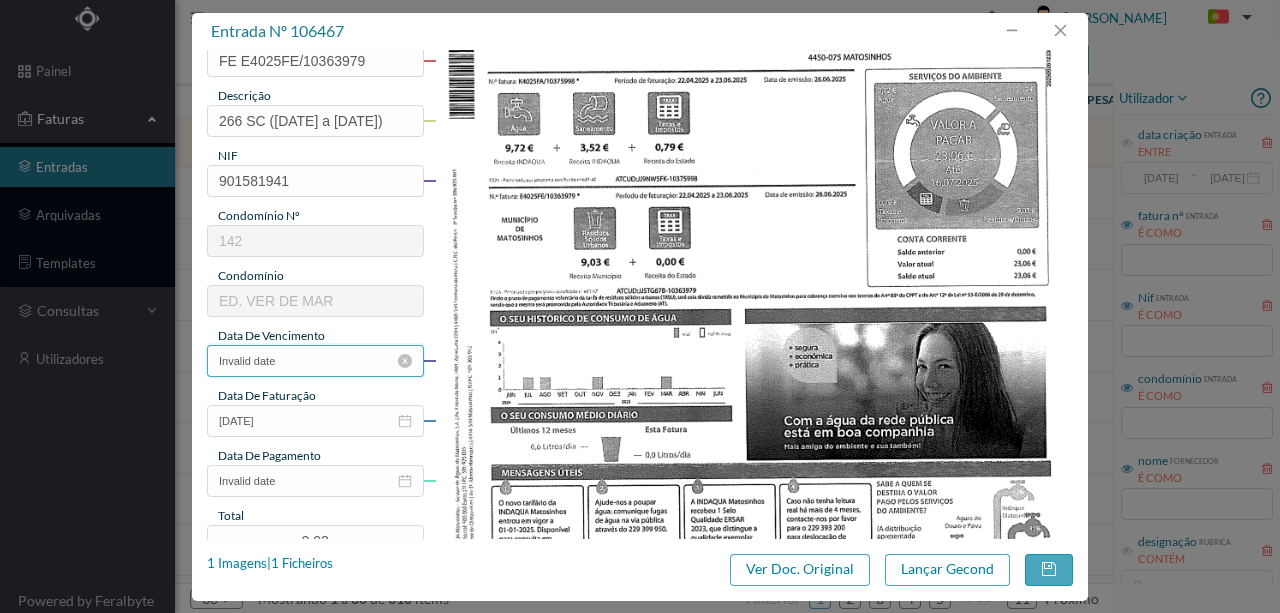 click on "Invalid date" at bounding box center [315, 361] 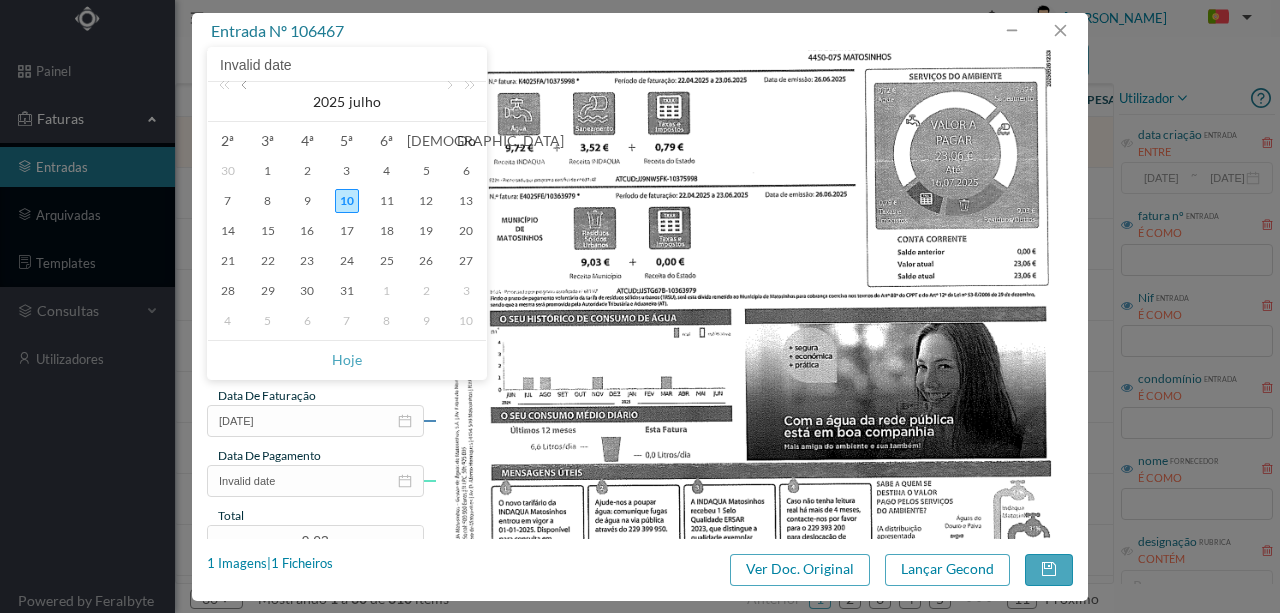 click at bounding box center [246, 102] 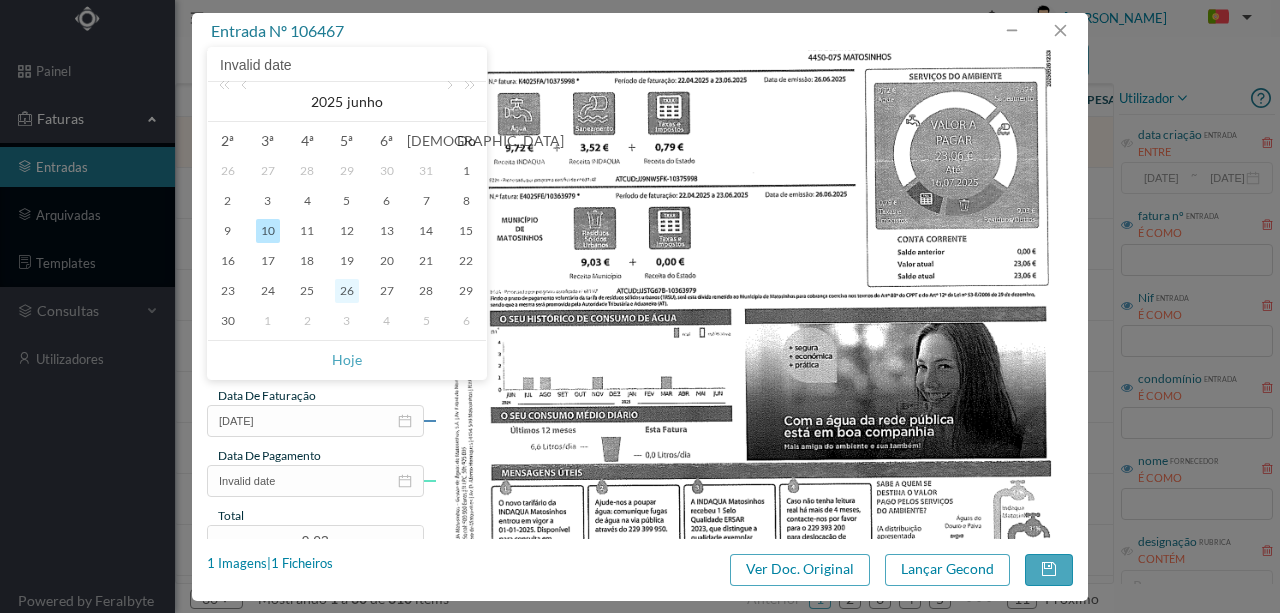 click on "26" at bounding box center [347, 291] 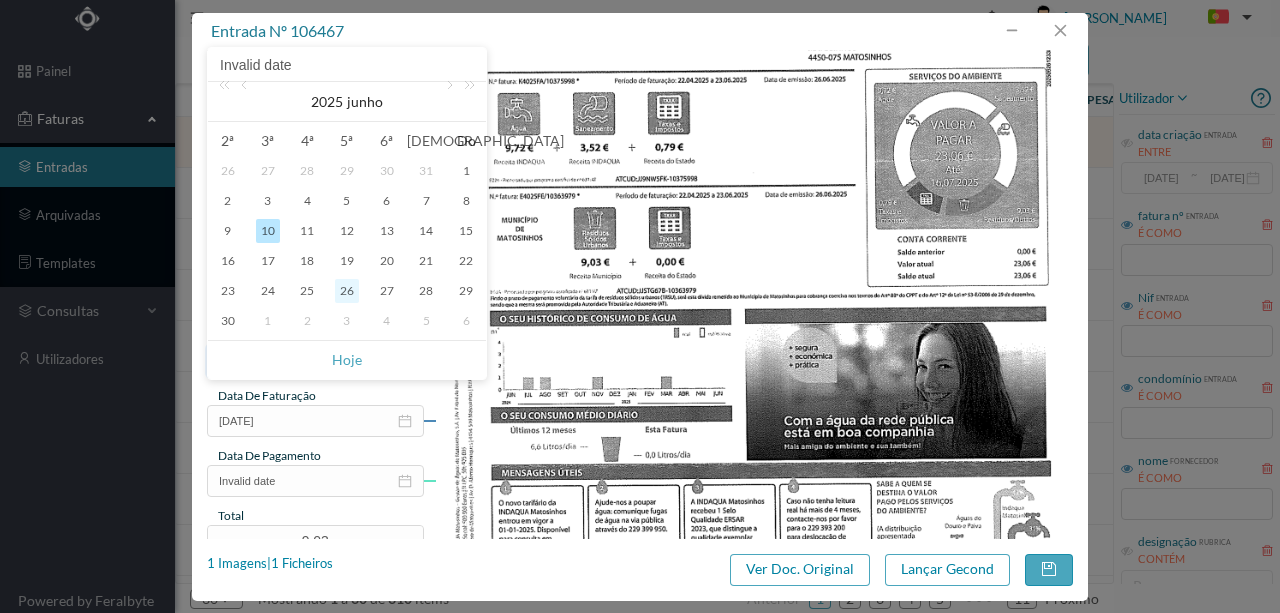 type on "26-06-2025" 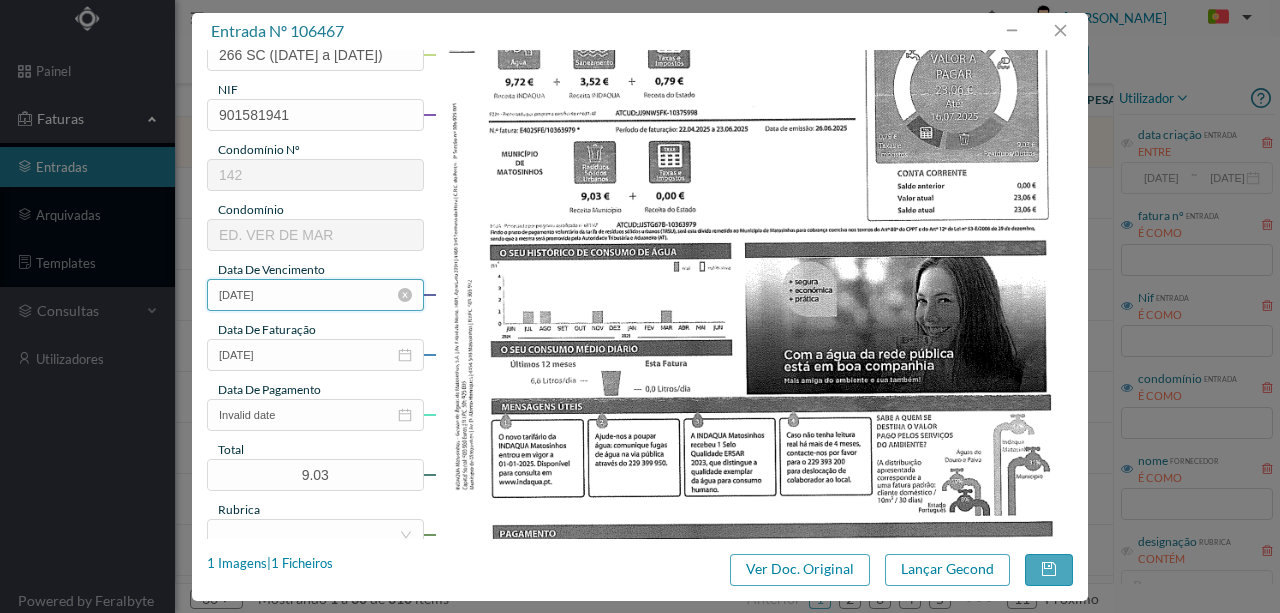 scroll, scrollTop: 266, scrollLeft: 0, axis: vertical 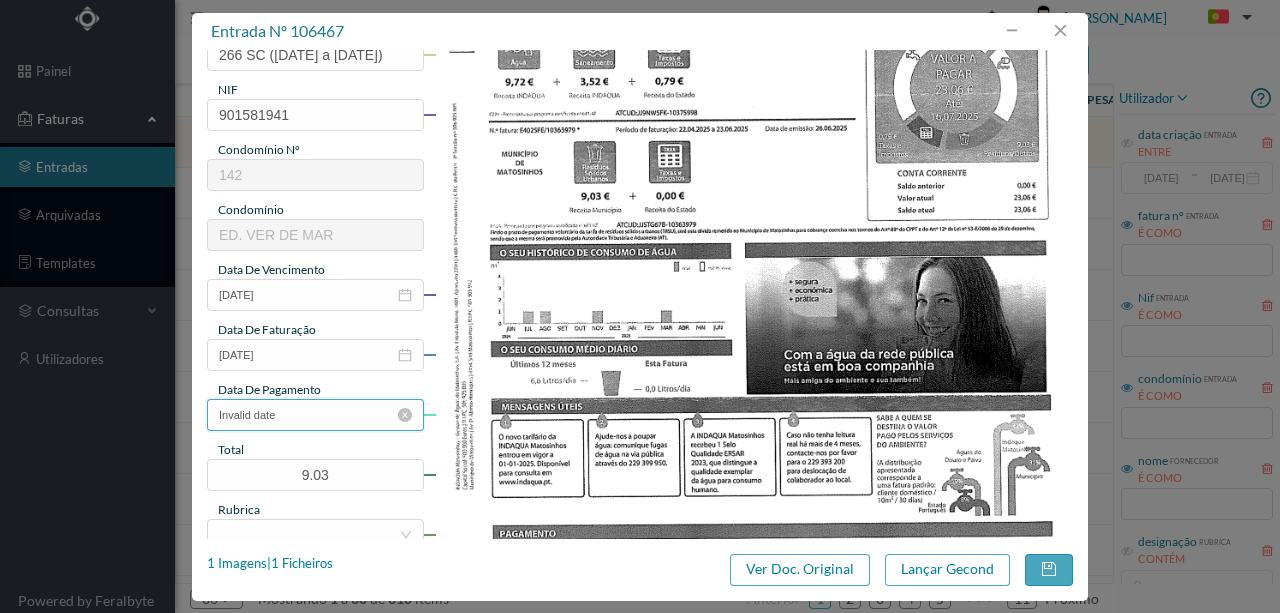 click on "Invalid date" at bounding box center (315, 415) 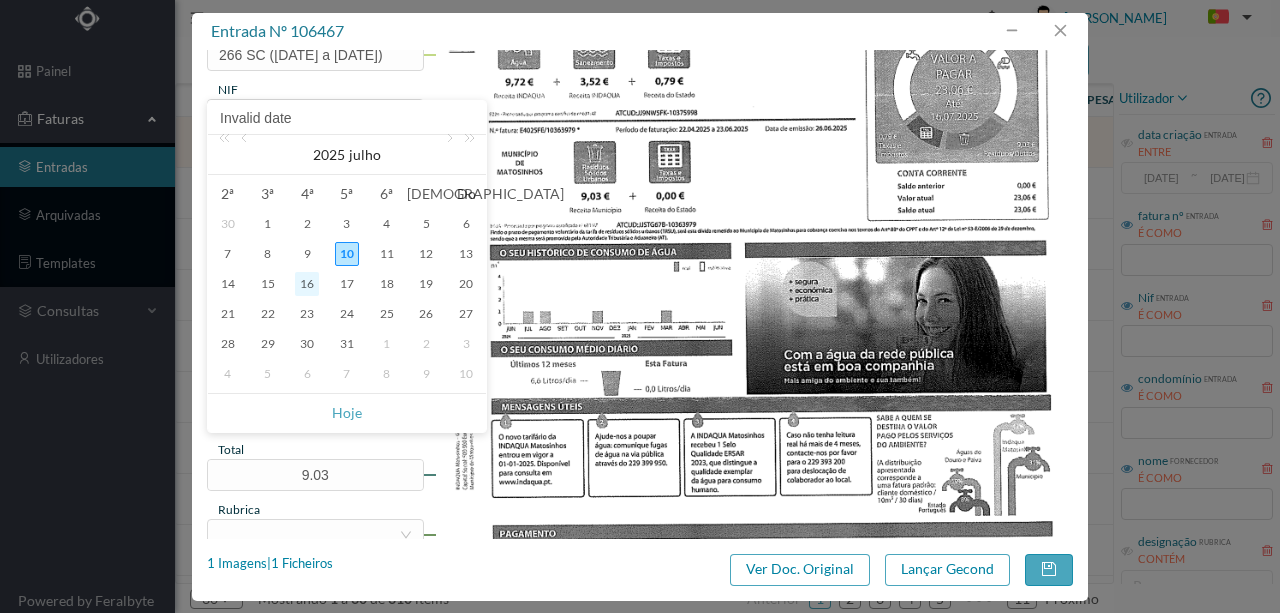 click on "16" at bounding box center [307, 284] 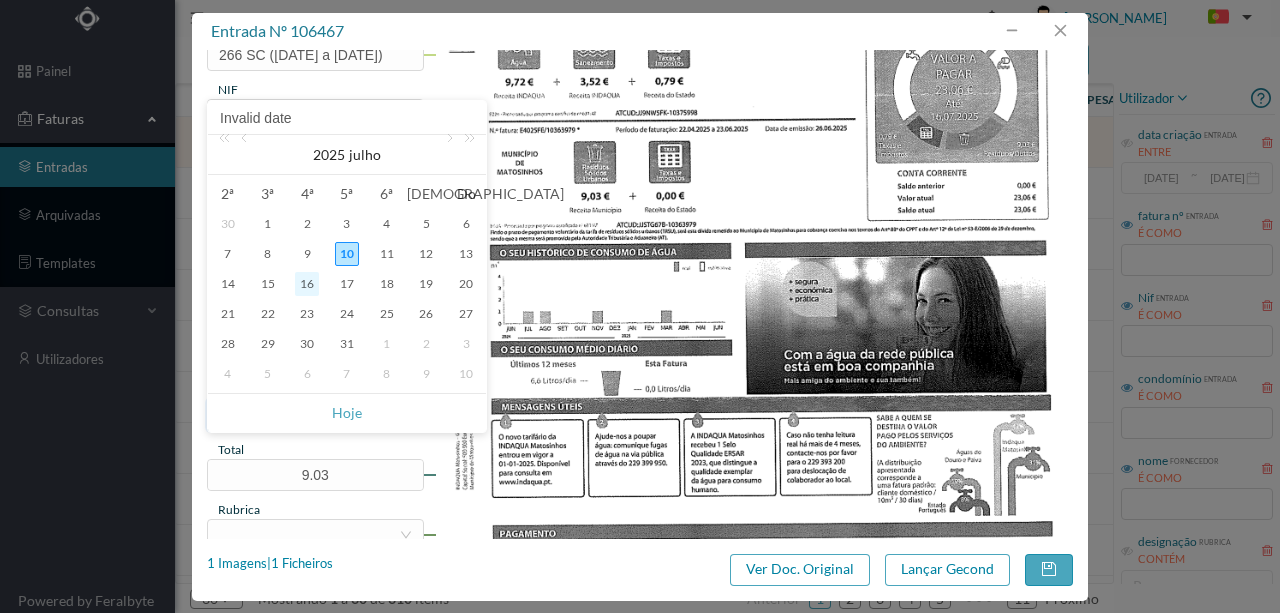 type on "16-07-2025" 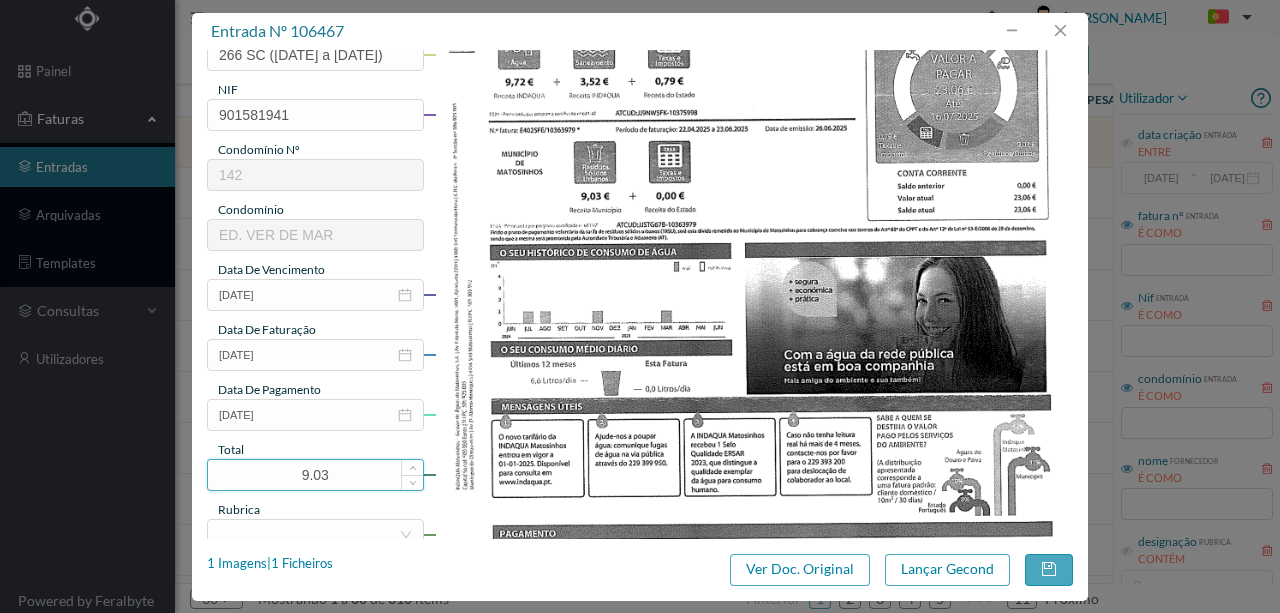 drag, startPoint x: 340, startPoint y: 475, endPoint x: 243, endPoint y: 473, distance: 97.020615 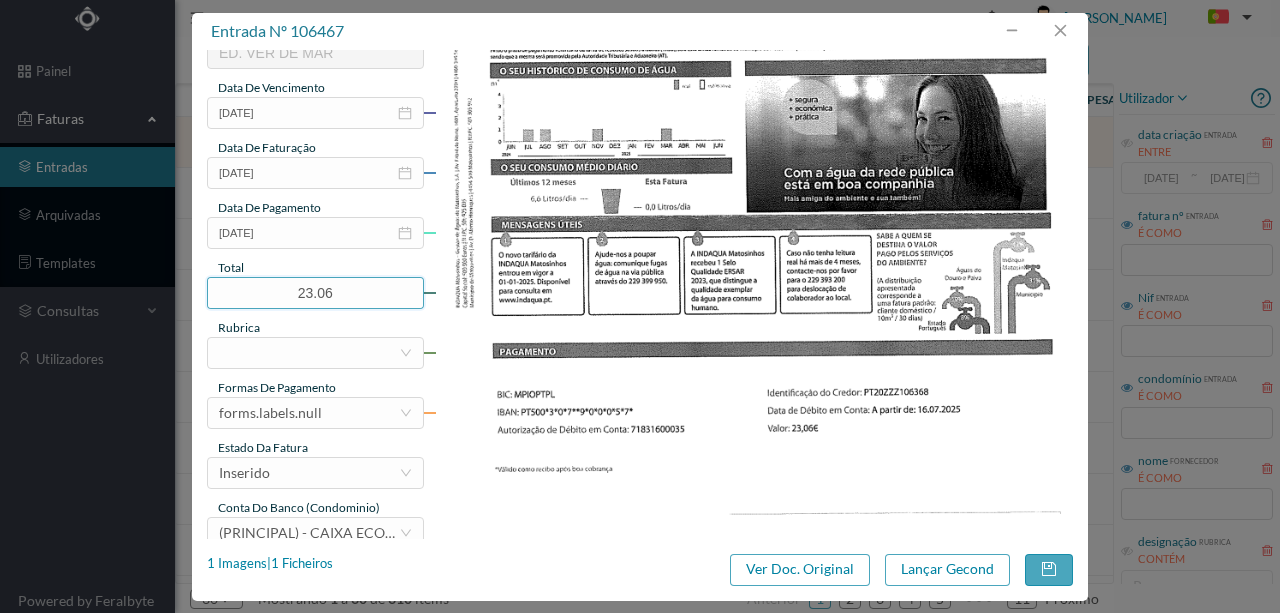 scroll, scrollTop: 466, scrollLeft: 0, axis: vertical 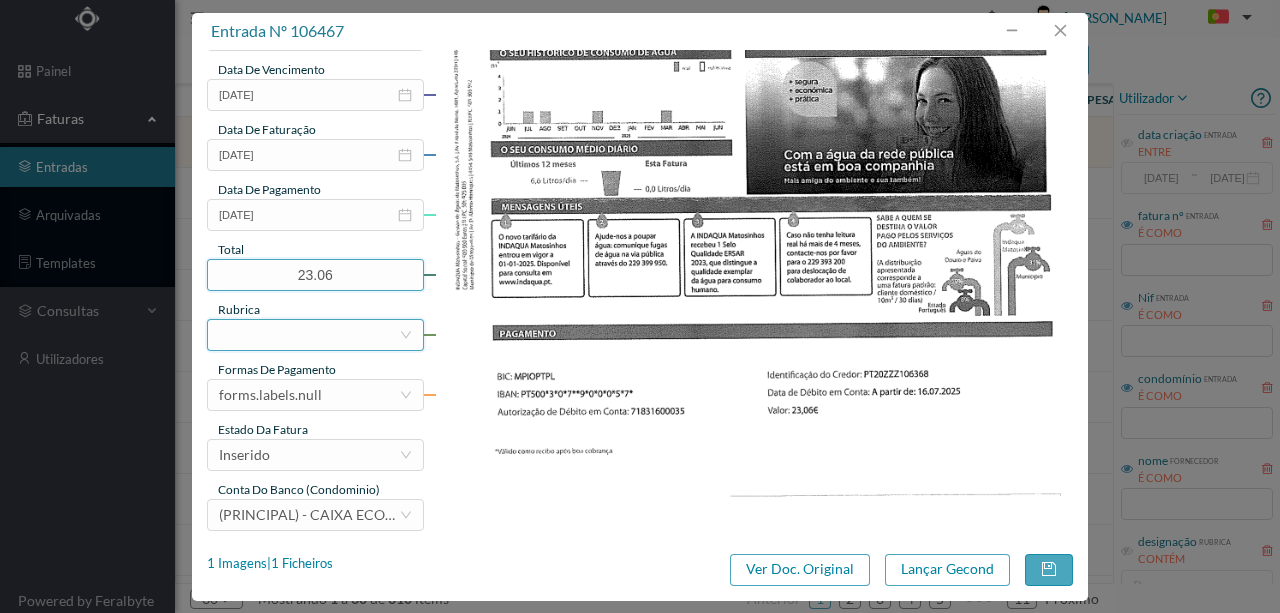 type on "23.06" 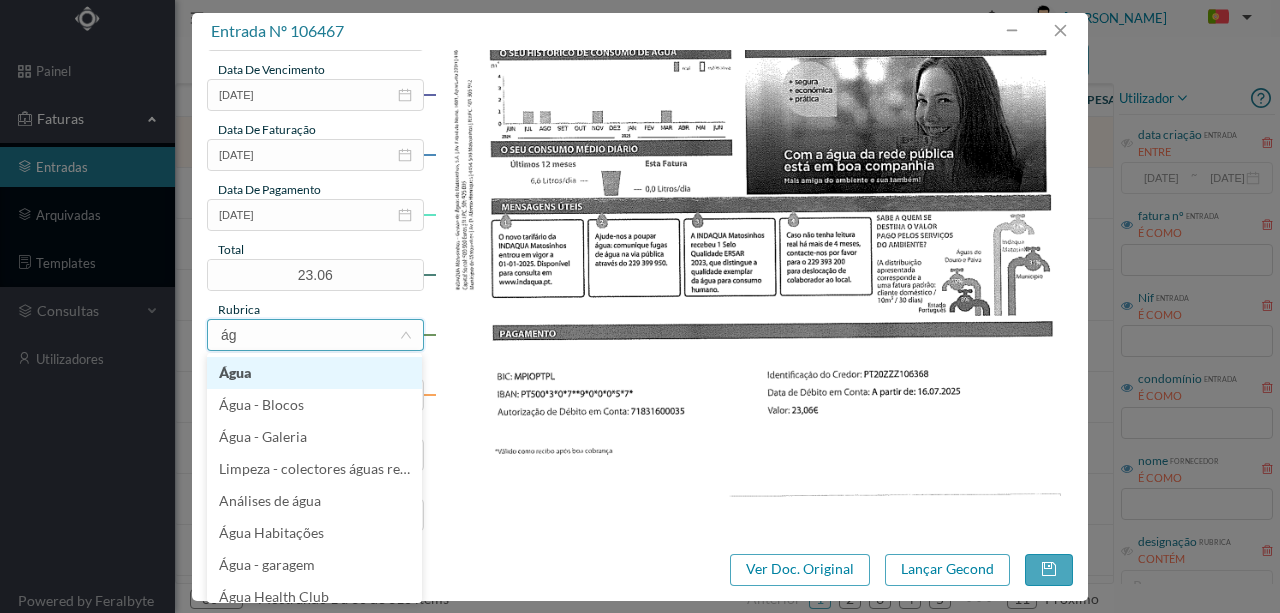 type on "águ" 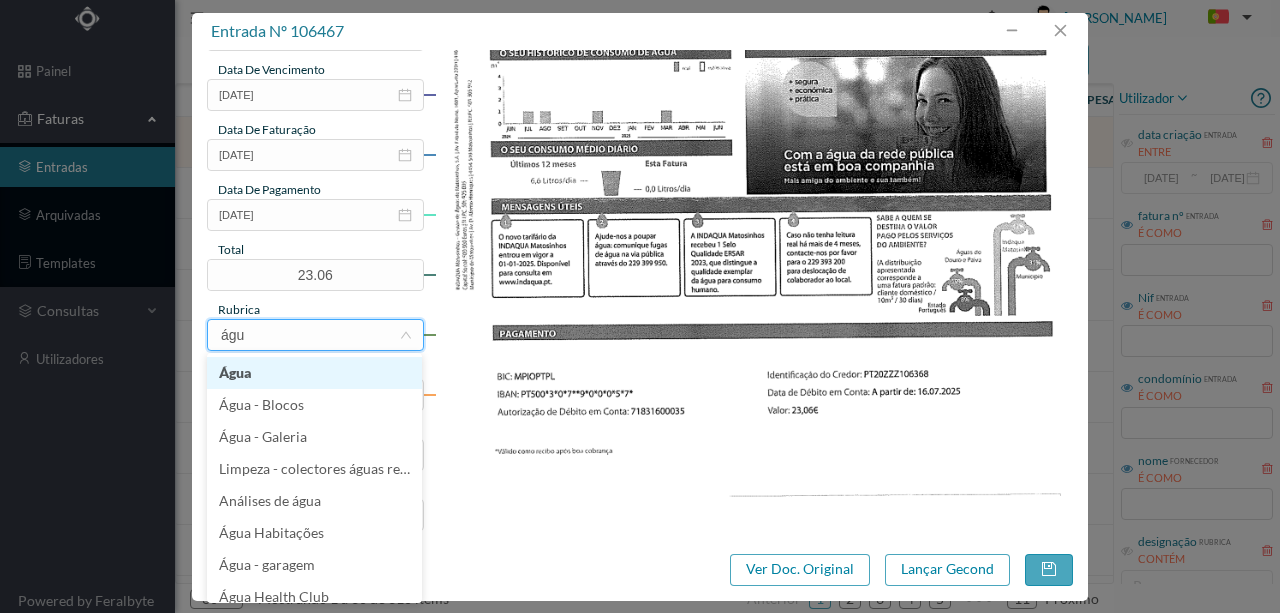 click on "Água" at bounding box center (314, 373) 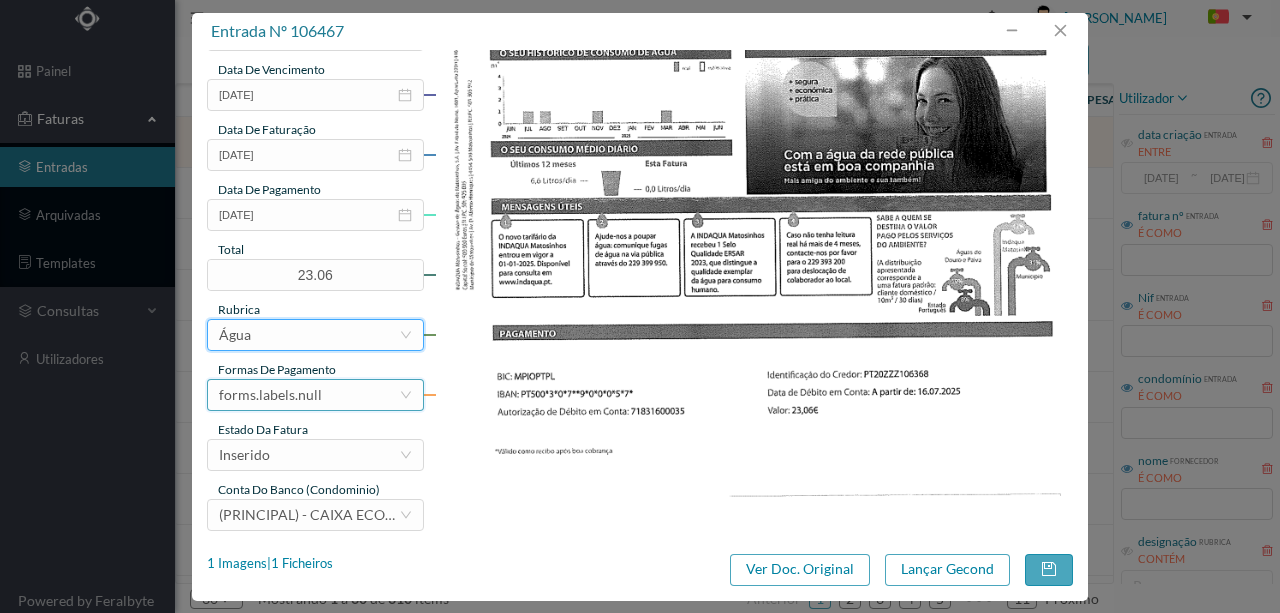 click on "forms.labels.null" at bounding box center (270, 395) 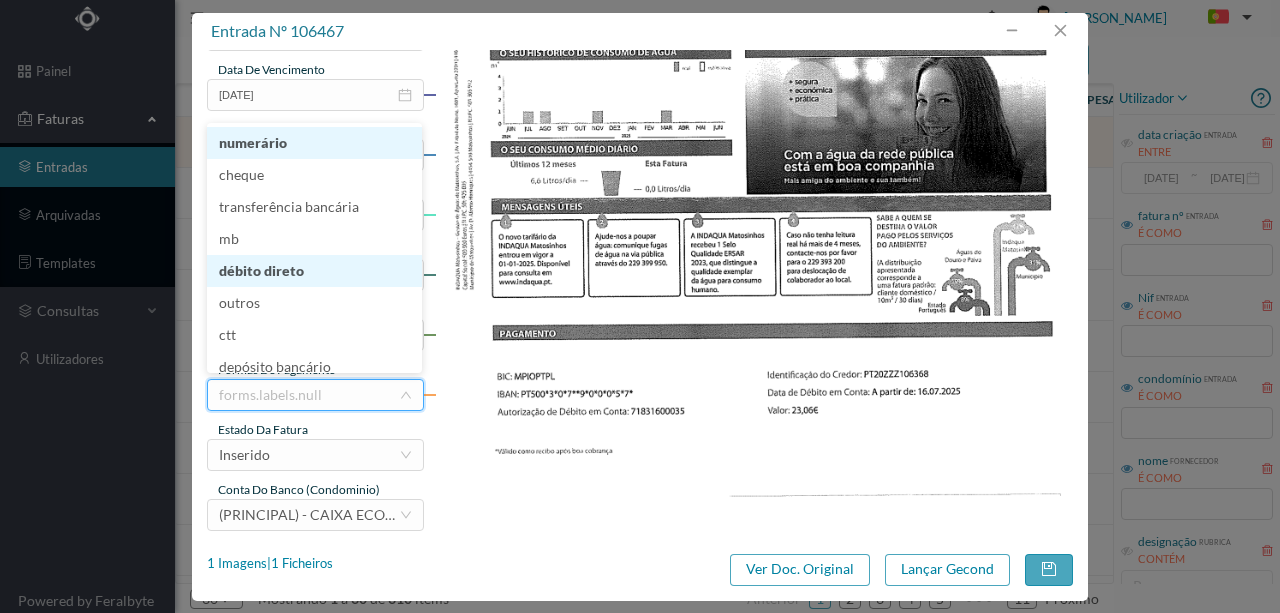 scroll, scrollTop: 4, scrollLeft: 0, axis: vertical 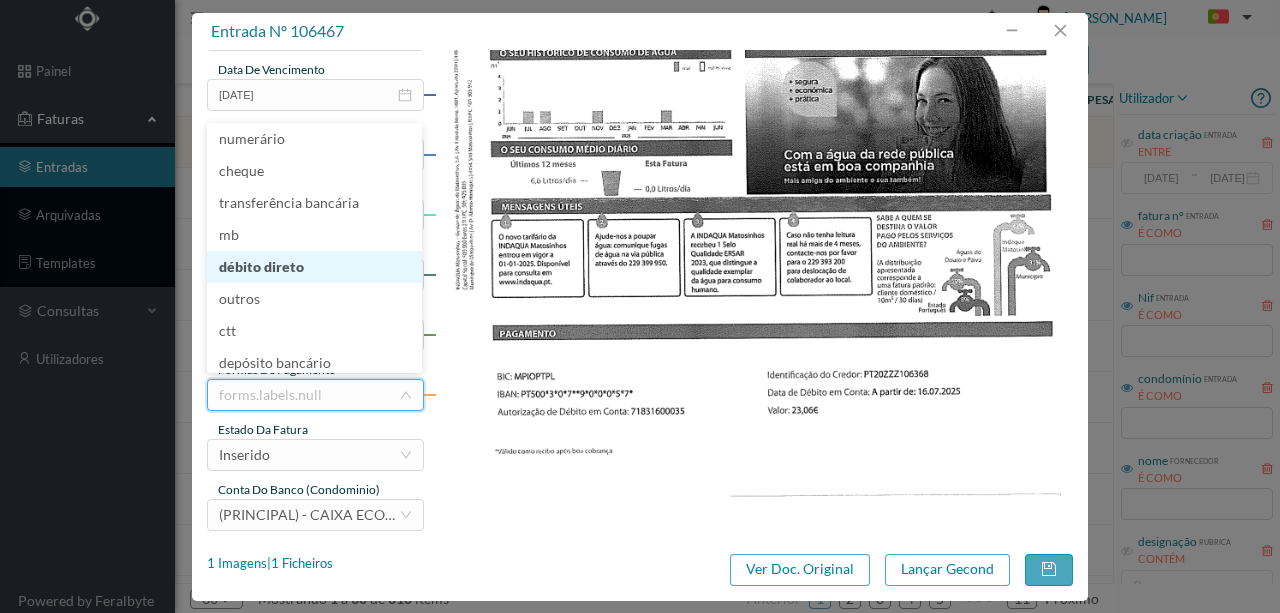 click on "débito direto" at bounding box center [314, 267] 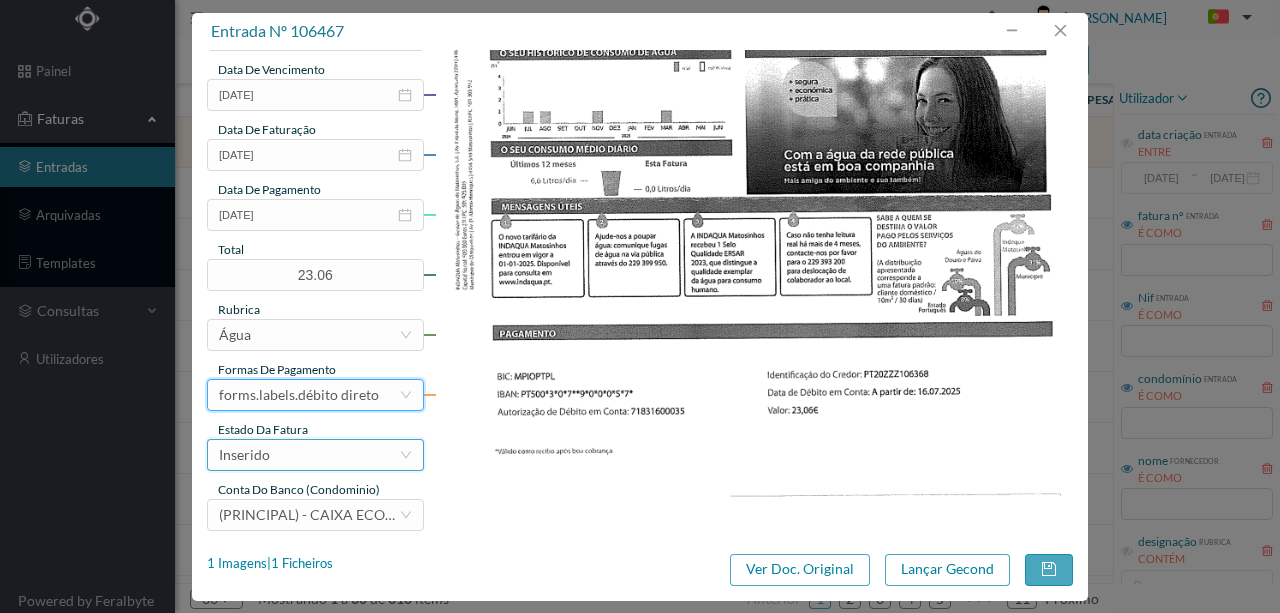 click on "Inserido" at bounding box center (309, 455) 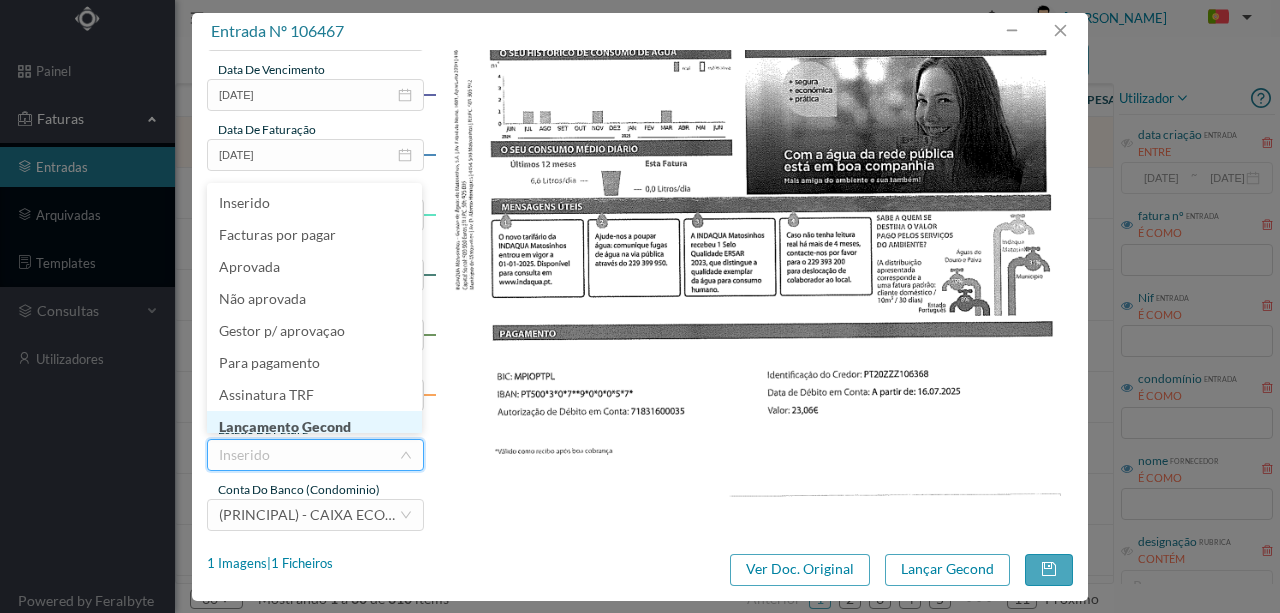 scroll, scrollTop: 10, scrollLeft: 0, axis: vertical 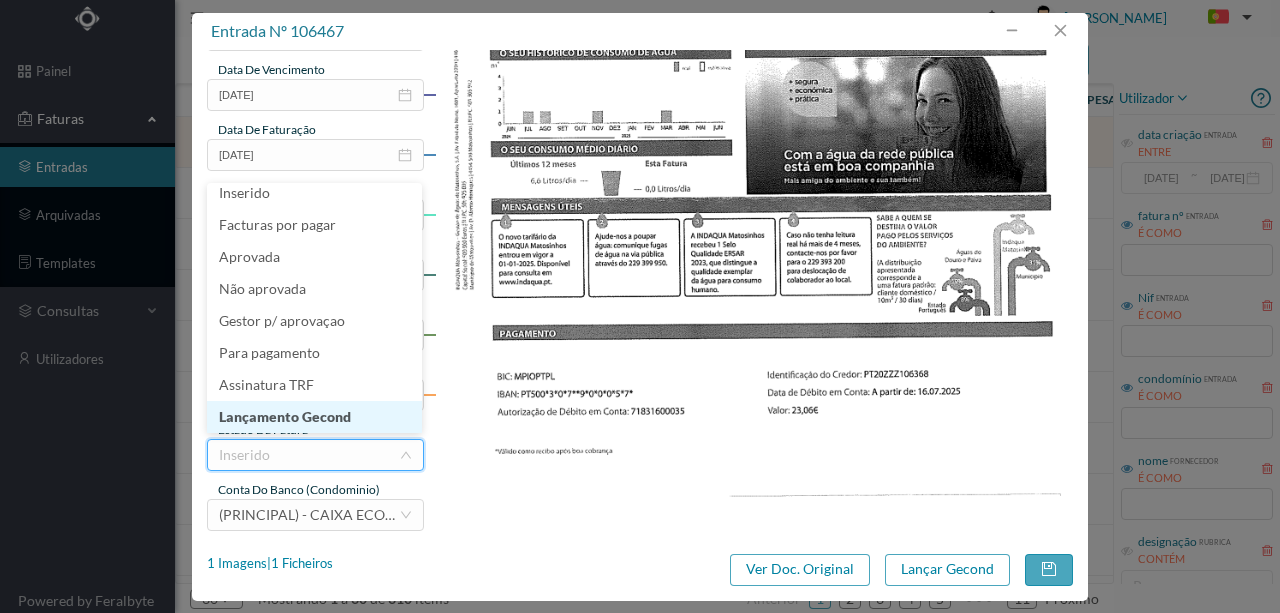 click on "Lançamento Gecond" at bounding box center [314, 417] 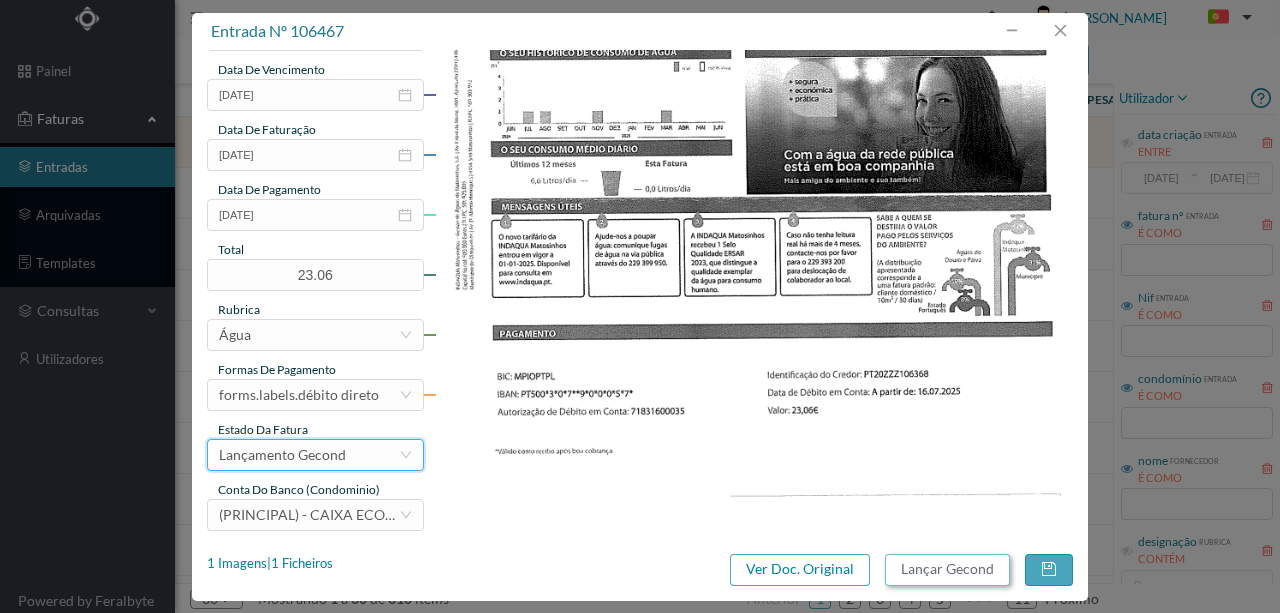 click on "Lançar Gecond" at bounding box center (947, 570) 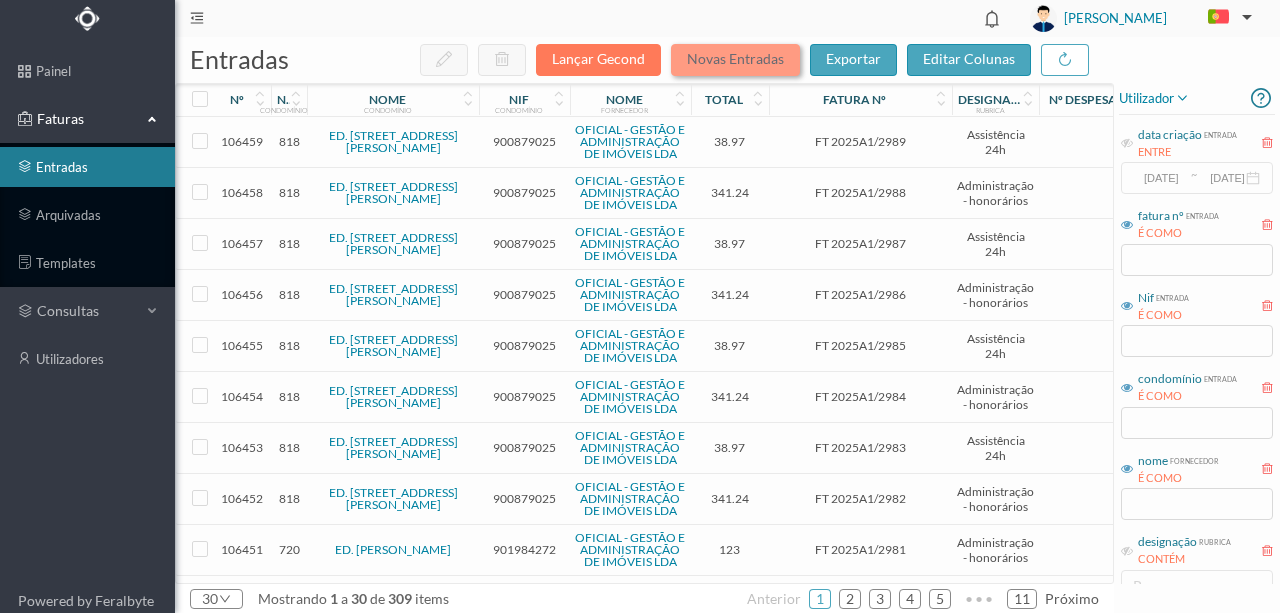 click on "Novas Entradas" at bounding box center [735, 60] 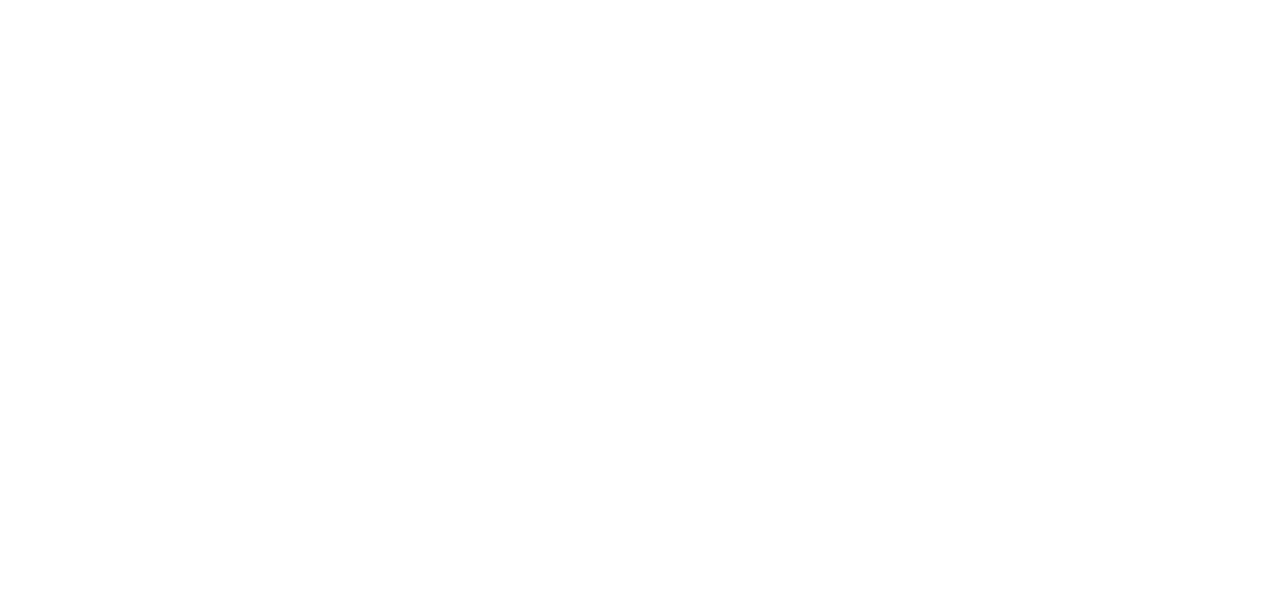 scroll, scrollTop: 0, scrollLeft: 0, axis: both 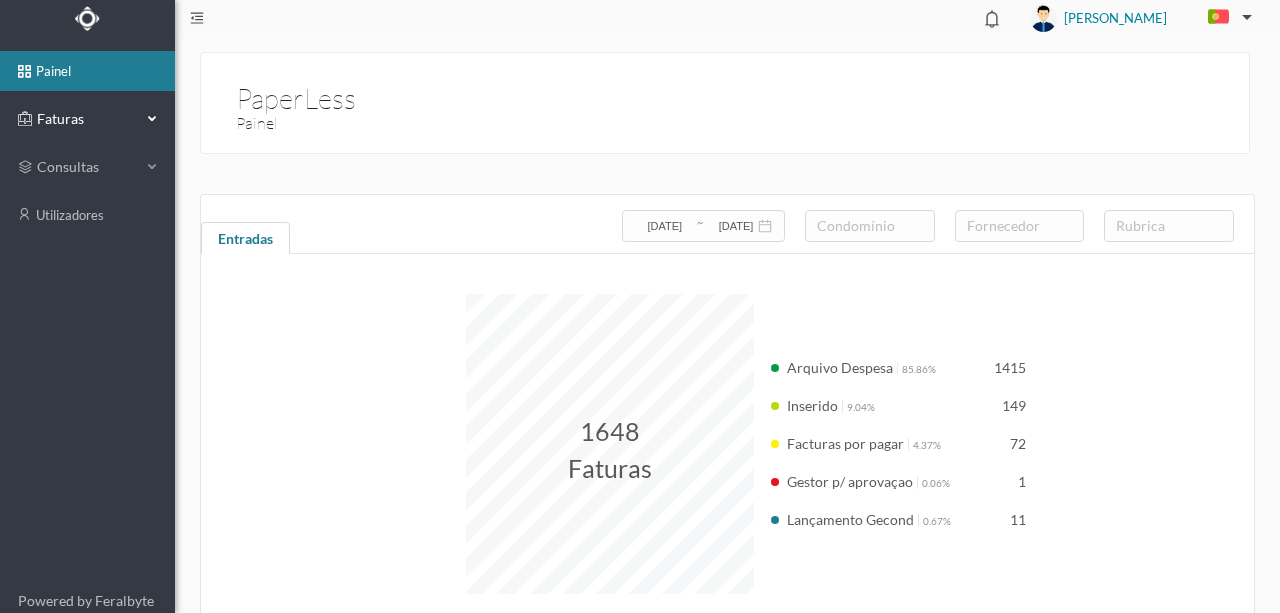 click on "Faturas" at bounding box center [87, 119] 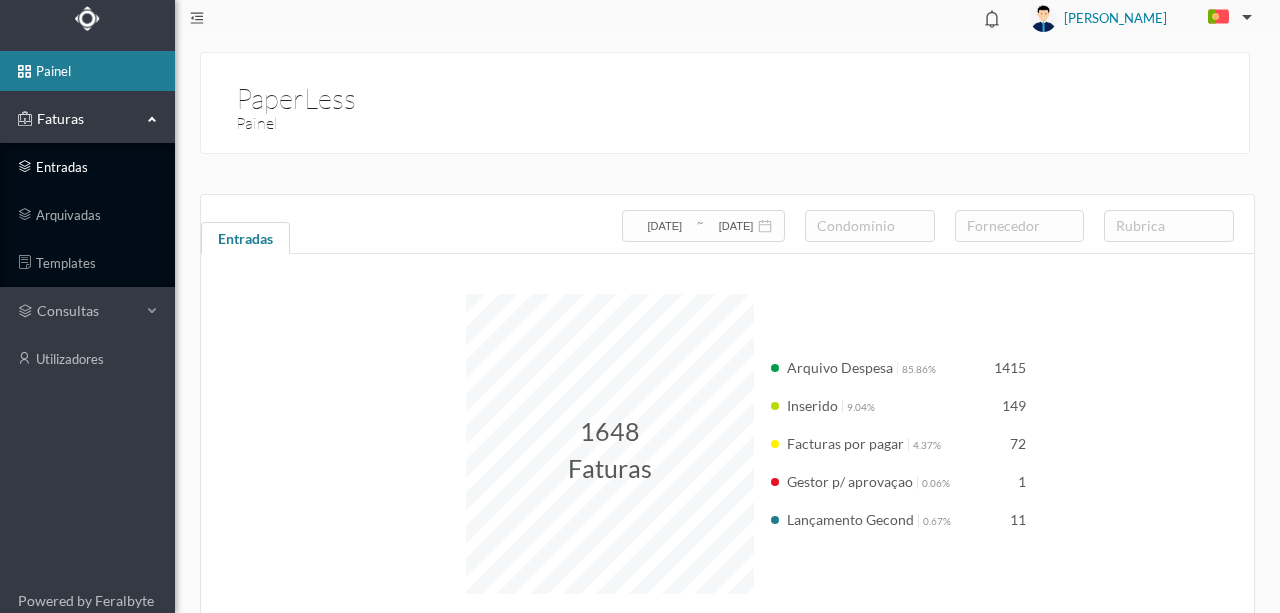 click on "entradas" at bounding box center [87, 167] 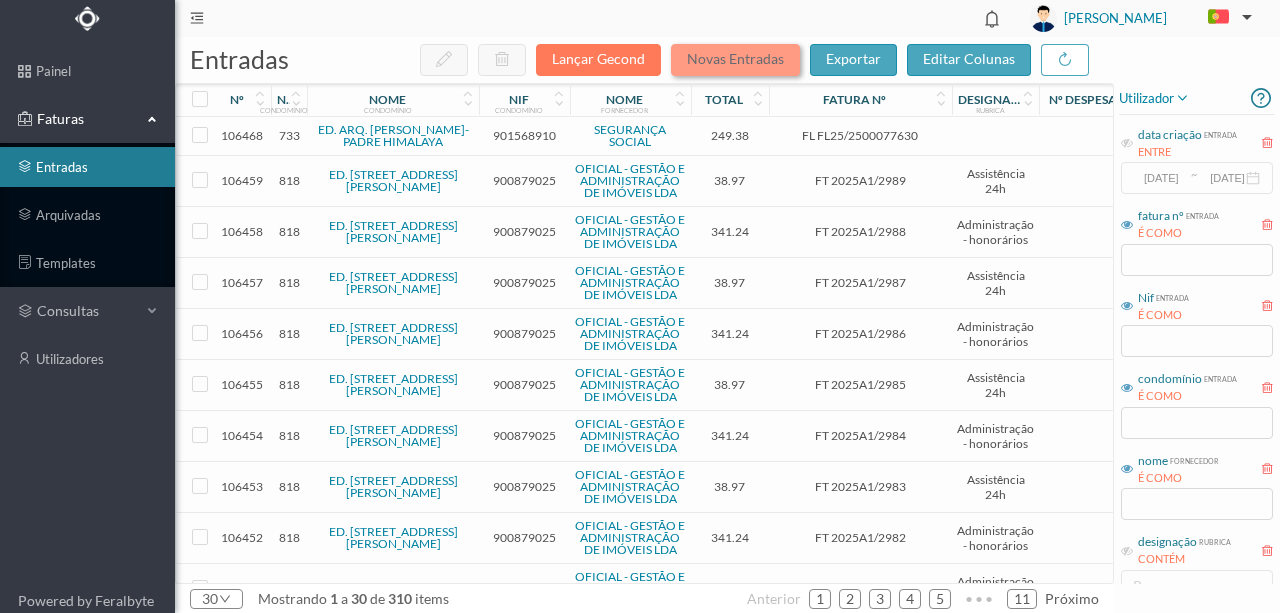 click on "Novas Entradas" at bounding box center (735, 60) 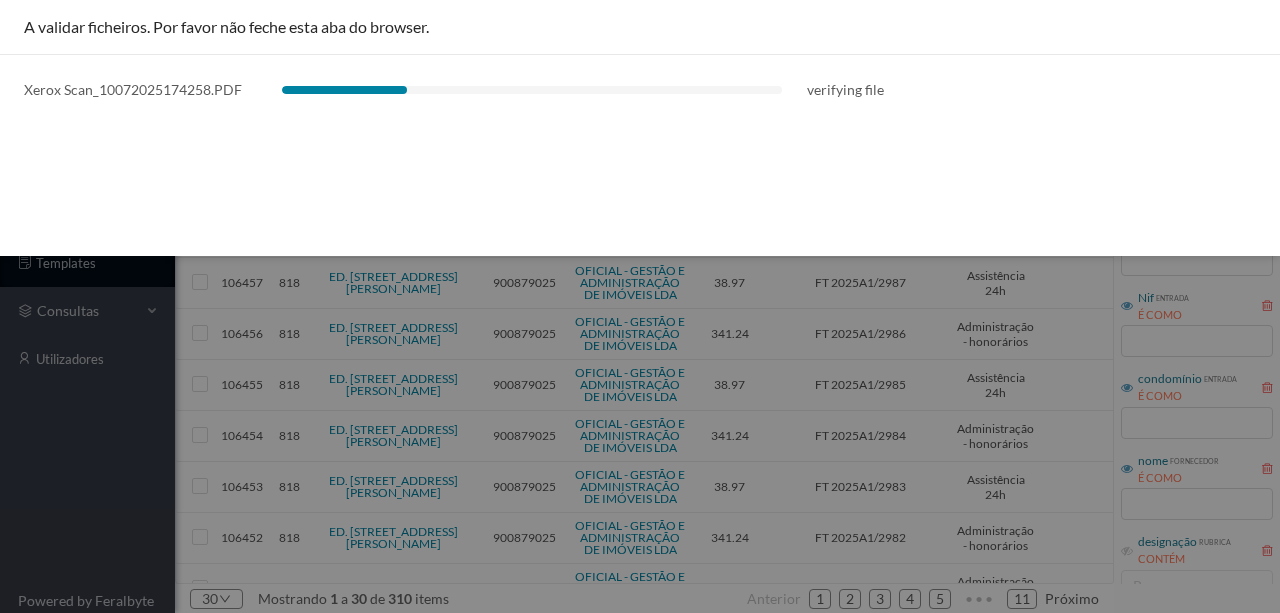 drag, startPoint x: 216, startPoint y: 189, endPoint x: 24, endPoint y: 5, distance: 265.9323 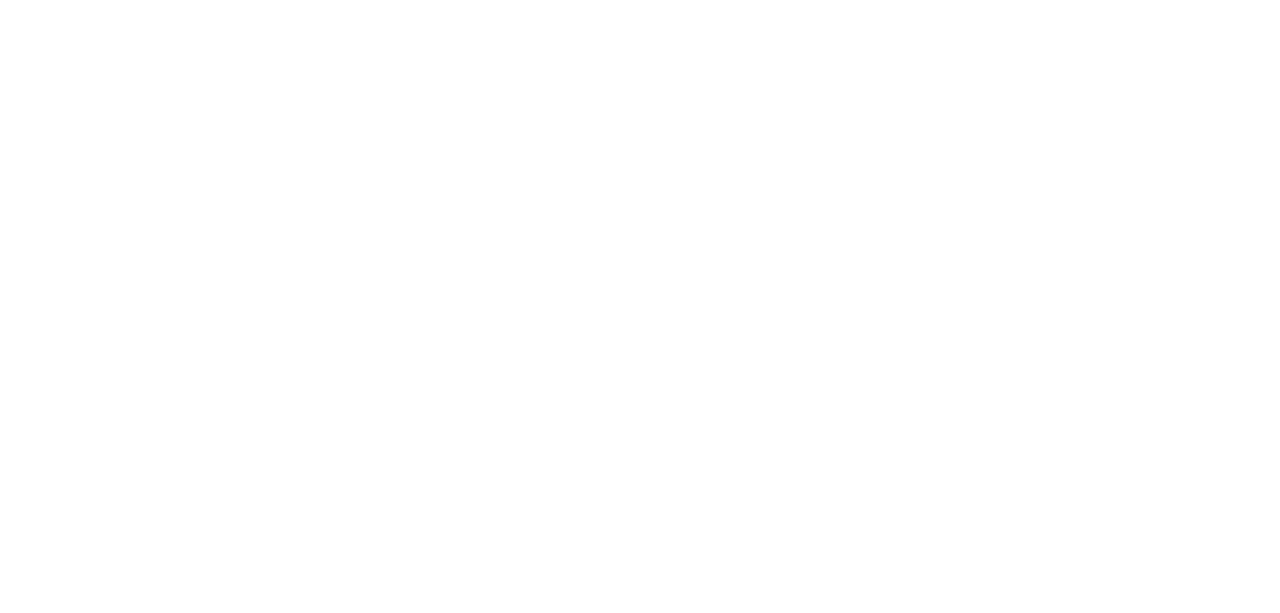 scroll, scrollTop: 0, scrollLeft: 0, axis: both 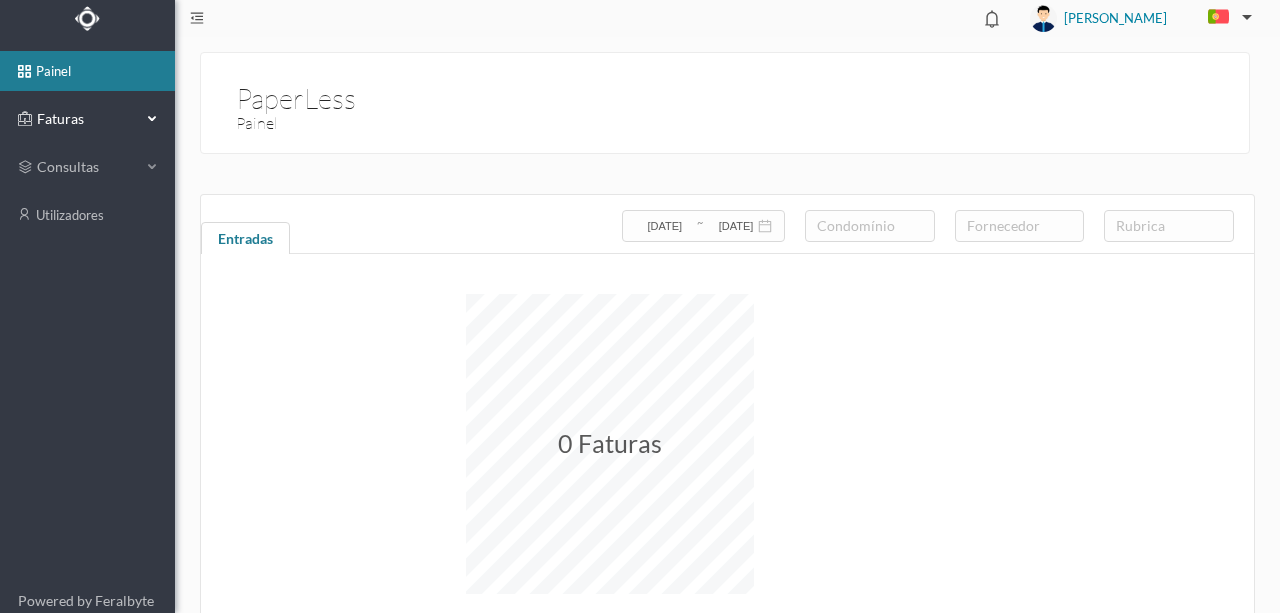 click on "Faturas" at bounding box center (87, 119) 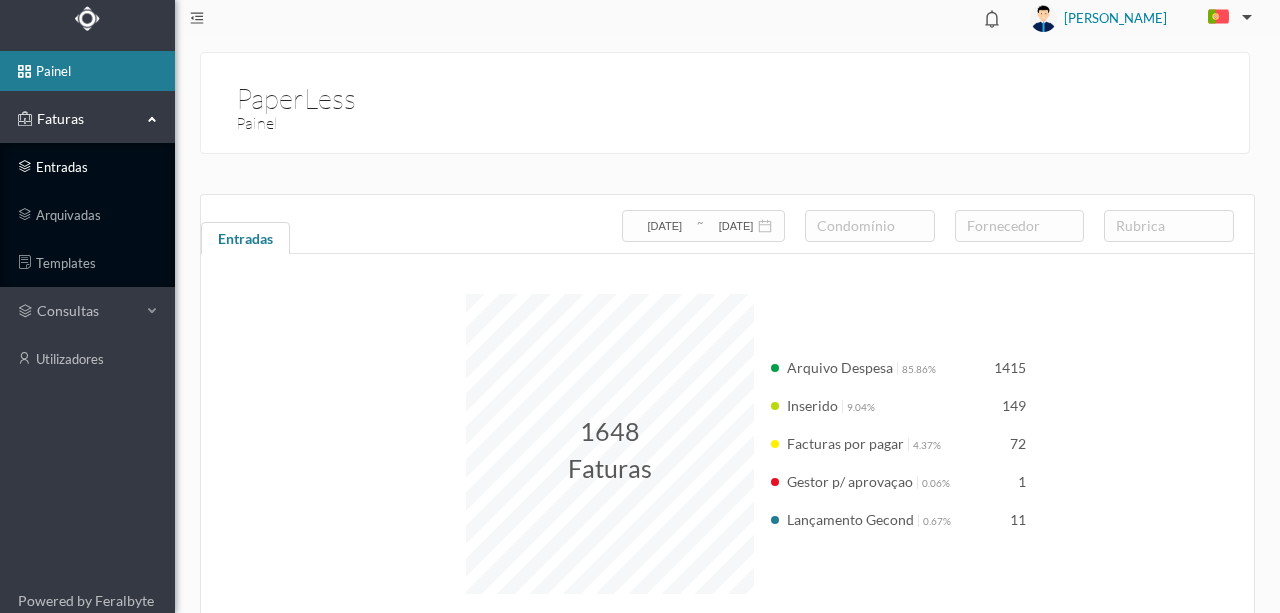 drag, startPoint x: 68, startPoint y: 174, endPoint x: 104, endPoint y: 167, distance: 36.67424 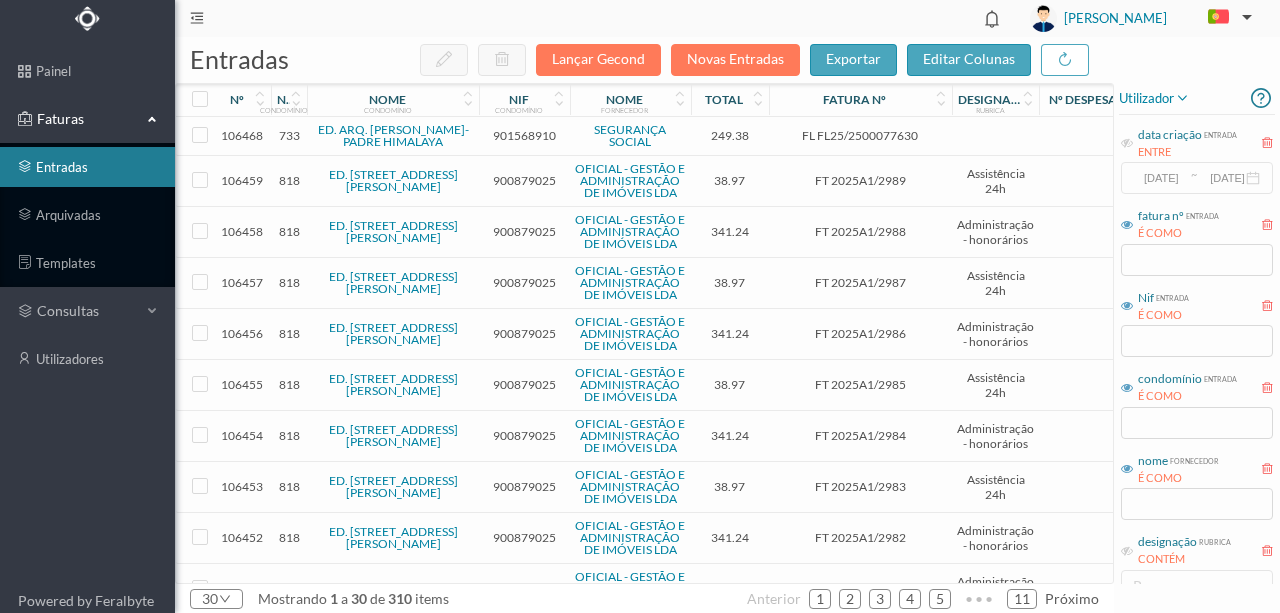 click on "901568910" at bounding box center (524, 135) 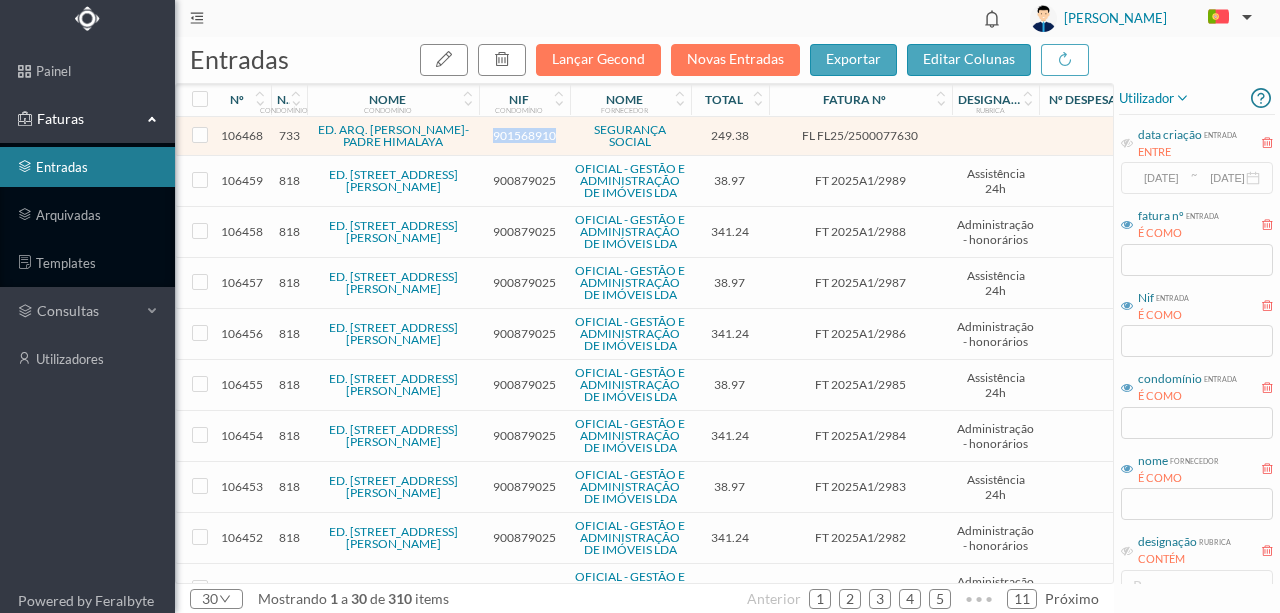 click on "901568910" at bounding box center (524, 135) 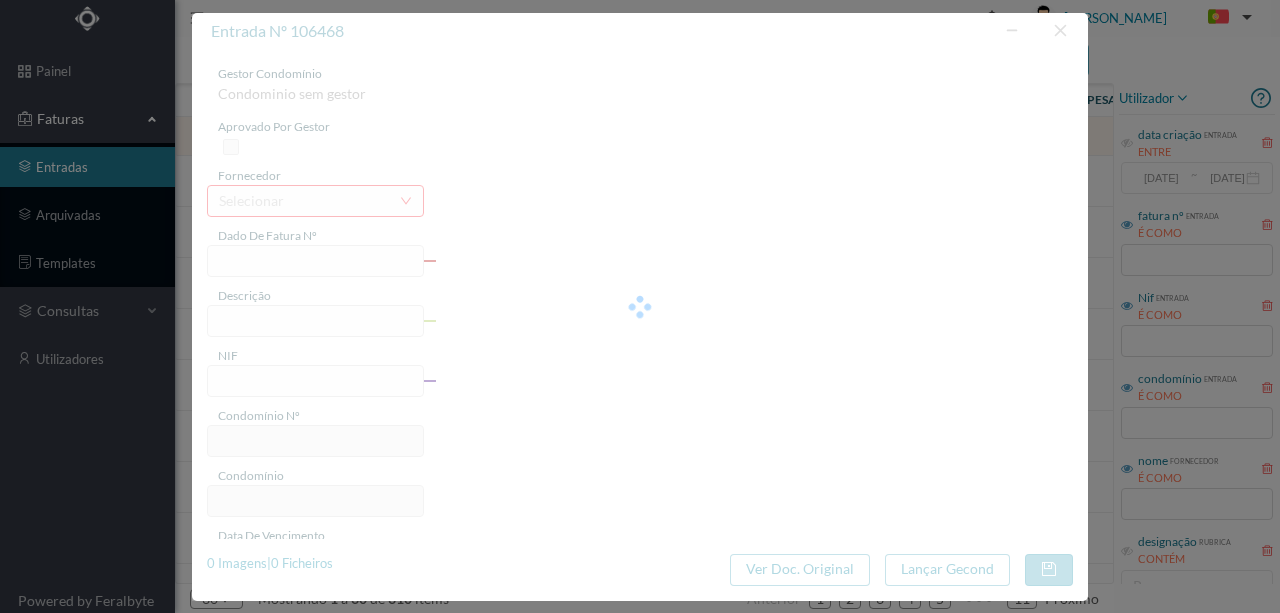 type on "FL FL25/2500077630" 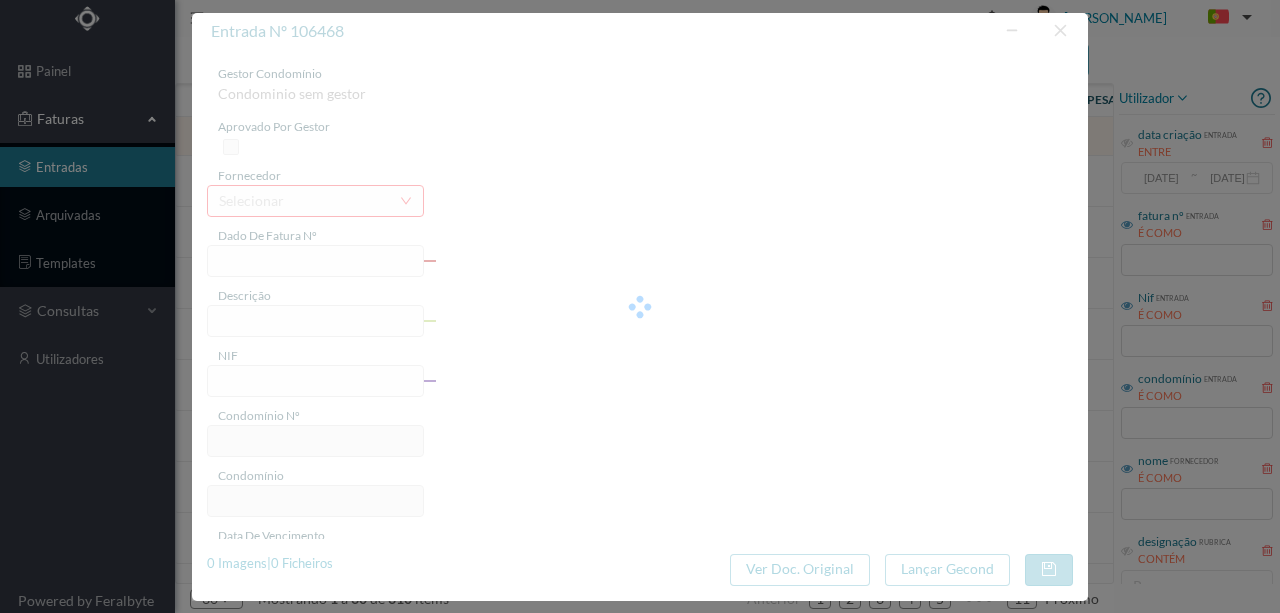 type on "901568910" 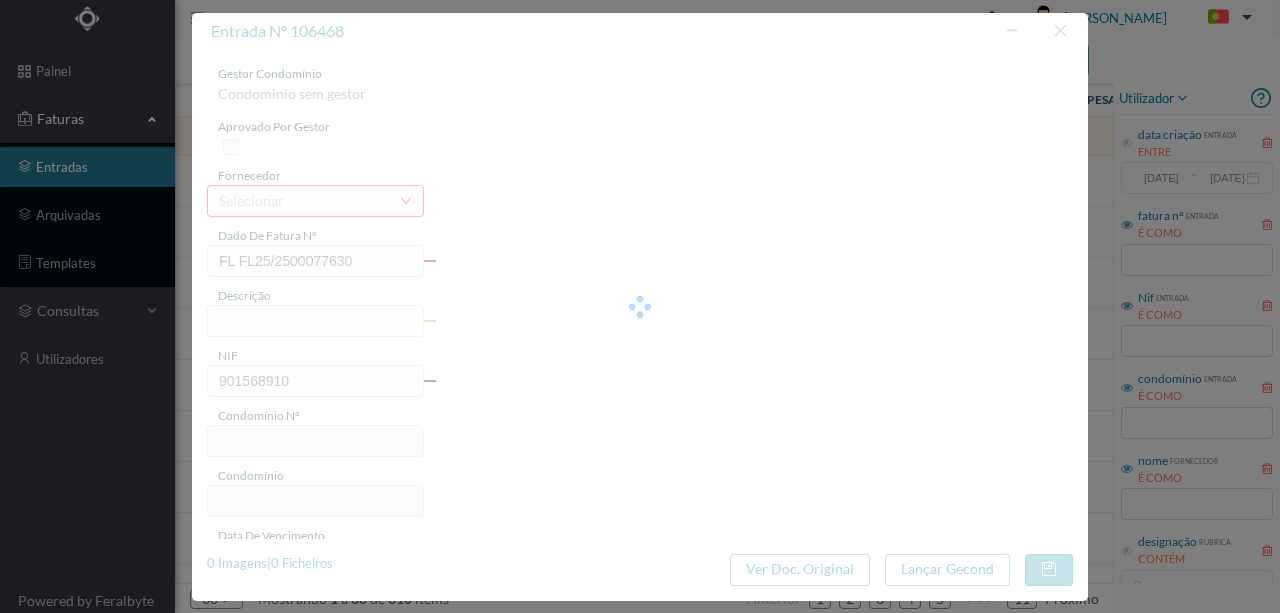 type on "733" 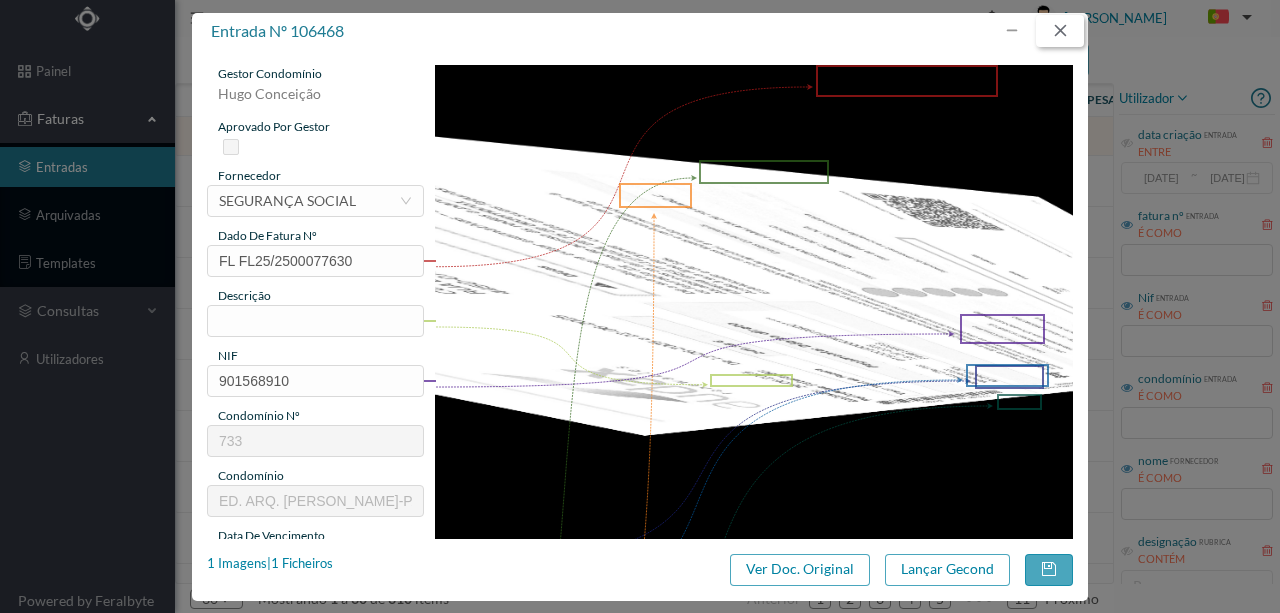 click at bounding box center (1060, 31) 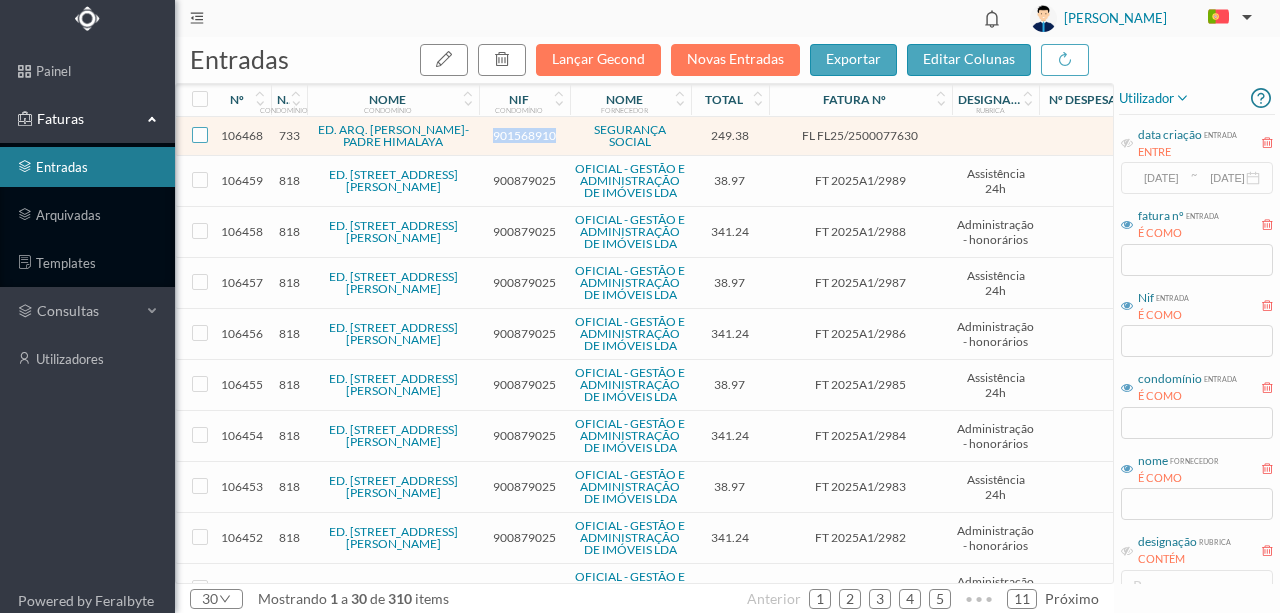 click at bounding box center [200, 135] 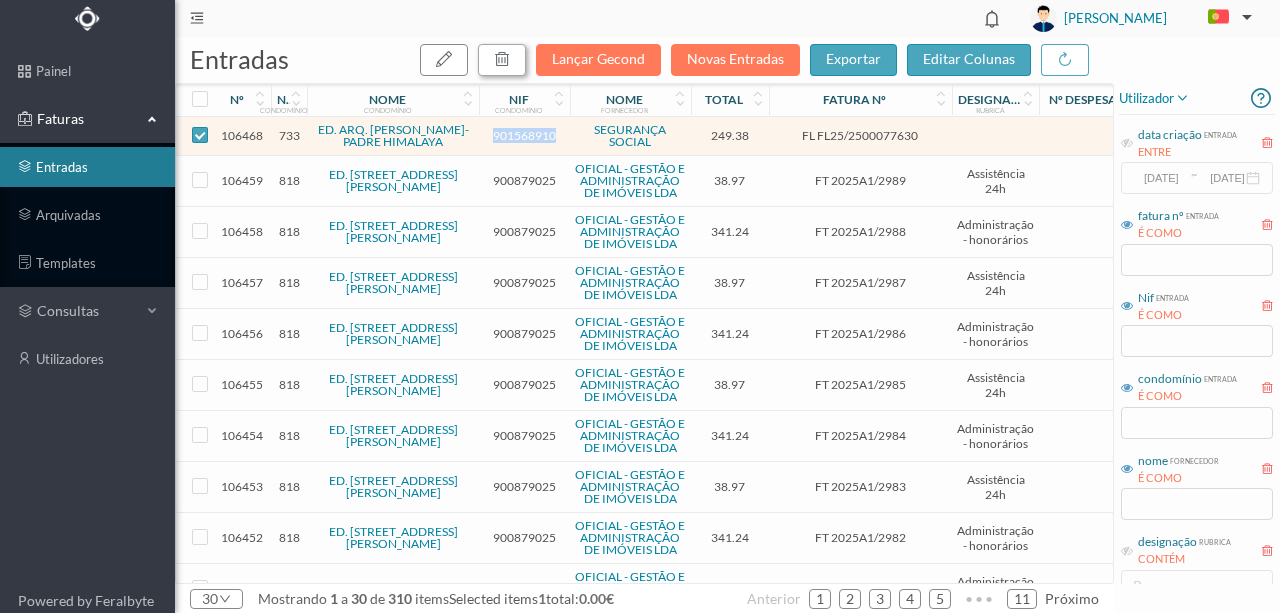 click at bounding box center [502, 60] 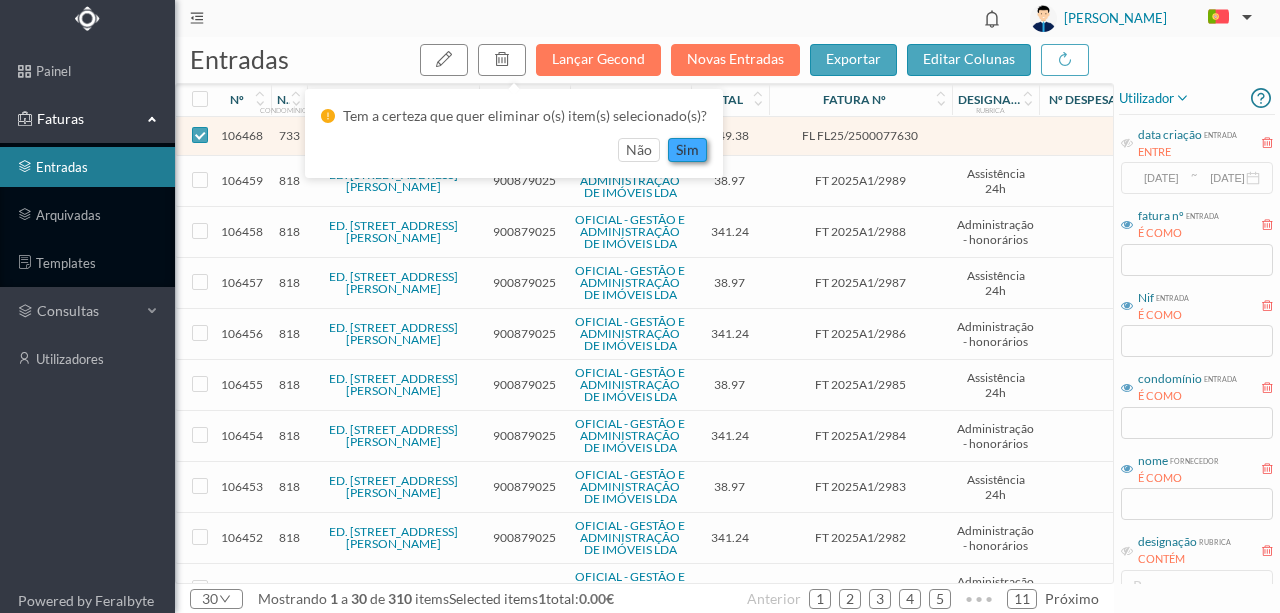 click on "sim" at bounding box center (687, 150) 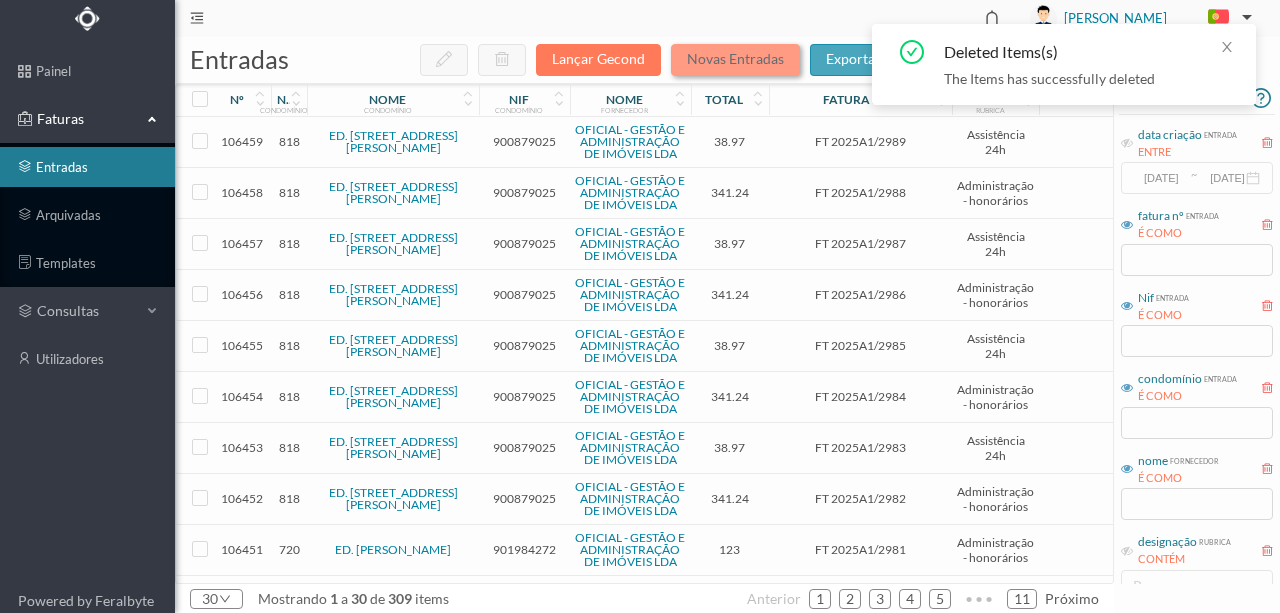 click on "Novas Entradas" at bounding box center [735, 60] 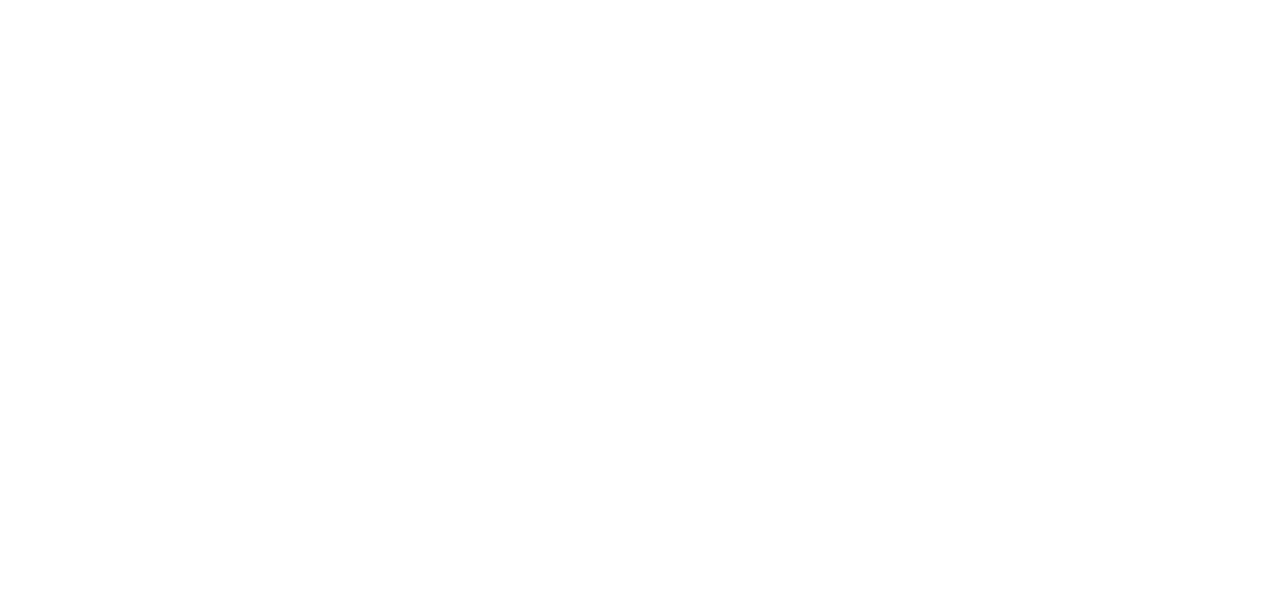 scroll, scrollTop: 0, scrollLeft: 0, axis: both 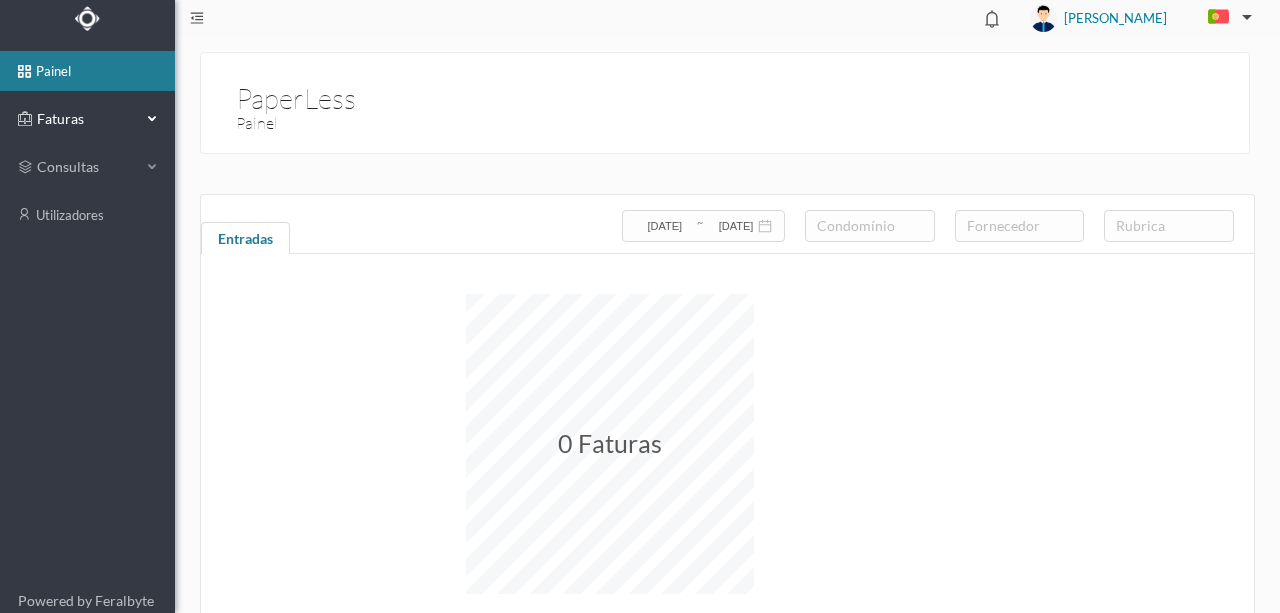 click on "Faturas" at bounding box center (87, 119) 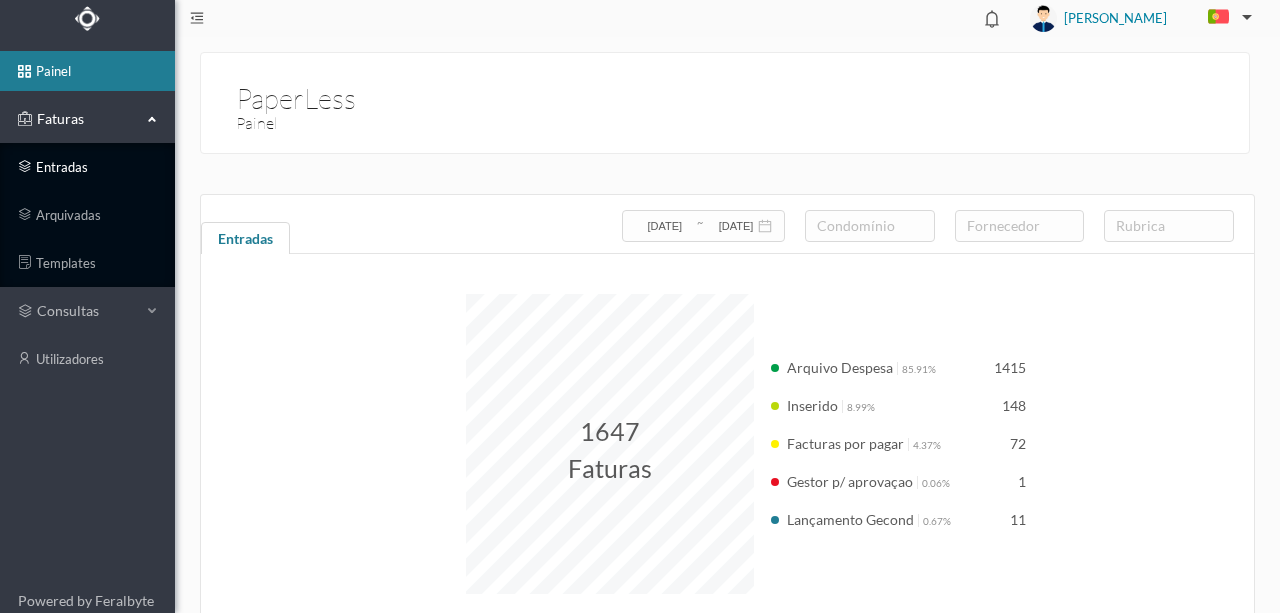 click on "entradas" at bounding box center [87, 167] 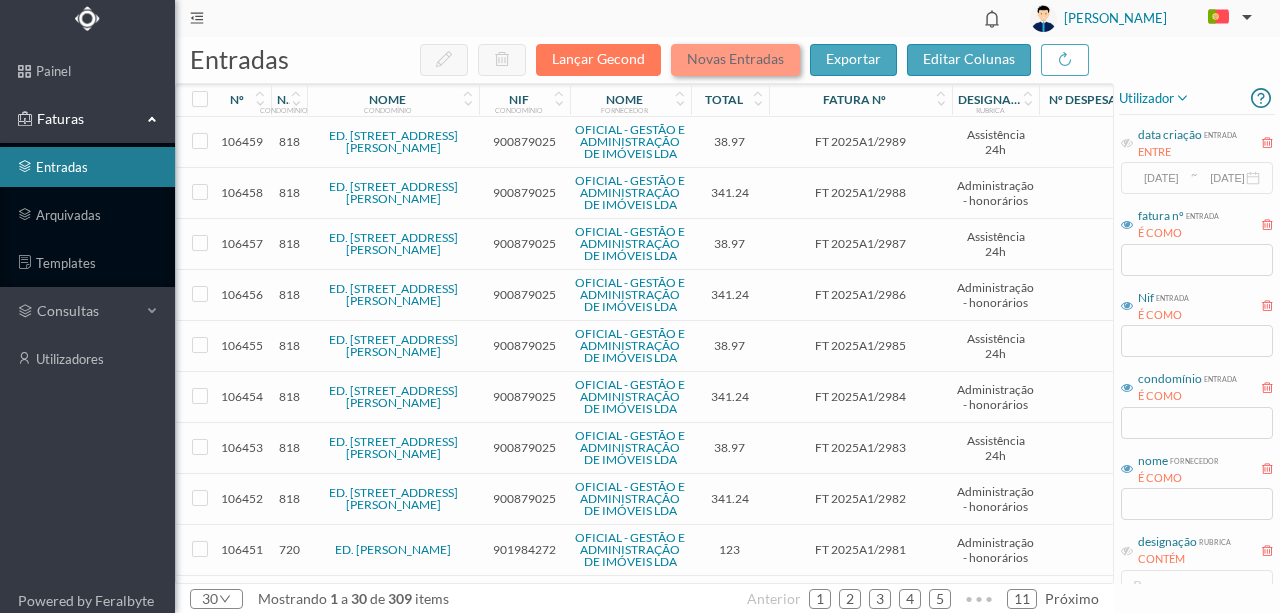 click on "Novas Entradas" at bounding box center (735, 60) 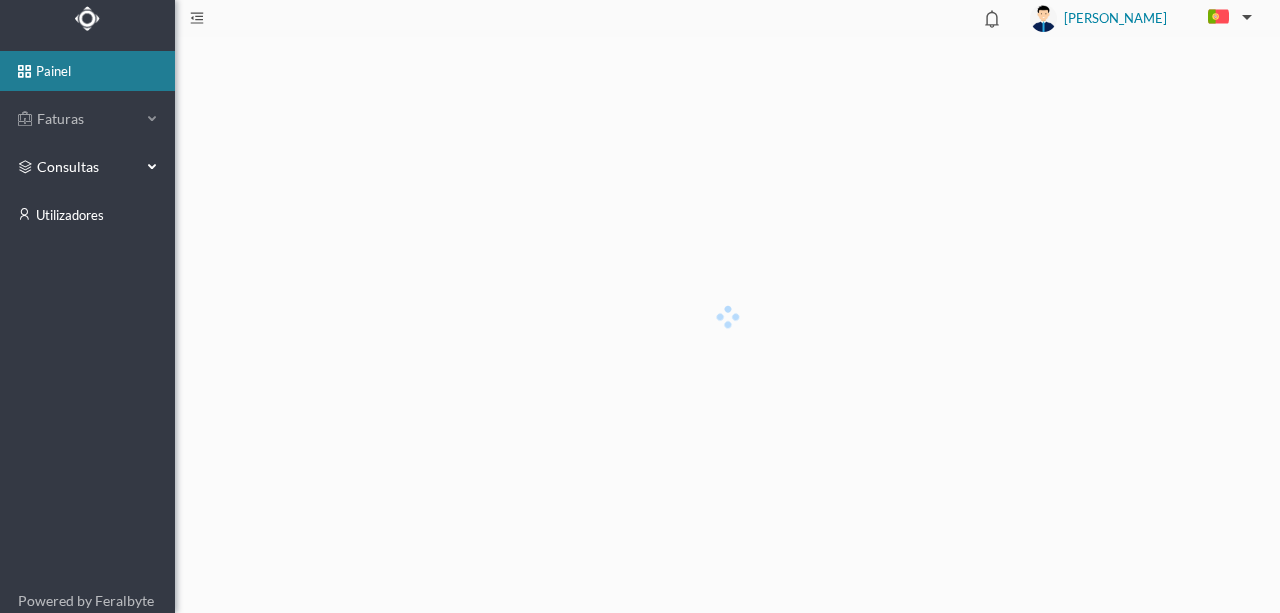 scroll, scrollTop: 0, scrollLeft: 0, axis: both 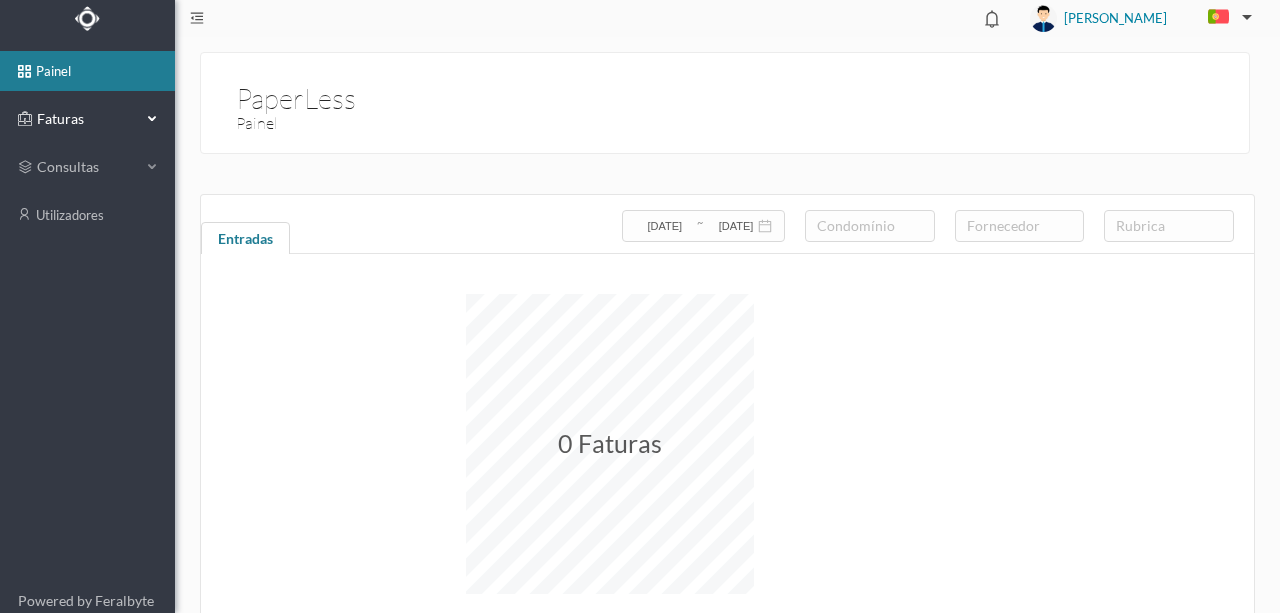 click on "Faturas" at bounding box center (87, 119) 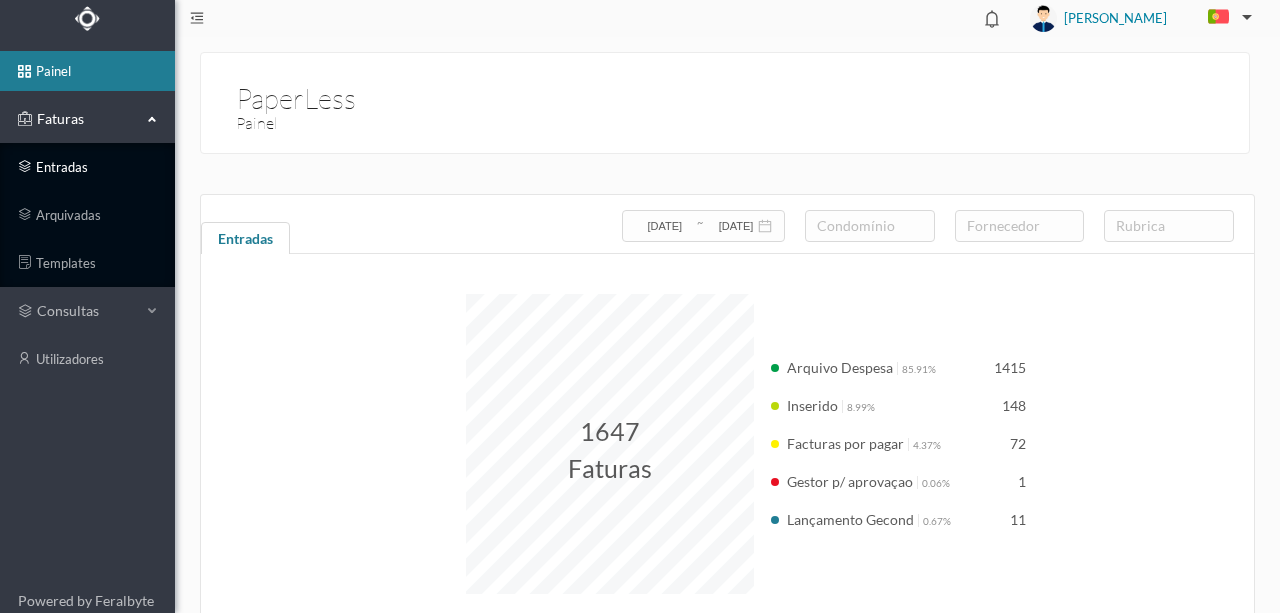 click on "entradas" at bounding box center (87, 167) 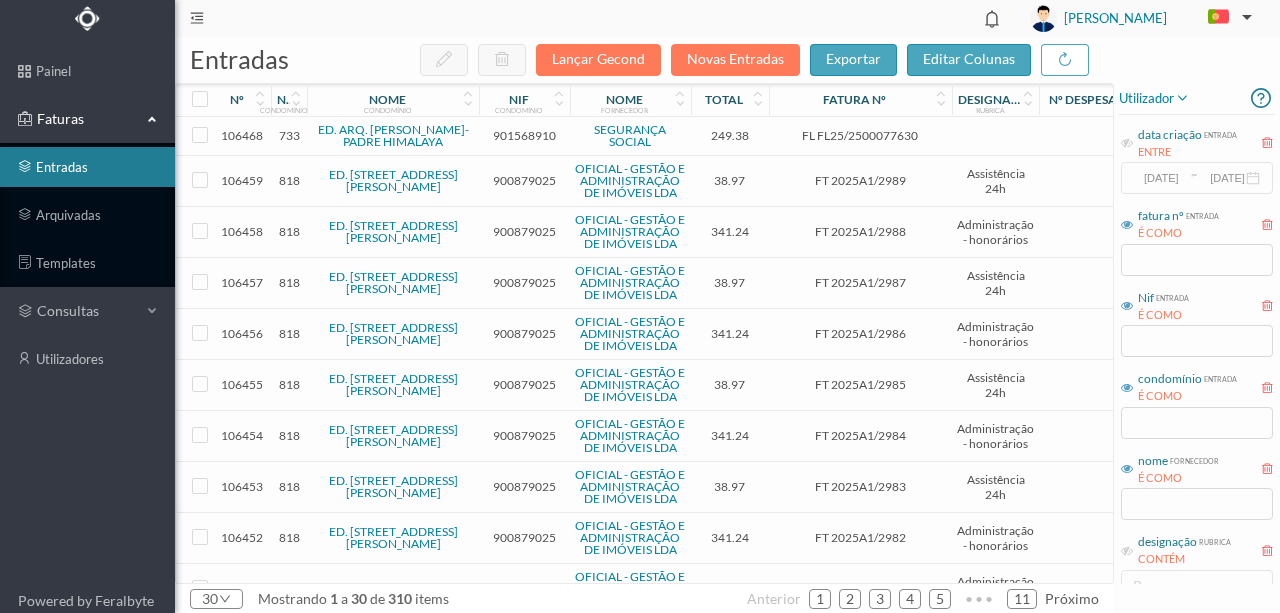 click on "901568910" at bounding box center (524, 135) 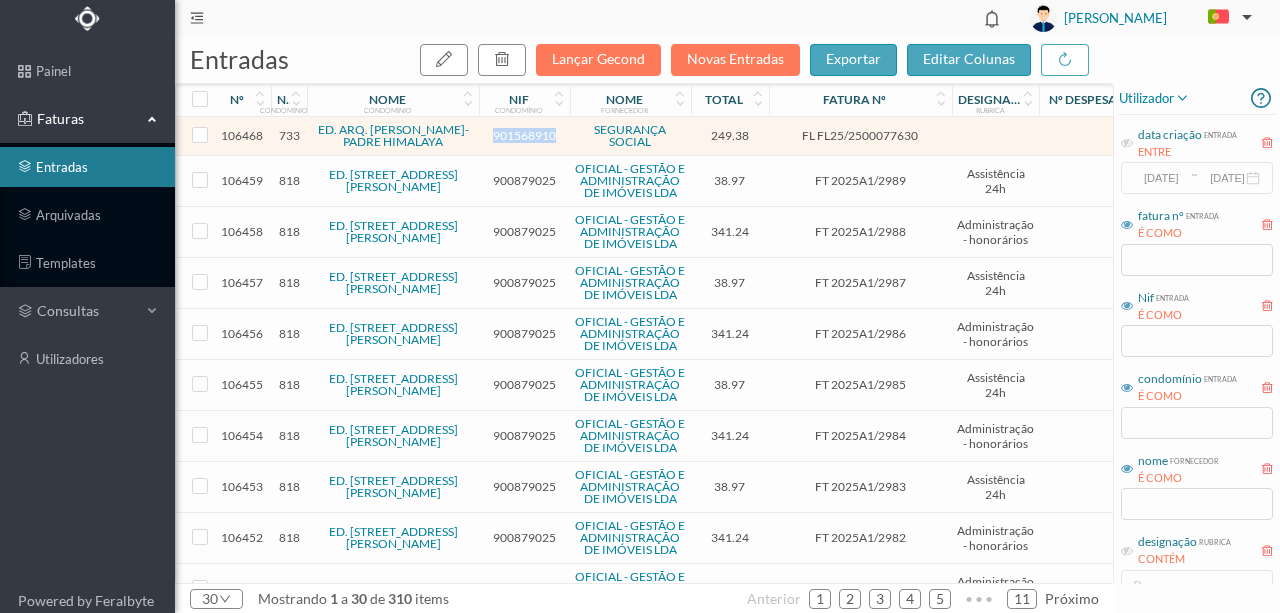 click on "901568910" at bounding box center [524, 135] 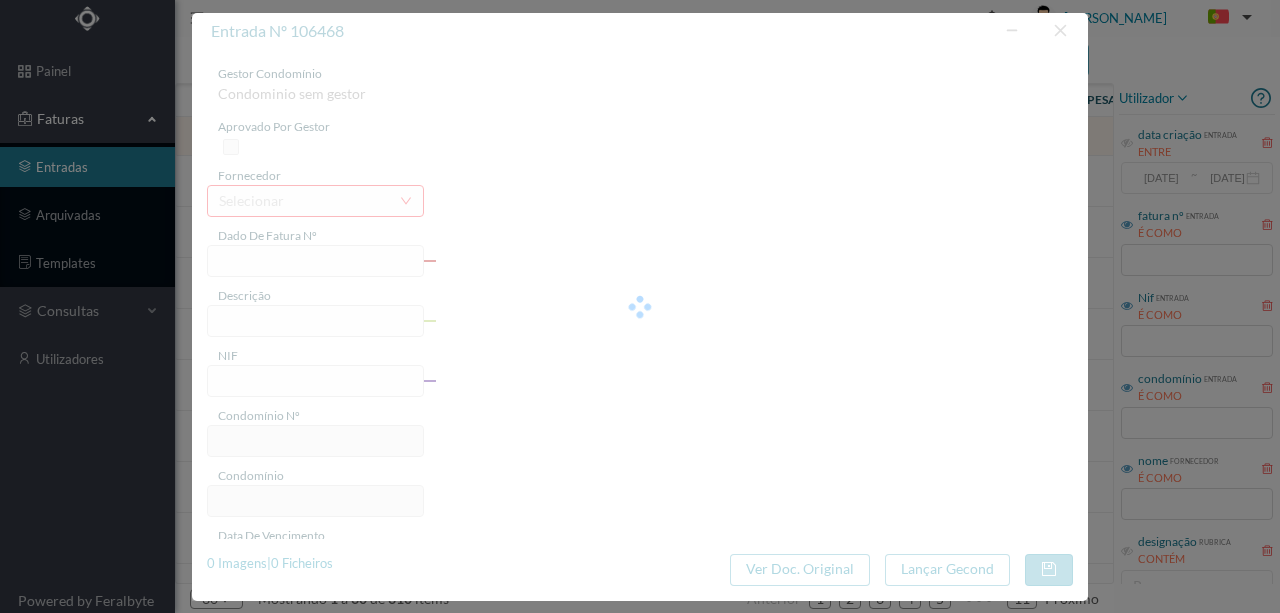 type on "FL FL25/2500077630" 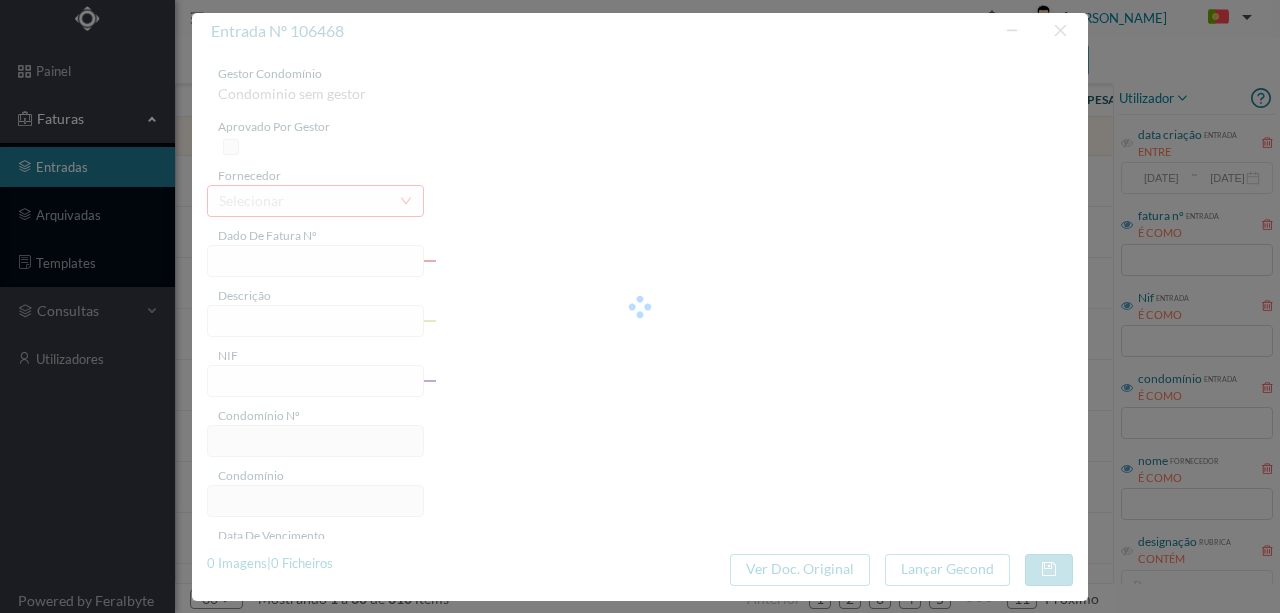 type on "901568910" 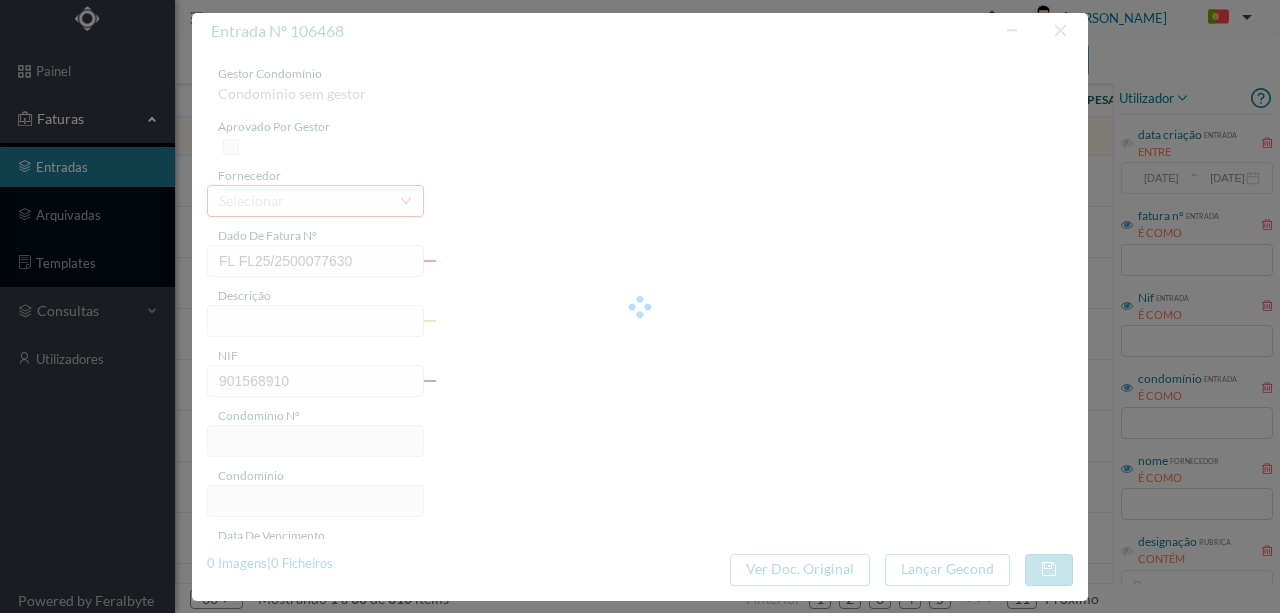 type on "733" 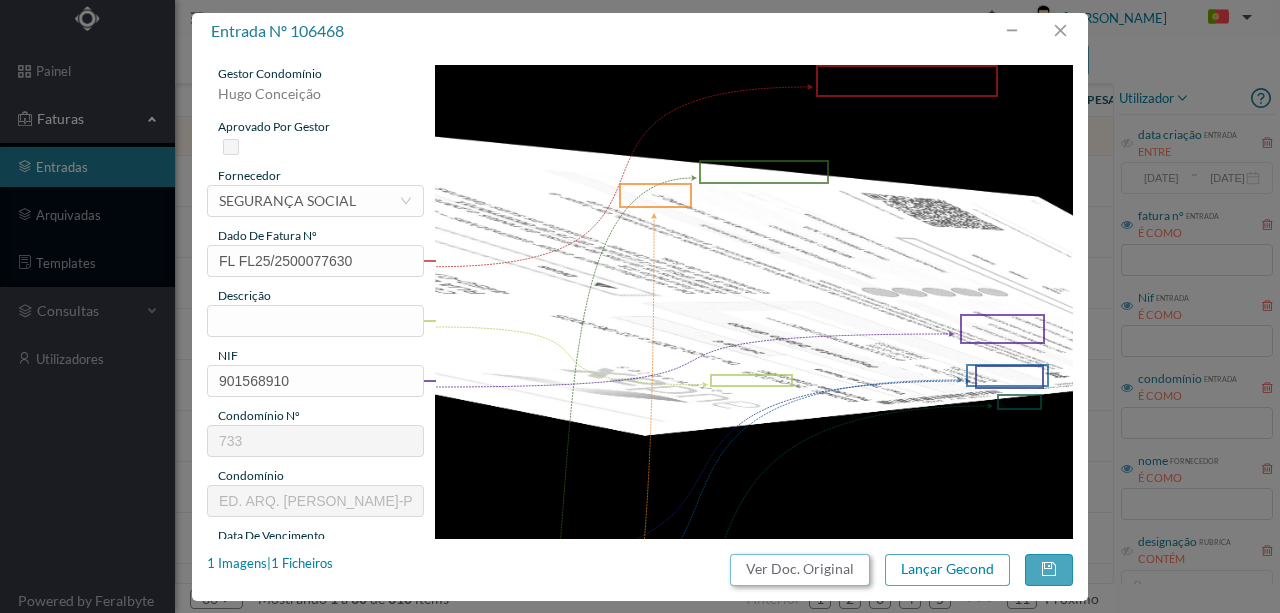 click on "Ver Doc. Original" at bounding box center (800, 570) 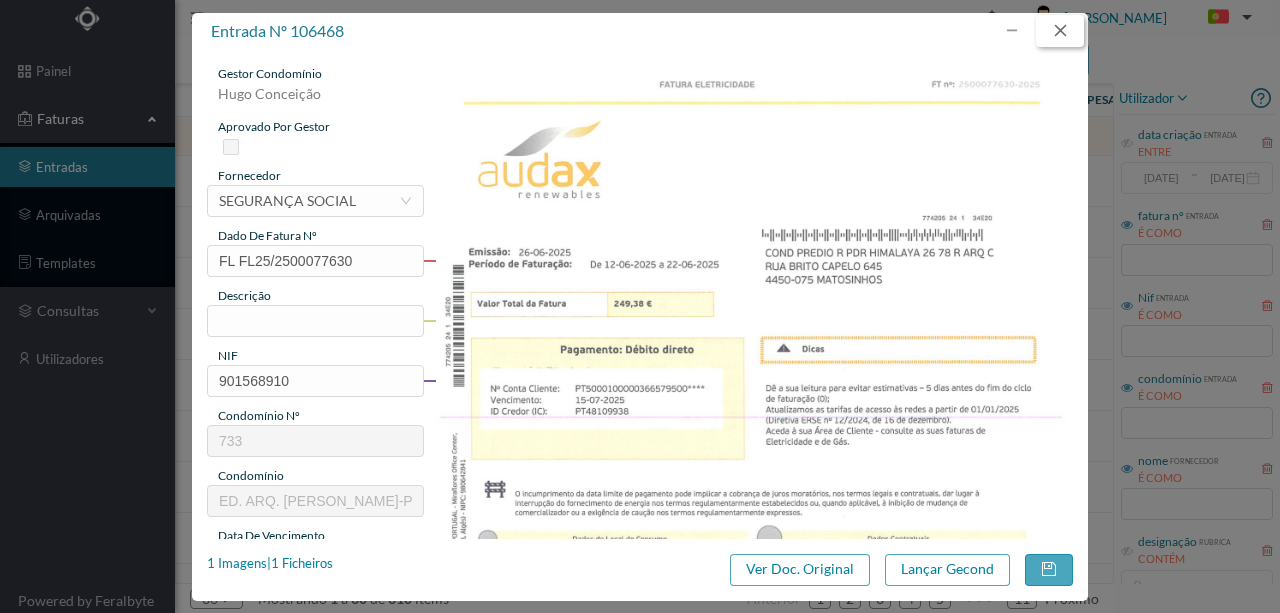 click at bounding box center (1060, 31) 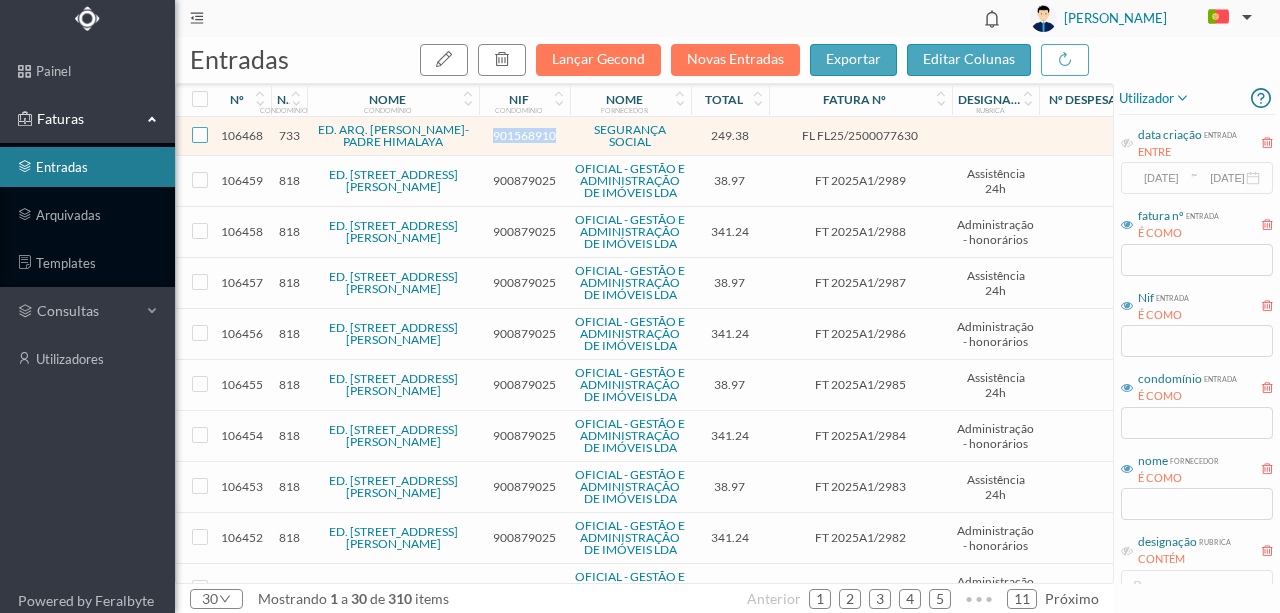 click at bounding box center [200, 135] 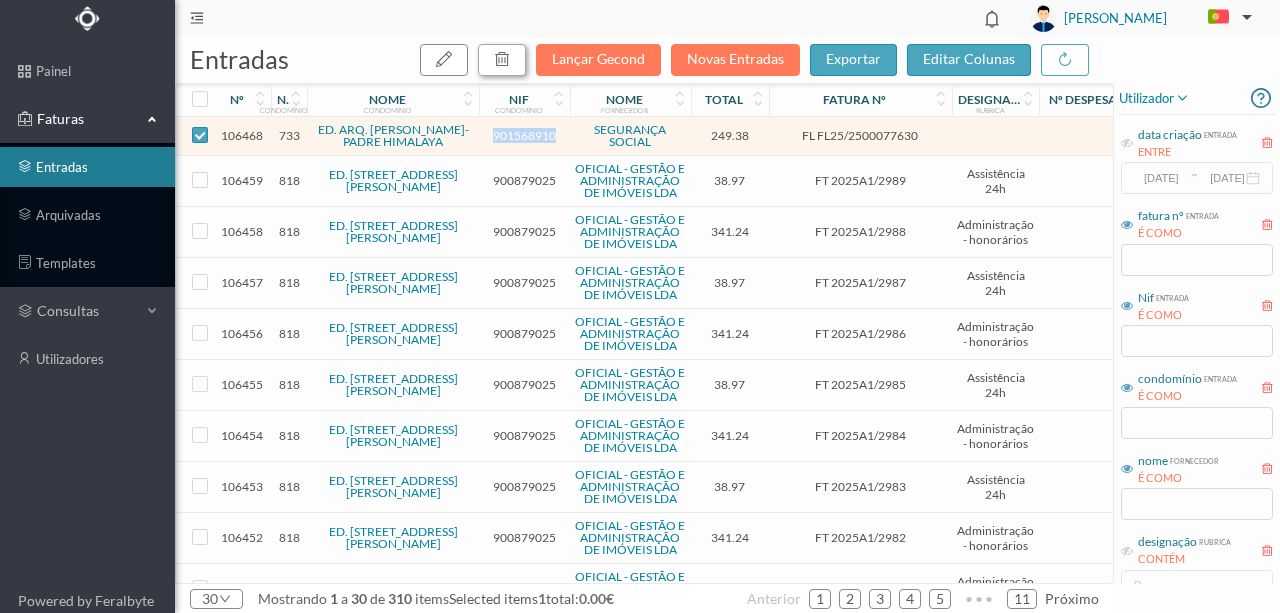 click at bounding box center [502, 59] 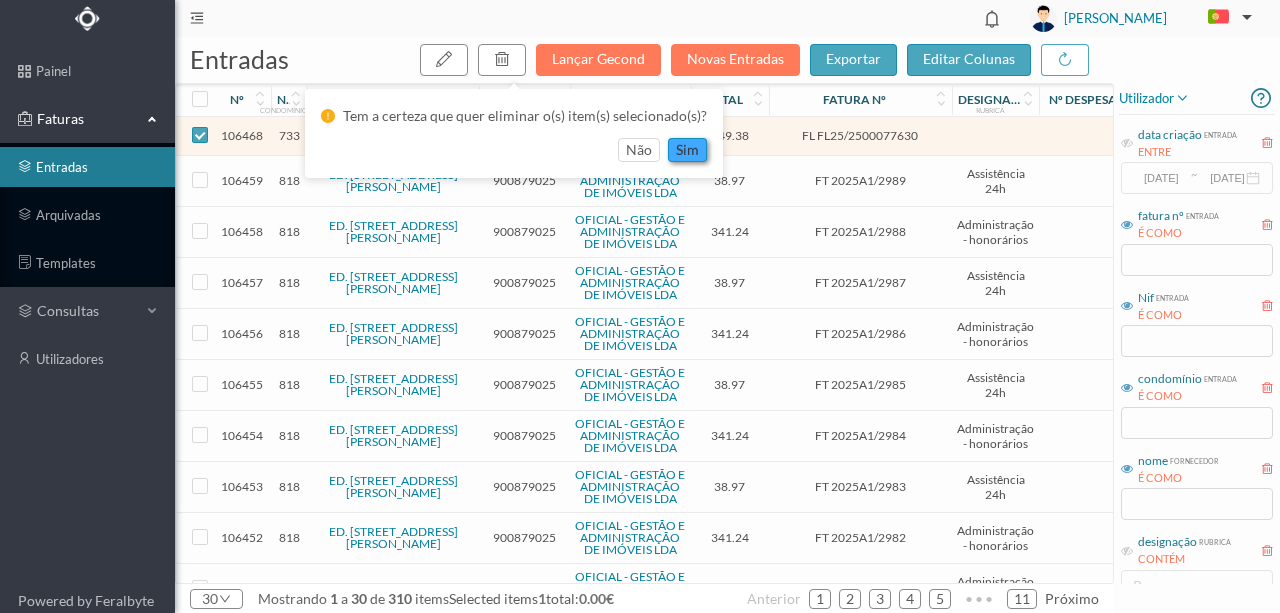 click on "sim" at bounding box center [687, 150] 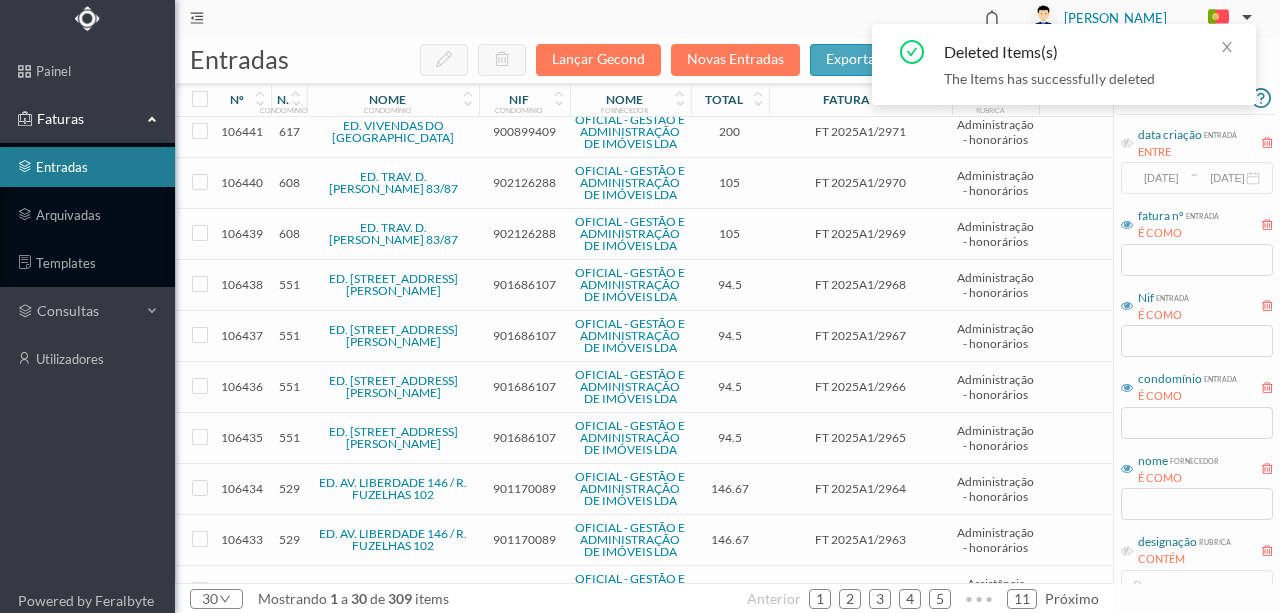 scroll, scrollTop: 1059, scrollLeft: 0, axis: vertical 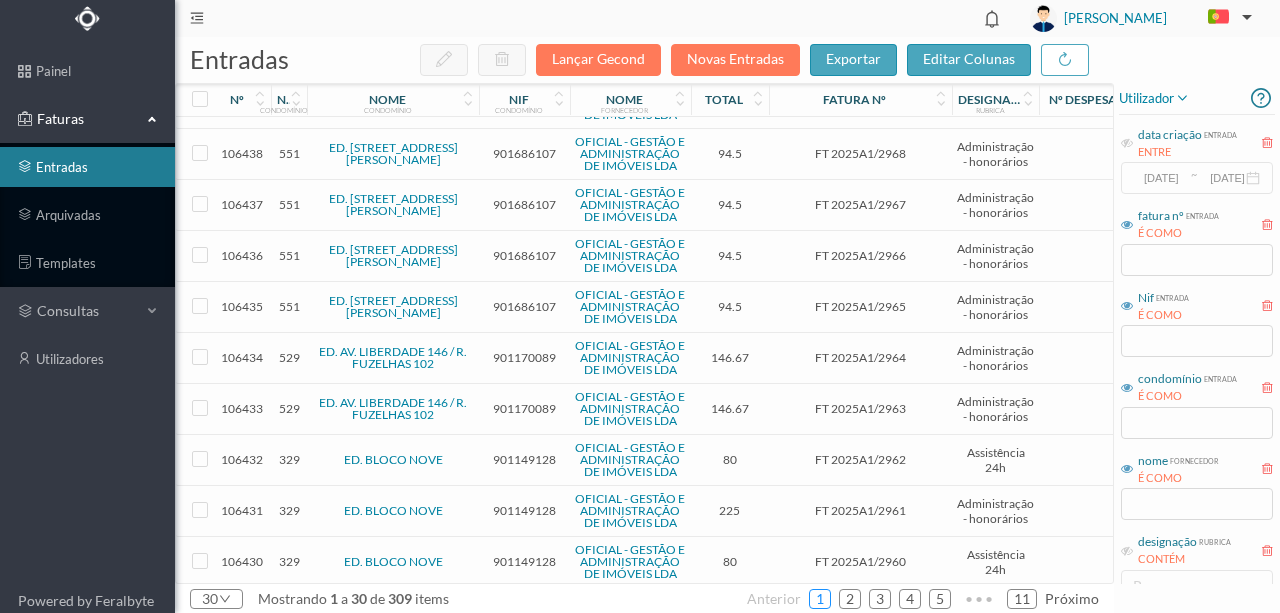 click on "1" at bounding box center (820, 599) 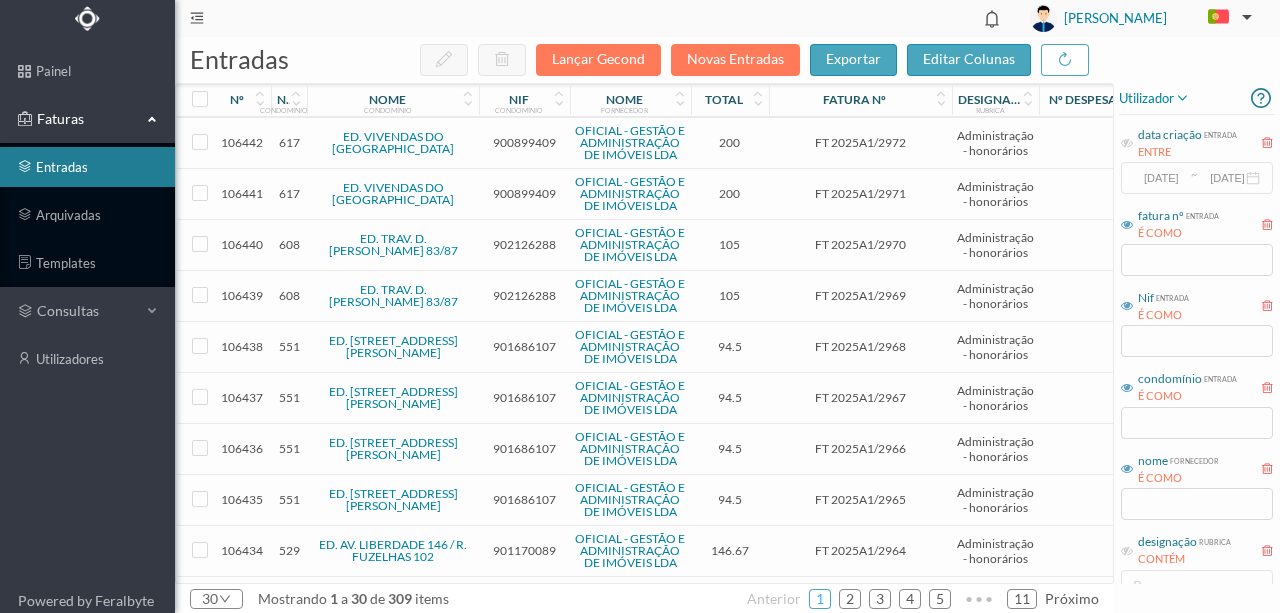 scroll, scrollTop: 1059, scrollLeft: 0, axis: vertical 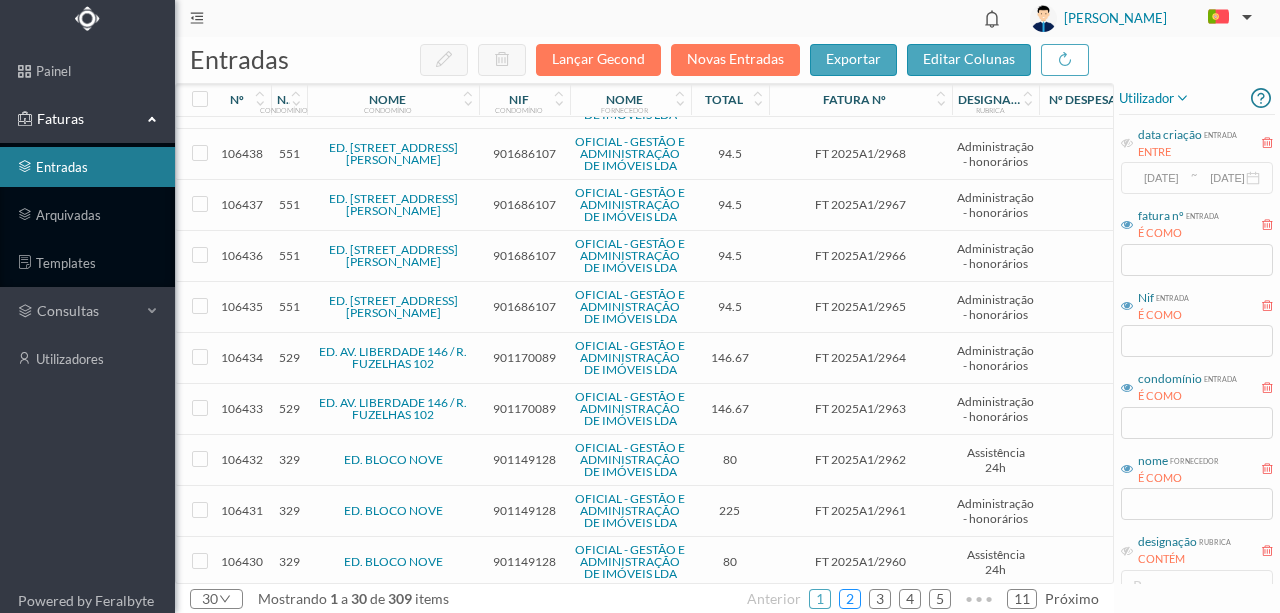 click on "2" at bounding box center (850, 599) 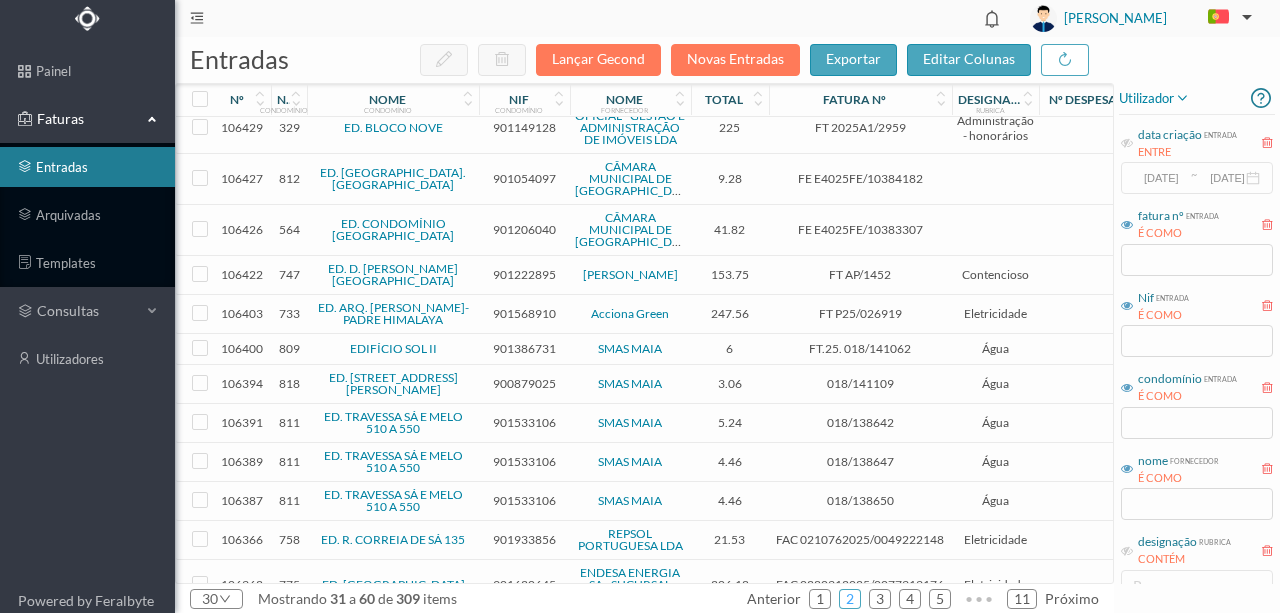 scroll, scrollTop: 0, scrollLeft: 0, axis: both 